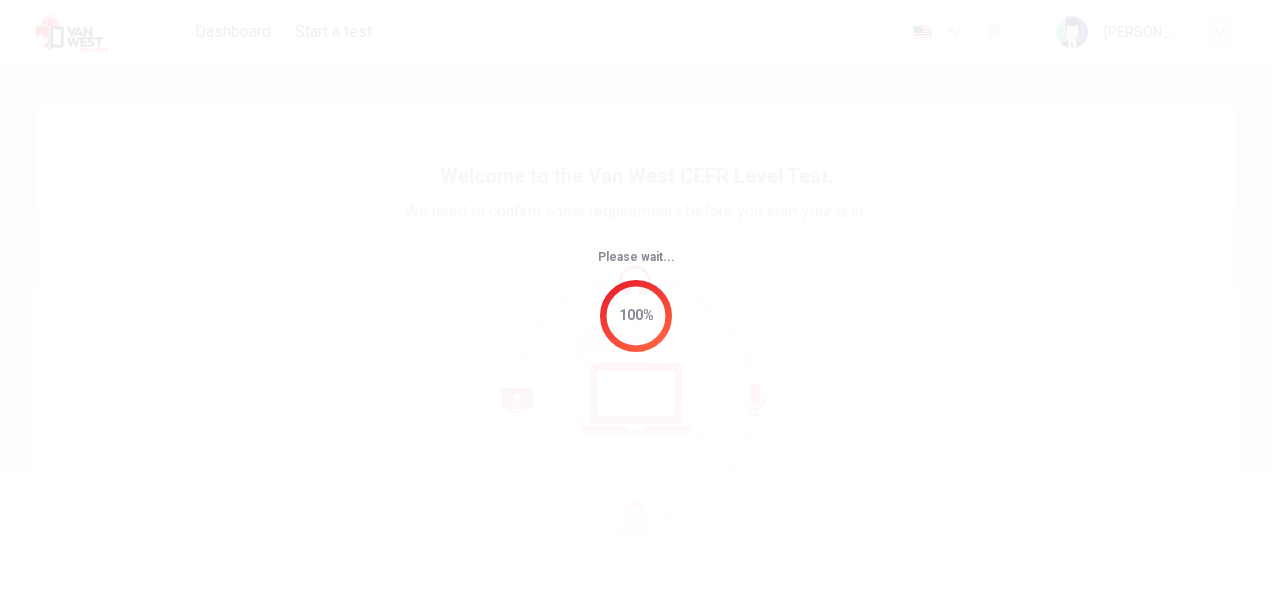 scroll, scrollTop: 0, scrollLeft: 0, axis: both 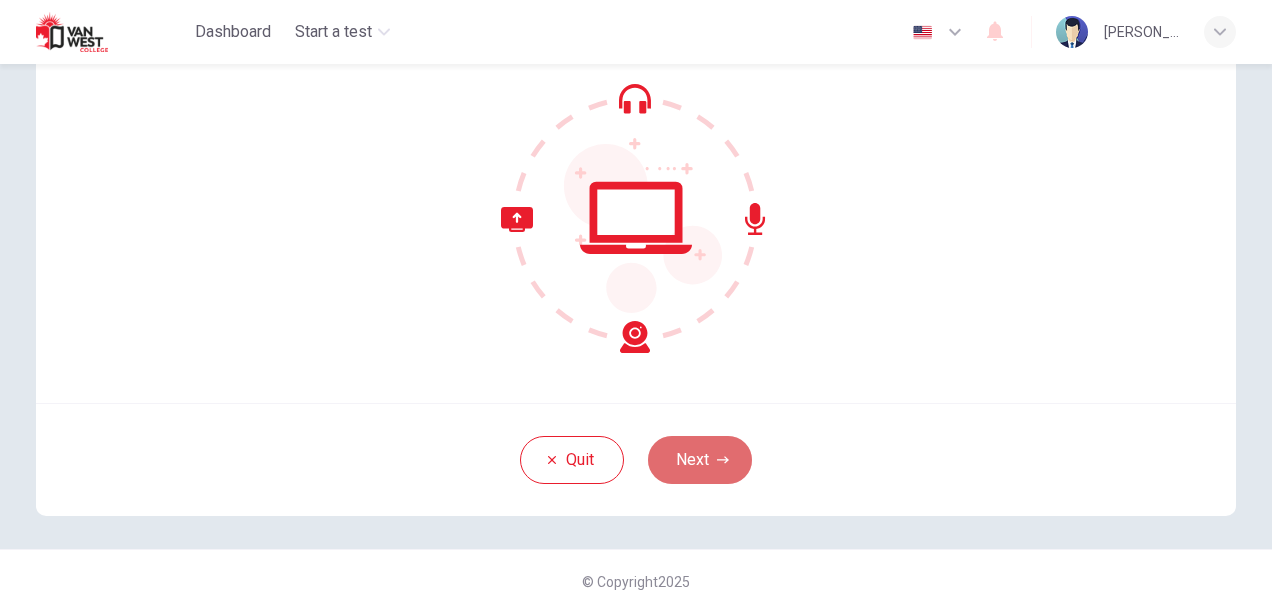 click on "Next" at bounding box center (700, 460) 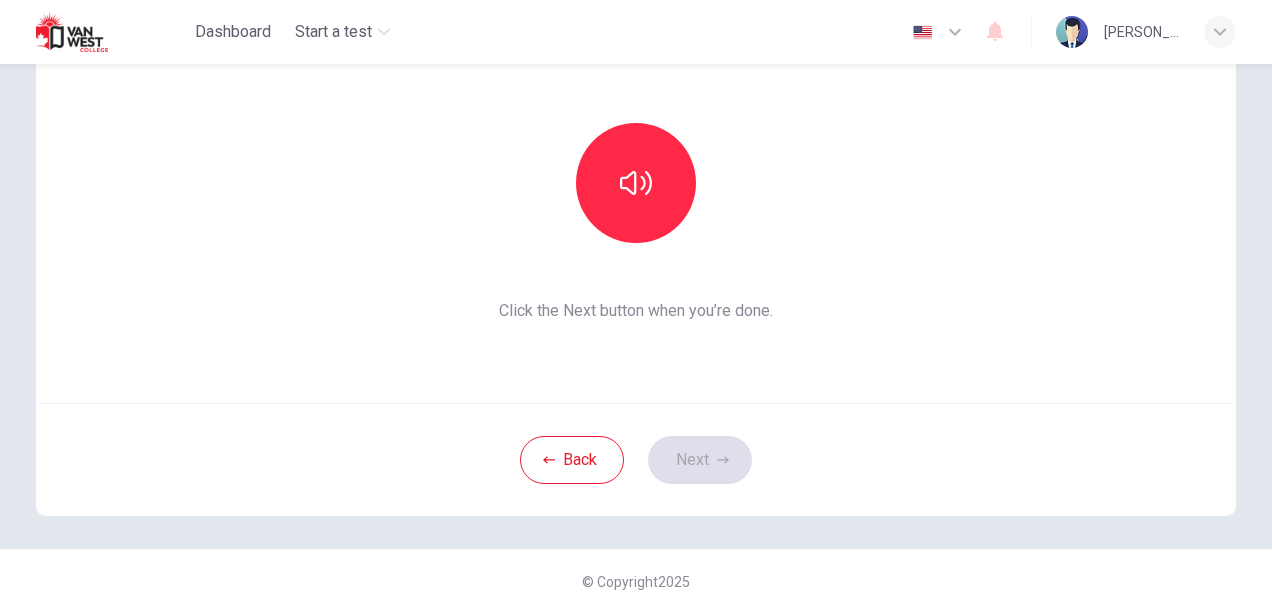 click on "This section requires audio. Click the icon to make sure you can hear the tune clearly. Click the Next button when you’re done." at bounding box center (636, 163) 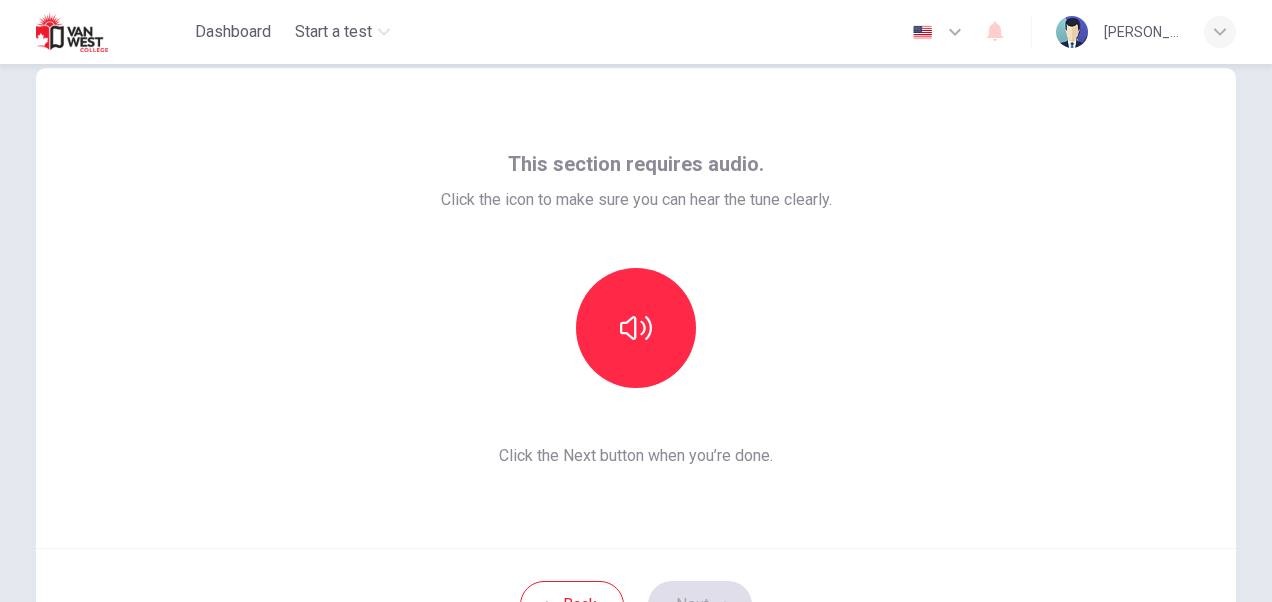 scroll, scrollTop: 42, scrollLeft: 0, axis: vertical 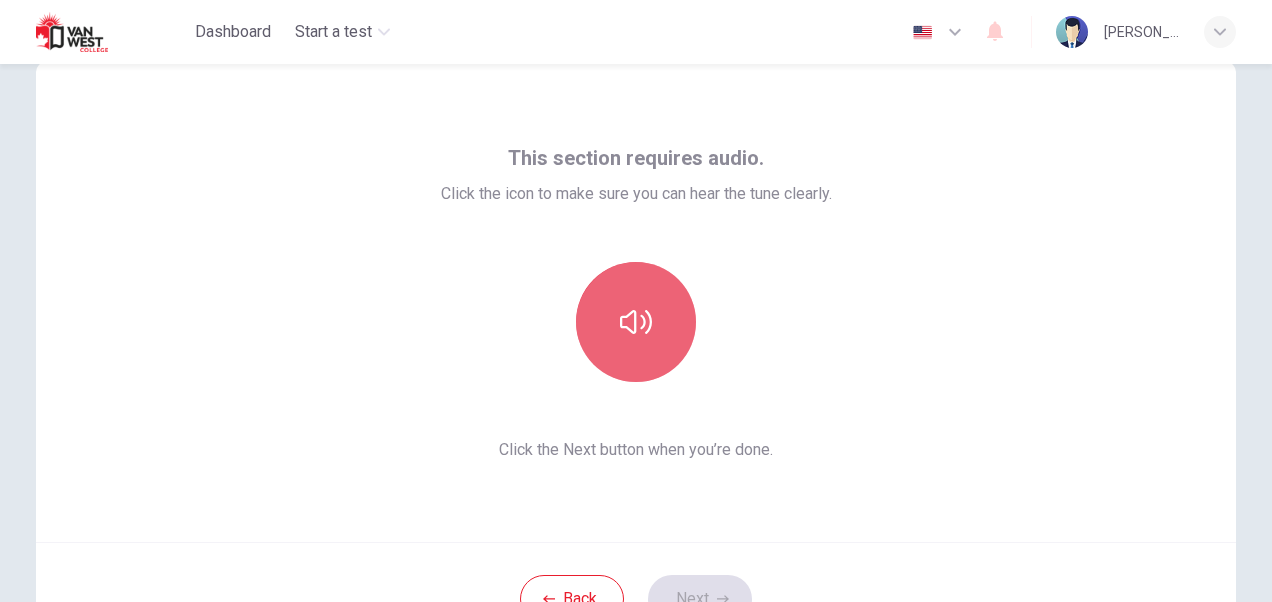 click 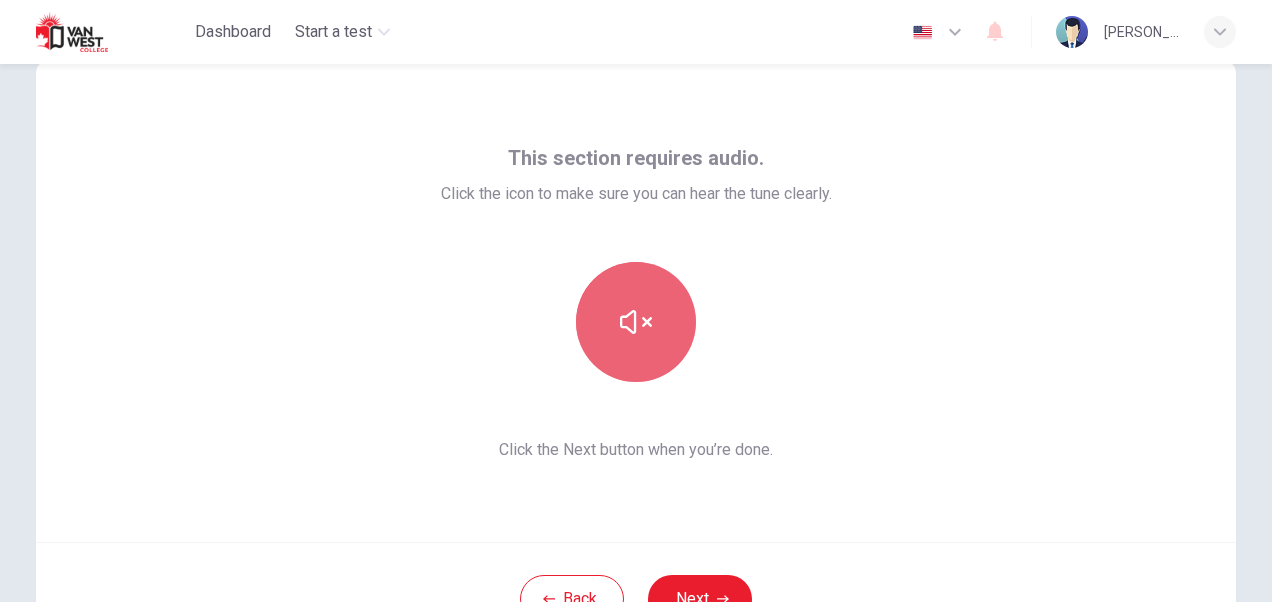 click at bounding box center [636, 322] 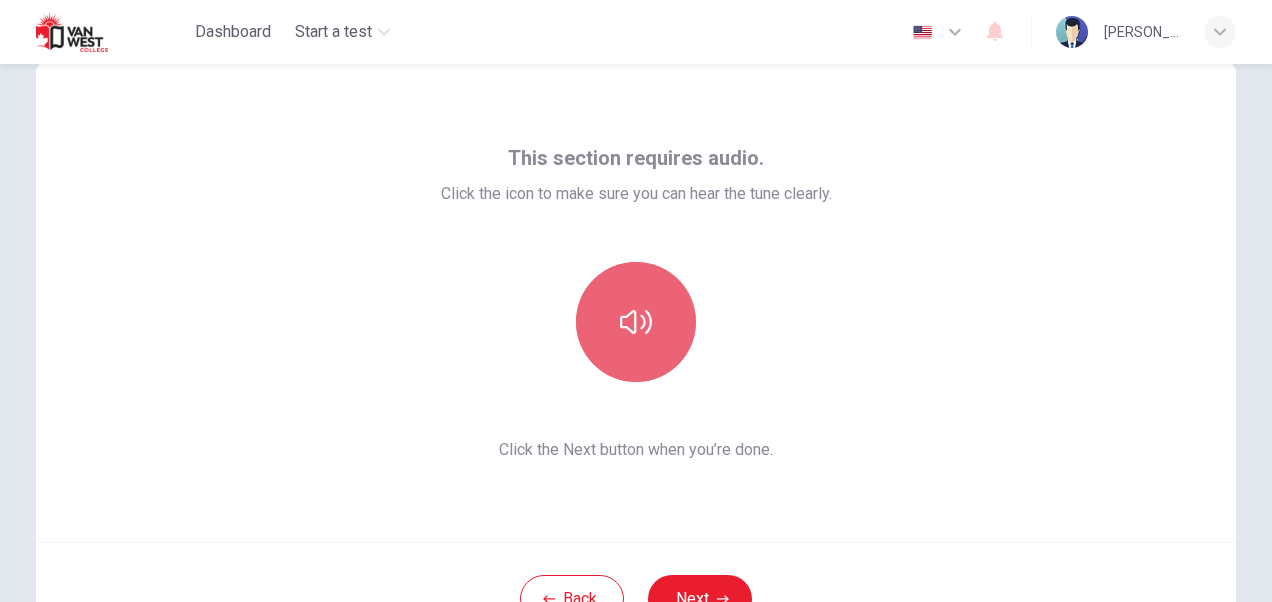 click at bounding box center [636, 322] 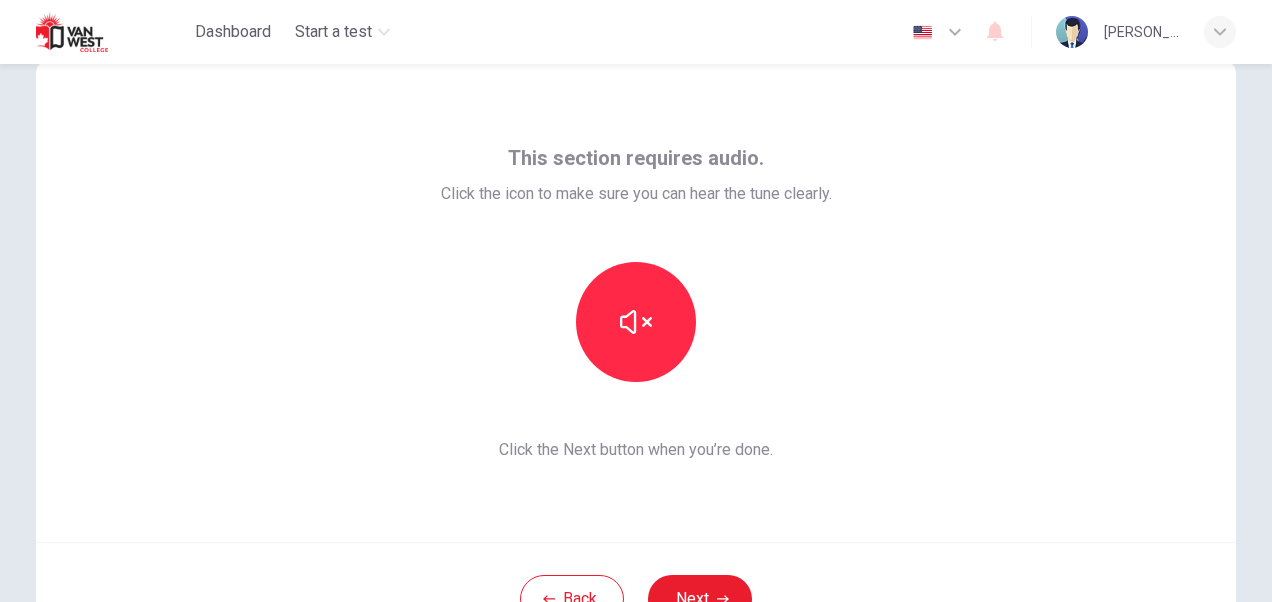 scroll, scrollTop: 82, scrollLeft: 0, axis: vertical 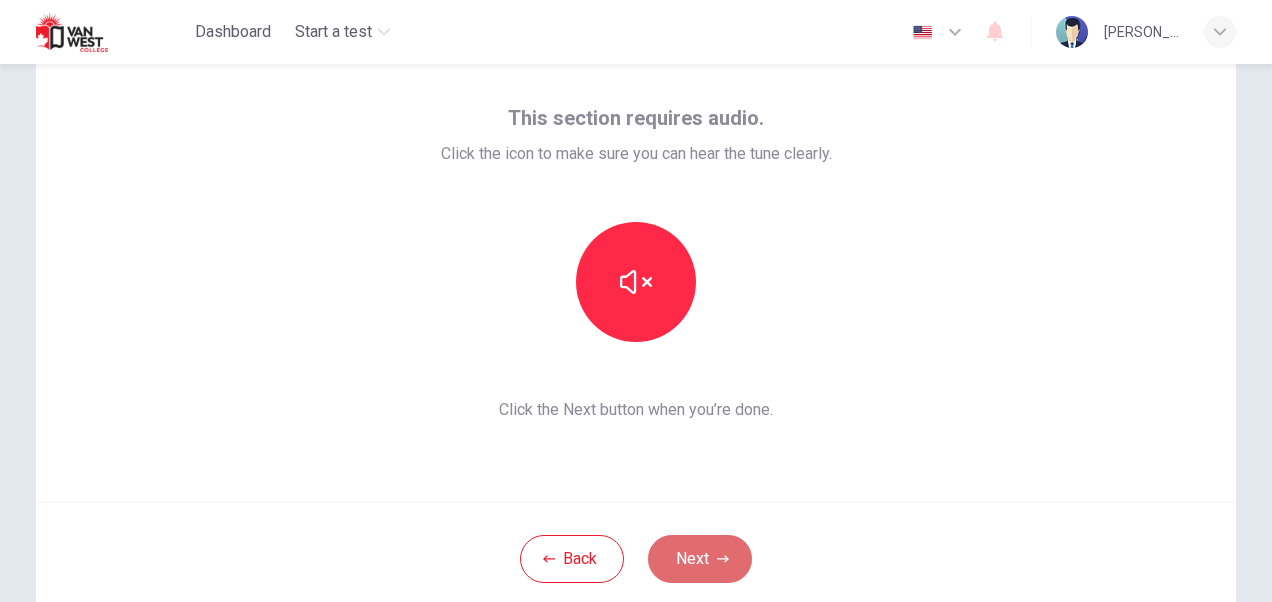 click on "Next" at bounding box center (700, 559) 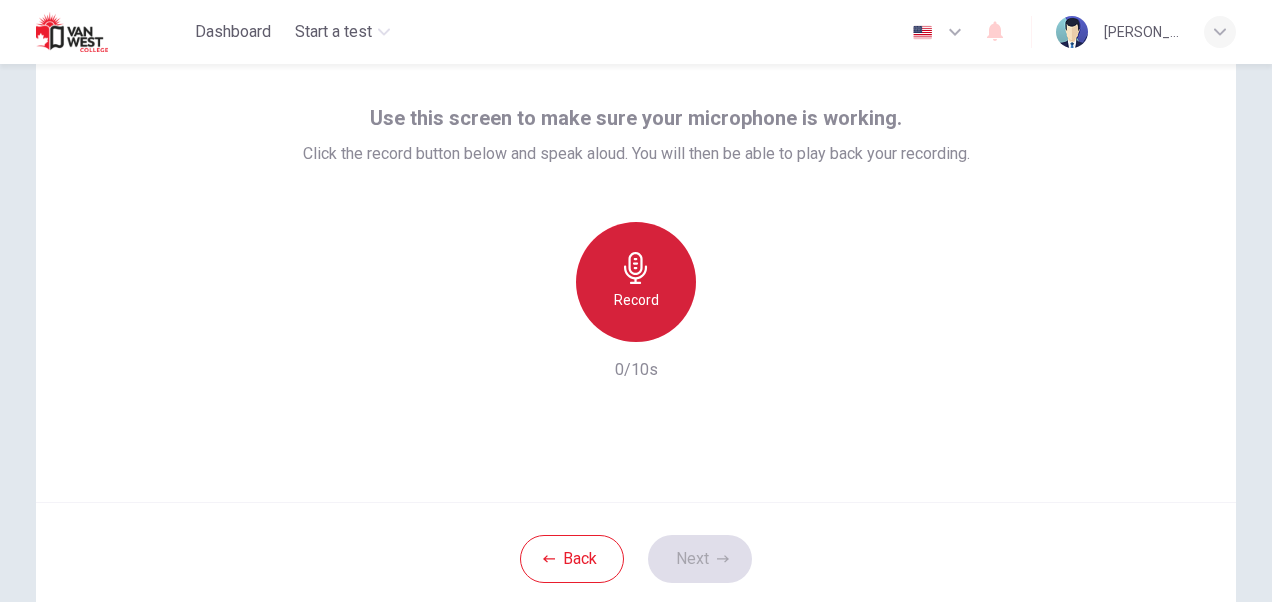 click 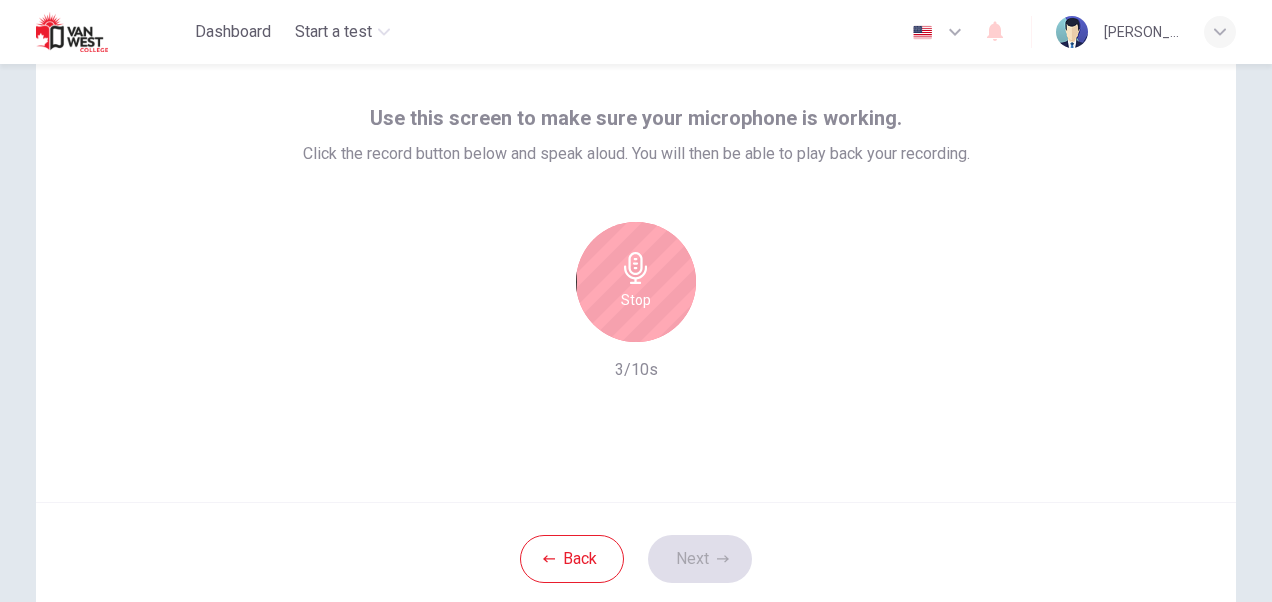 click on "Stop" at bounding box center (636, 300) 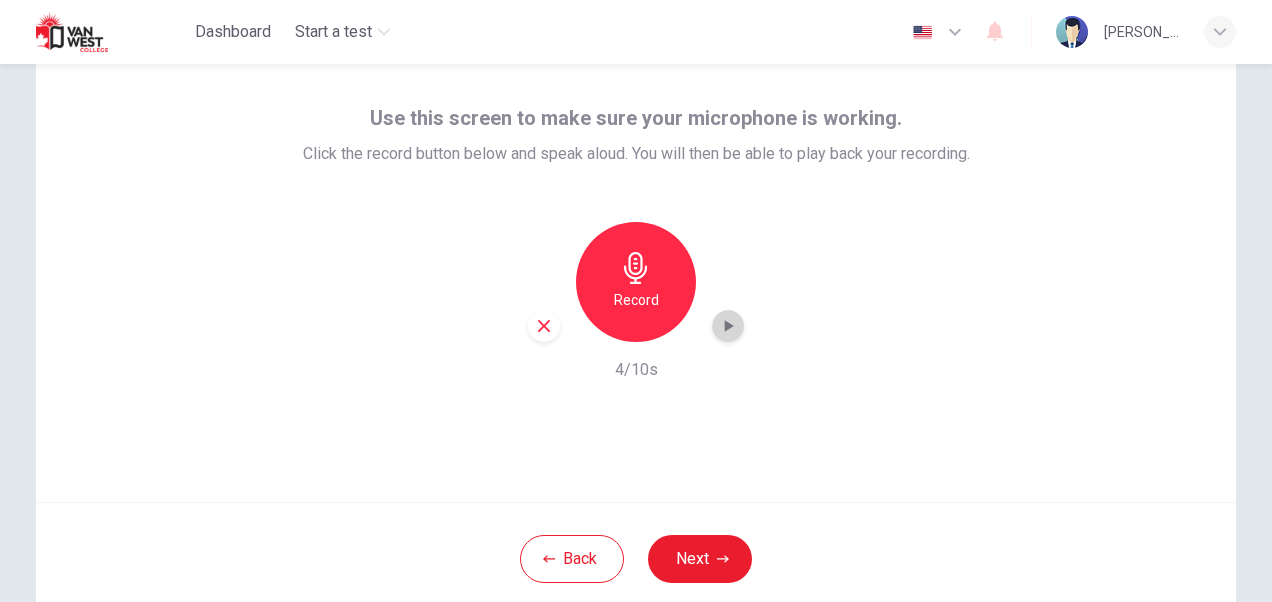 click 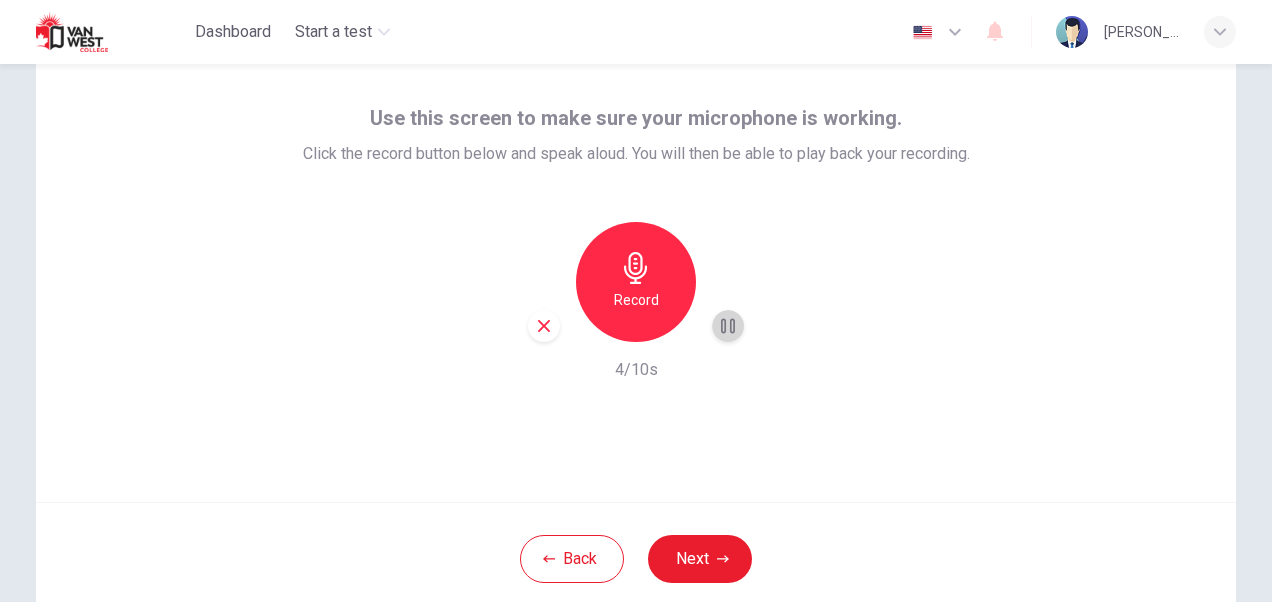 click 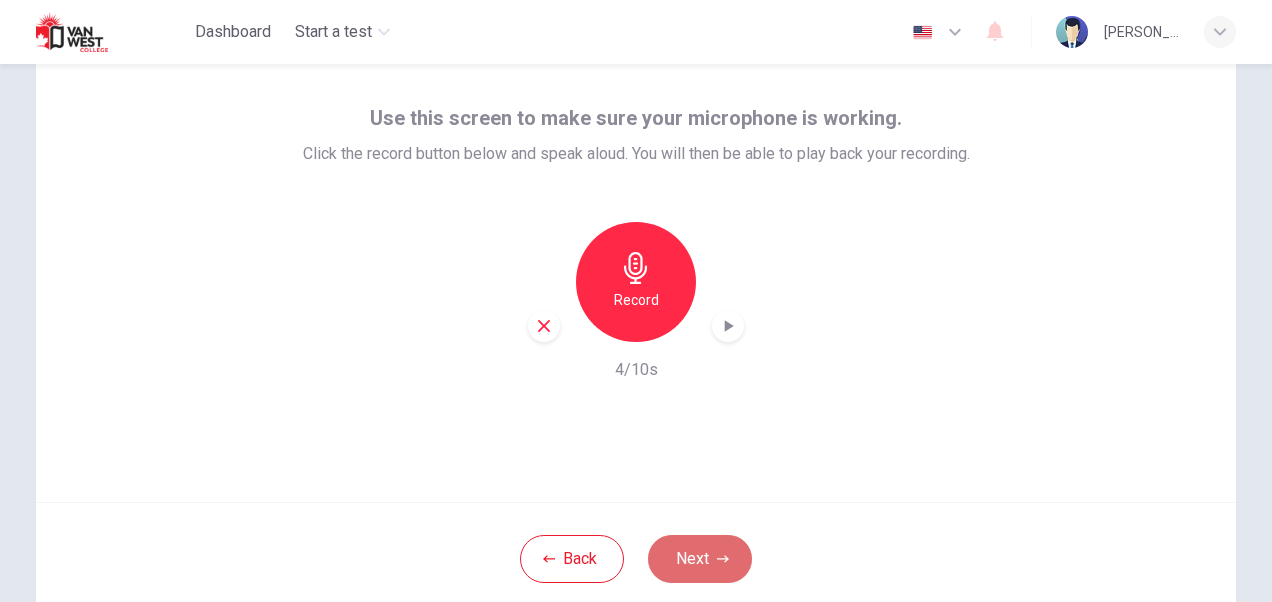 click on "Next" at bounding box center [700, 559] 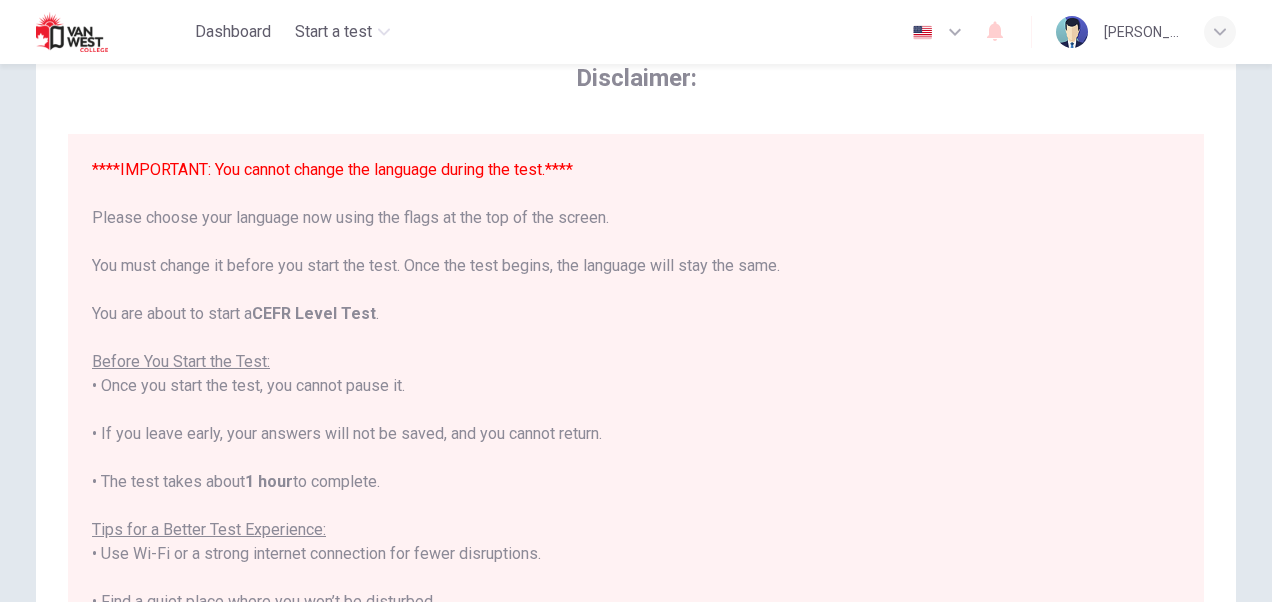 type 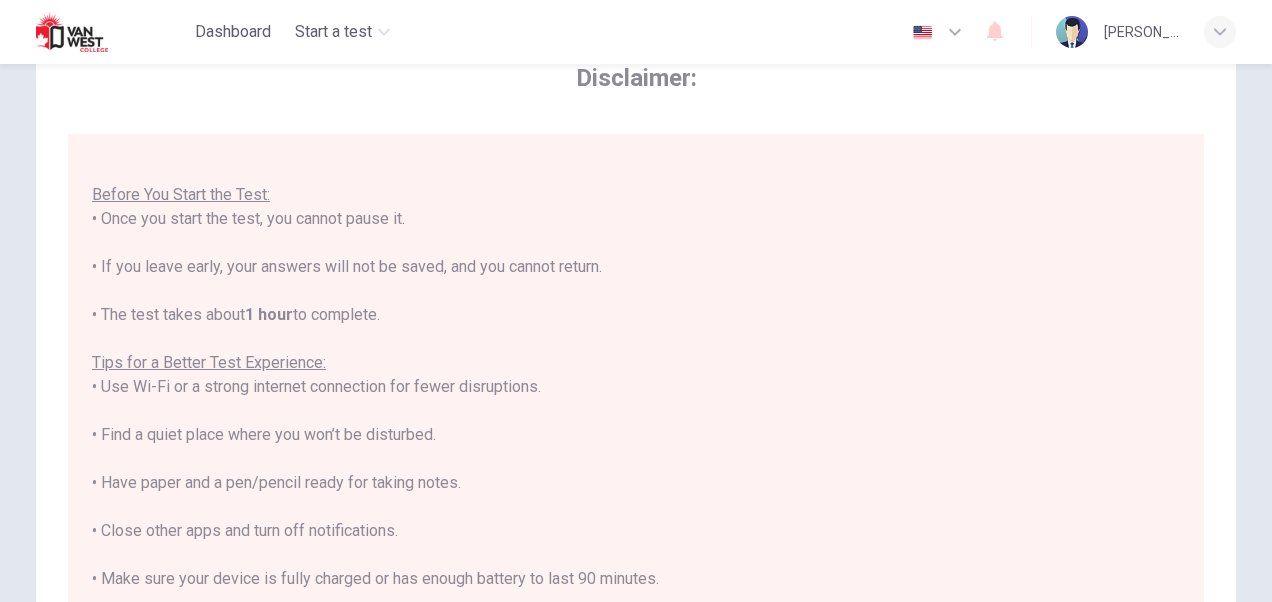 scroll, scrollTop: 190, scrollLeft: 0, axis: vertical 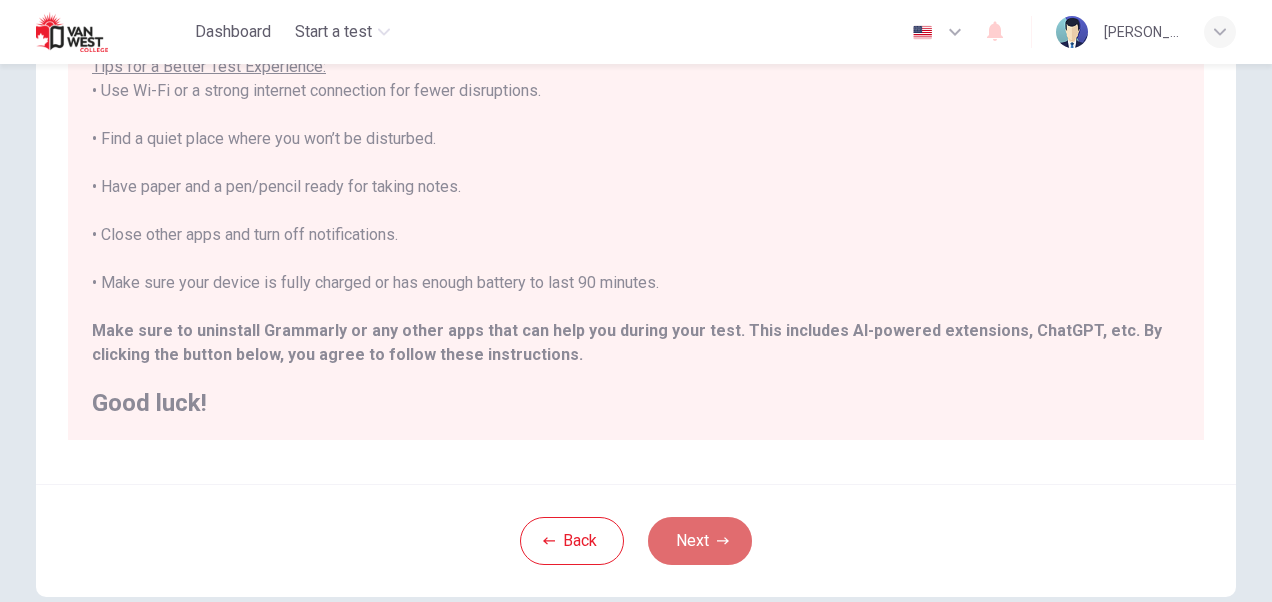 click on "Next" at bounding box center [700, 541] 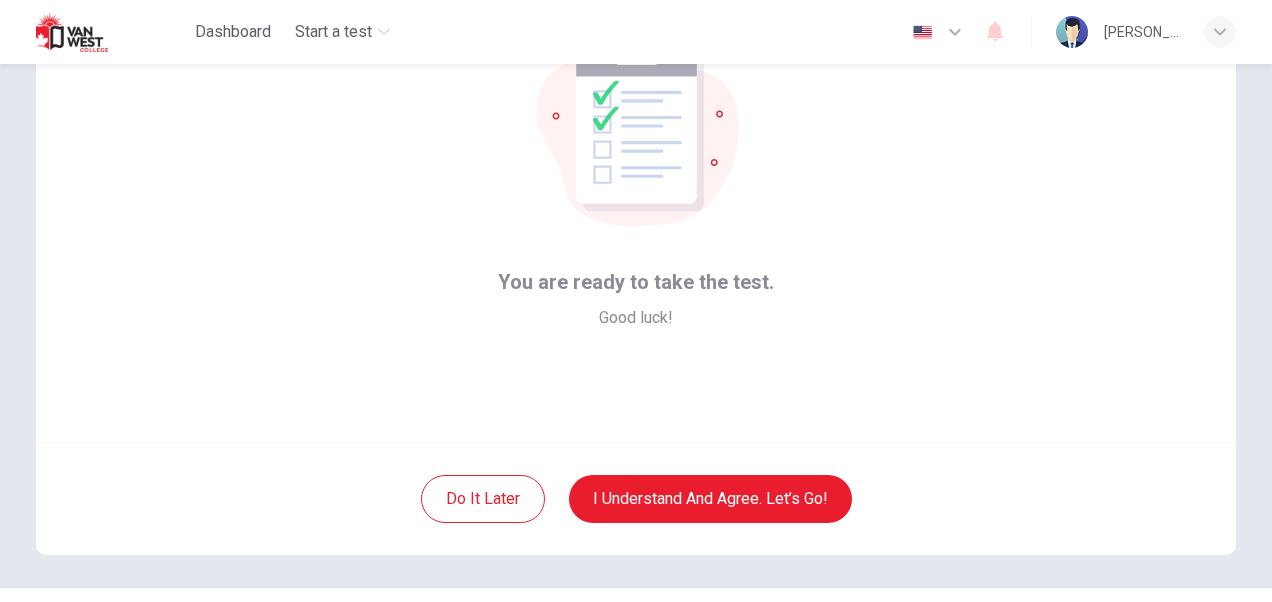 scroll, scrollTop: 140, scrollLeft: 0, axis: vertical 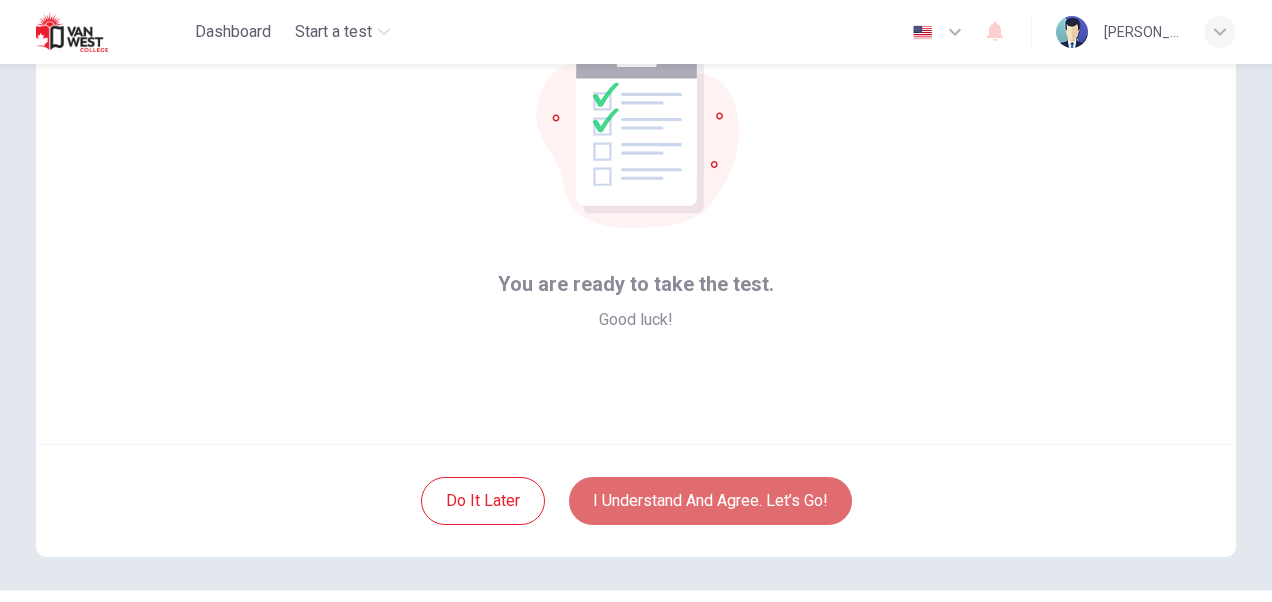 click on "I understand and agree. Let’s go!" at bounding box center (710, 501) 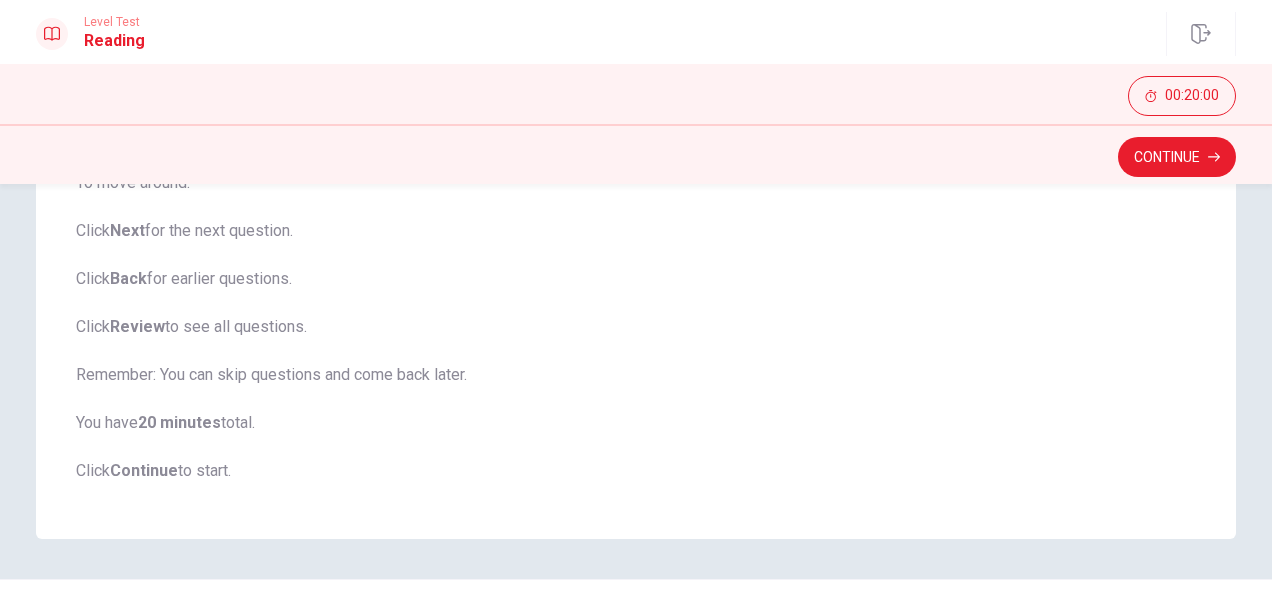 scroll, scrollTop: 366, scrollLeft: 0, axis: vertical 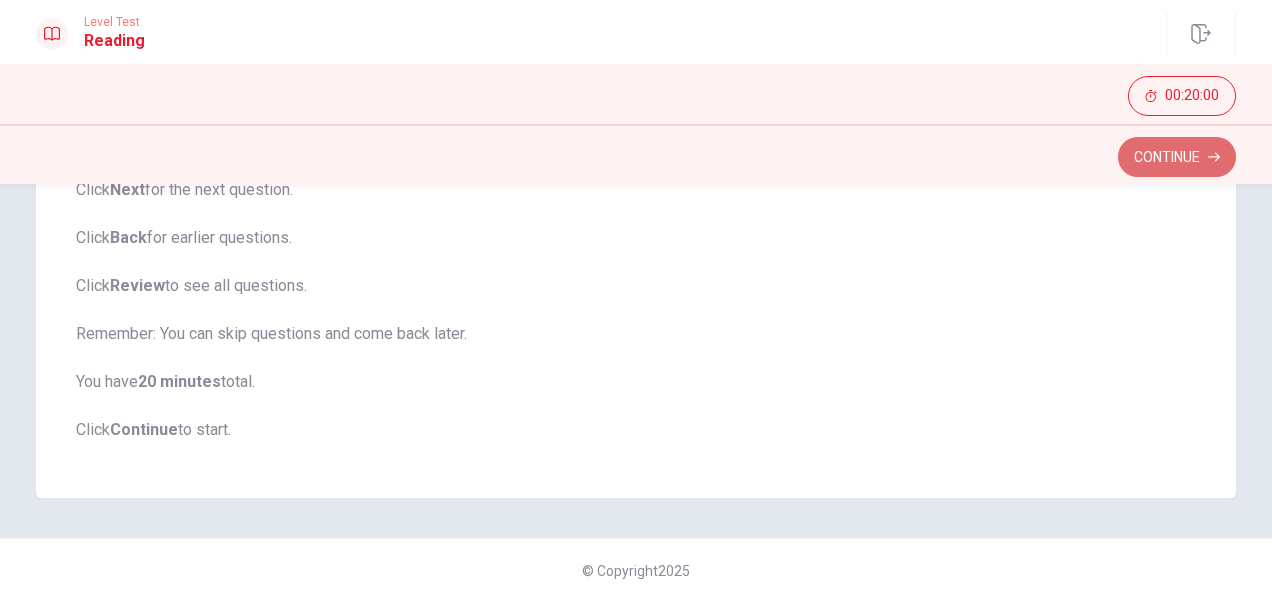 click on "Continue" at bounding box center (1177, 157) 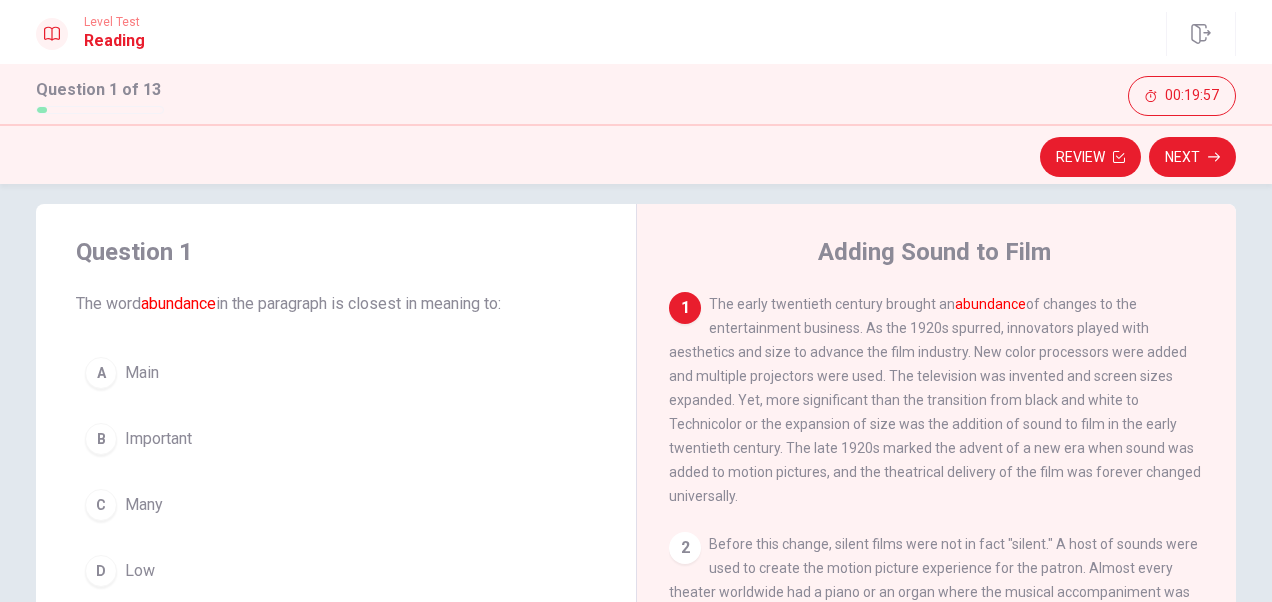 scroll, scrollTop: 31, scrollLeft: 0, axis: vertical 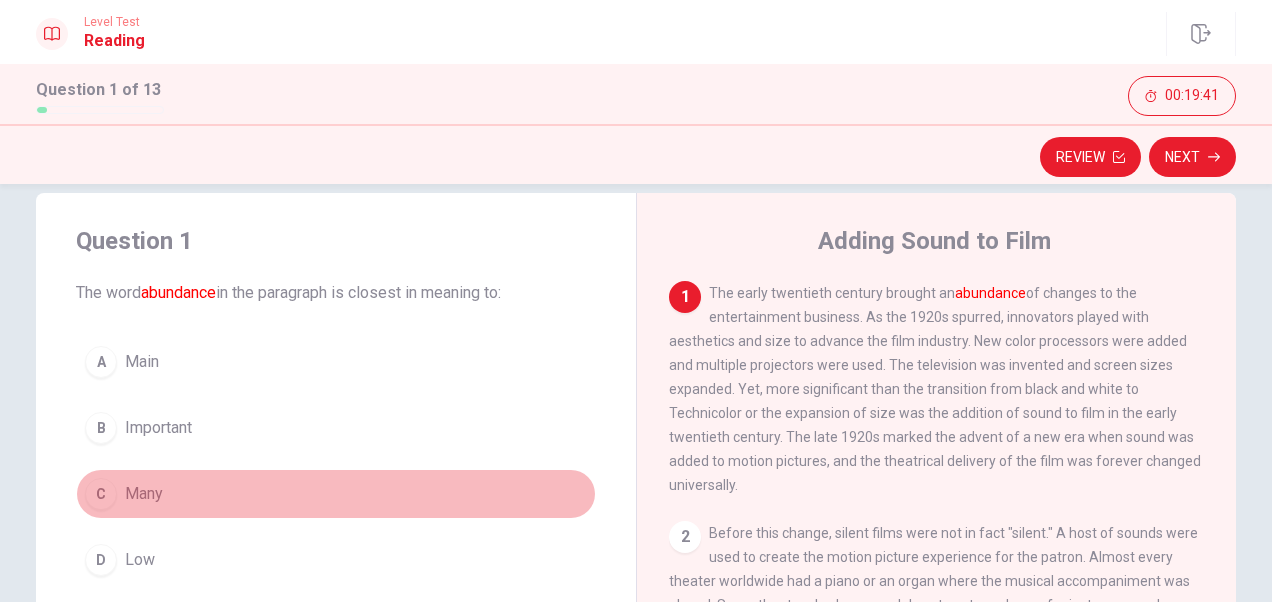 click on "C Many" at bounding box center (336, 494) 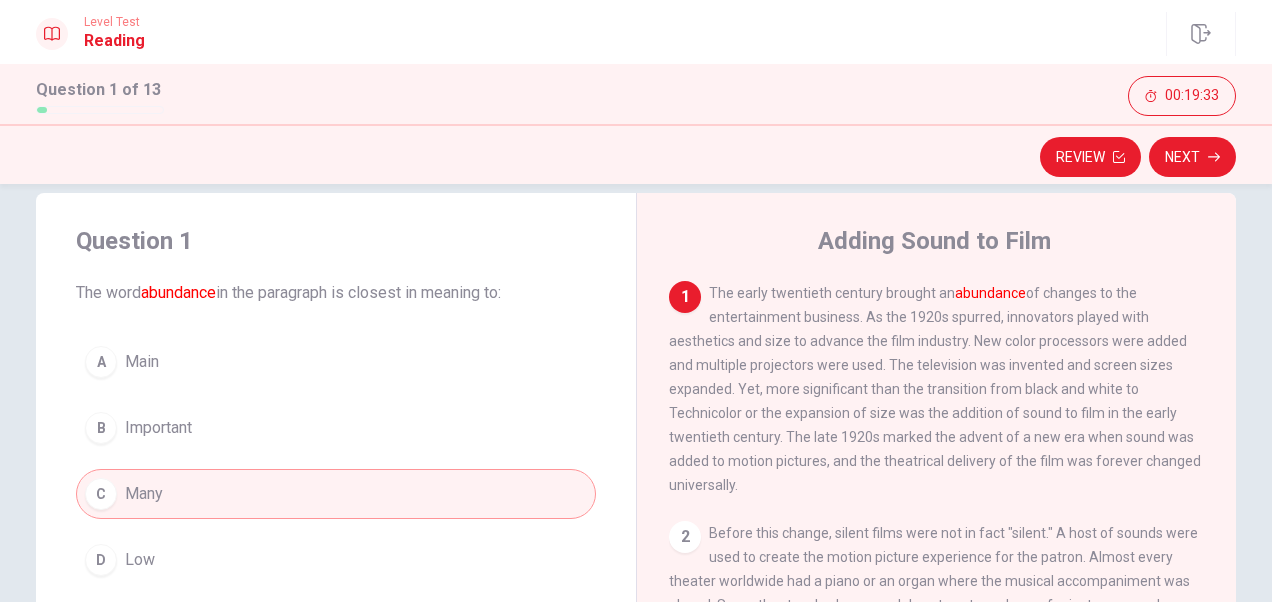 scroll, scrollTop: 7, scrollLeft: 0, axis: vertical 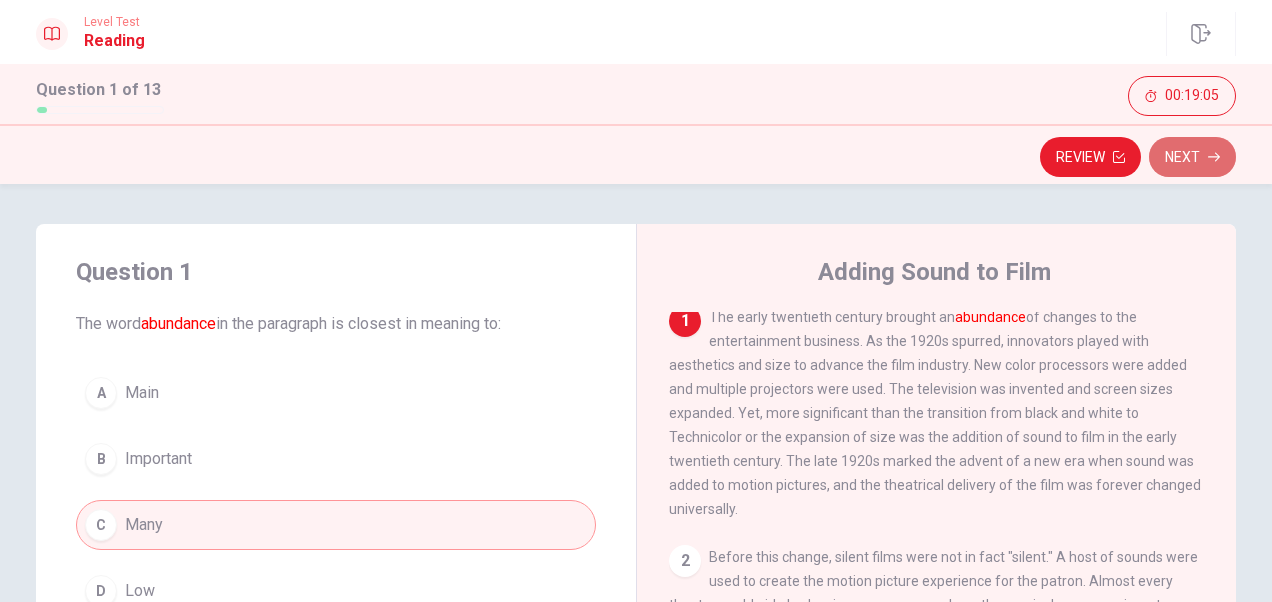 click on "Next" at bounding box center (1192, 157) 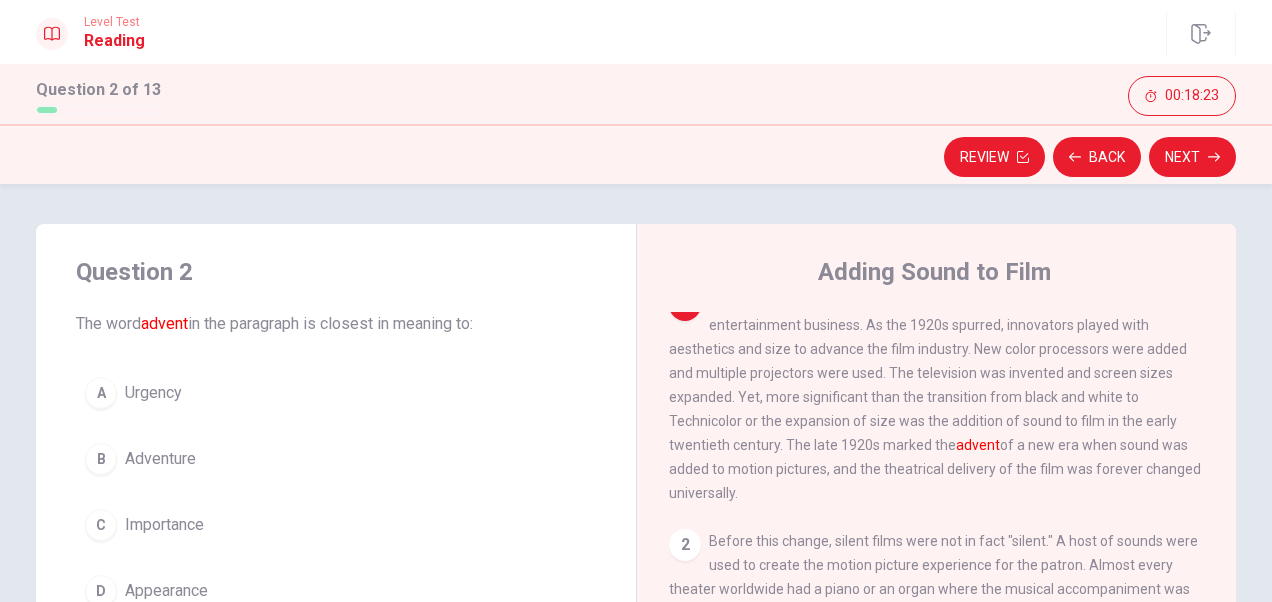 scroll, scrollTop: 24, scrollLeft: 0, axis: vertical 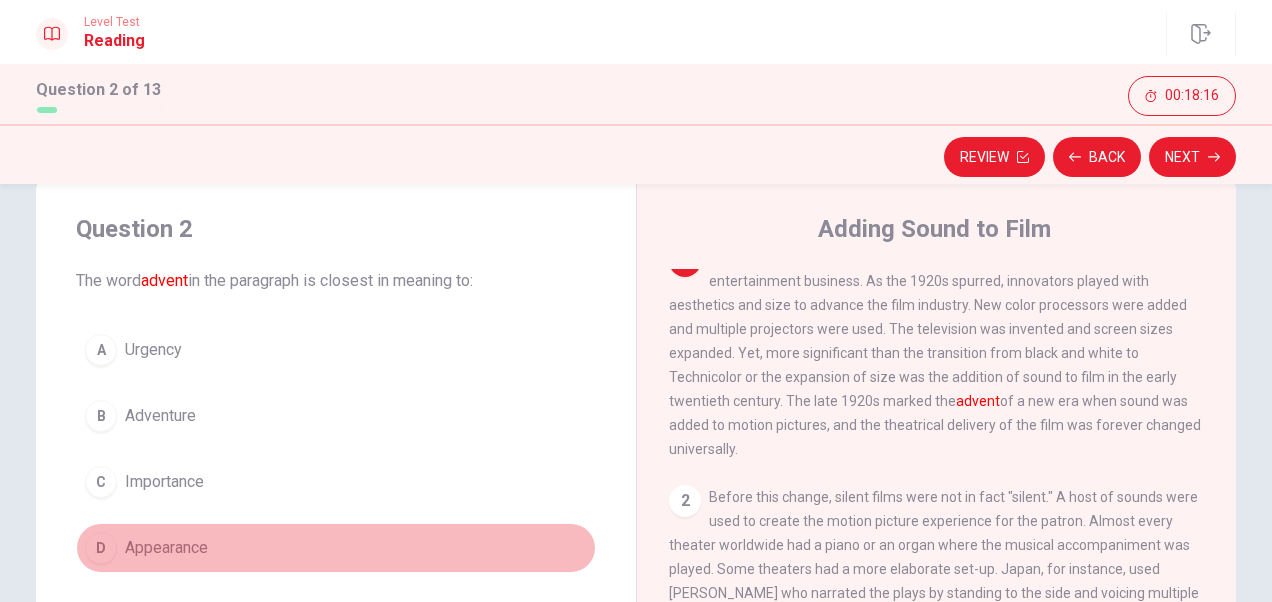 click on "Appearance" at bounding box center [166, 548] 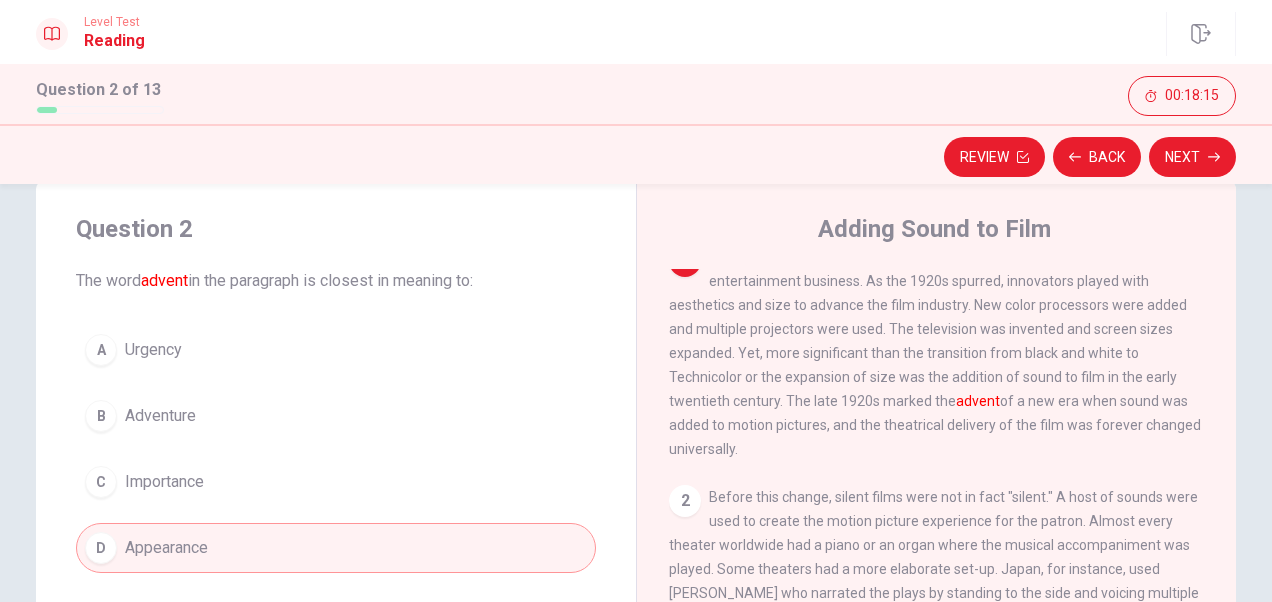 scroll, scrollTop: 128, scrollLeft: 0, axis: vertical 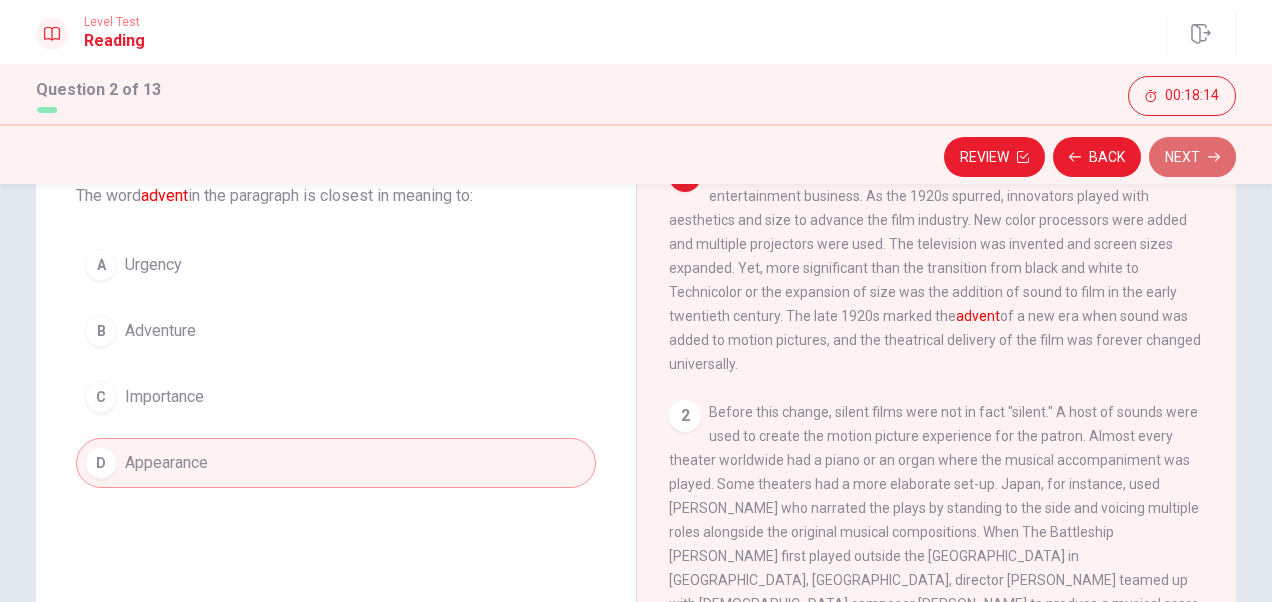 click on "Next" at bounding box center (1192, 157) 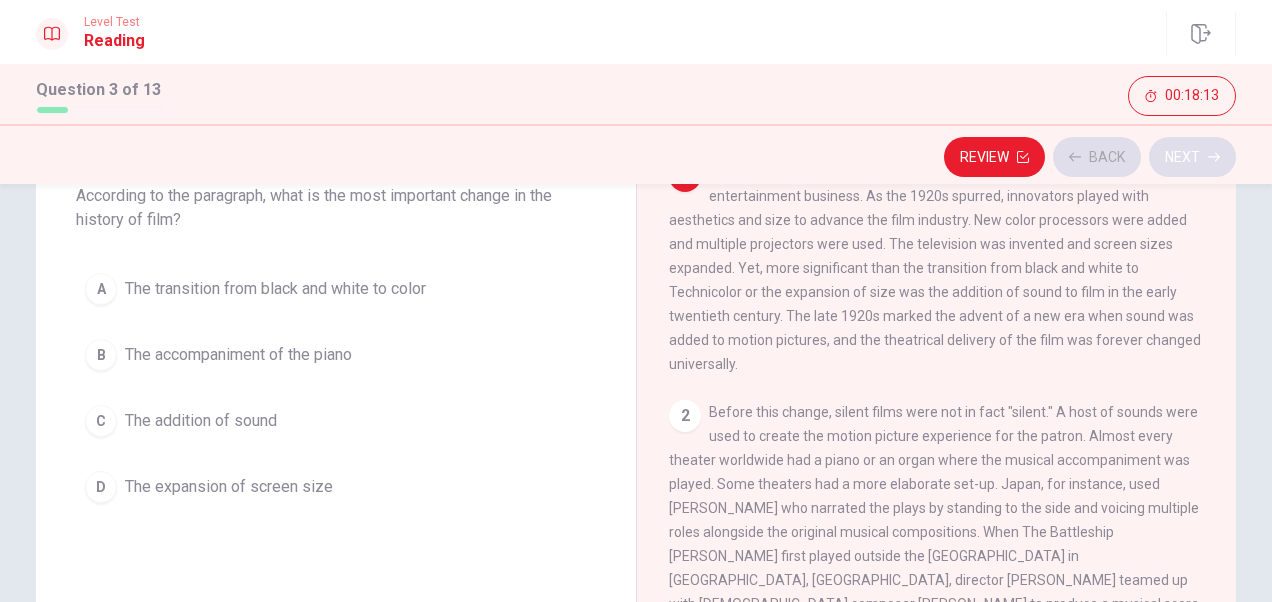 scroll, scrollTop: 0, scrollLeft: 0, axis: both 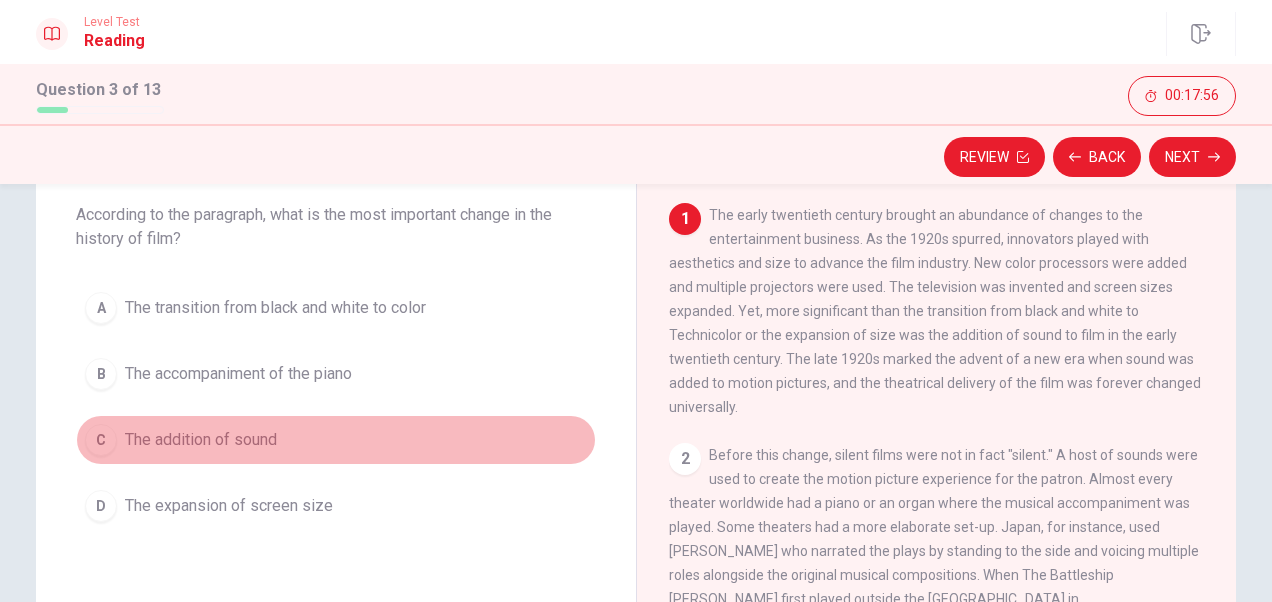 click on "The addition of sound" at bounding box center (201, 440) 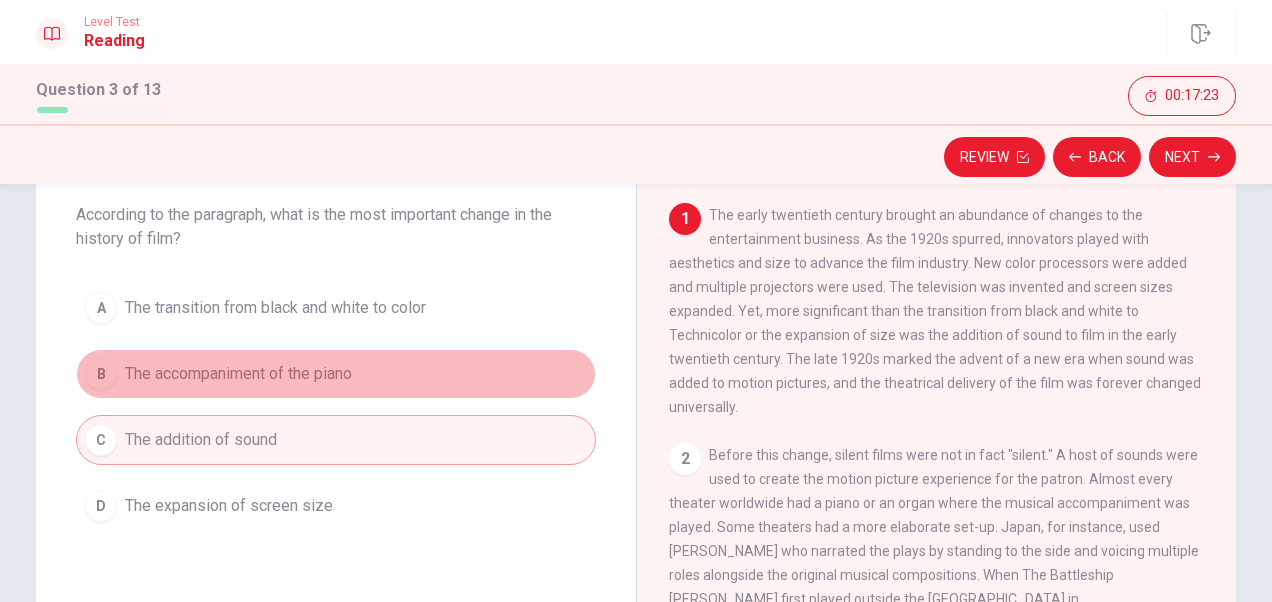click on "The accompaniment of the piano" at bounding box center (238, 374) 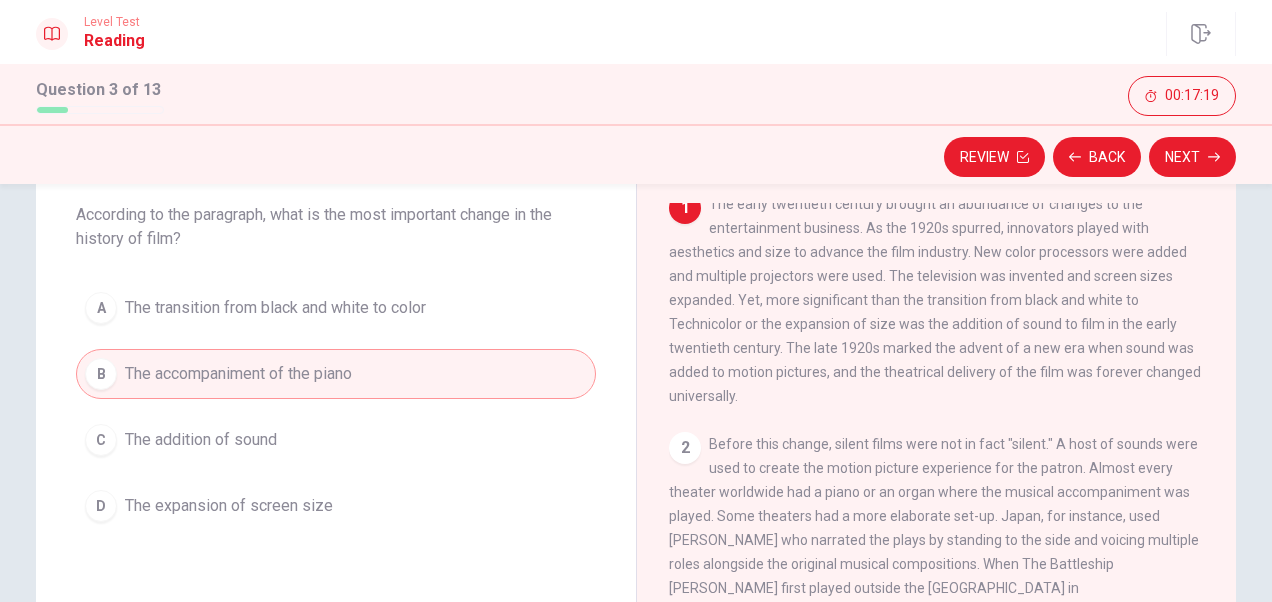 scroll, scrollTop: 0, scrollLeft: 0, axis: both 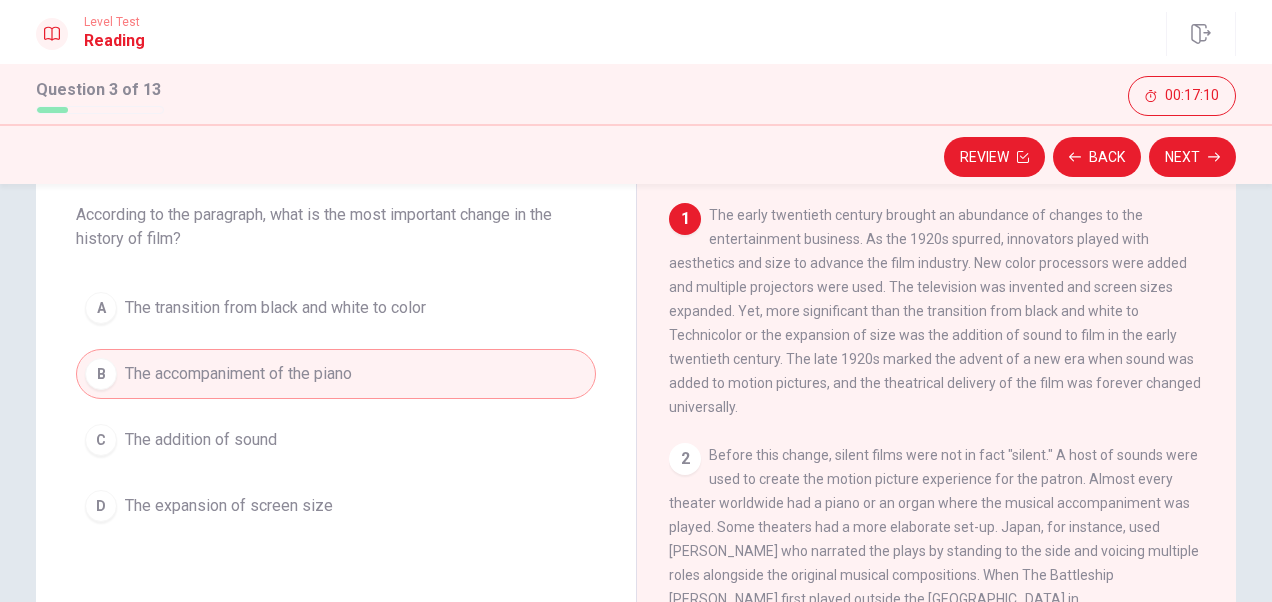 drag, startPoint x: 876, startPoint y: 388, endPoint x: 978, endPoint y: 398, distance: 102.48902 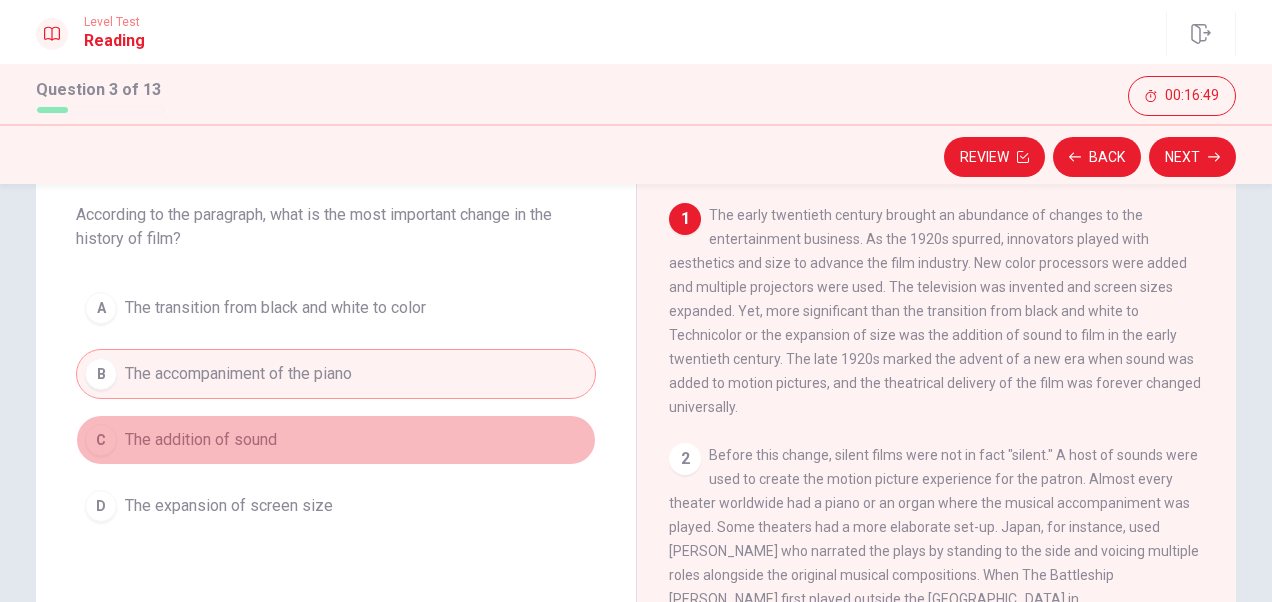 click on "The addition of sound" at bounding box center [201, 440] 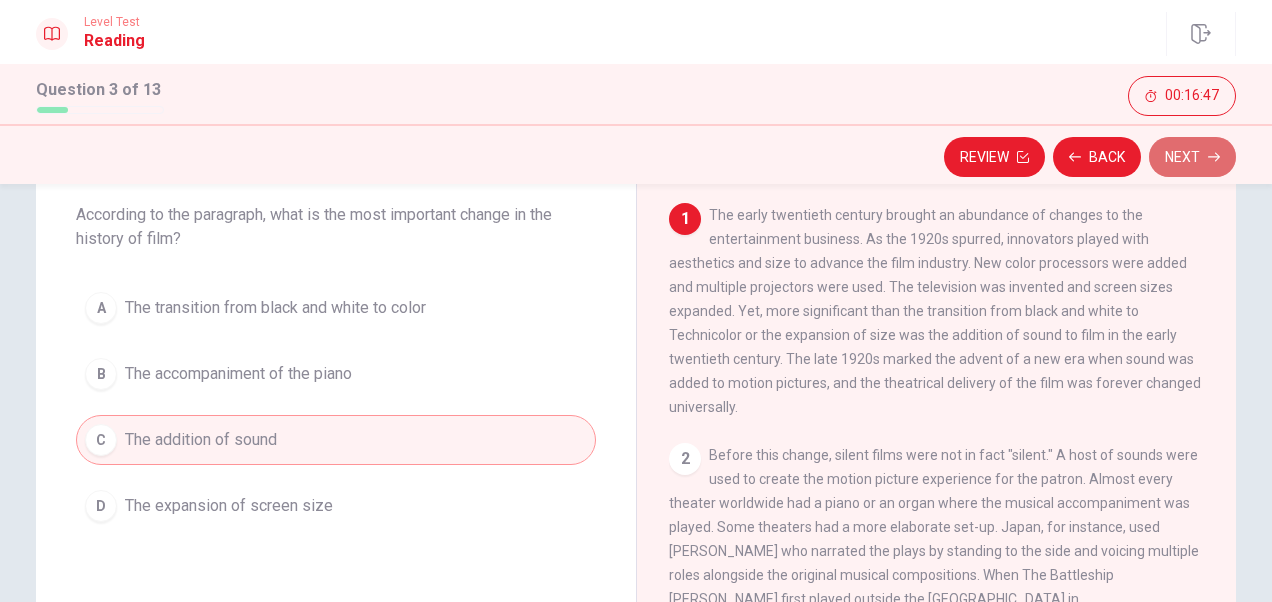 click 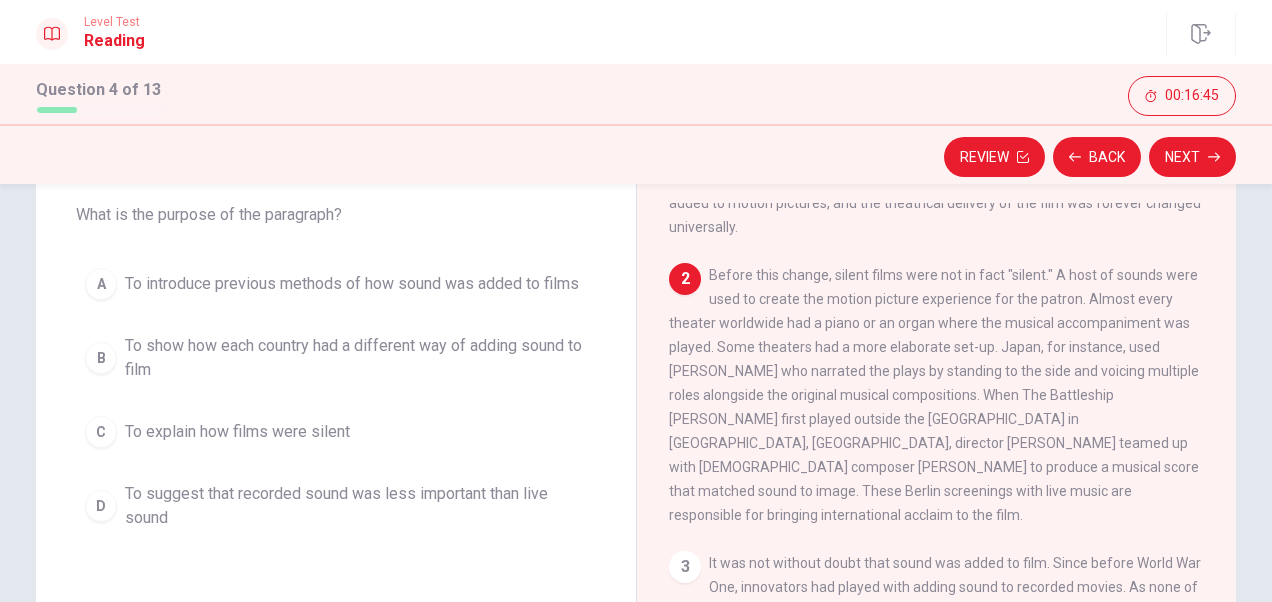 scroll, scrollTop: 186, scrollLeft: 0, axis: vertical 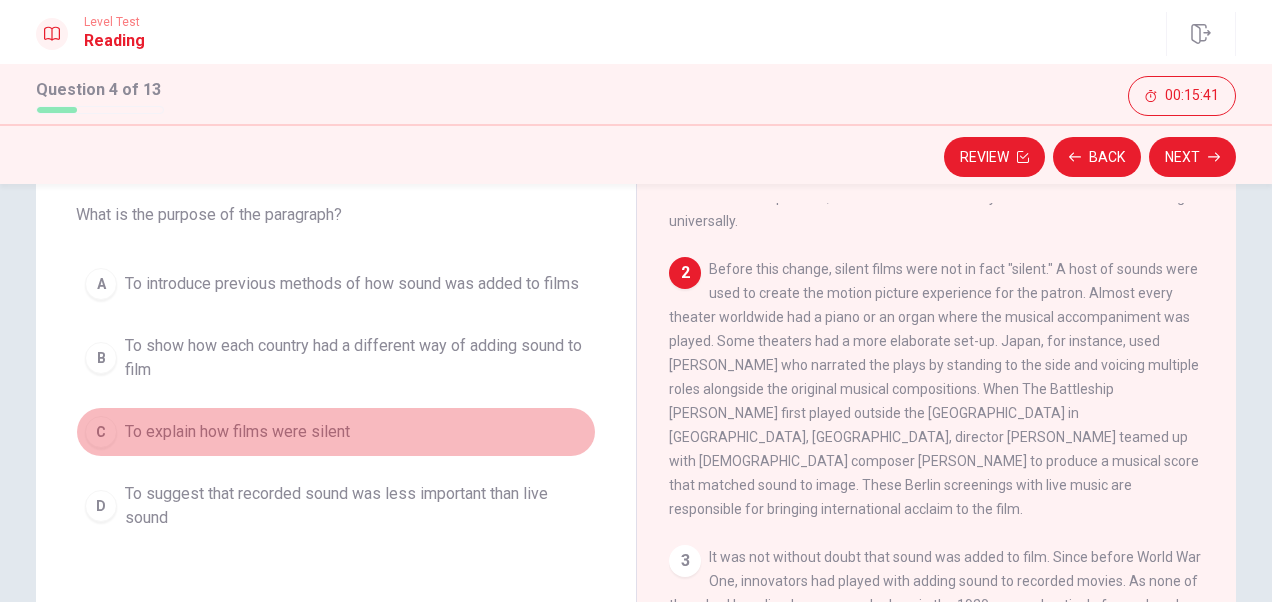 click on "To explain how films were silent" at bounding box center [237, 432] 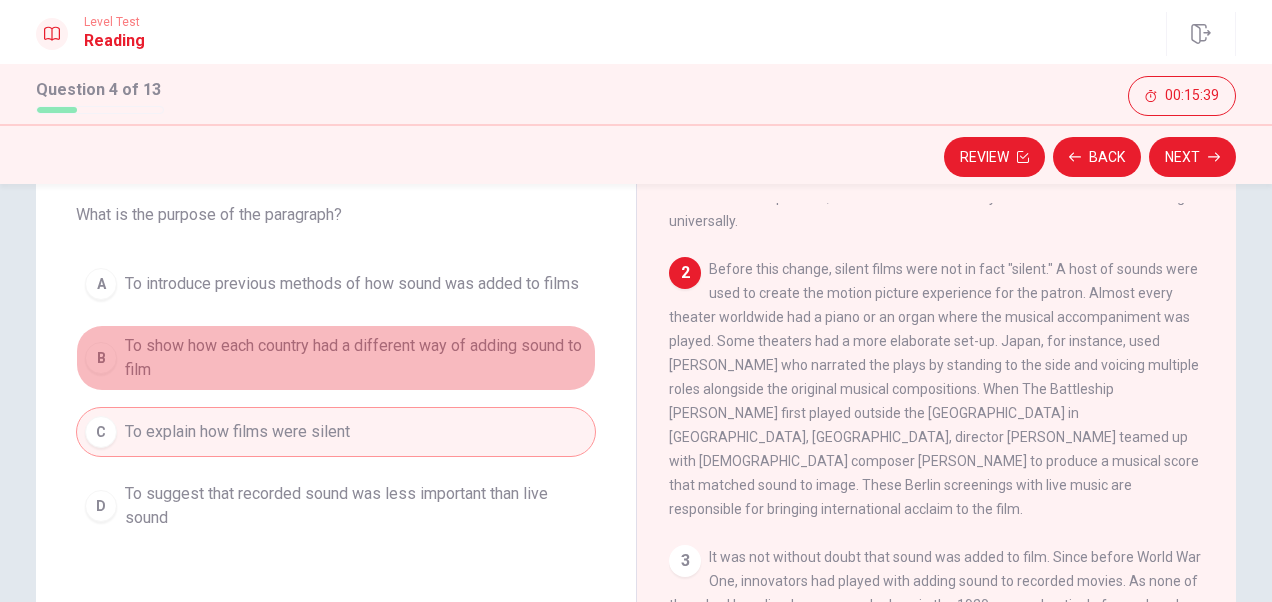 click on "To show how each country had a different way of adding sound to film" at bounding box center [356, 358] 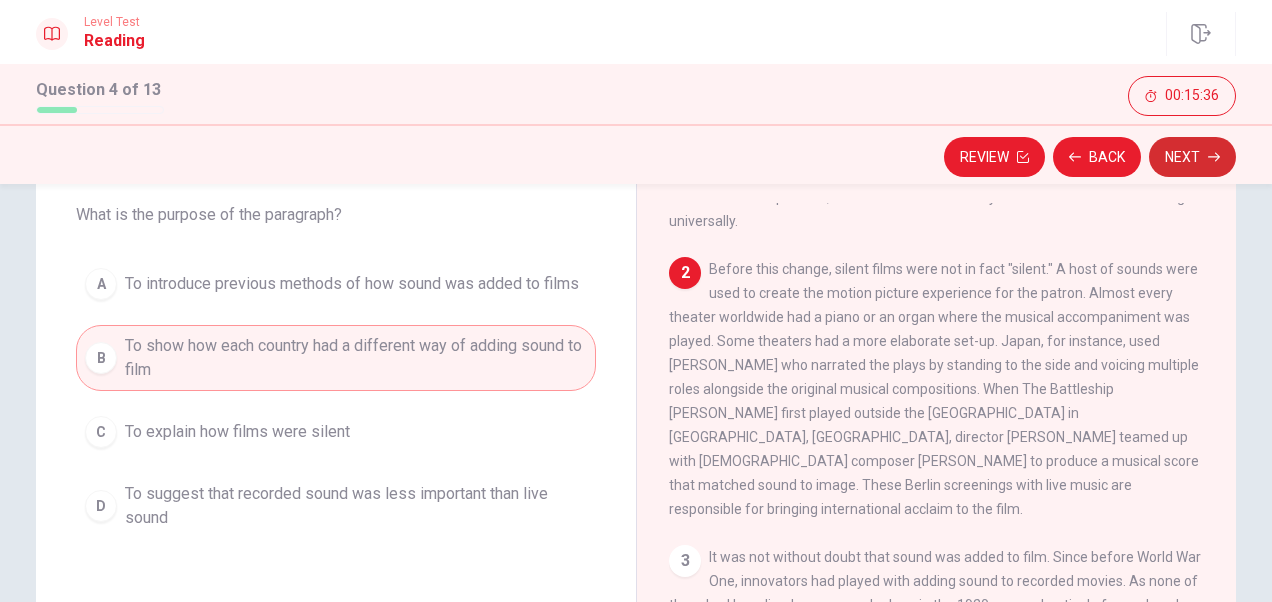 click on "Next" at bounding box center (1192, 157) 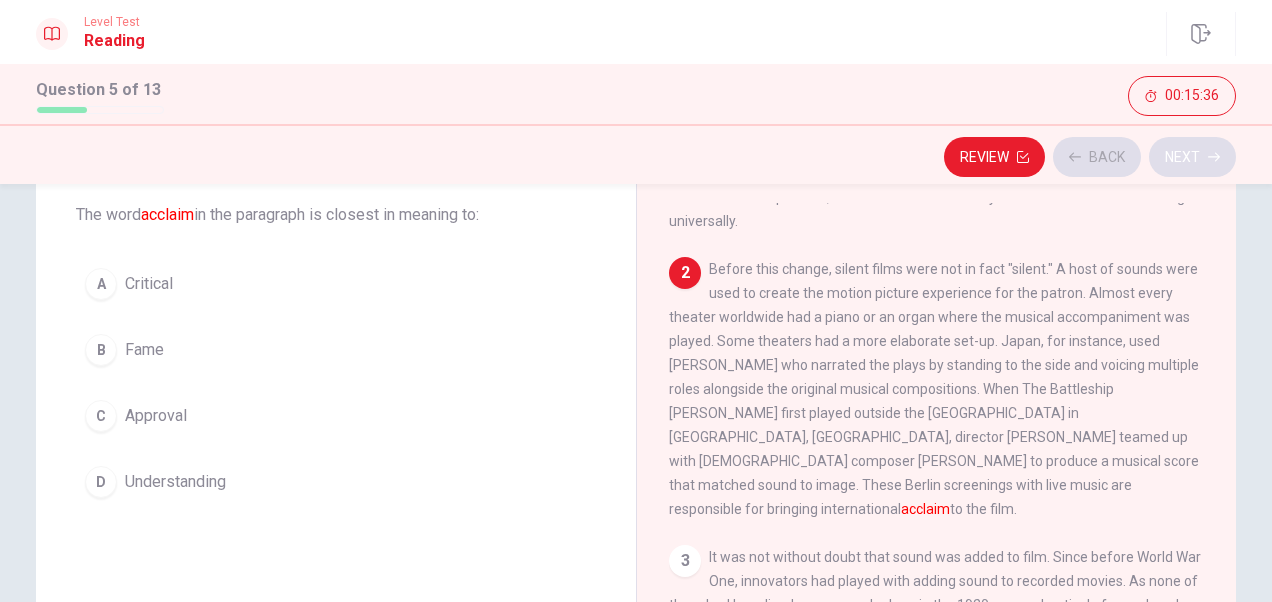 scroll, scrollTop: 246, scrollLeft: 0, axis: vertical 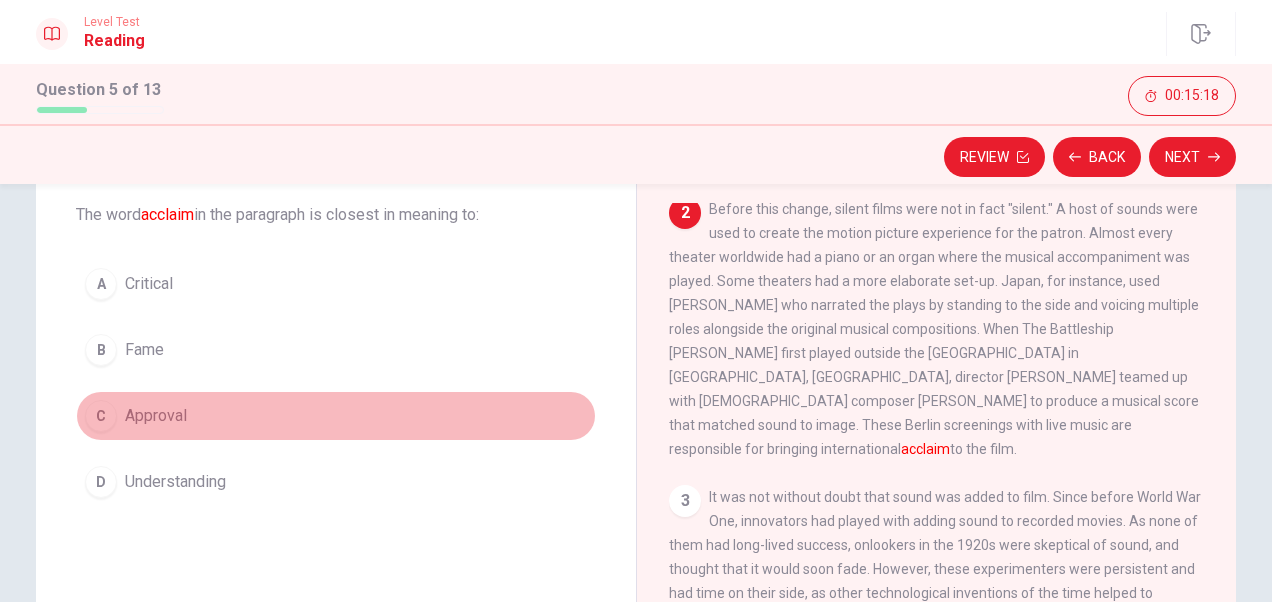 click on "Approval" at bounding box center [156, 416] 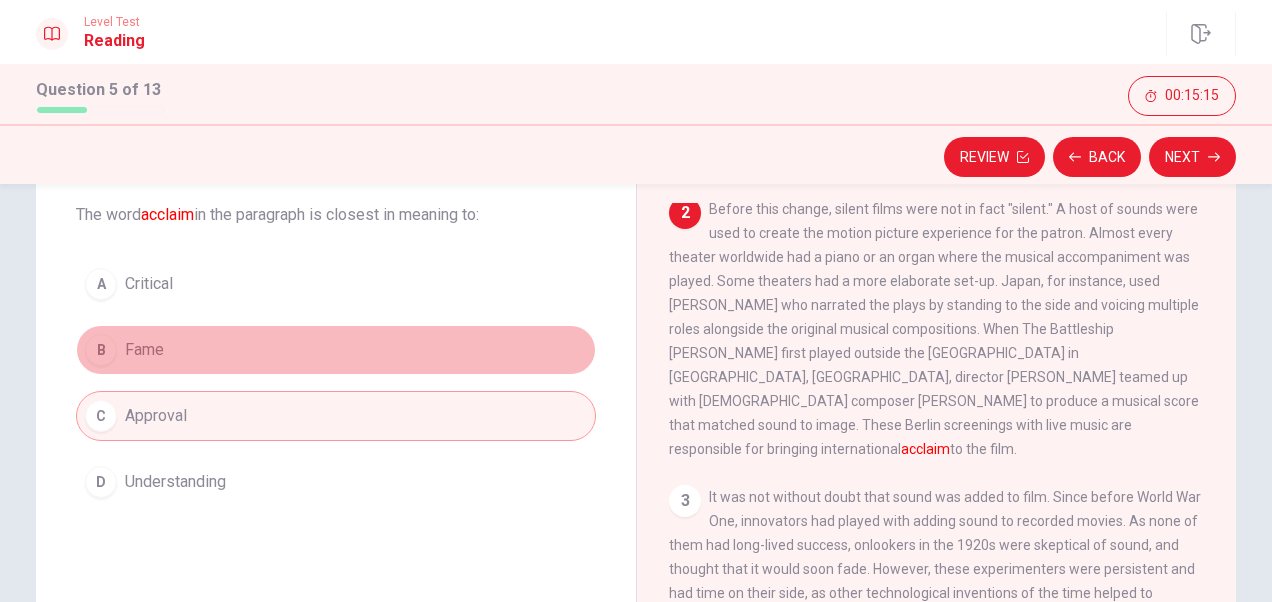 click on "Fame" at bounding box center [144, 350] 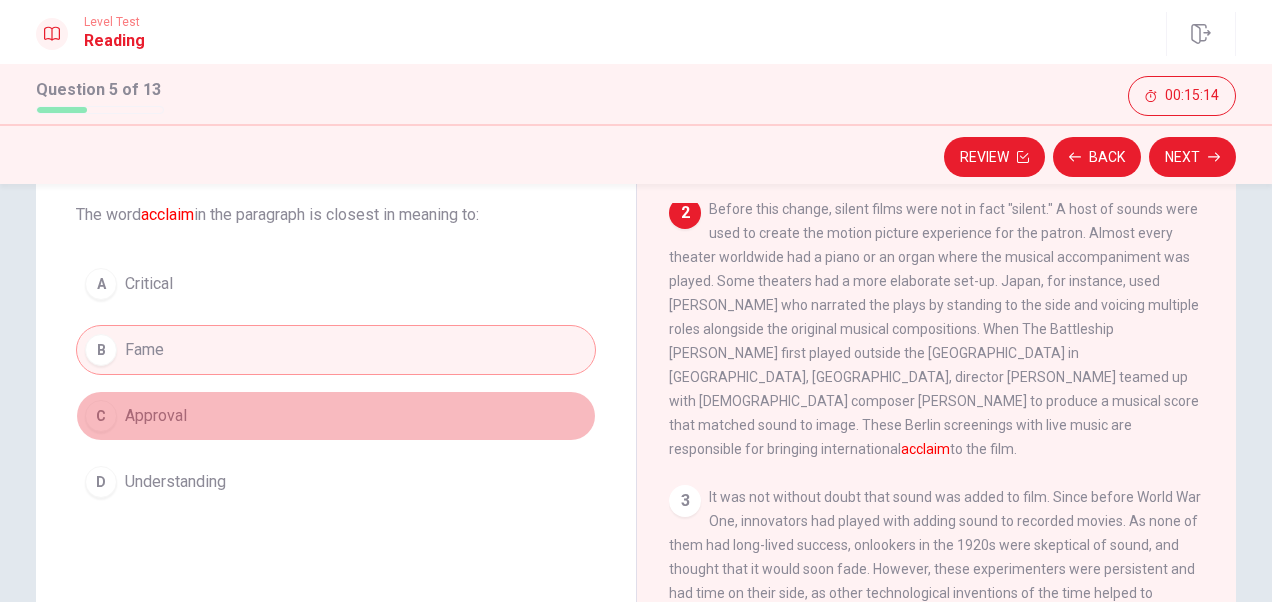 click on "Approval" at bounding box center [156, 416] 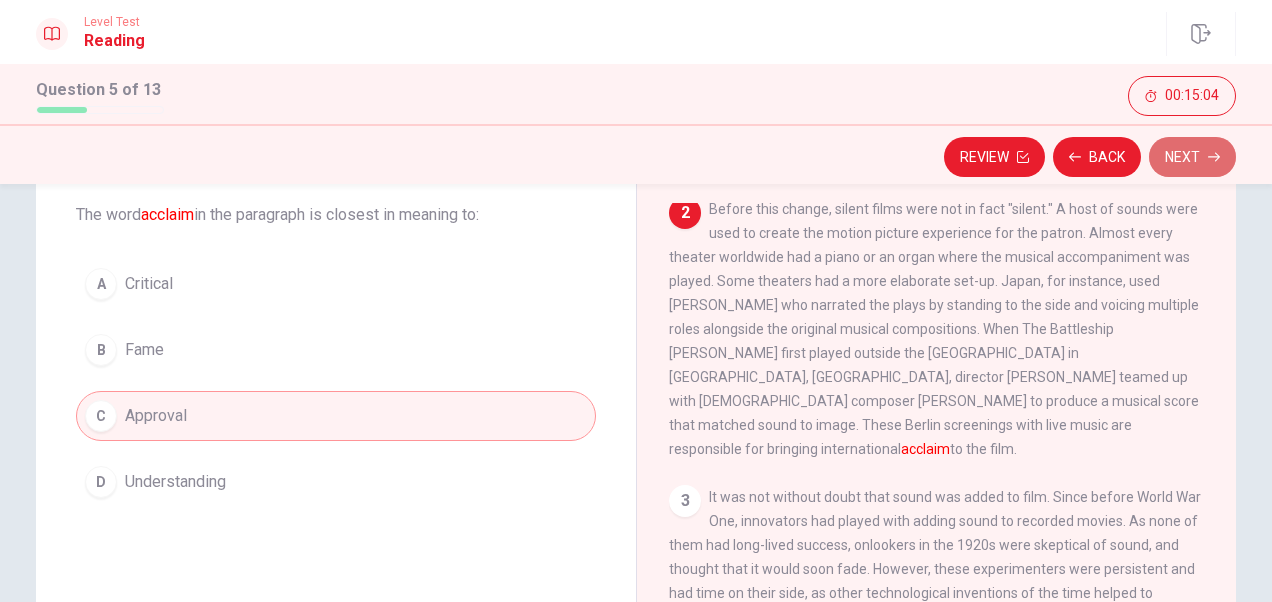 click on "Next" at bounding box center (1192, 157) 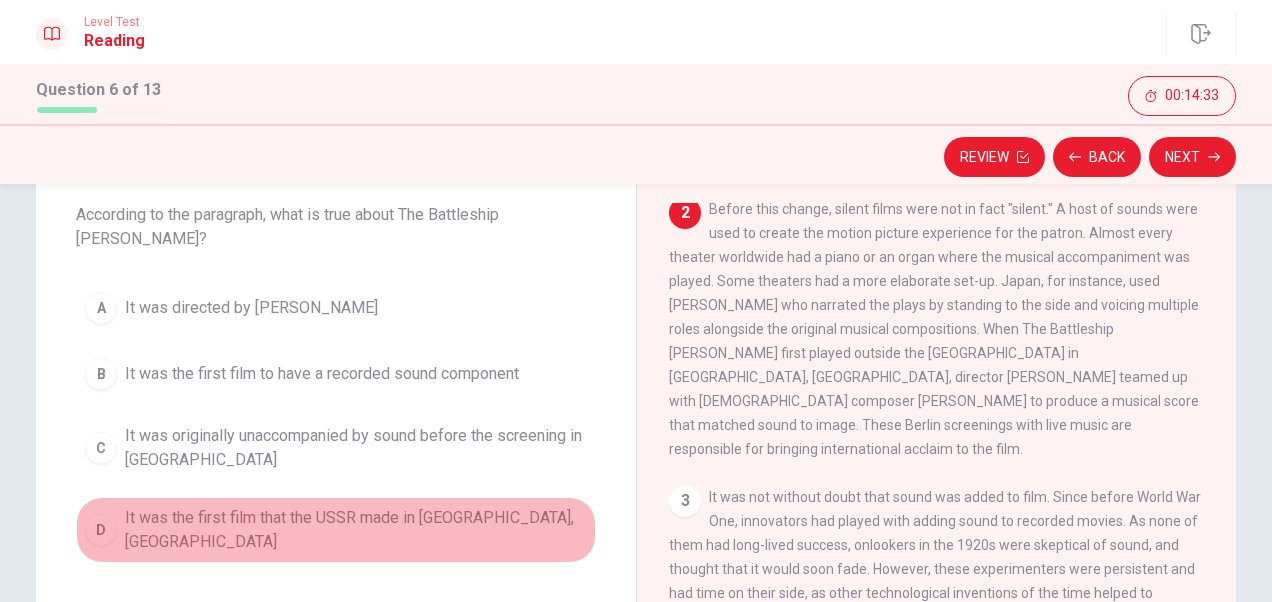 click on "D It was the first film that the USSR made in [GEOGRAPHIC_DATA], [GEOGRAPHIC_DATA]" at bounding box center (336, 530) 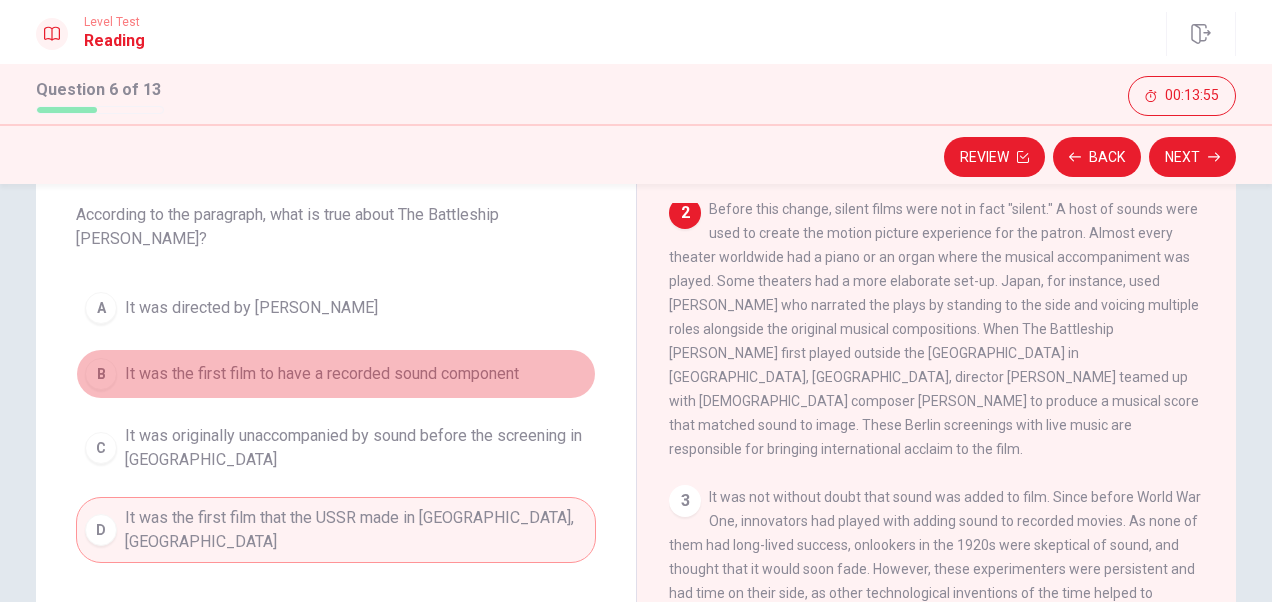 click on "It was the first film to have a recorded sound component" at bounding box center [322, 374] 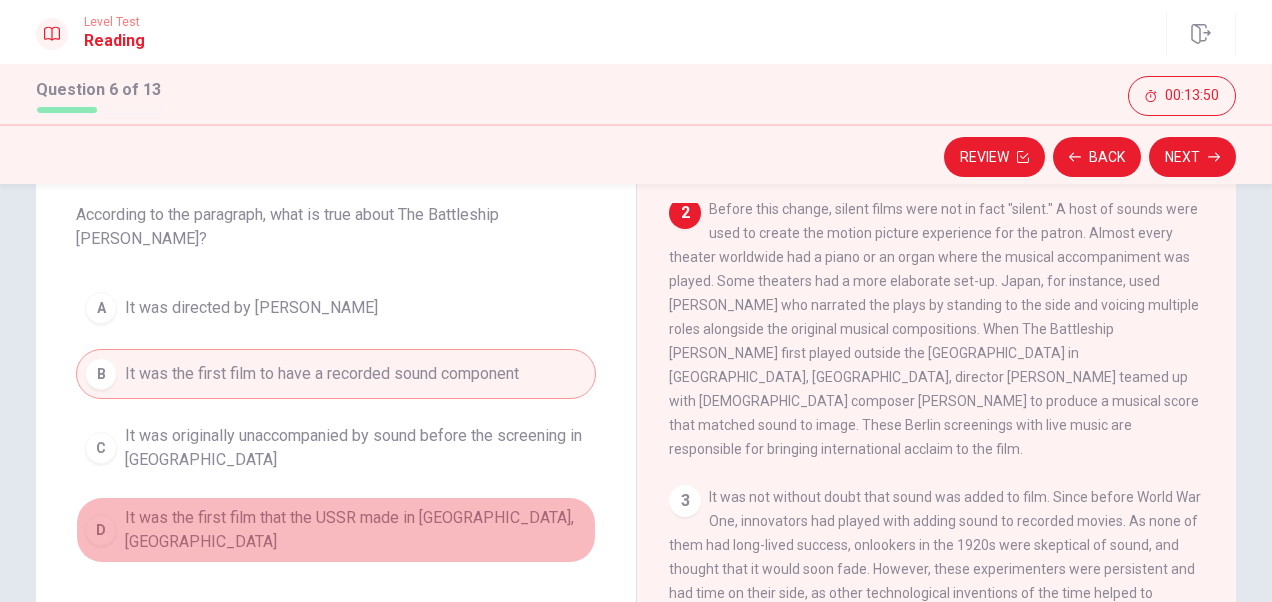 click on "D It was the first film that the USSR made in [GEOGRAPHIC_DATA], [GEOGRAPHIC_DATA]" at bounding box center [336, 530] 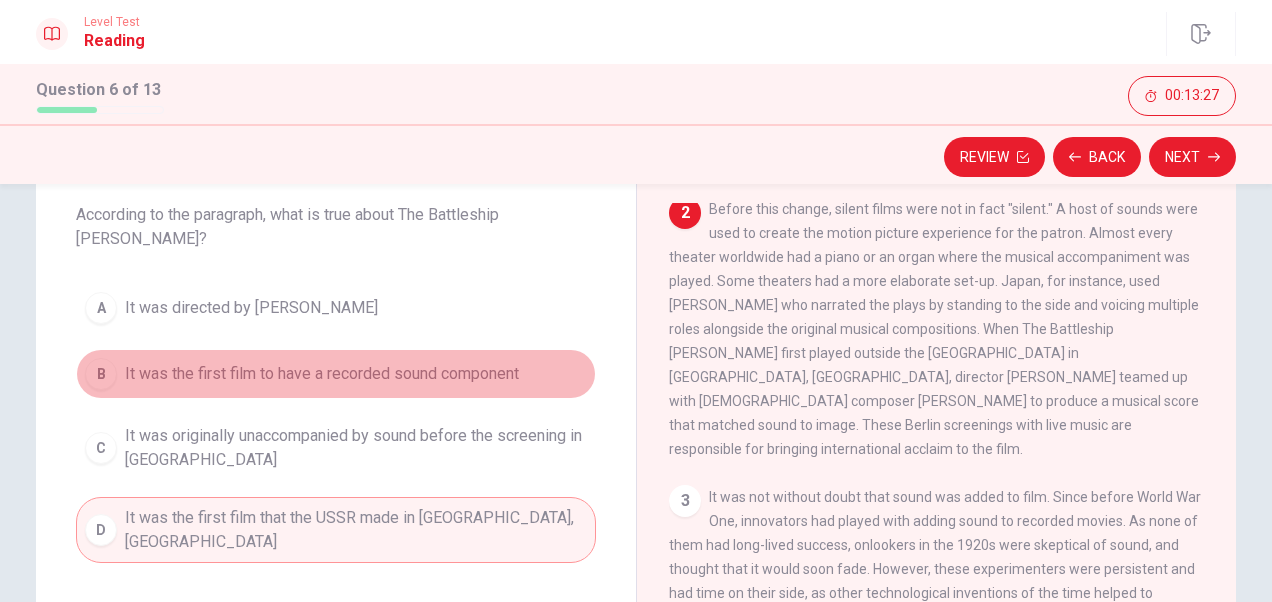 click on "It was the first film to have a recorded sound component" at bounding box center [322, 374] 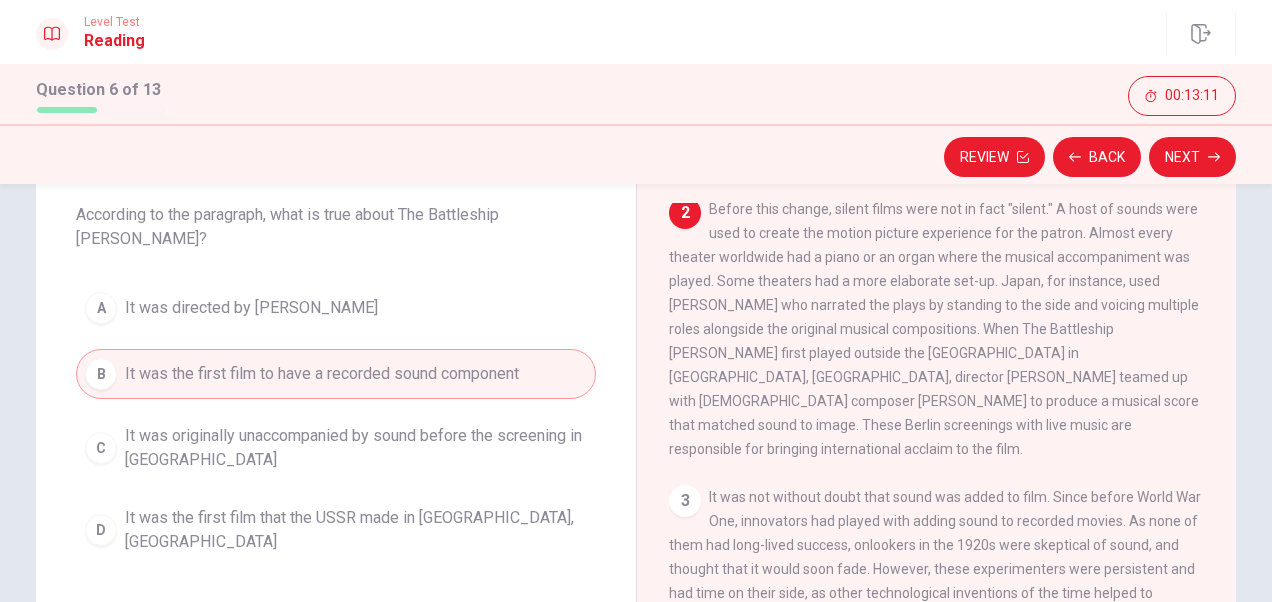 drag, startPoint x: 709, startPoint y: 394, endPoint x: 828, endPoint y: 387, distance: 119.2057 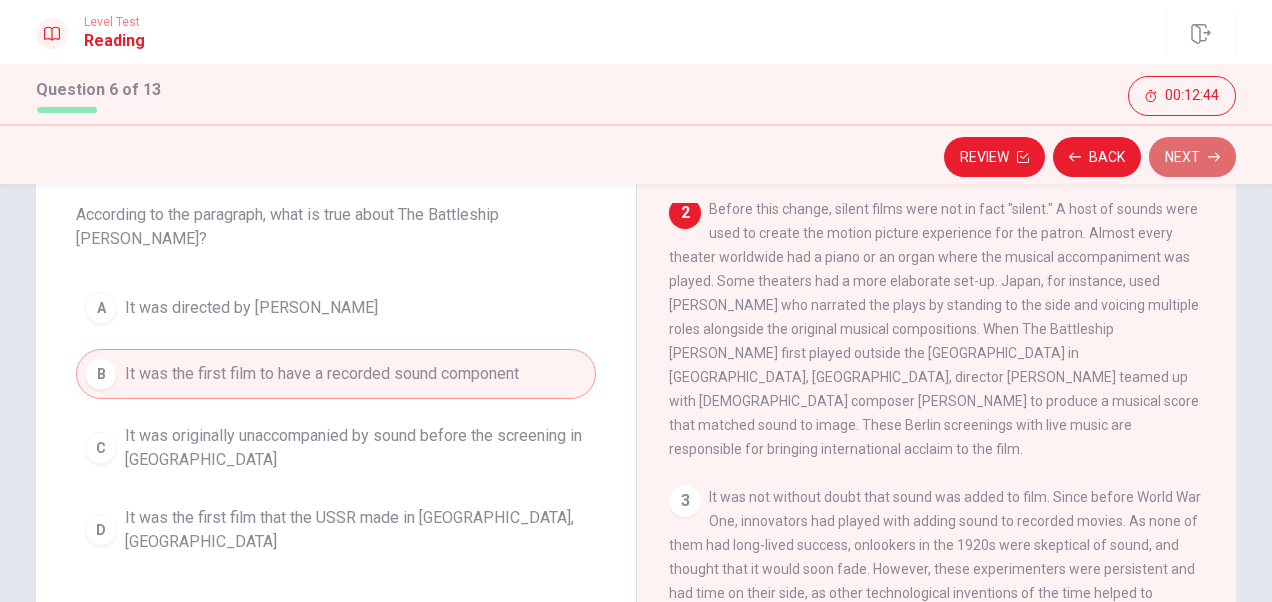 click on "Next" at bounding box center (1192, 157) 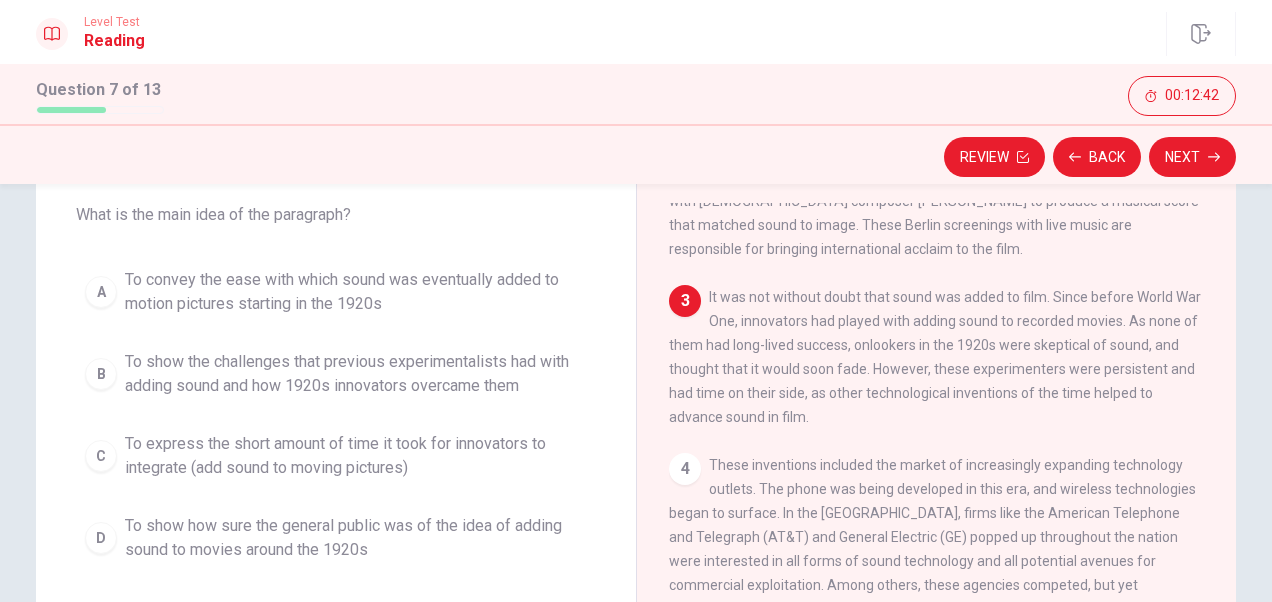 scroll, scrollTop: 448, scrollLeft: 0, axis: vertical 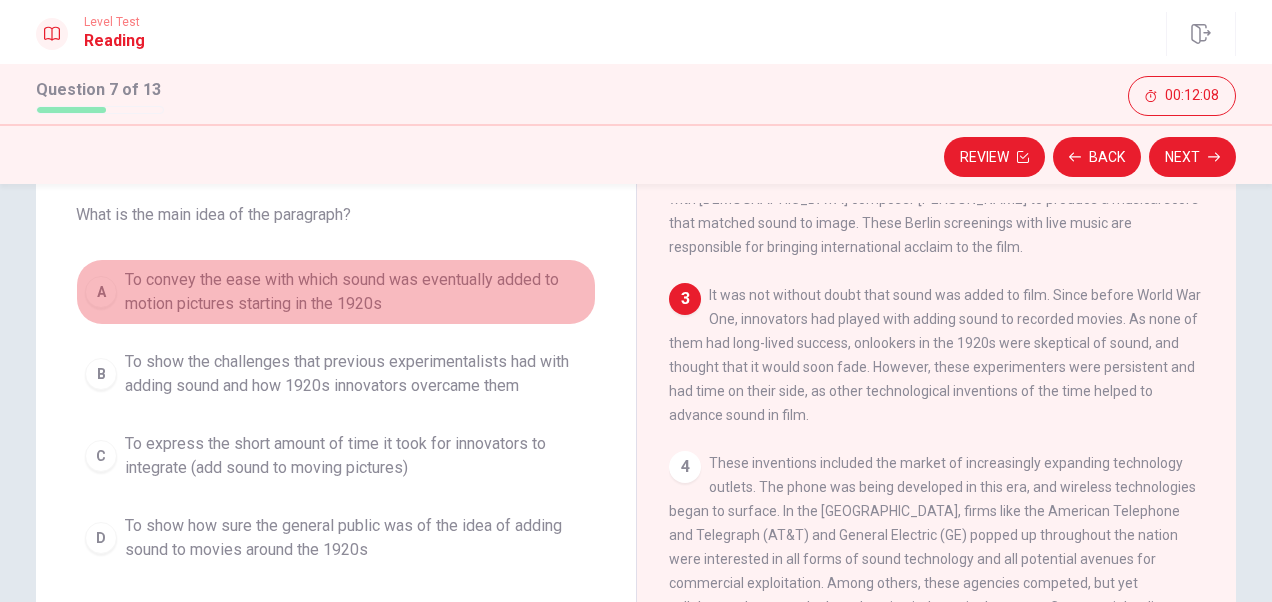 click on "To convey the ease with which sound was eventually added to motion pictures starting in the 1920s" at bounding box center (356, 292) 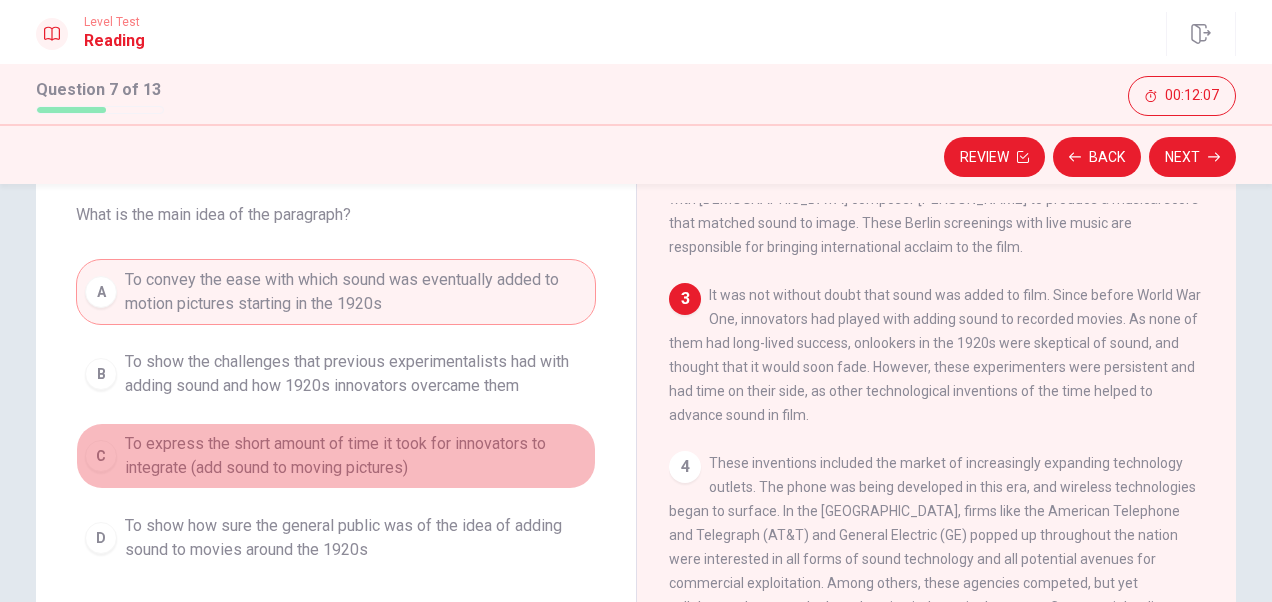 click on "To express the short amount of time it took for innovators to integrate (add sound to moving pictures)" at bounding box center [356, 456] 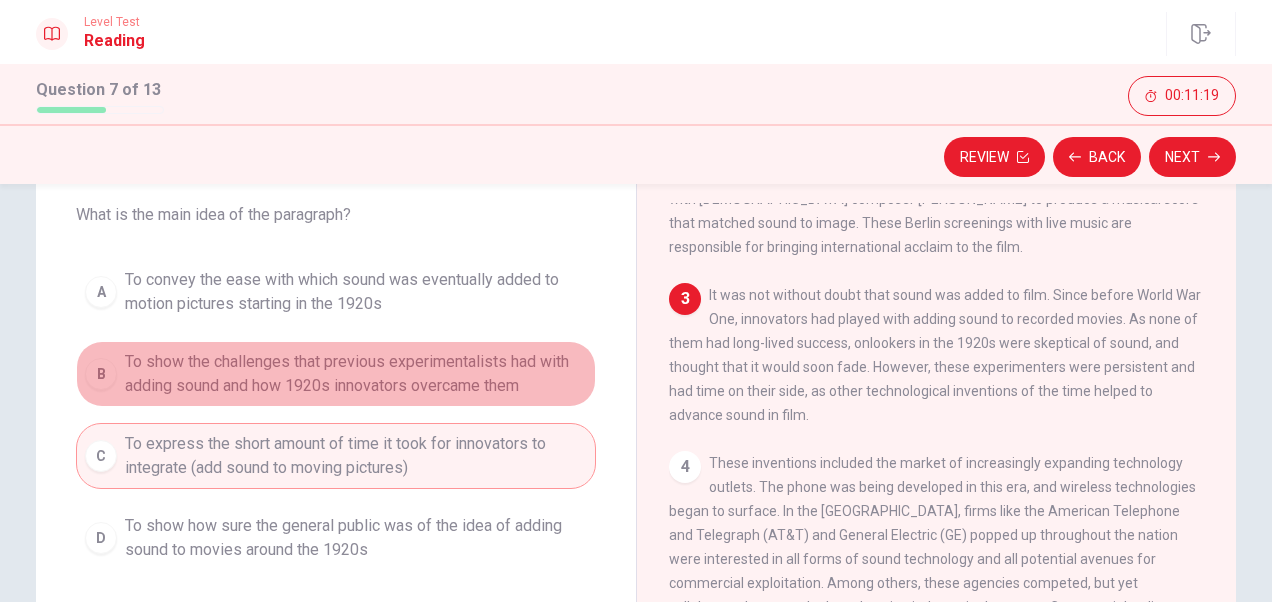 click on "To show the challenges that previous experimentalists had with adding sound and how 1920s innovators overcame them" at bounding box center (356, 374) 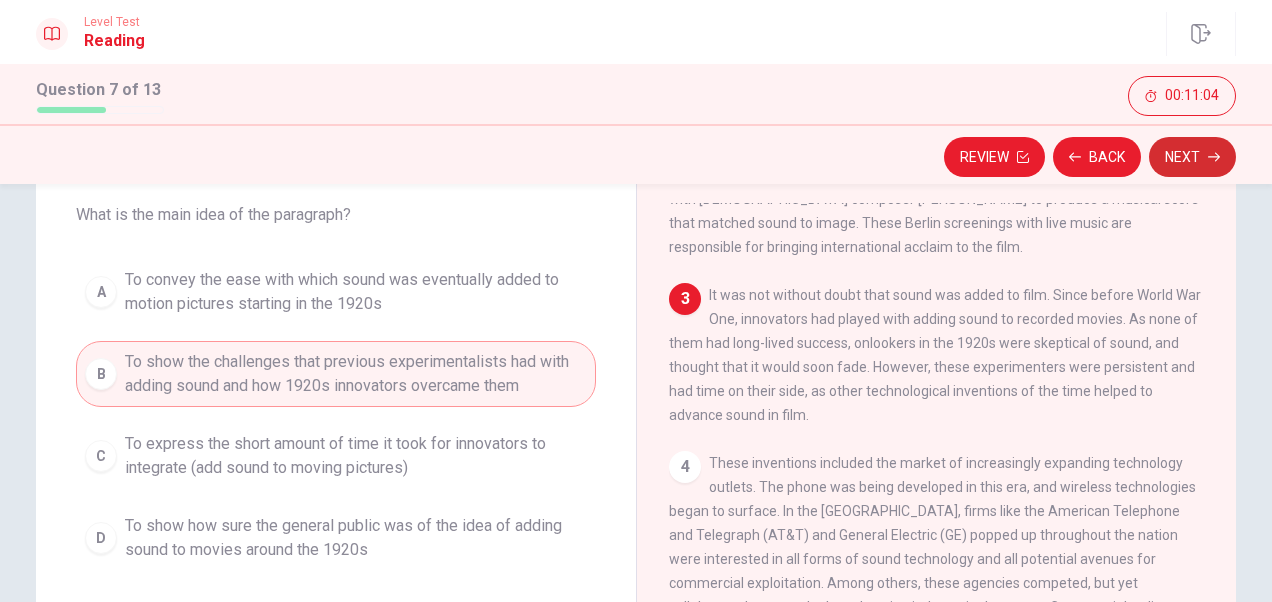 click on "Next" at bounding box center [1192, 157] 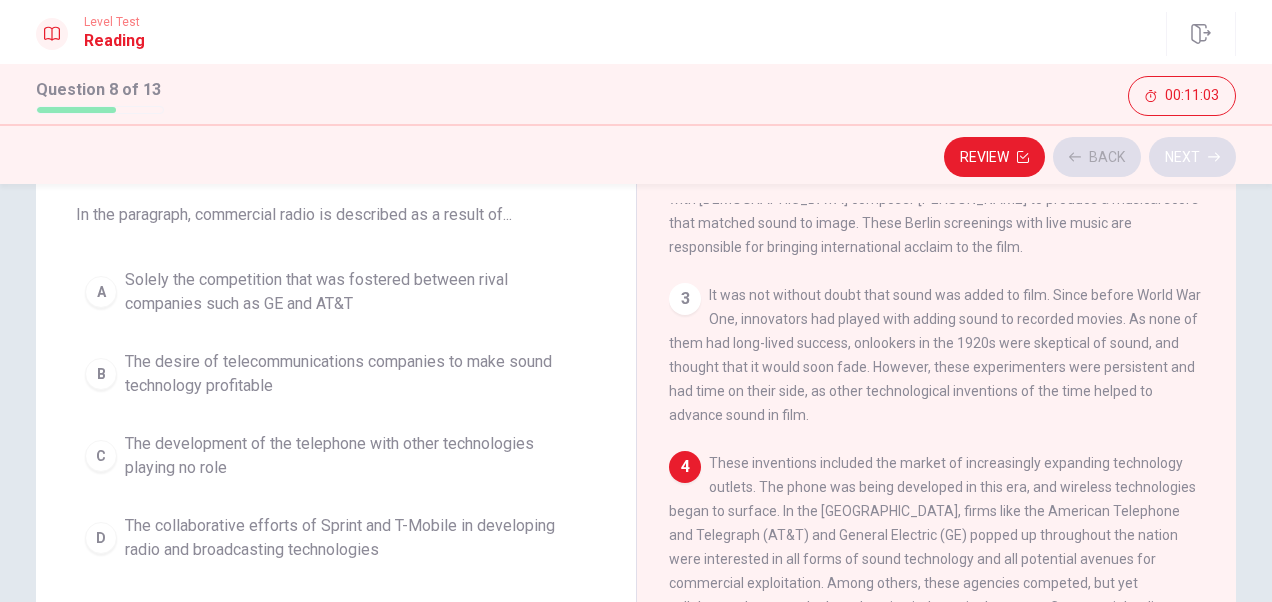 scroll, scrollTop: 531, scrollLeft: 0, axis: vertical 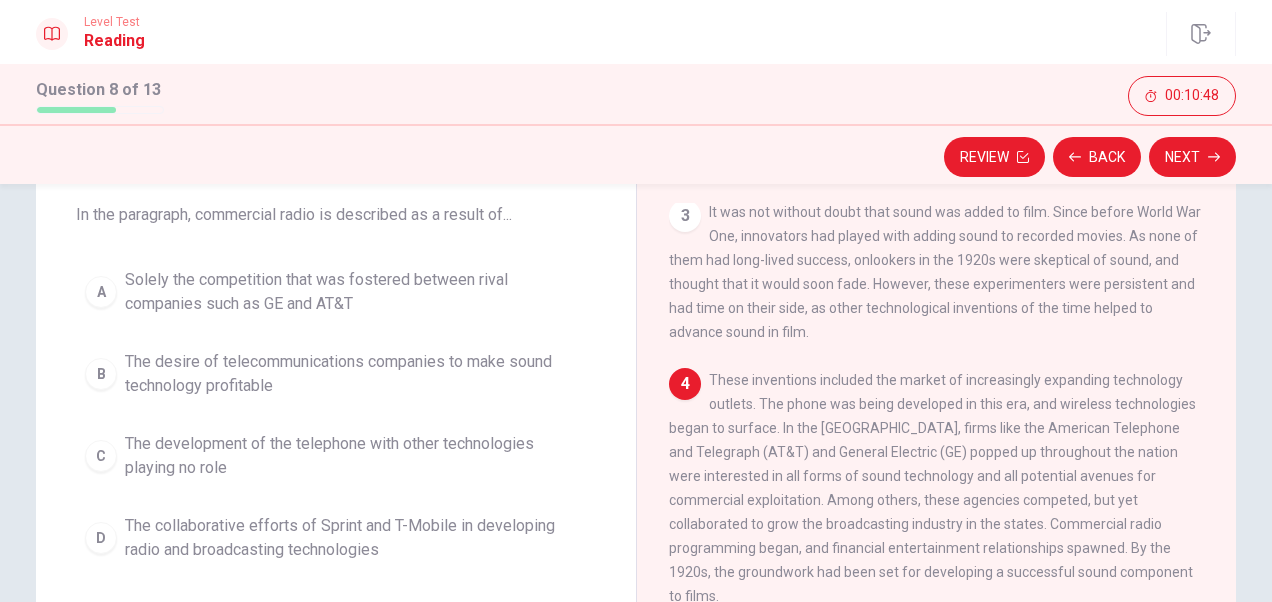 drag, startPoint x: 754, startPoint y: 372, endPoint x: 806, endPoint y: 374, distance: 52.03845 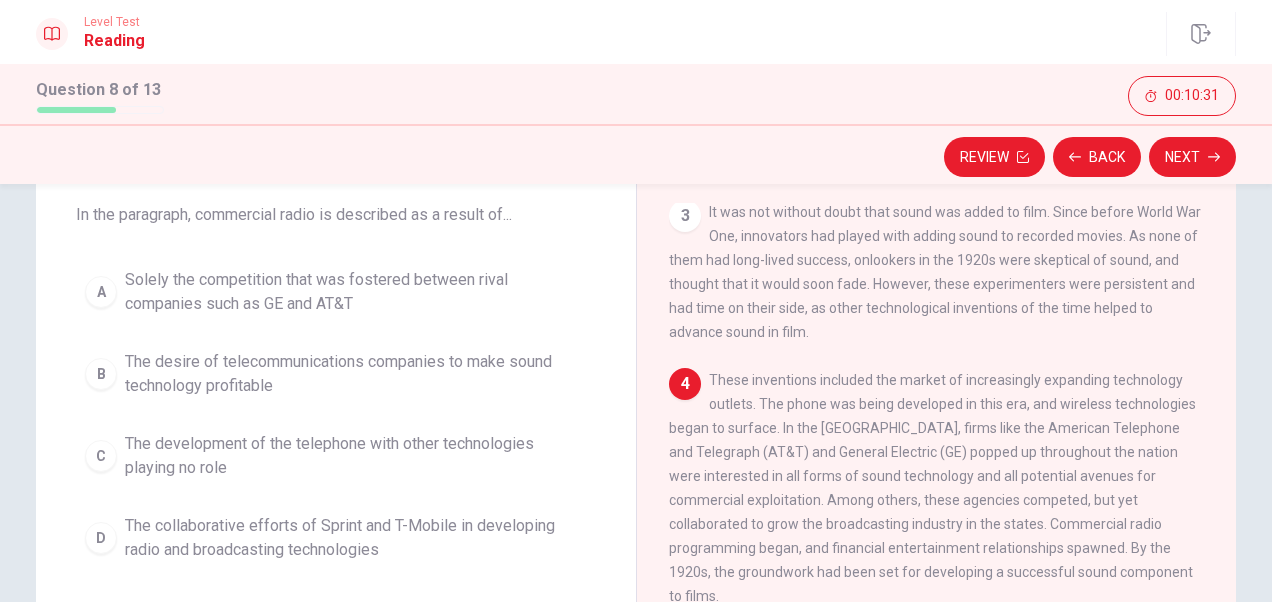 click on "These inventions included the market of increasingly expanding technology outlets. The phone was being developed in this era, and wireless technologies began to surface. In the [GEOGRAPHIC_DATA], firms like the American Telephone and Telegraph (AT&T) and General Electric (GE) popped up throughout the nation were interested in all forms of sound technology and all potential avenues for commercial exploitation. Among others, these agencies competed, but yet collaborated to grow the broadcasting industry in the states. Commercial radio programming began, and financial entertainment relationships spawned. By the 1920s, the groundwork had been set for developing a successful sound component to films." at bounding box center (932, 488) 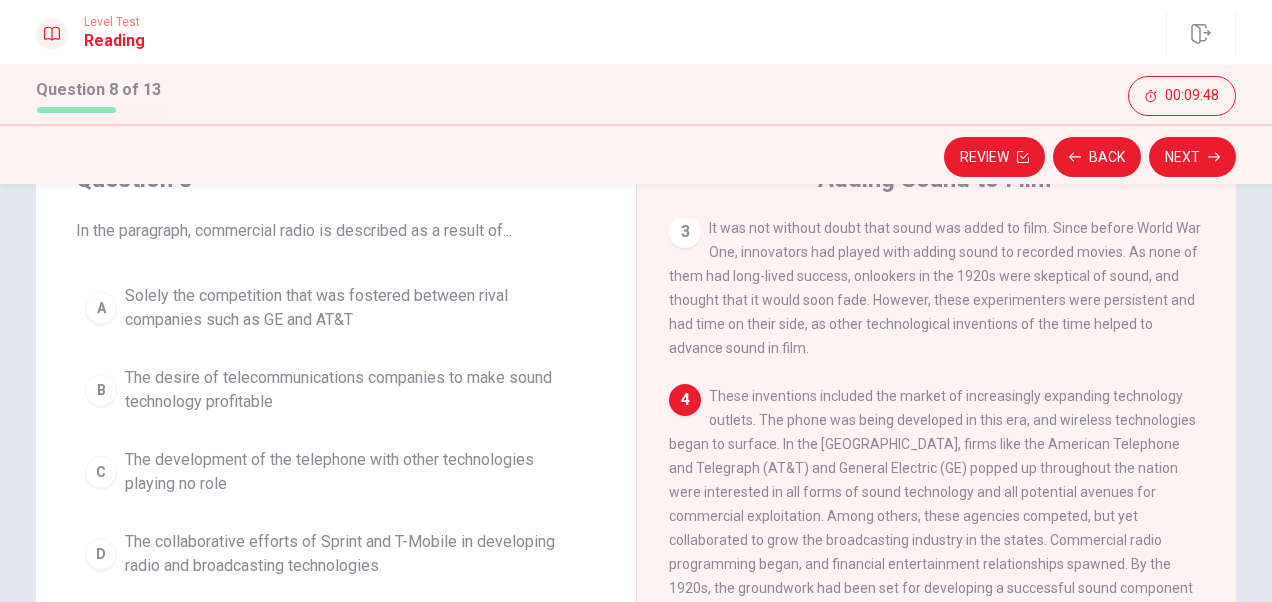 scroll, scrollTop: 92, scrollLeft: 0, axis: vertical 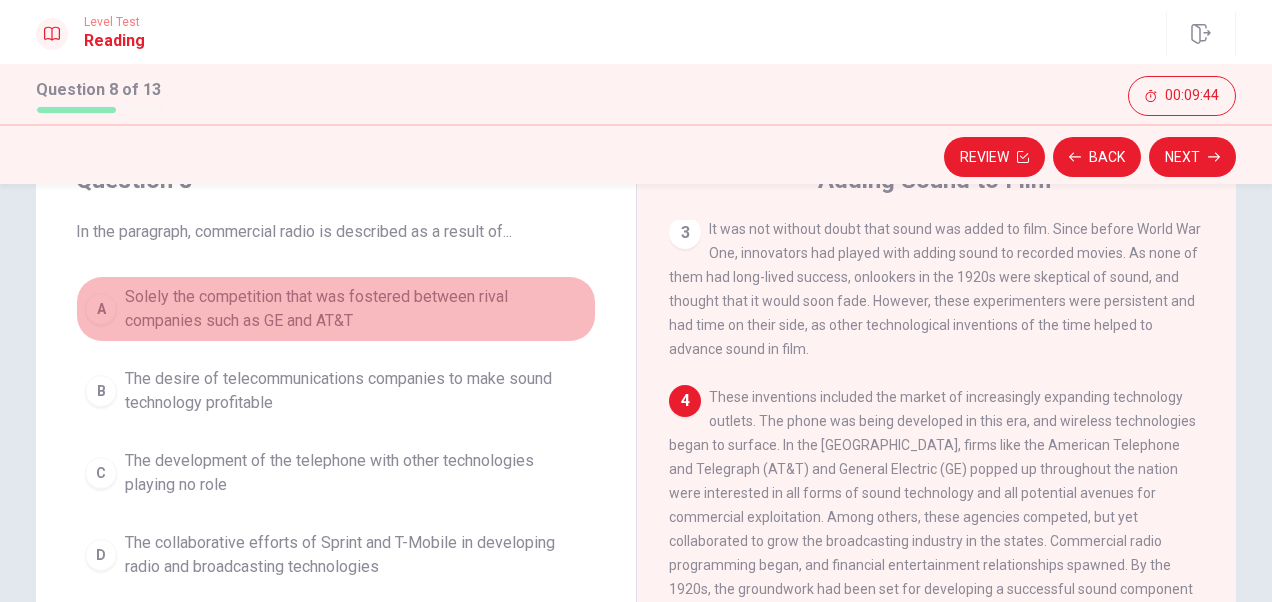 click on "Solely the competition that was fostered between rival companies such as GE and AT&T" at bounding box center [356, 309] 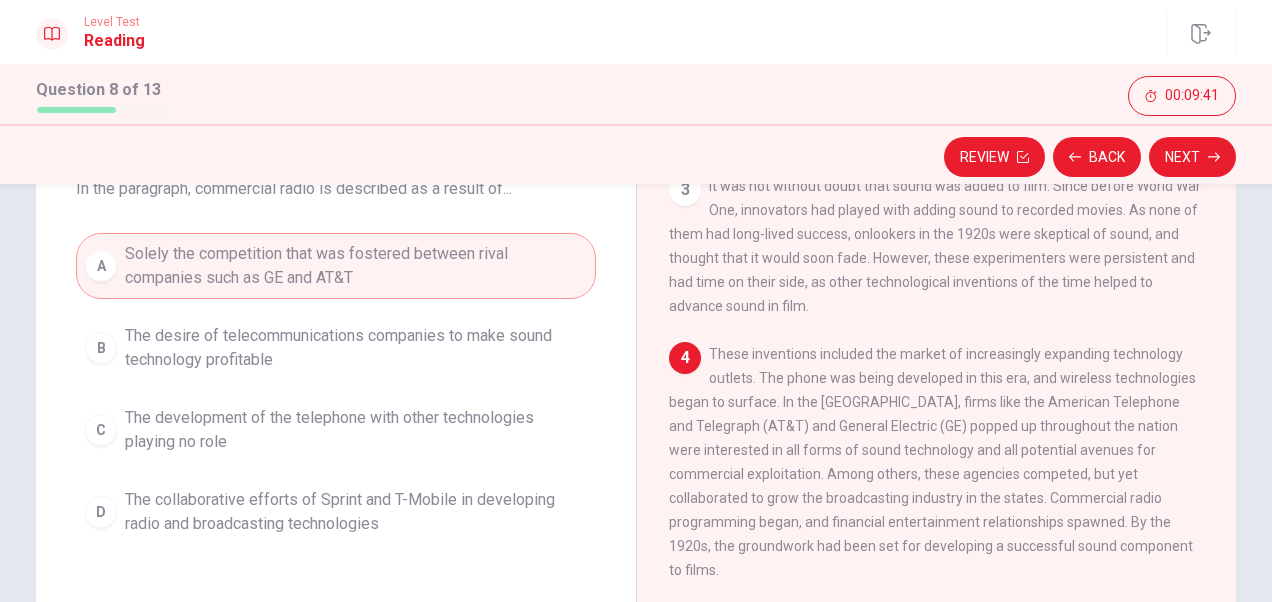 scroll, scrollTop: 136, scrollLeft: 0, axis: vertical 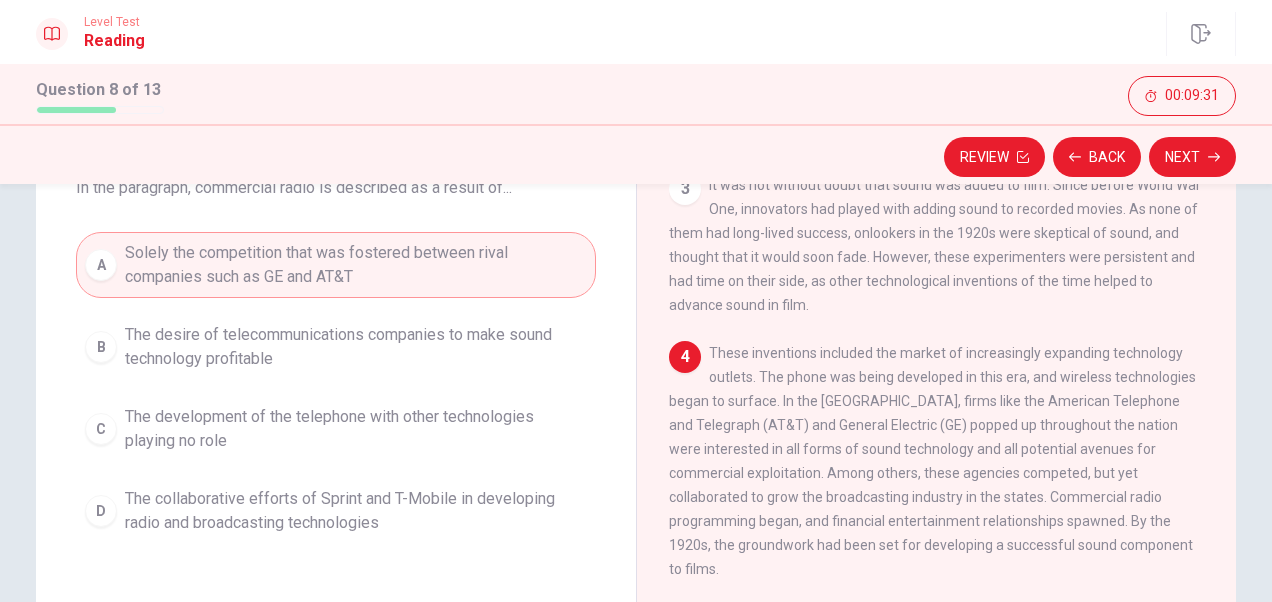 drag, startPoint x: 802, startPoint y: 552, endPoint x: 856, endPoint y: 552, distance: 54 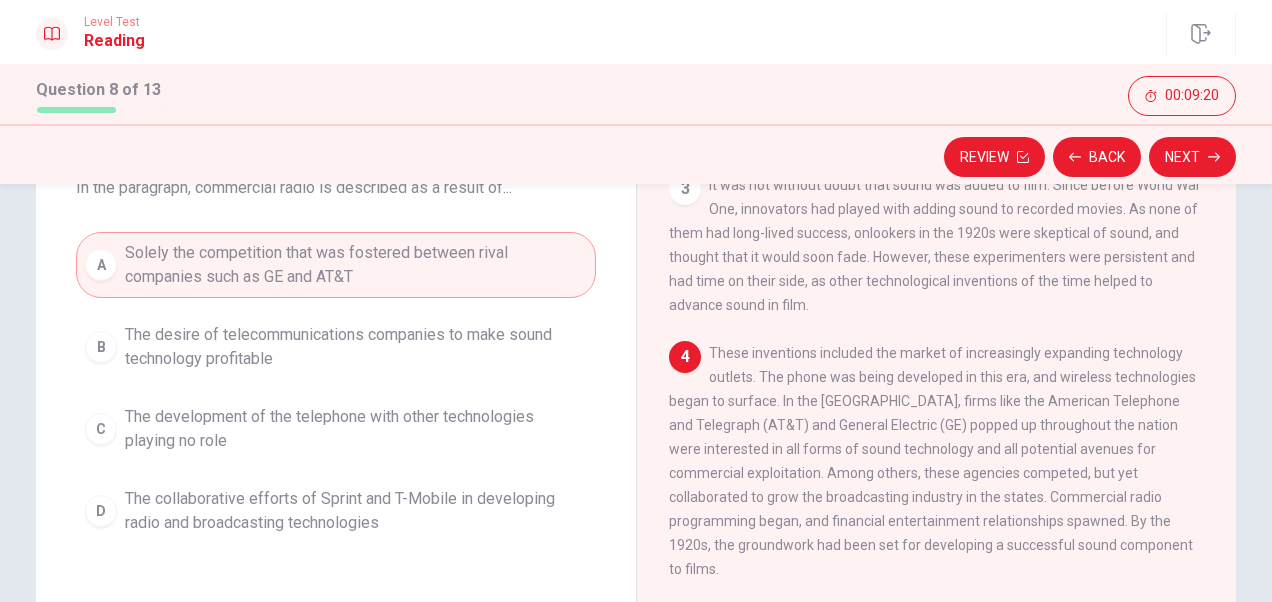 drag, startPoint x: 685, startPoint y: 502, endPoint x: 812, endPoint y: 500, distance: 127.01575 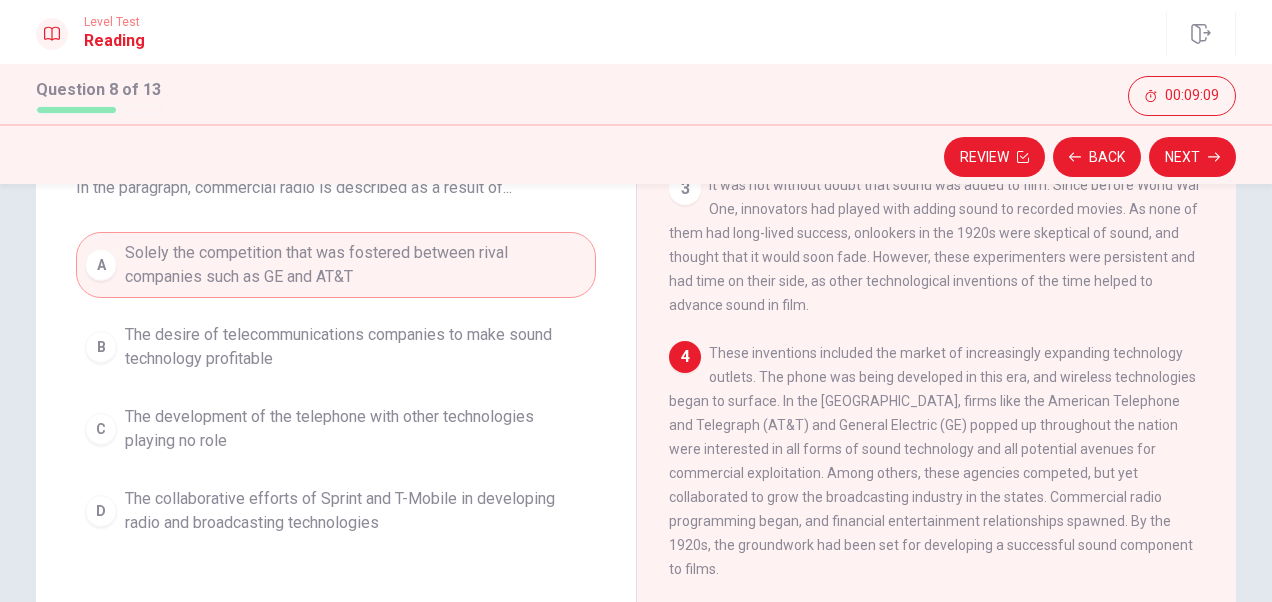 click on "The collaborative efforts of Sprint and T-Mobile in developing radio and broadcasting technologies" at bounding box center (356, 511) 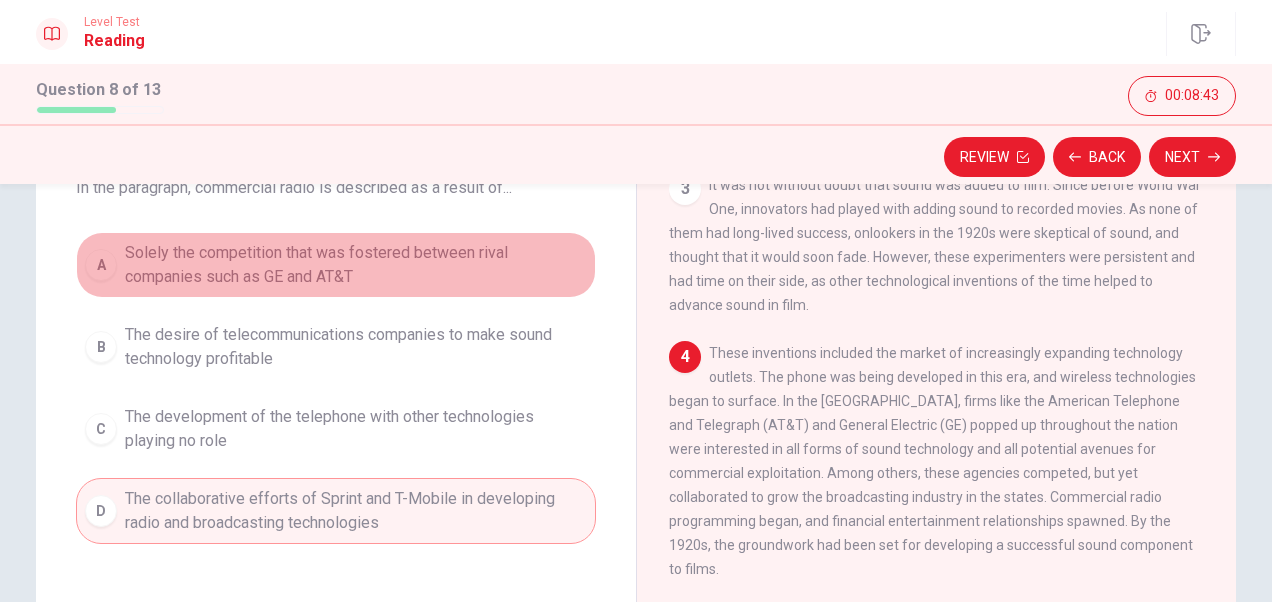 click on "Solely the competition that was fostered between rival companies such as GE and AT&T" at bounding box center (356, 265) 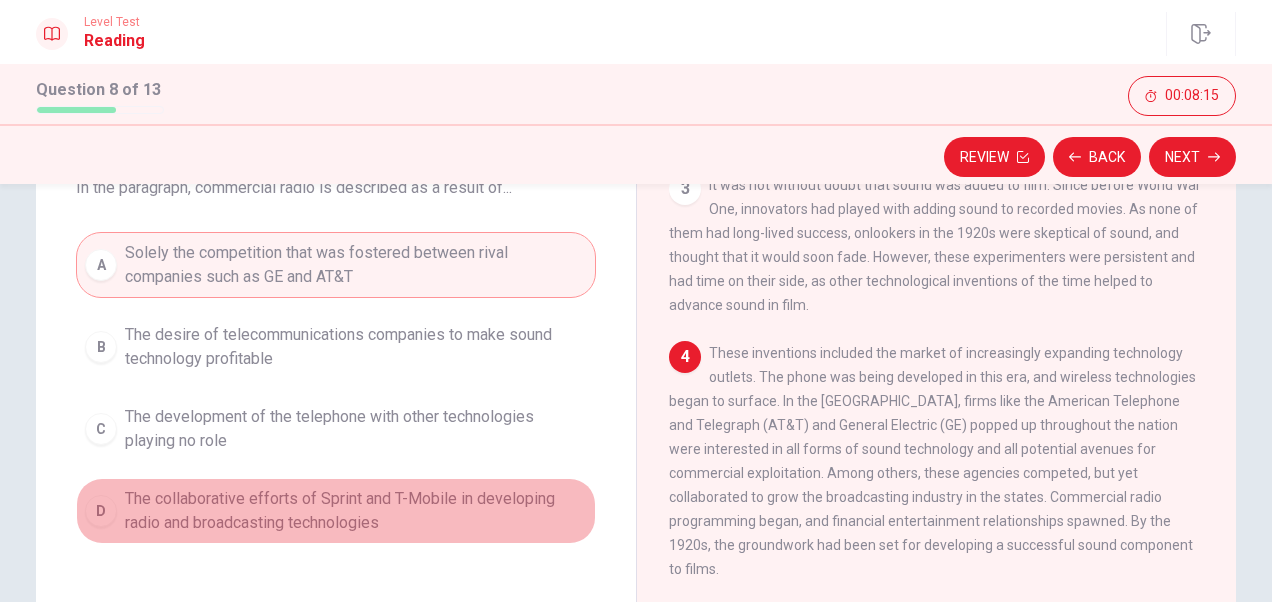 click on "The collaborative efforts of Sprint and T-Mobile in developing radio and broadcasting technologies" at bounding box center [356, 511] 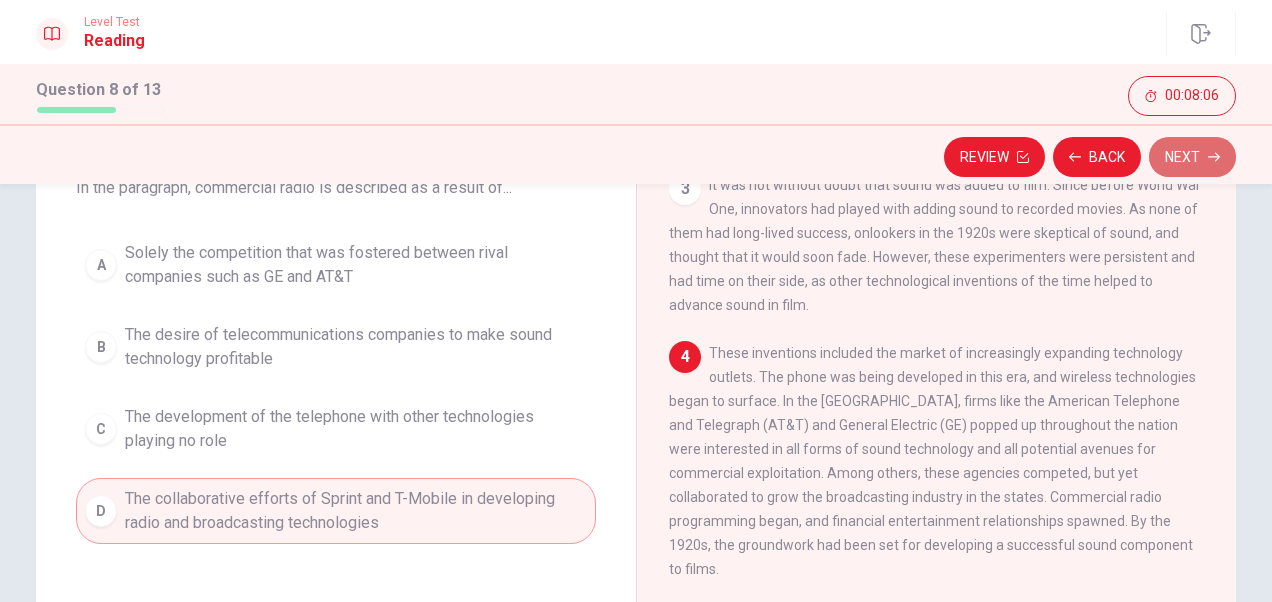 click on "Next" at bounding box center [1192, 157] 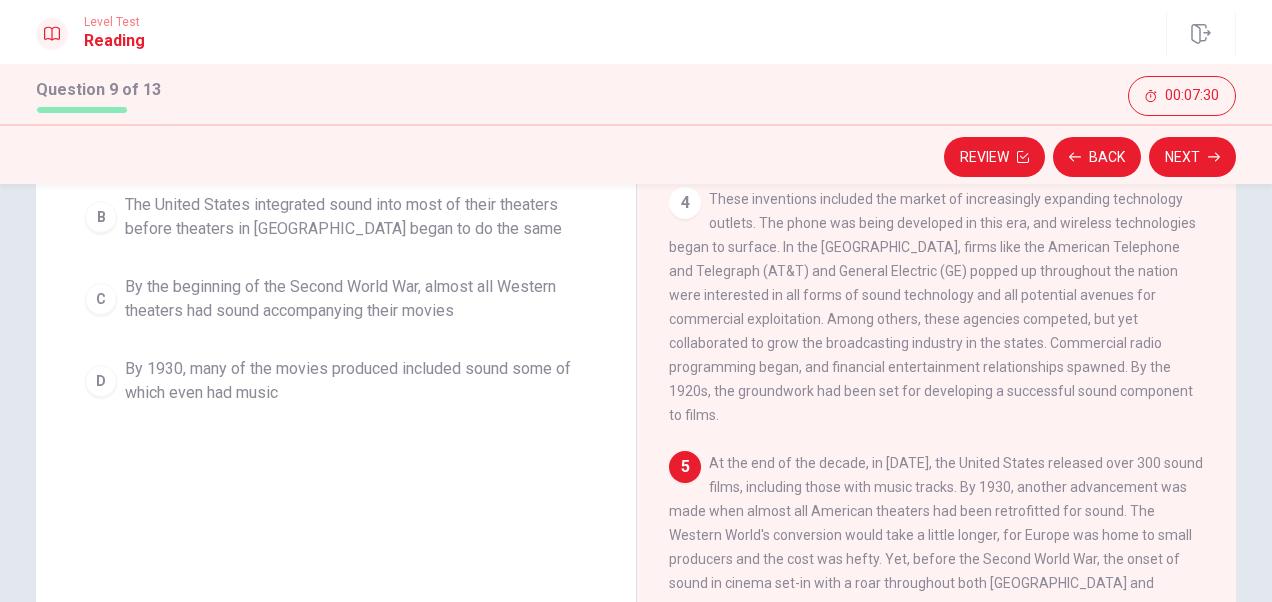 scroll, scrollTop: 288, scrollLeft: 0, axis: vertical 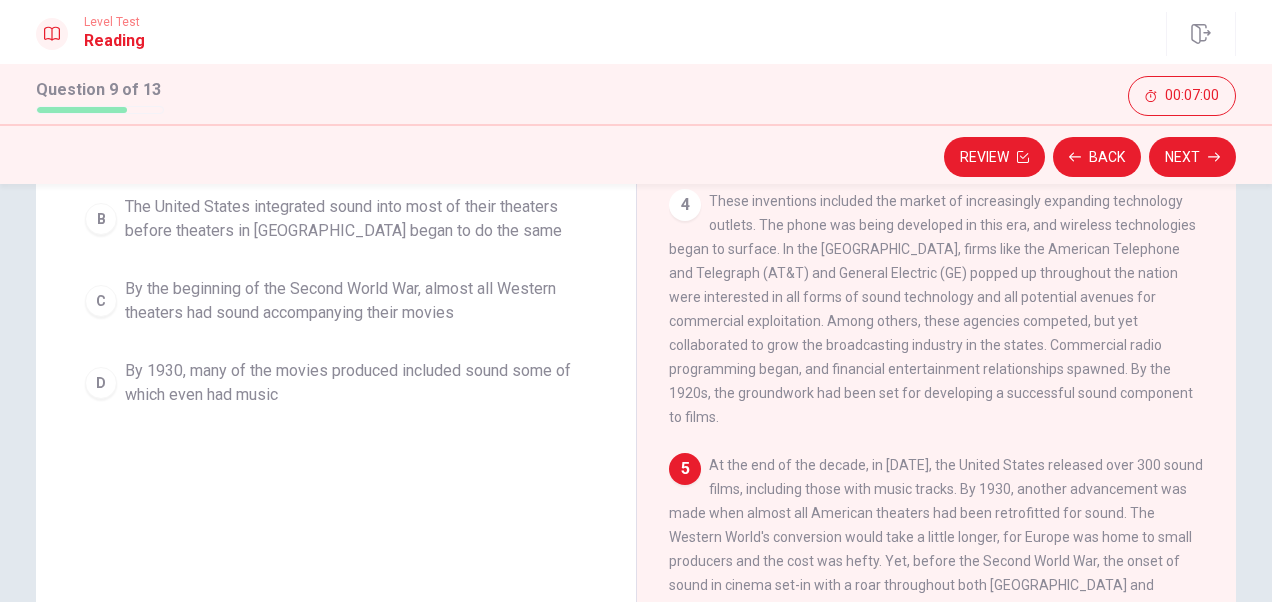 click on "At the end of the decade, in [DATE], the United States released over 300 sound films, including those with music tracks. By 1930, another advancement was made when almost all American theaters had been retrofitted for sound. The Western World's conversion would take a little longer, for Europe was home to small producers and the cost was hefty. Yet, before the Second World War, the onset of sound in cinema set-in with a roar throughout both [GEOGRAPHIC_DATA] and [GEOGRAPHIC_DATA]." at bounding box center [936, 537] 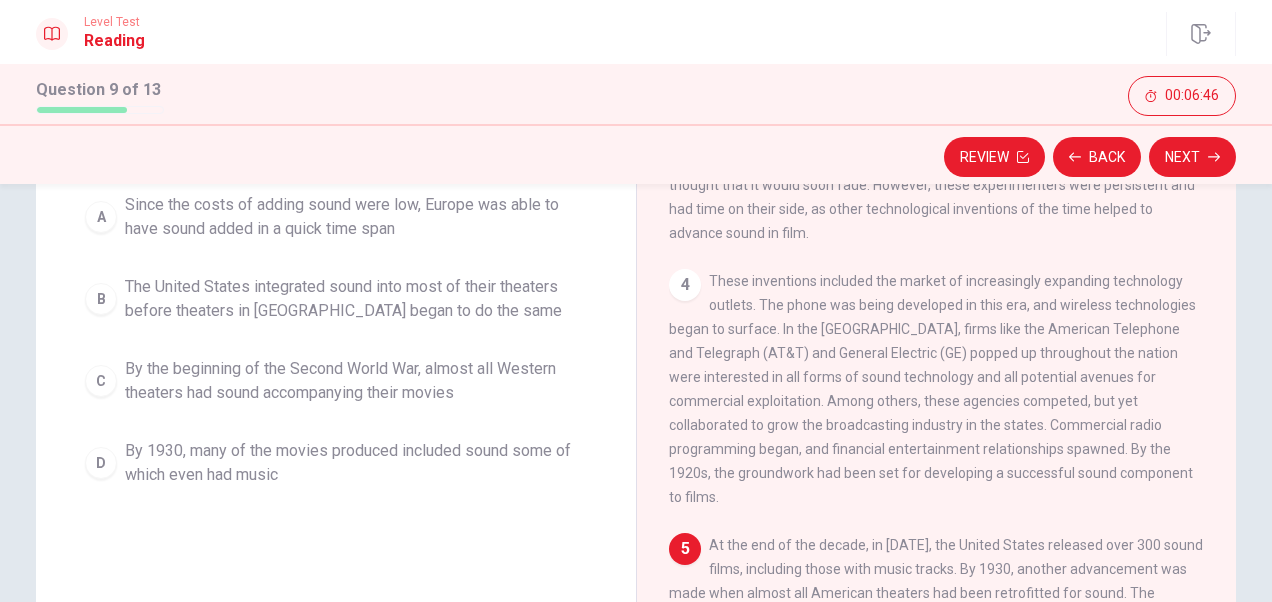 scroll, scrollTop: 200, scrollLeft: 0, axis: vertical 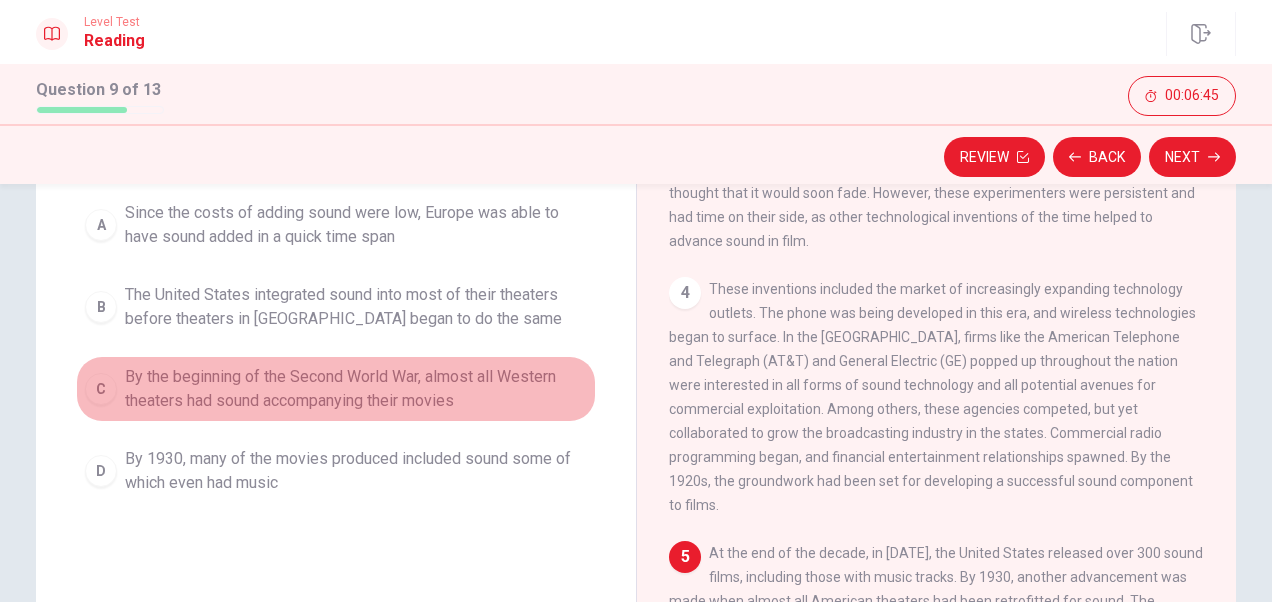 click on "By the beginning of the Second World War, almost all Western theaters had sound accompanying their movies" at bounding box center [356, 389] 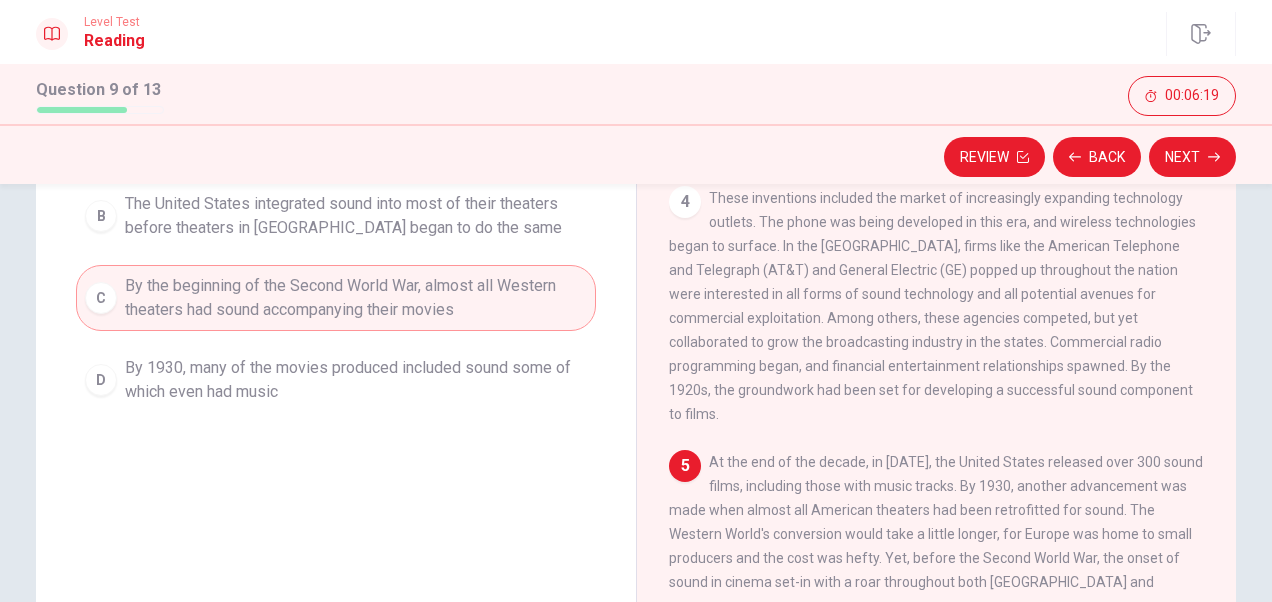 scroll, scrollTop: 292, scrollLeft: 0, axis: vertical 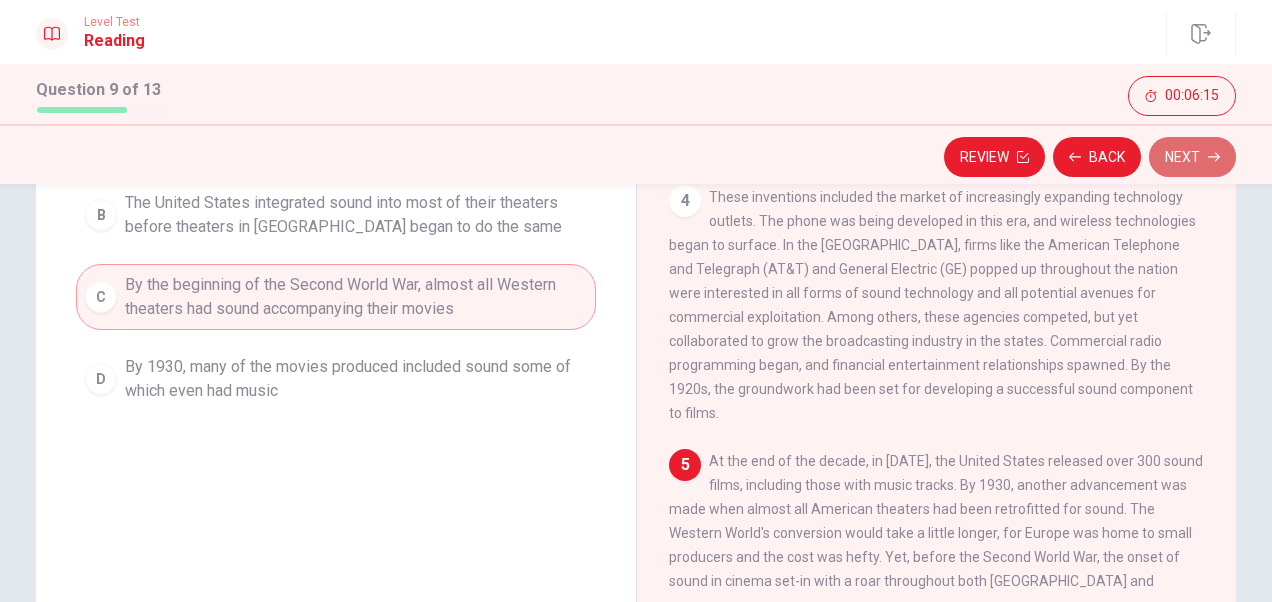 click on "Next" at bounding box center (1192, 157) 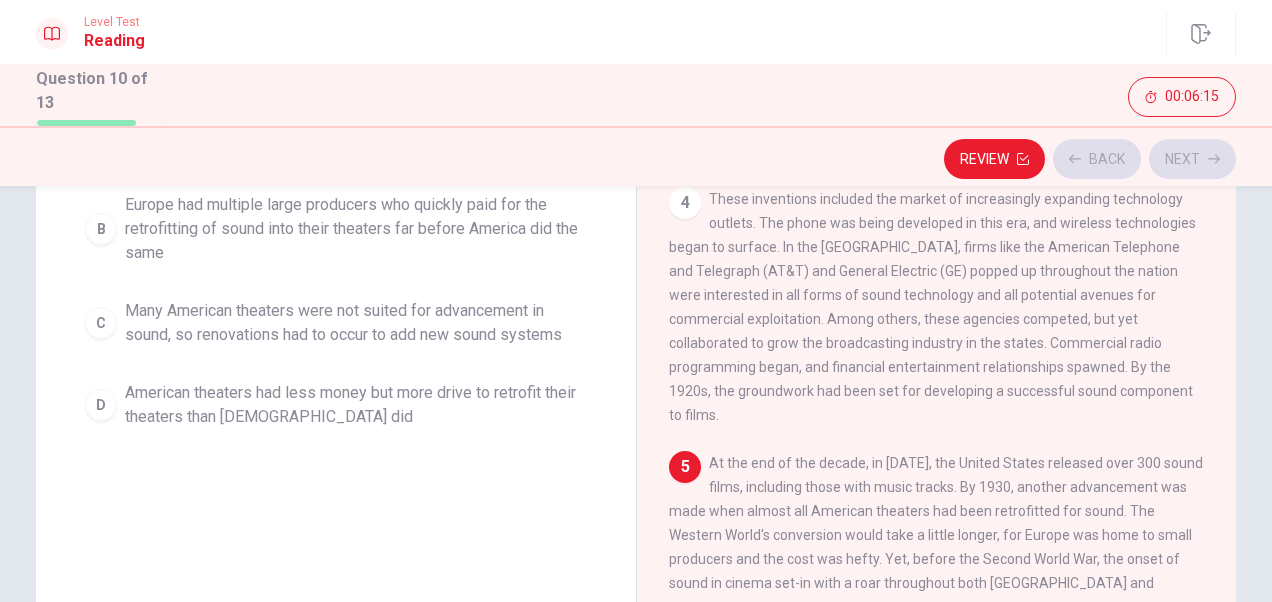 click on "Review Back Next" at bounding box center (636, 159) 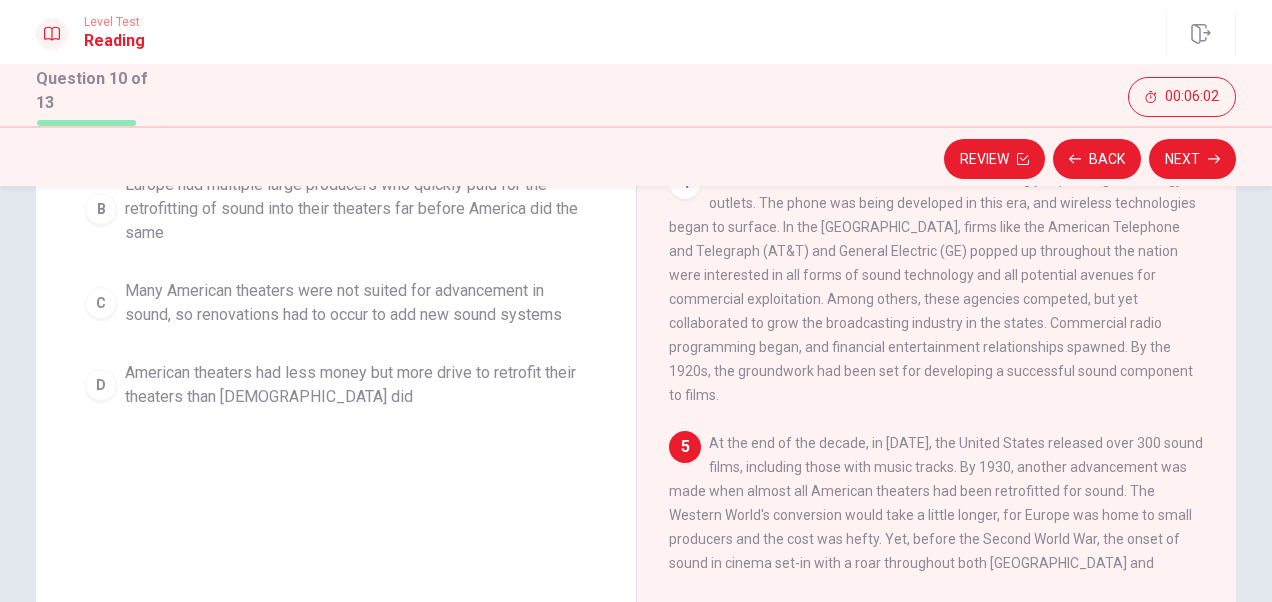 scroll, scrollTop: 313, scrollLeft: 0, axis: vertical 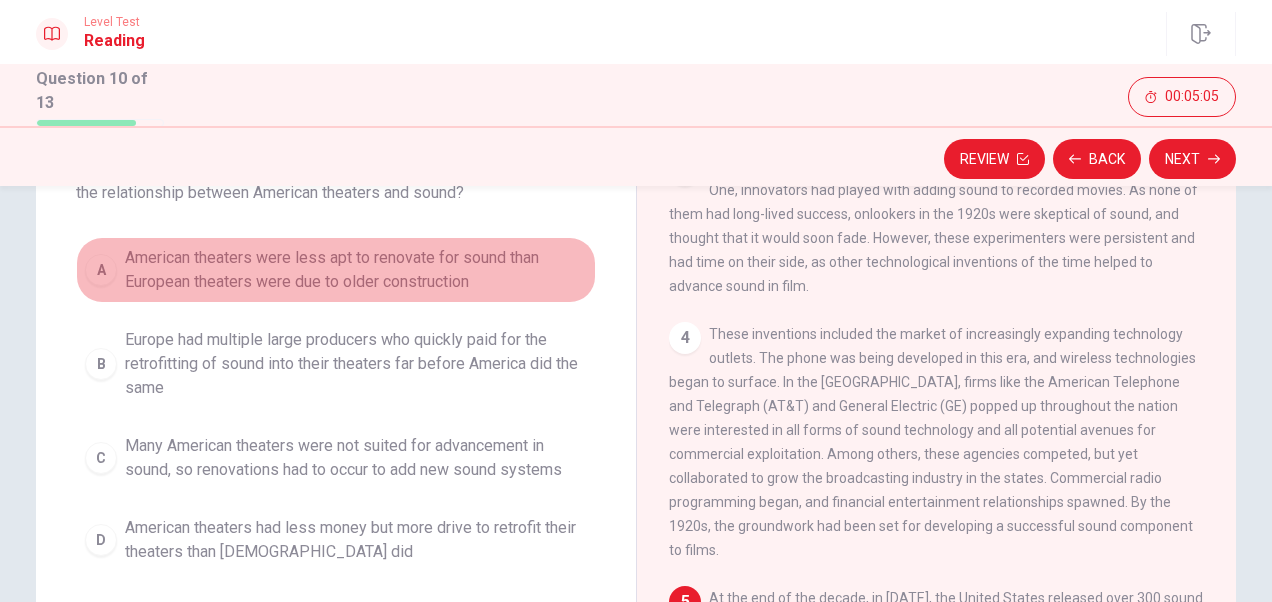 click on "American theaters were less apt to renovate for sound than European theaters were due to older construction" at bounding box center (356, 270) 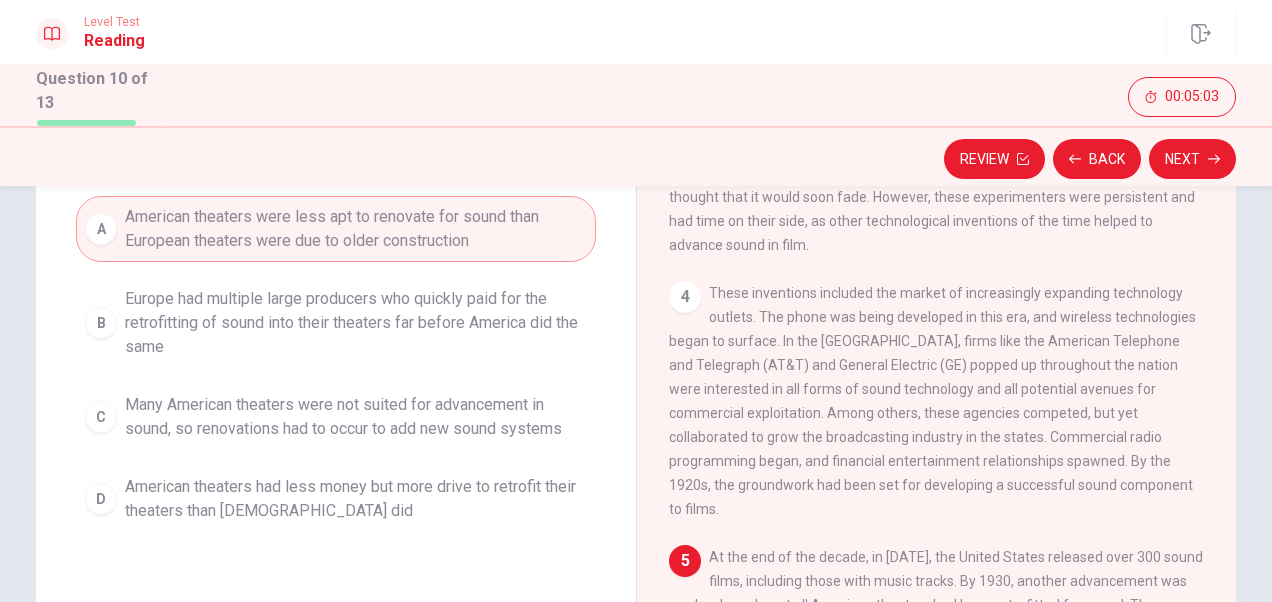 scroll, scrollTop: 201, scrollLeft: 0, axis: vertical 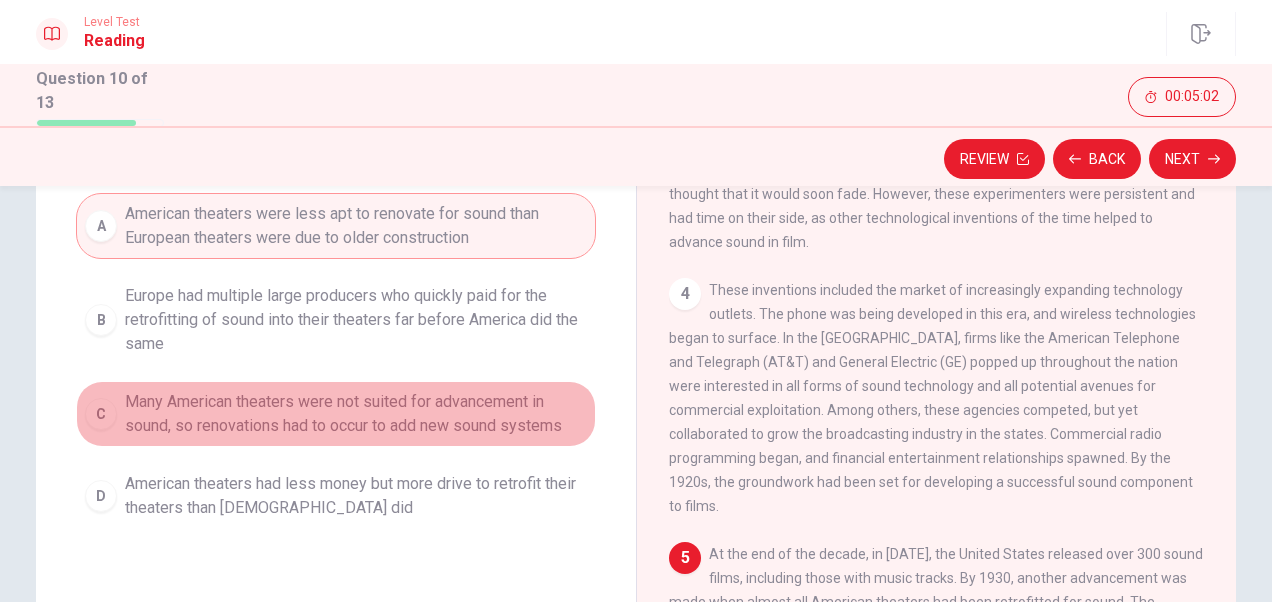click on "Many American theaters were not suited for advancement in sound, so renovations had to occur to add new sound systems" at bounding box center [356, 414] 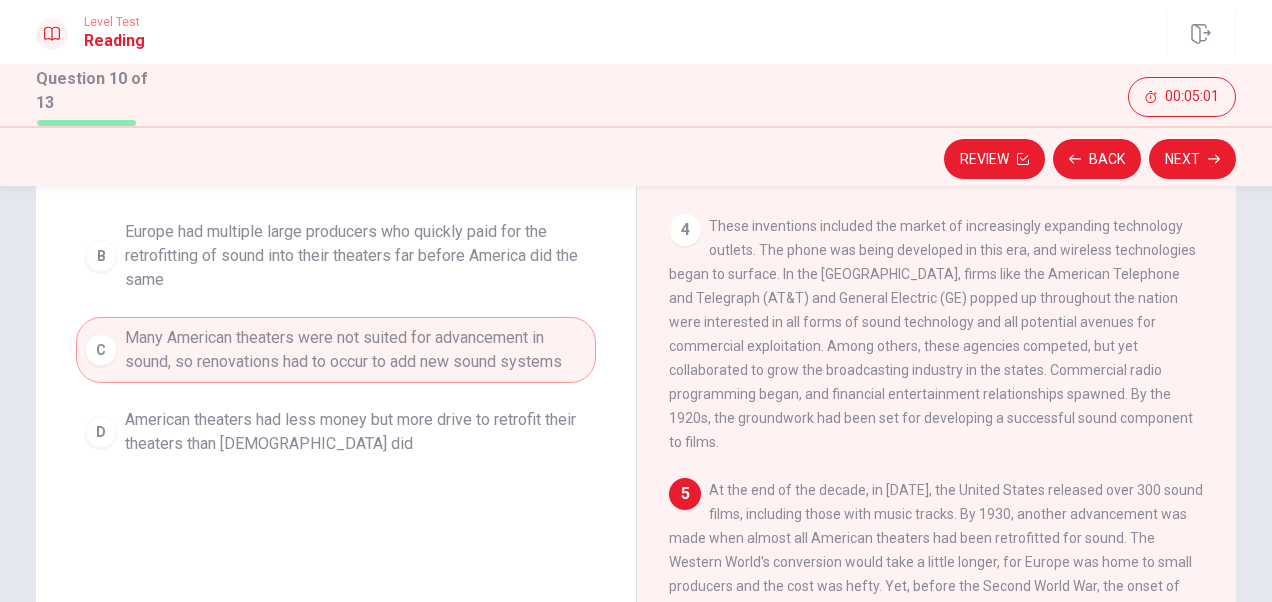 scroll, scrollTop: 270, scrollLeft: 0, axis: vertical 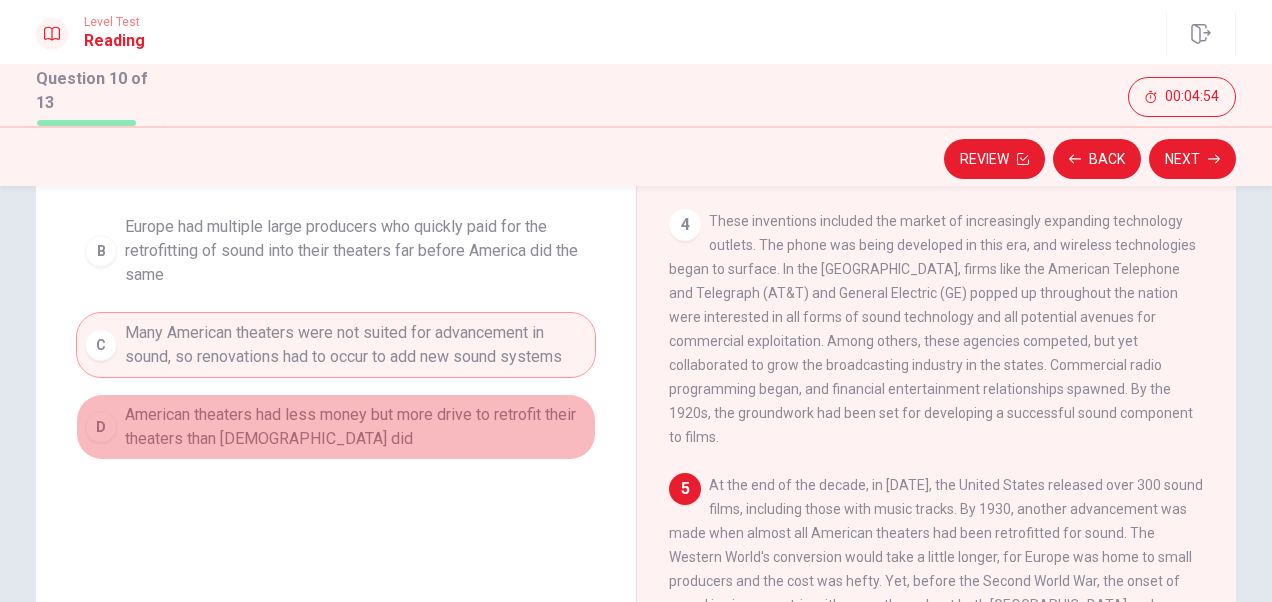 click on "American theaters had less money but more drive to retrofit their theaters than [DEMOGRAPHIC_DATA] did" at bounding box center (356, 427) 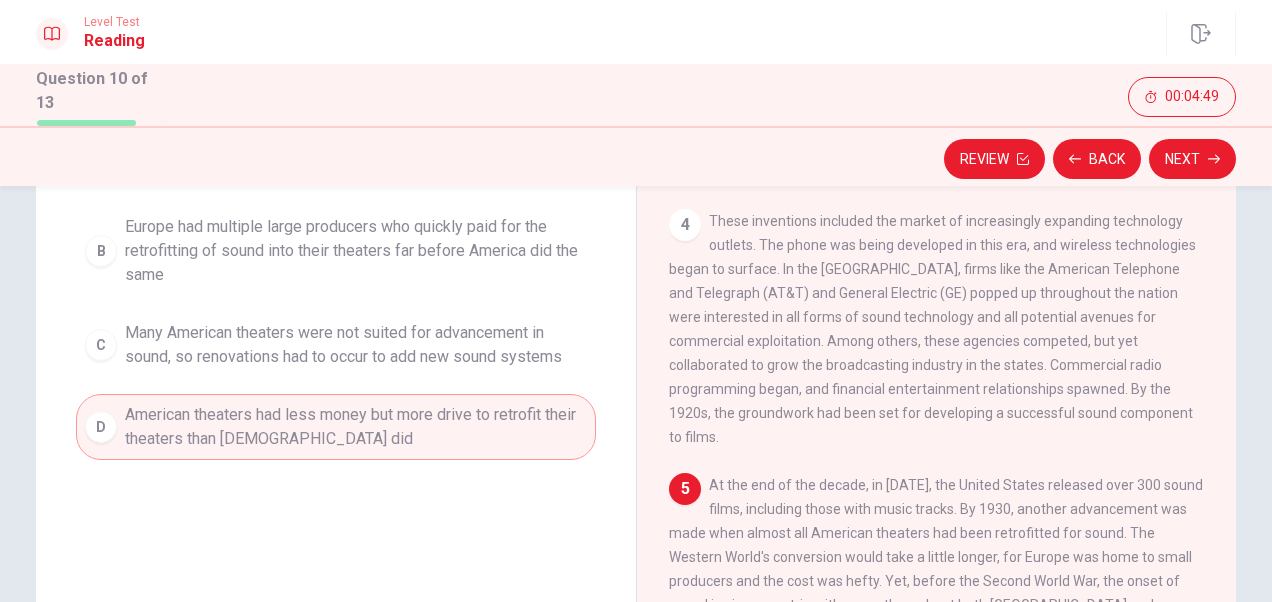 scroll, scrollTop: 312, scrollLeft: 0, axis: vertical 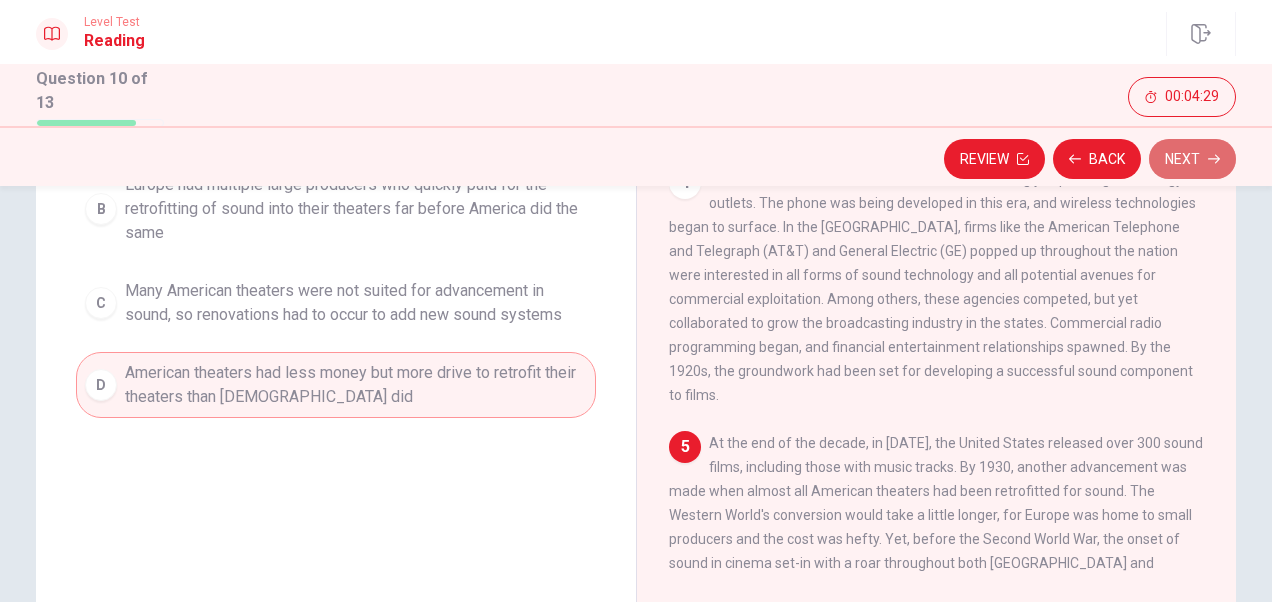 click on "Next" at bounding box center (1192, 159) 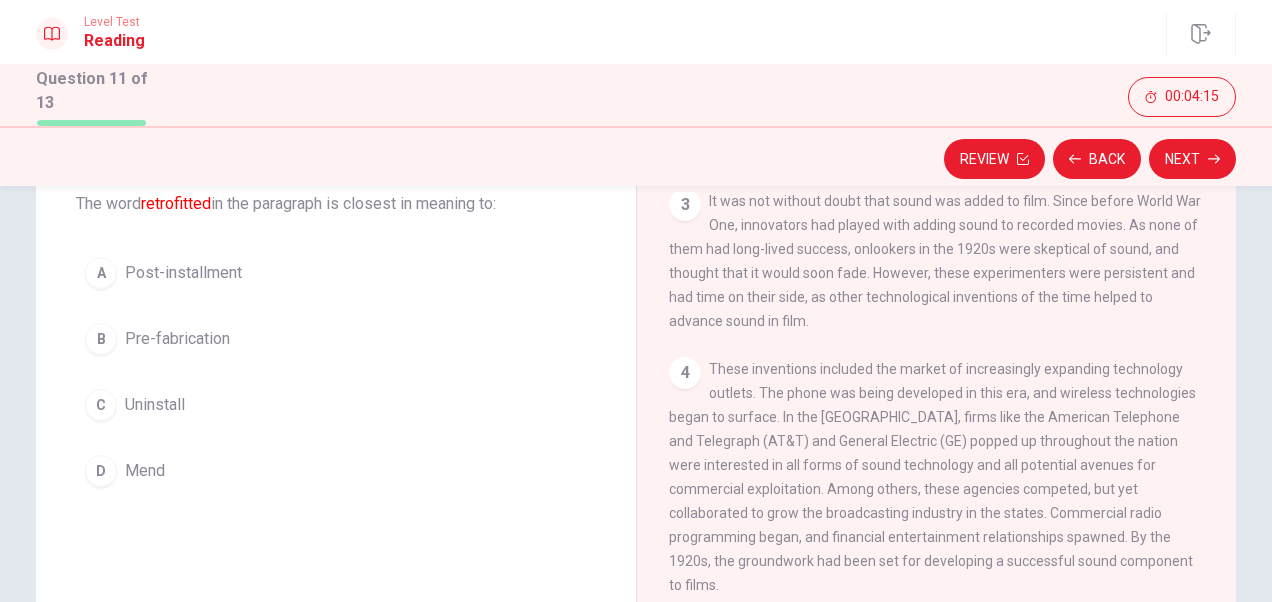 scroll, scrollTop: 121, scrollLeft: 0, axis: vertical 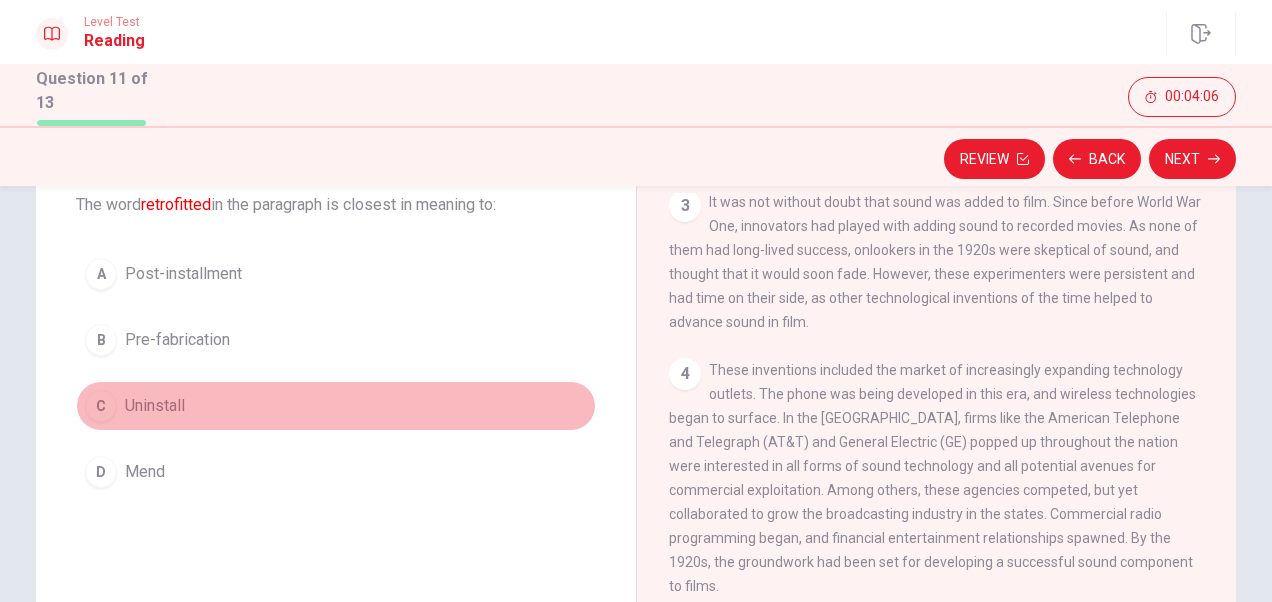 click on "C Uninstall" at bounding box center (336, 406) 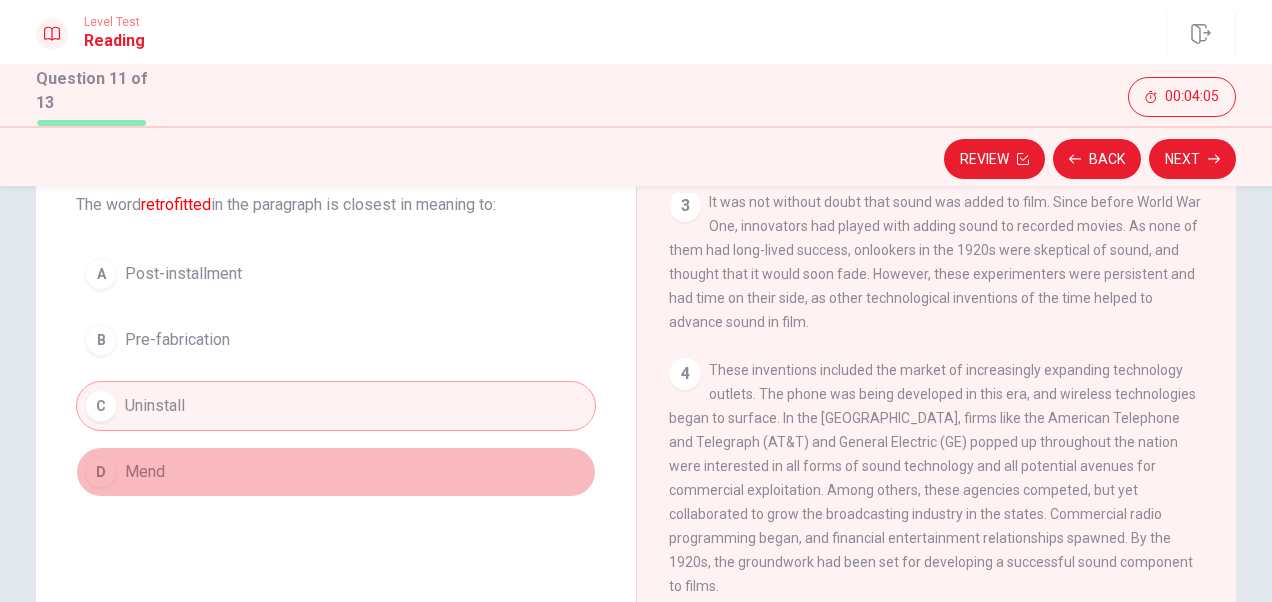 click on "Mend" at bounding box center [145, 472] 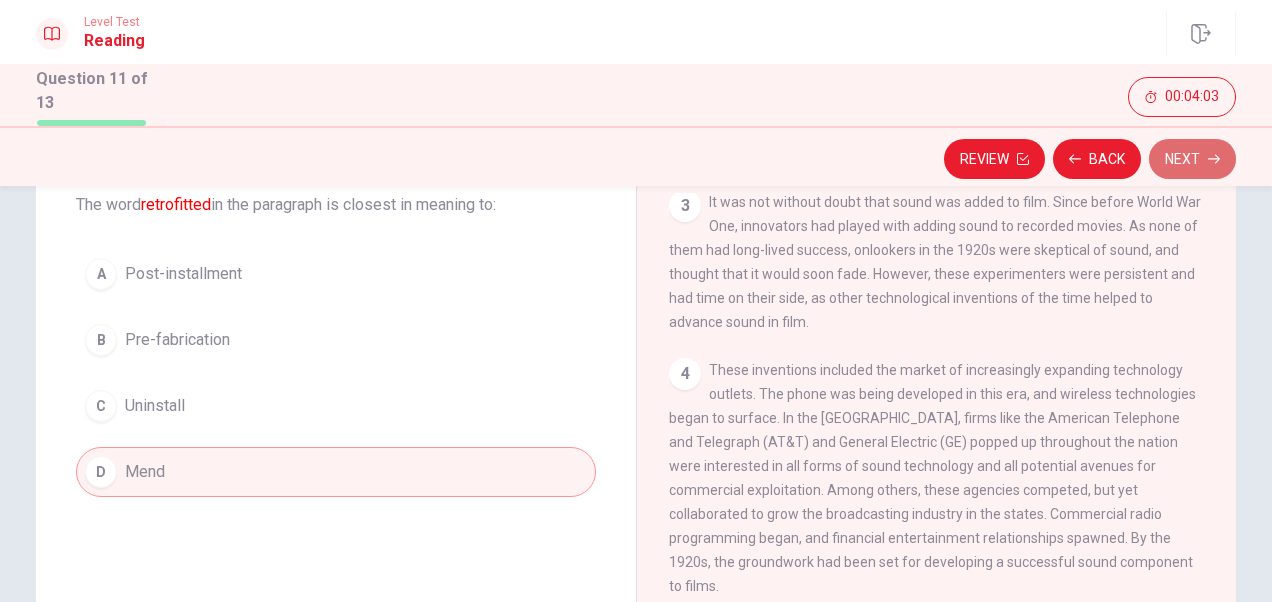 click on "Next" at bounding box center [1192, 159] 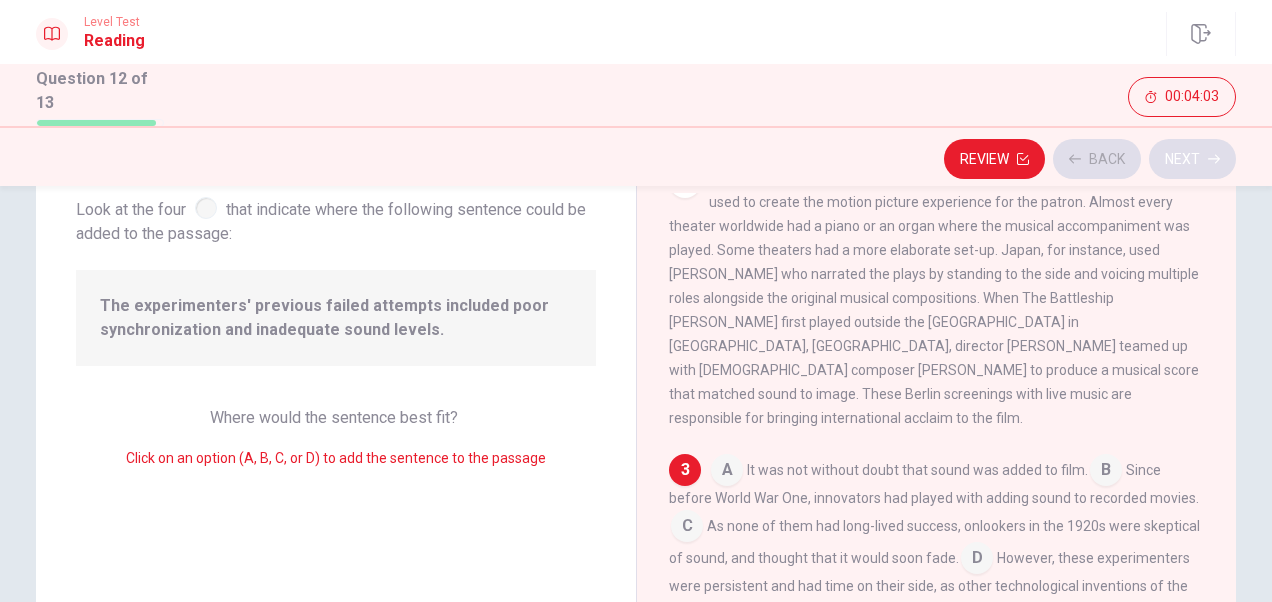 scroll, scrollTop: 310, scrollLeft: 0, axis: vertical 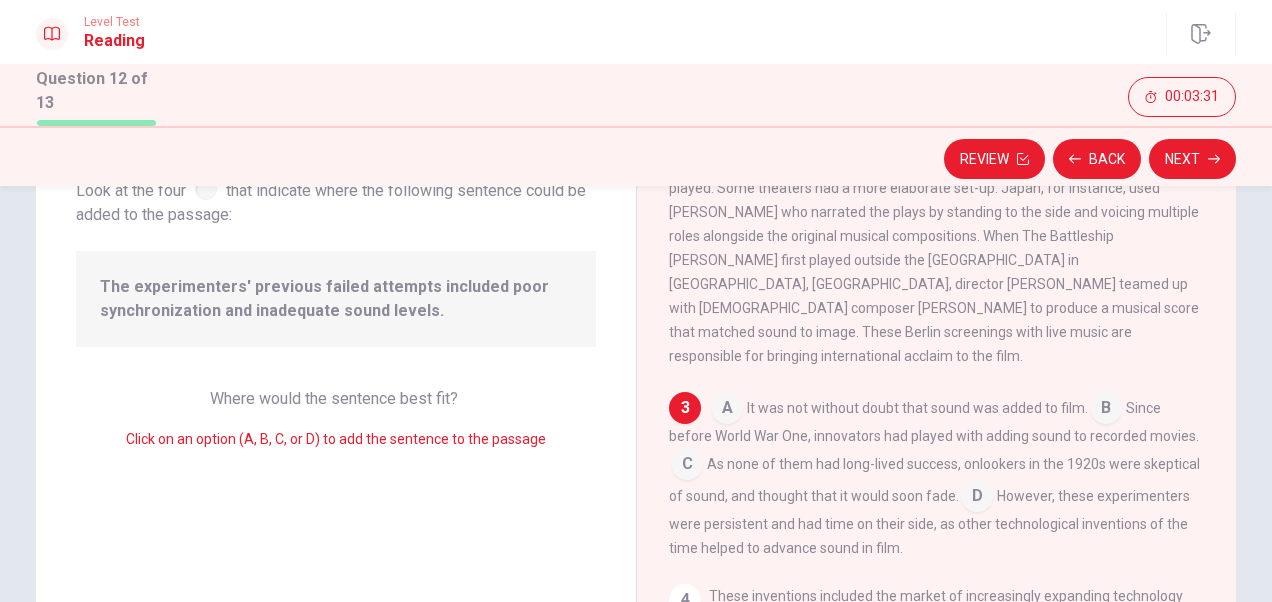 click at bounding box center [977, 498] 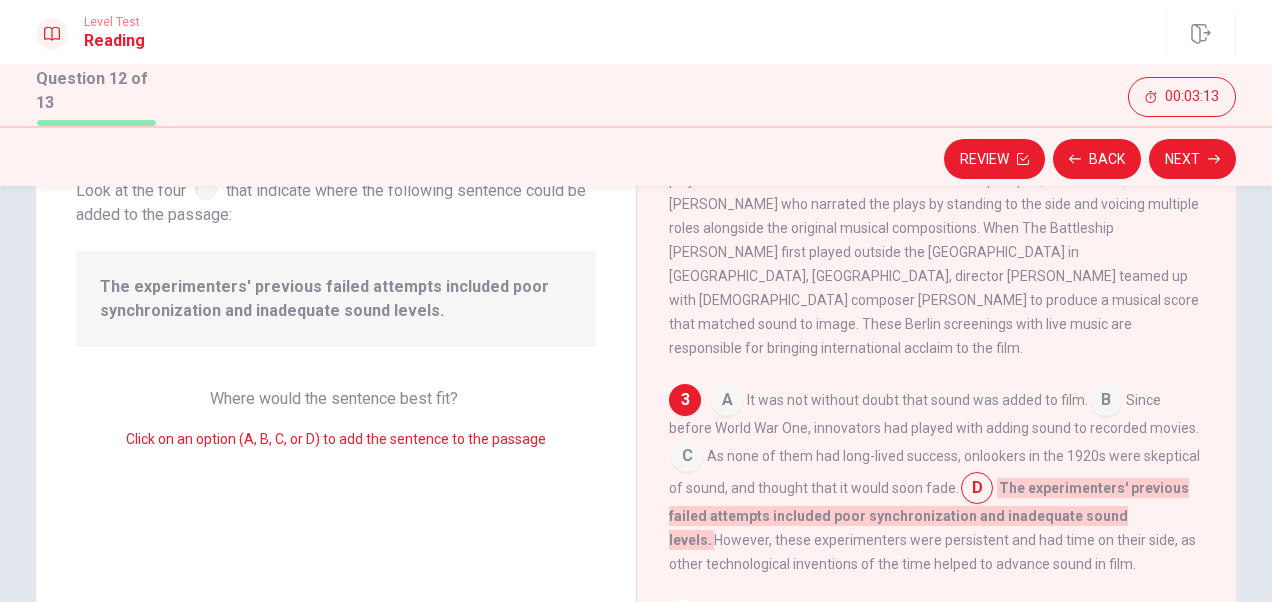 scroll, scrollTop: 318, scrollLeft: 0, axis: vertical 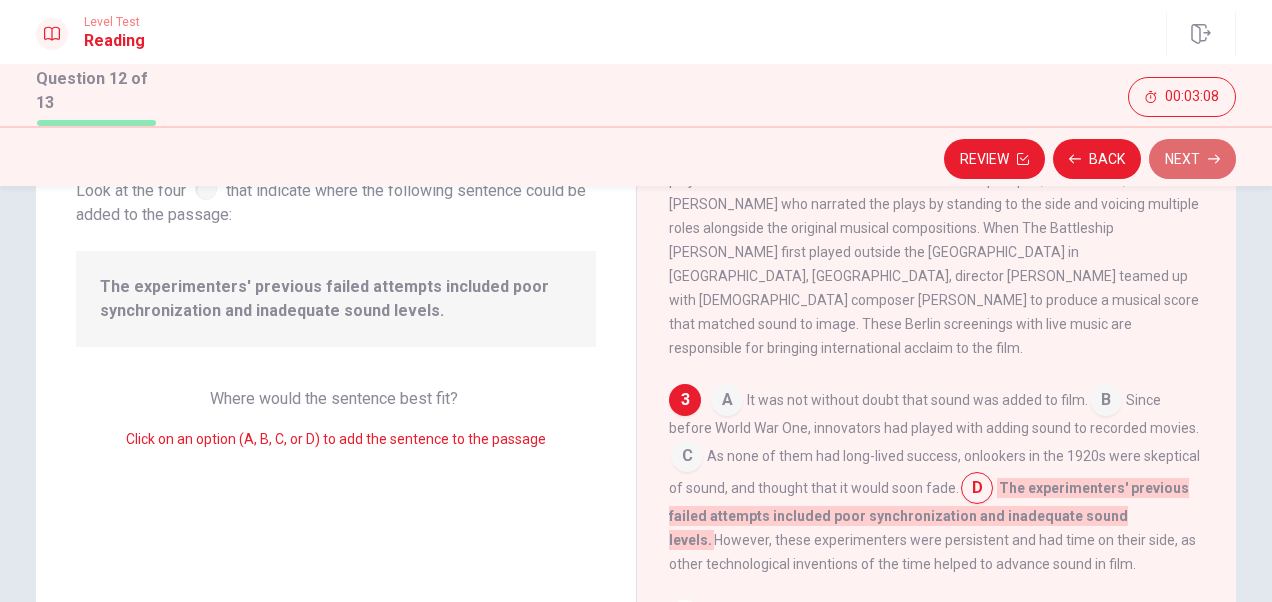 click on "Next" at bounding box center [1192, 159] 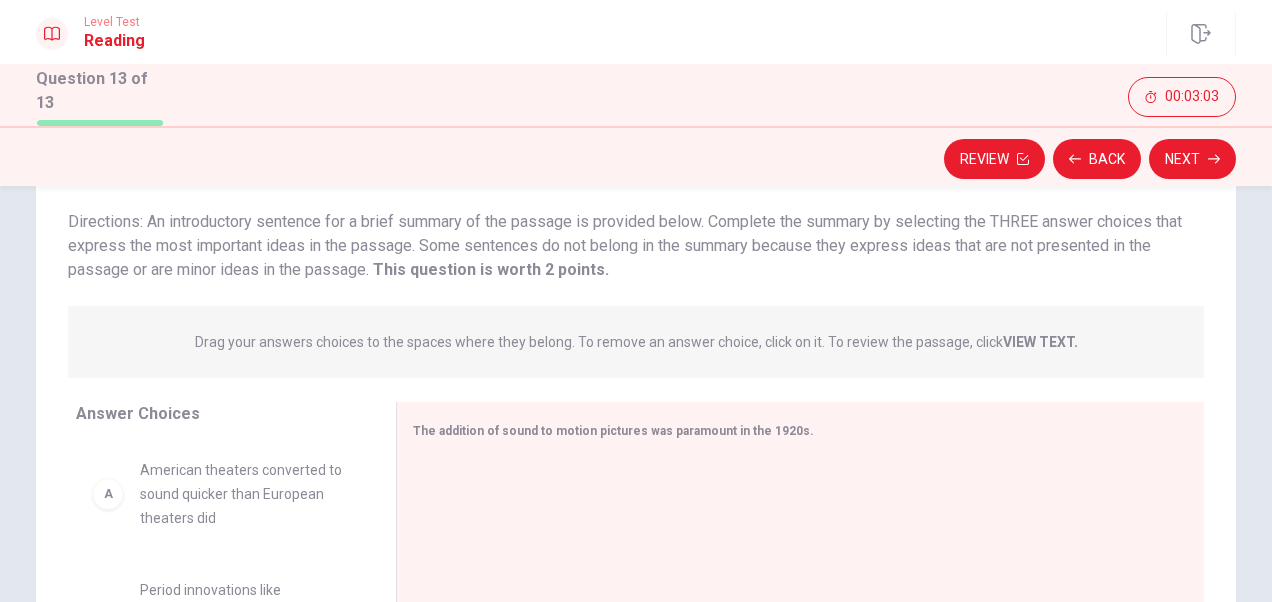 scroll, scrollTop: 109, scrollLeft: 0, axis: vertical 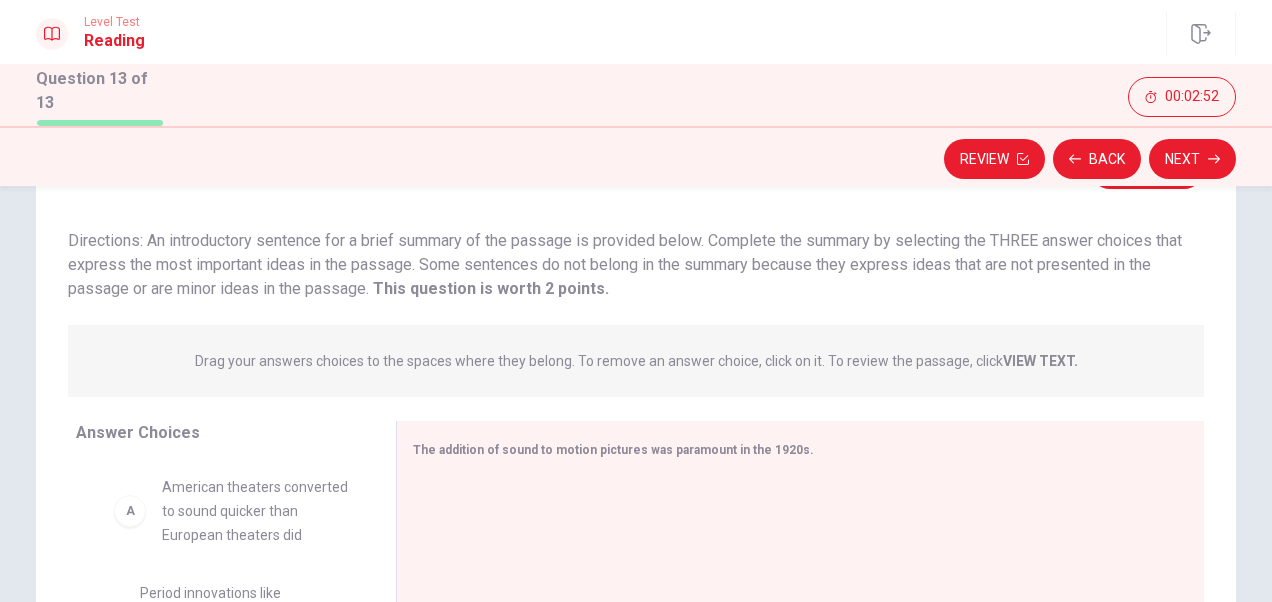 drag, startPoint x: 220, startPoint y: 506, endPoint x: 249, endPoint y: 506, distance: 29 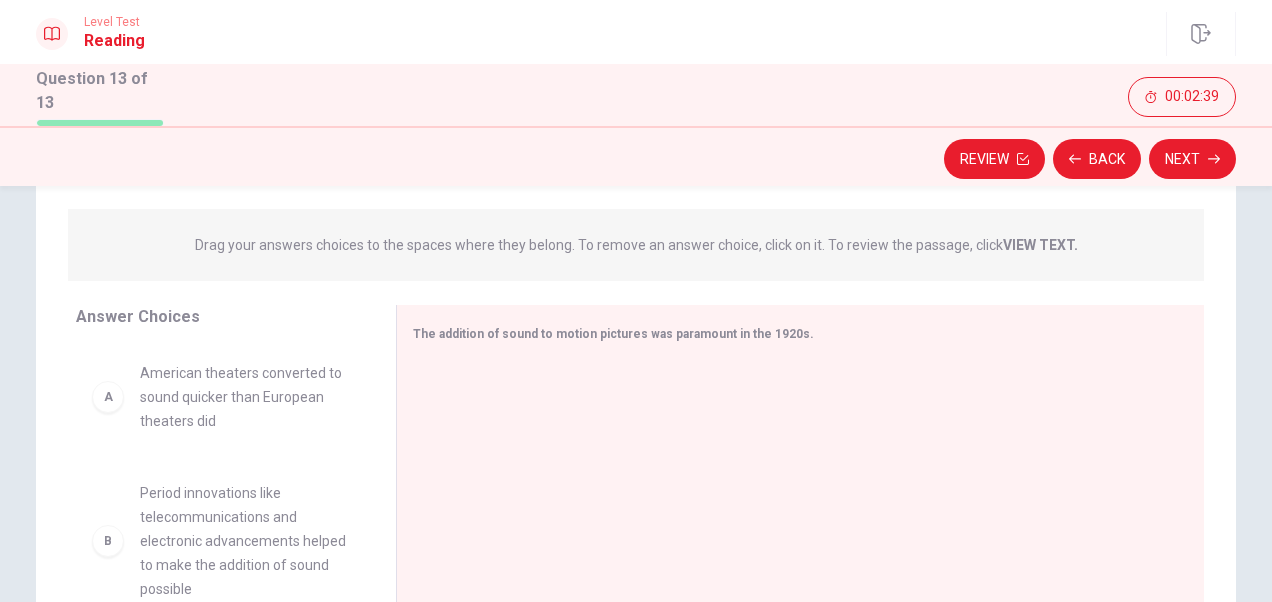 scroll, scrollTop: 227, scrollLeft: 0, axis: vertical 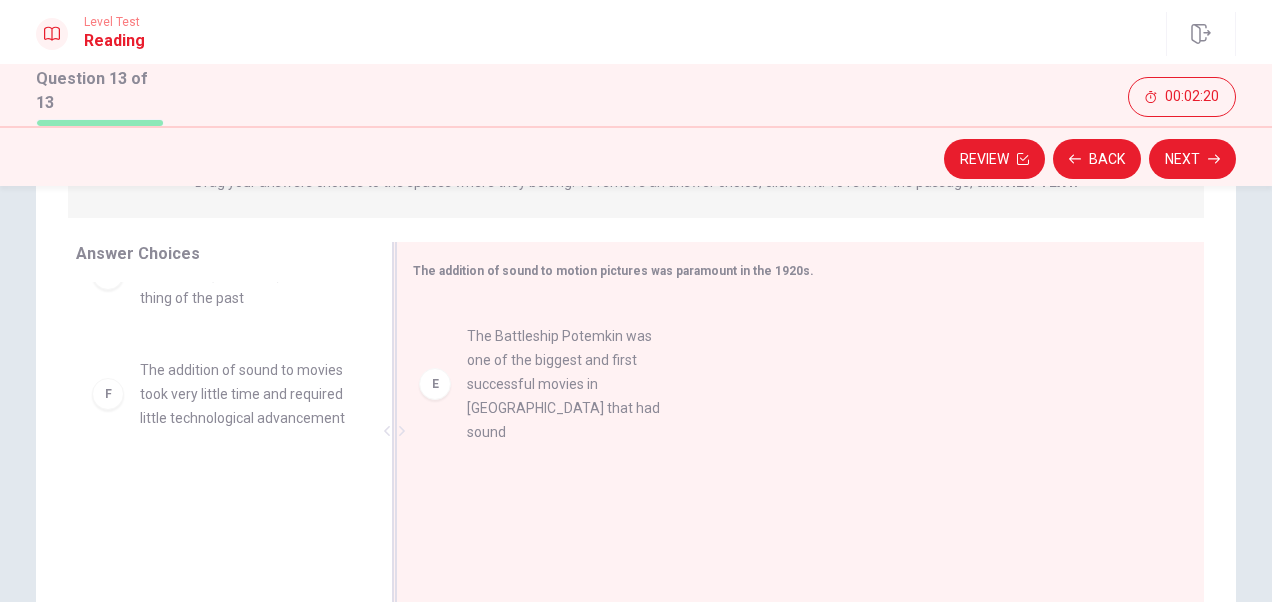 drag, startPoint x: 236, startPoint y: 408, endPoint x: 578, endPoint y: 401, distance: 342.07162 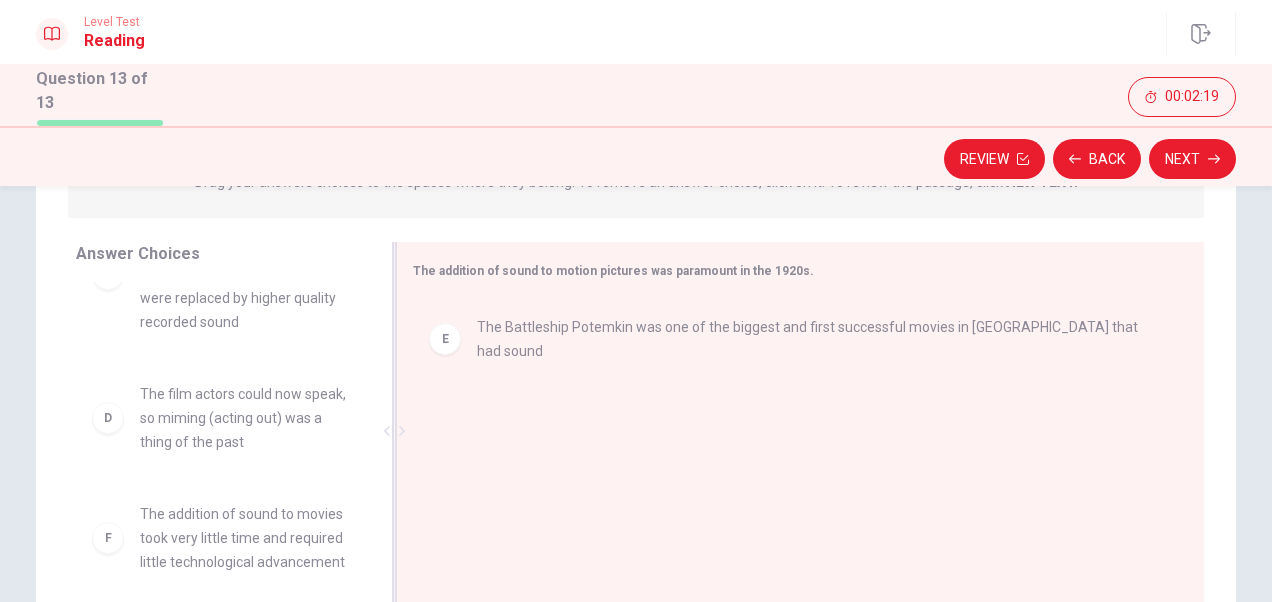 scroll, scrollTop: 396, scrollLeft: 0, axis: vertical 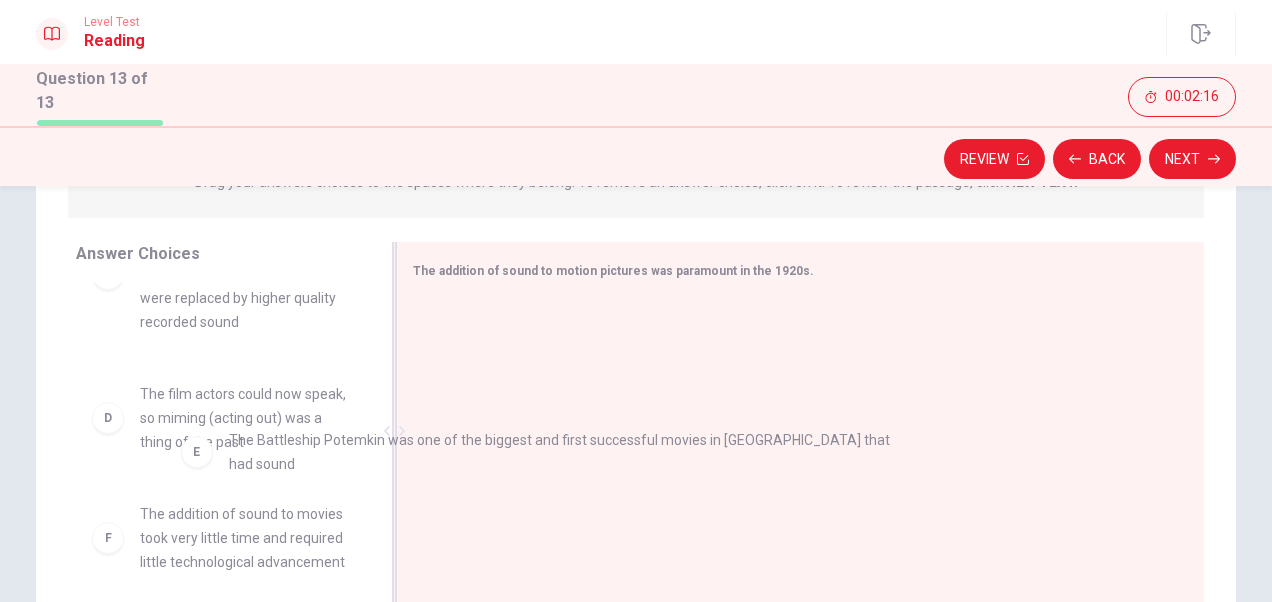 drag, startPoint x: 521, startPoint y: 344, endPoint x: 250, endPoint y: 478, distance: 302.31937 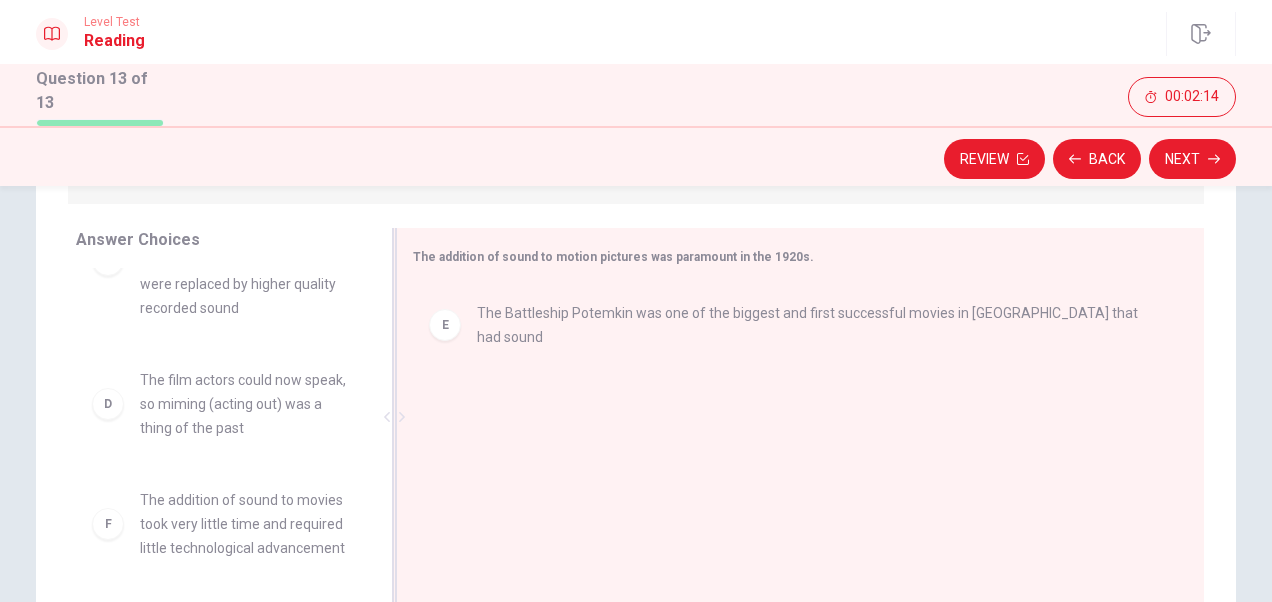 scroll, scrollTop: 301, scrollLeft: 0, axis: vertical 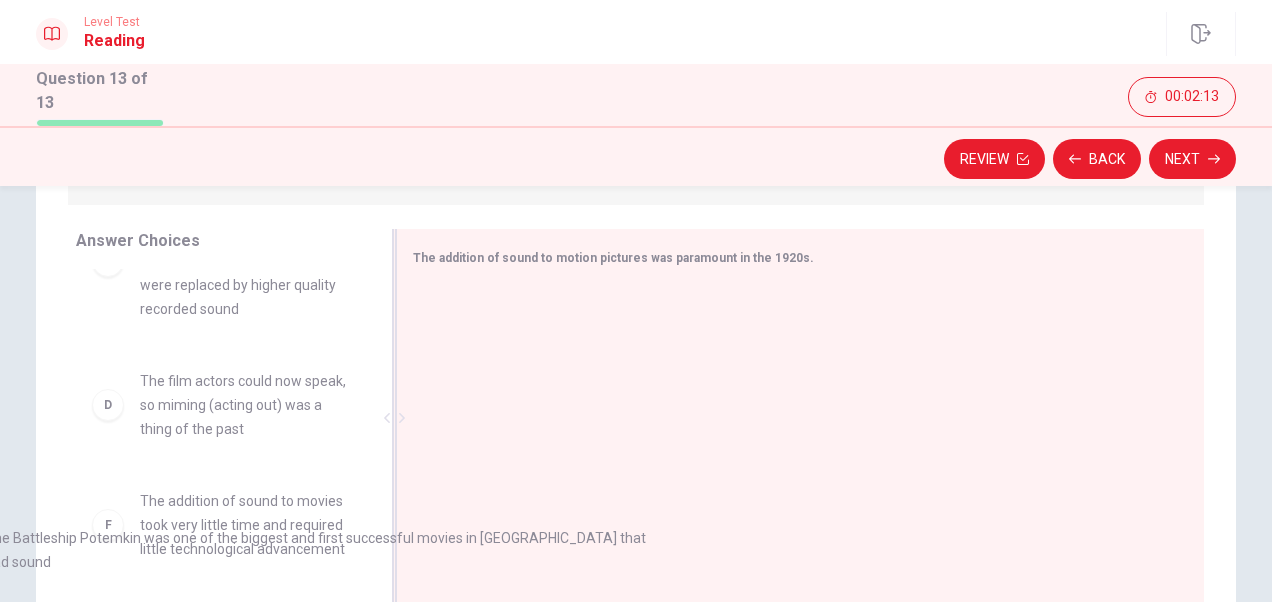drag, startPoint x: 556, startPoint y: 328, endPoint x: -4, endPoint y: 584, distance: 615.74023 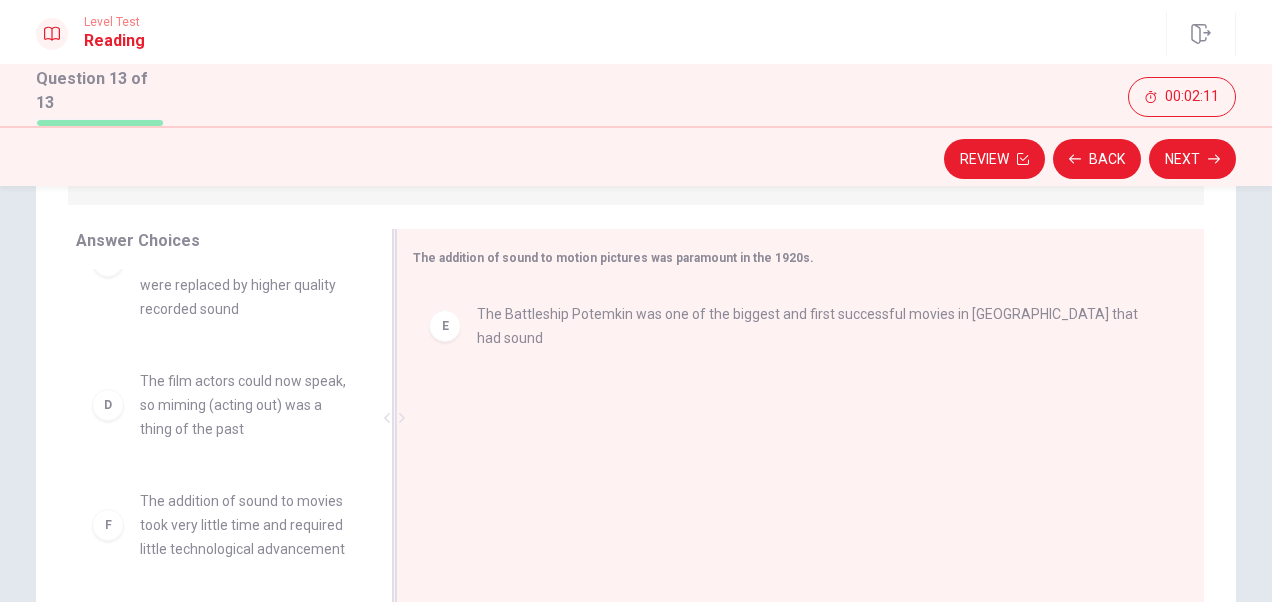 drag, startPoint x: 464, startPoint y: 306, endPoint x: 450, endPoint y: 317, distance: 17.804493 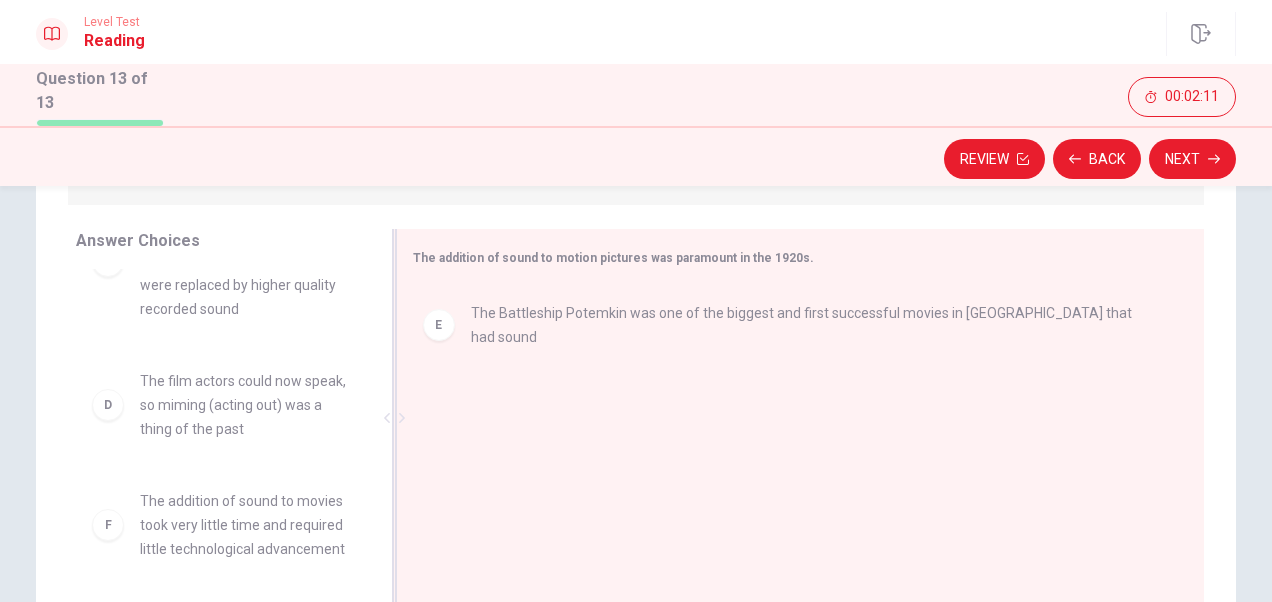 click at bounding box center [792, 420] 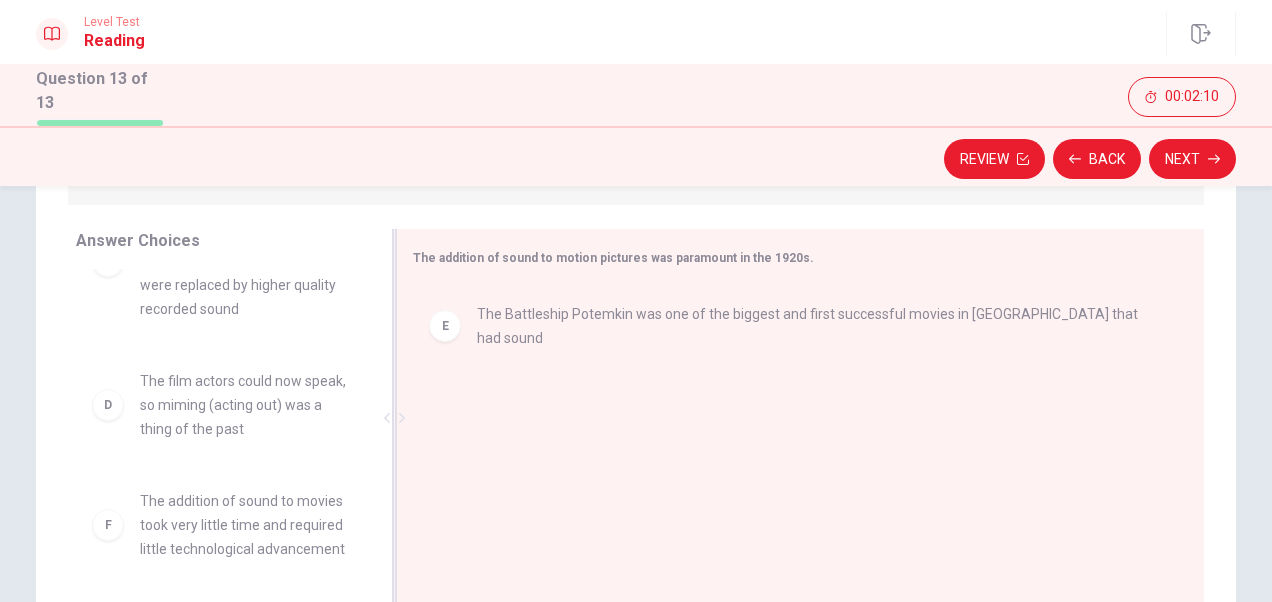 click on "E" at bounding box center [445, 326] 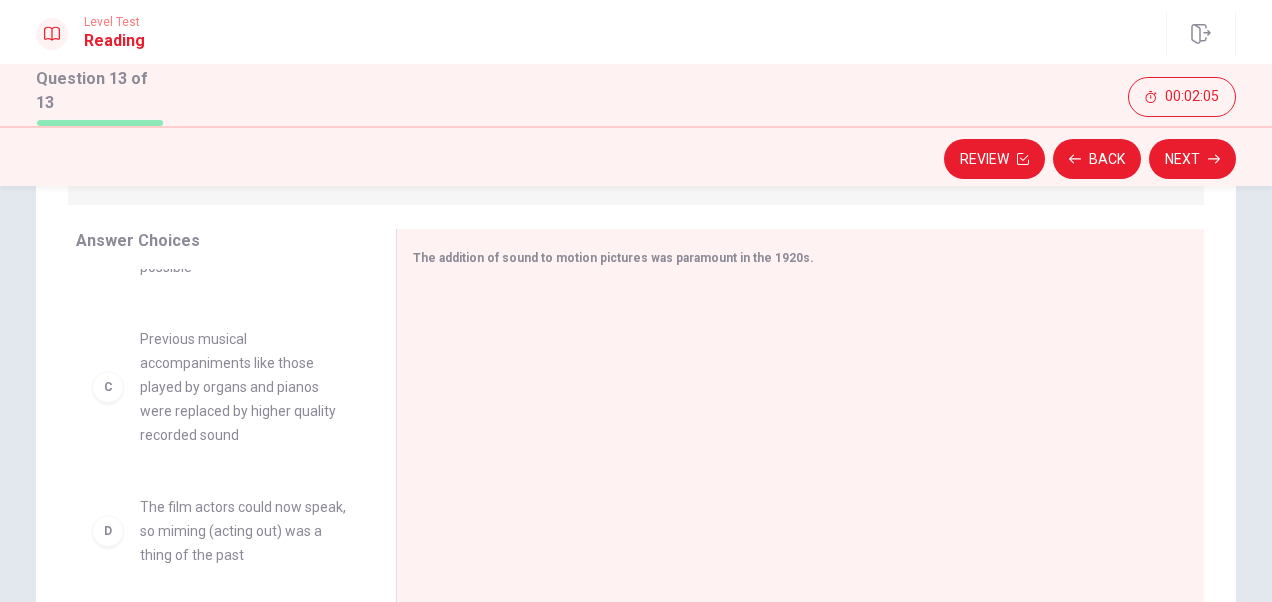 scroll, scrollTop: 245, scrollLeft: 0, axis: vertical 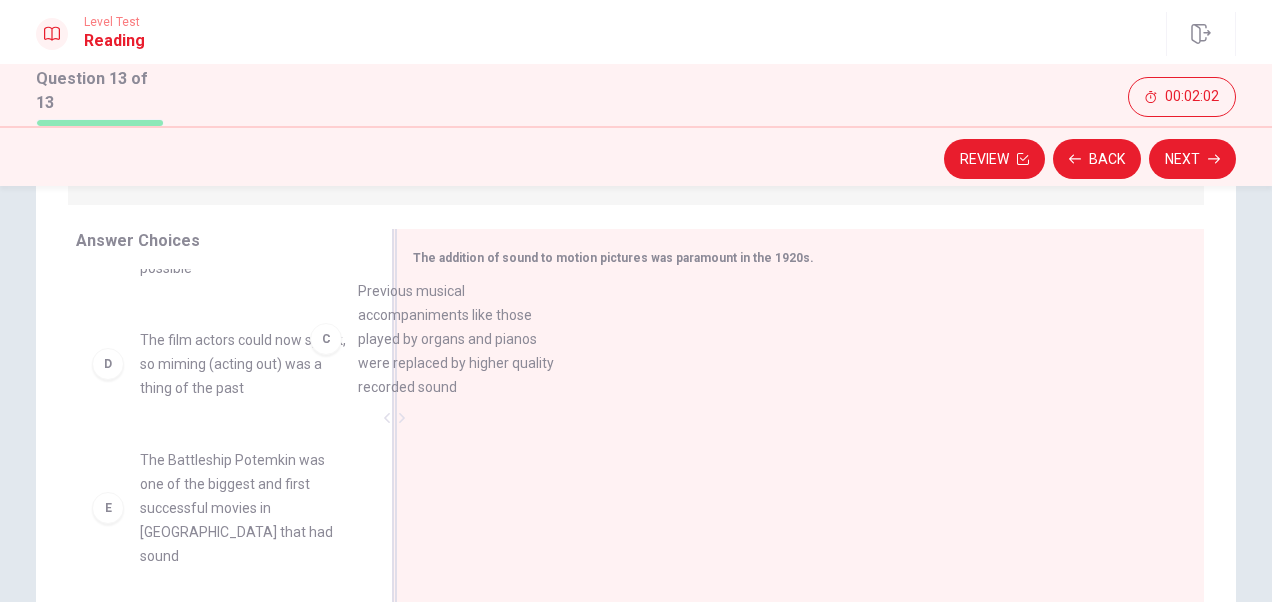 drag, startPoint x: 228, startPoint y: 414, endPoint x: 600, endPoint y: 339, distance: 379.48517 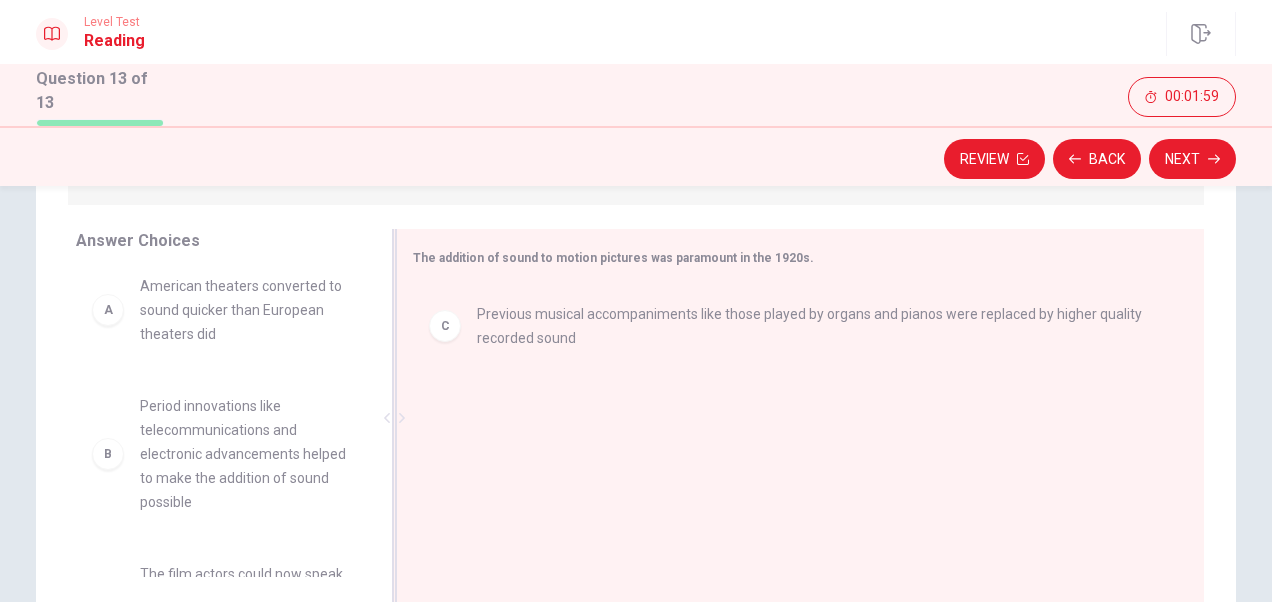 scroll, scrollTop: 8, scrollLeft: 0, axis: vertical 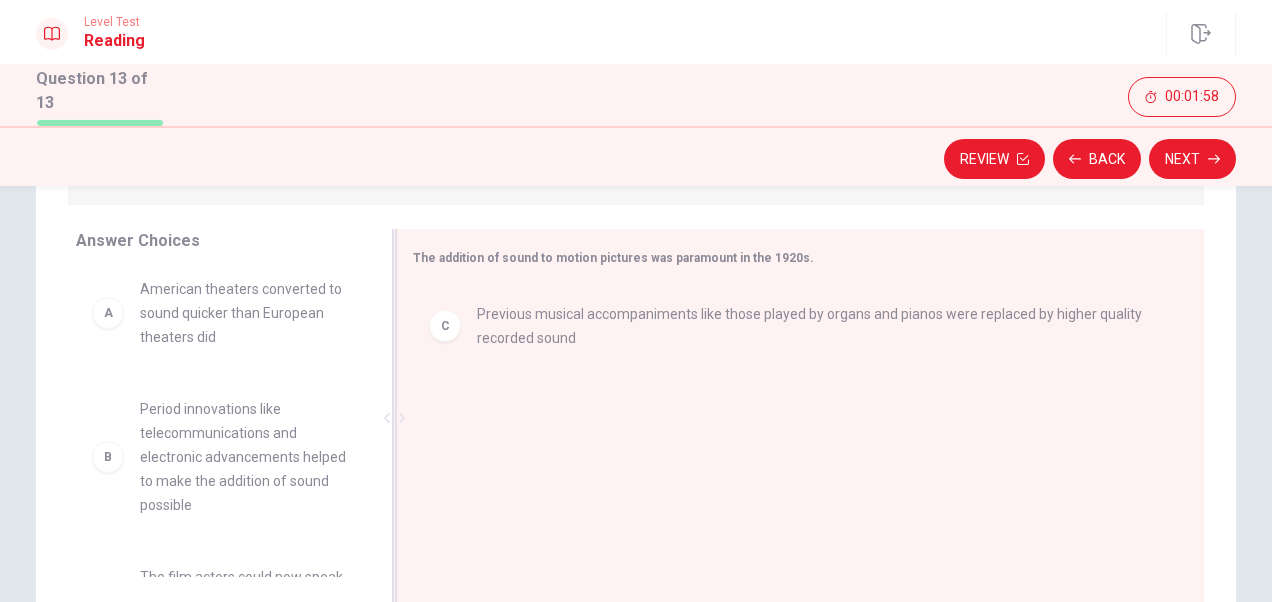 click on "C" at bounding box center [445, 326] 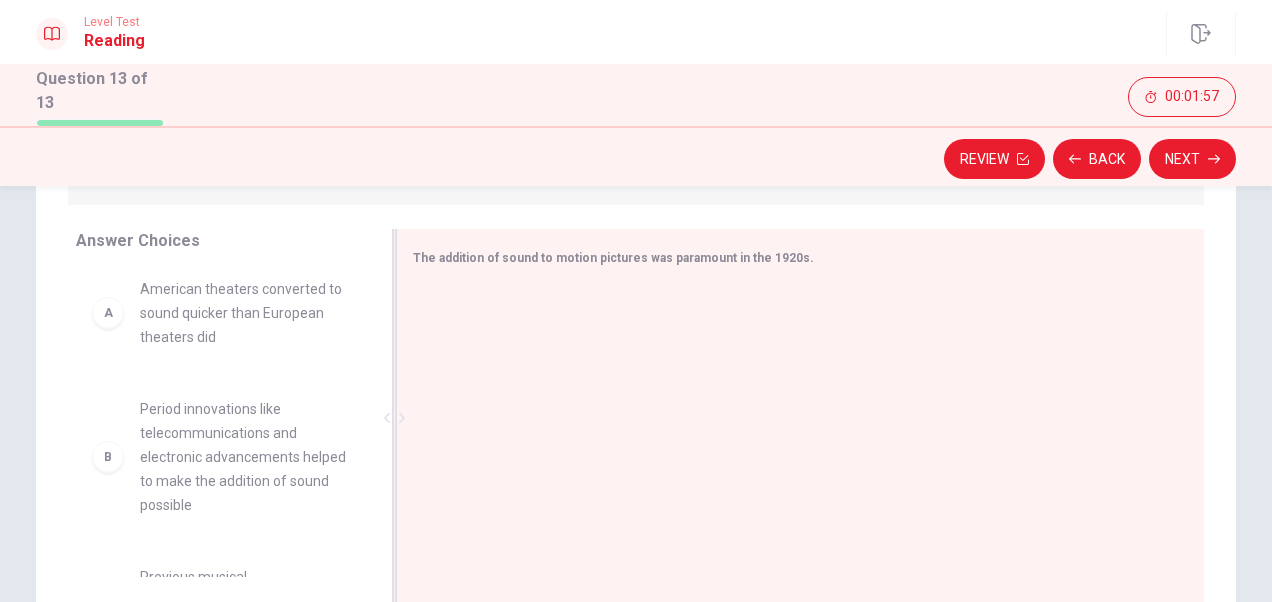 scroll, scrollTop: 0, scrollLeft: 0, axis: both 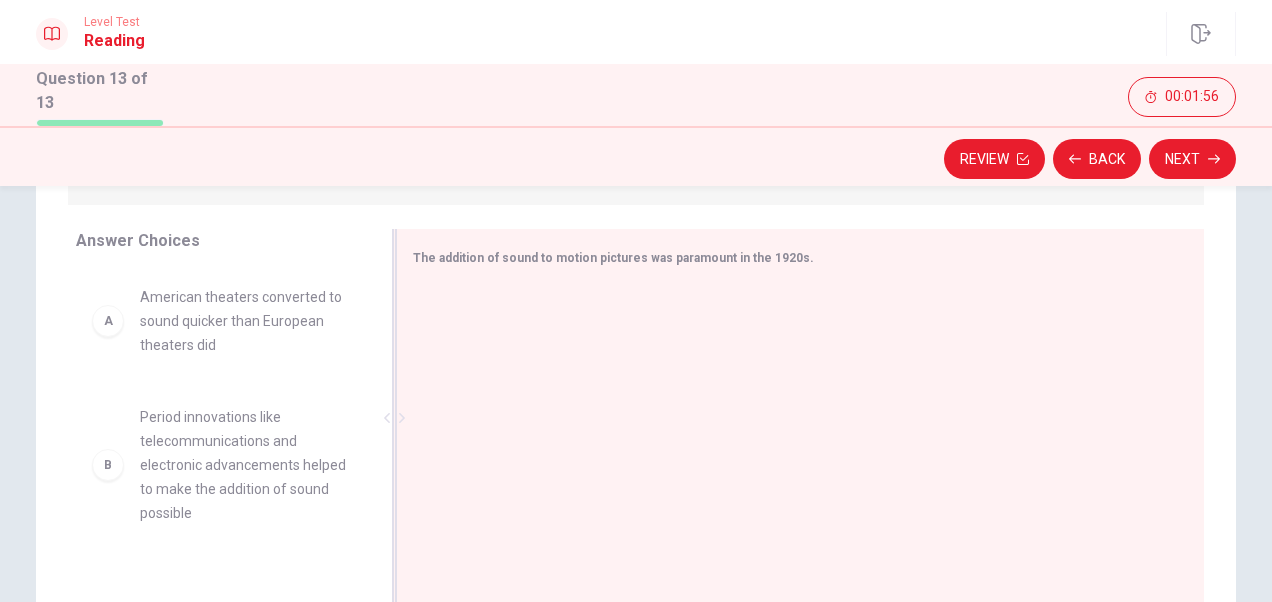 drag, startPoint x: 202, startPoint y: 342, endPoint x: 508, endPoint y: 328, distance: 306.3201 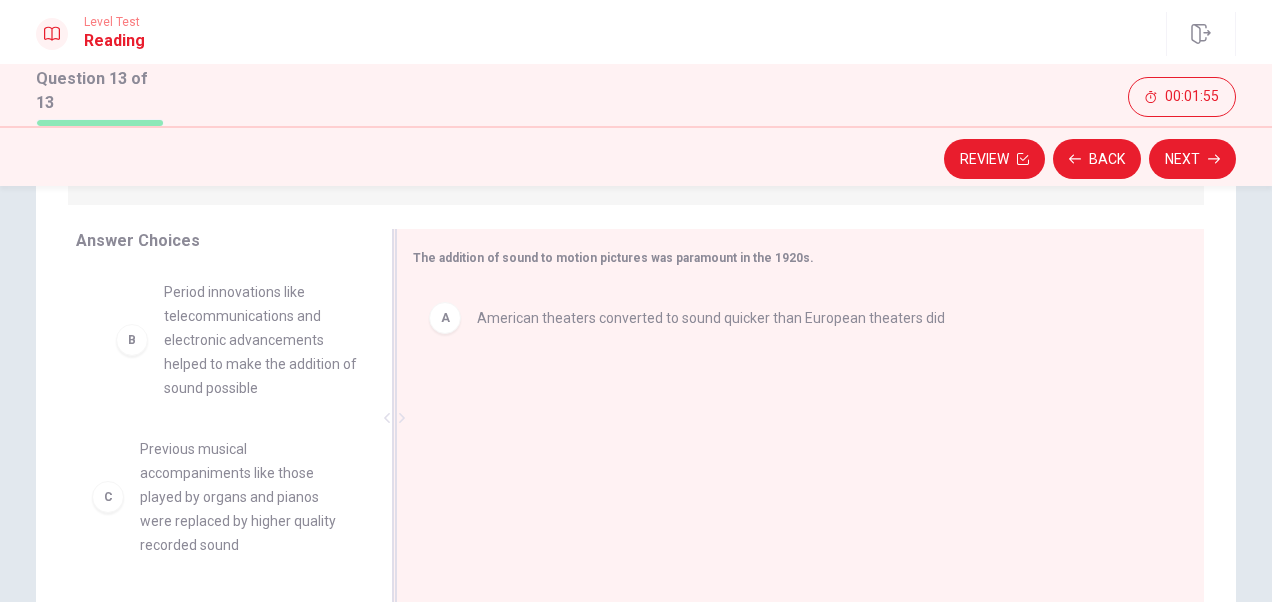 drag, startPoint x: 251, startPoint y: 360, endPoint x: 526, endPoint y: 361, distance: 275.00183 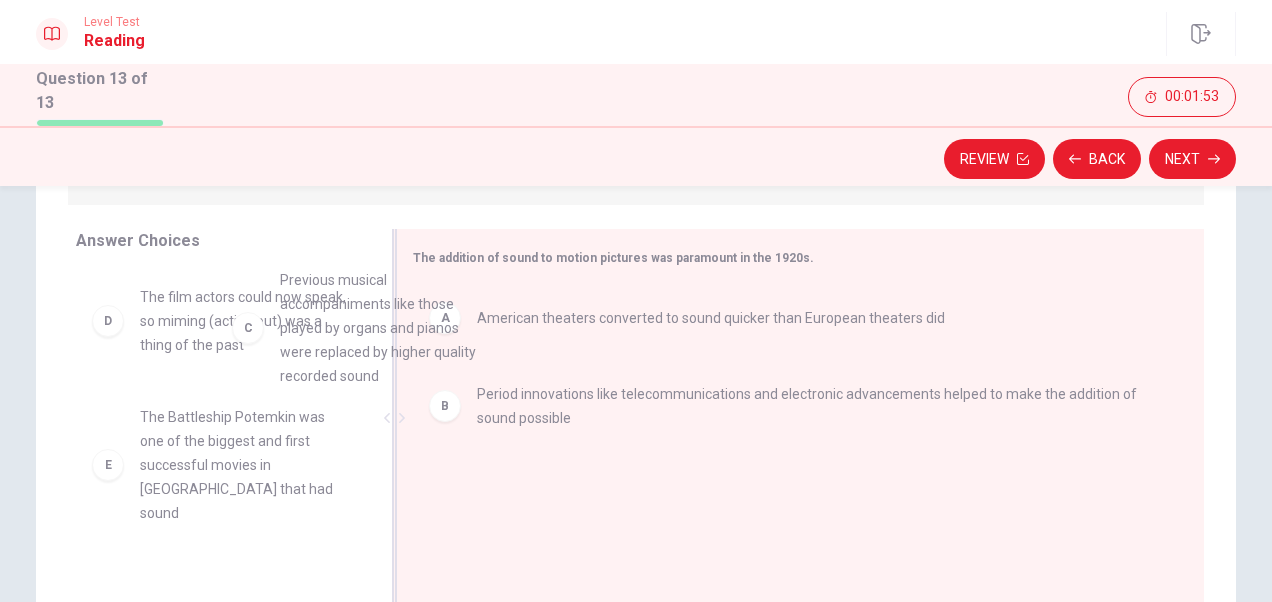 drag, startPoint x: 218, startPoint y: 383, endPoint x: 455, endPoint y: 359, distance: 238.2121 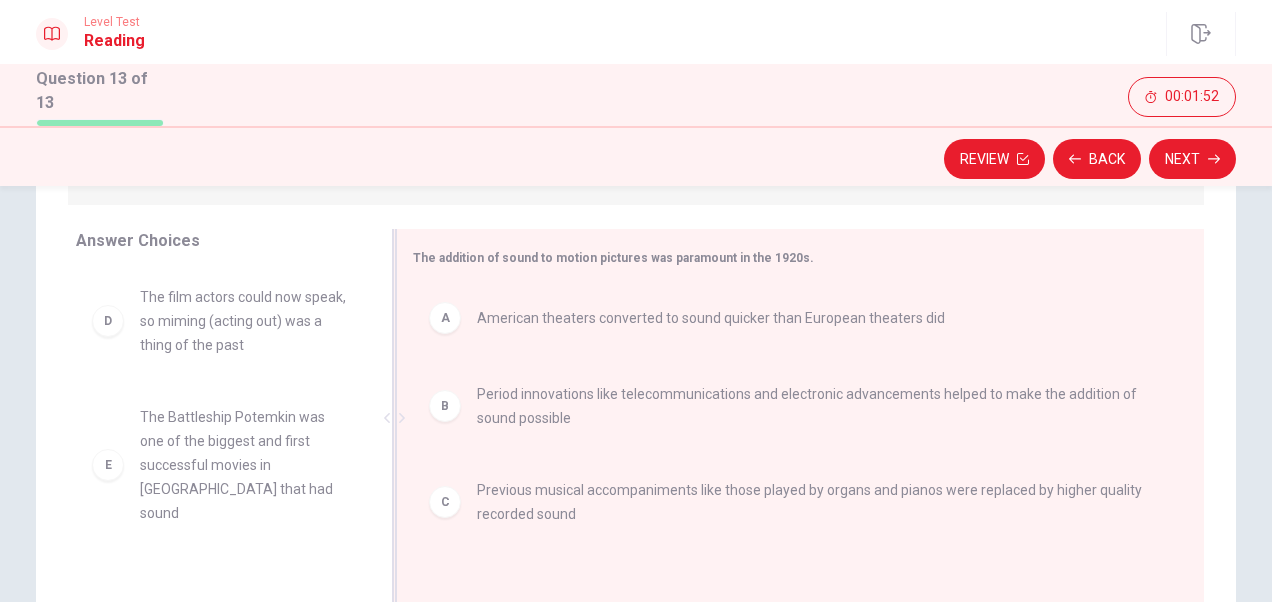 drag, startPoint x: 242, startPoint y: 339, endPoint x: 568, endPoint y: 304, distance: 327.87344 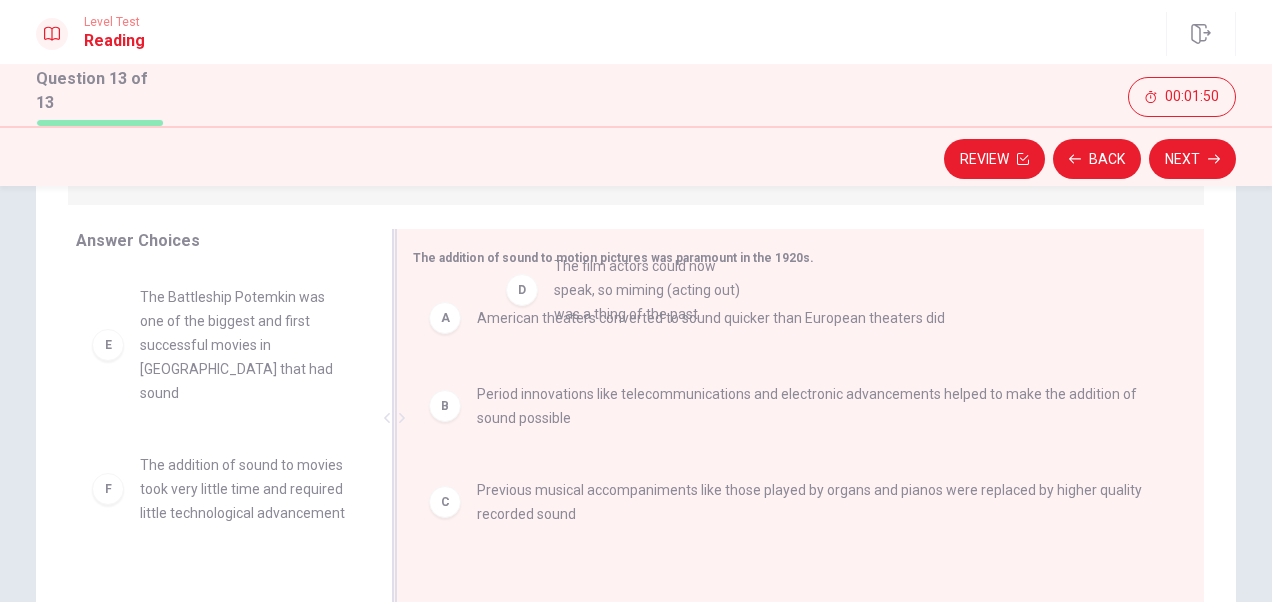 drag, startPoint x: 270, startPoint y: 352, endPoint x: 774, endPoint y: 312, distance: 505.5848 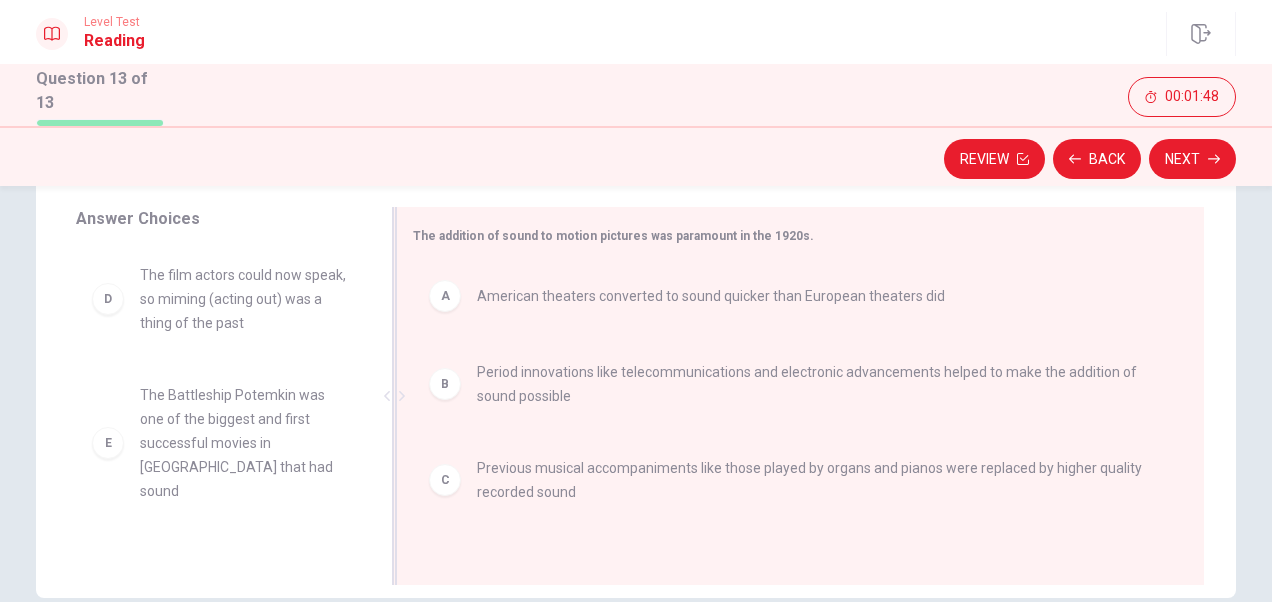 scroll, scrollTop: 328, scrollLeft: 0, axis: vertical 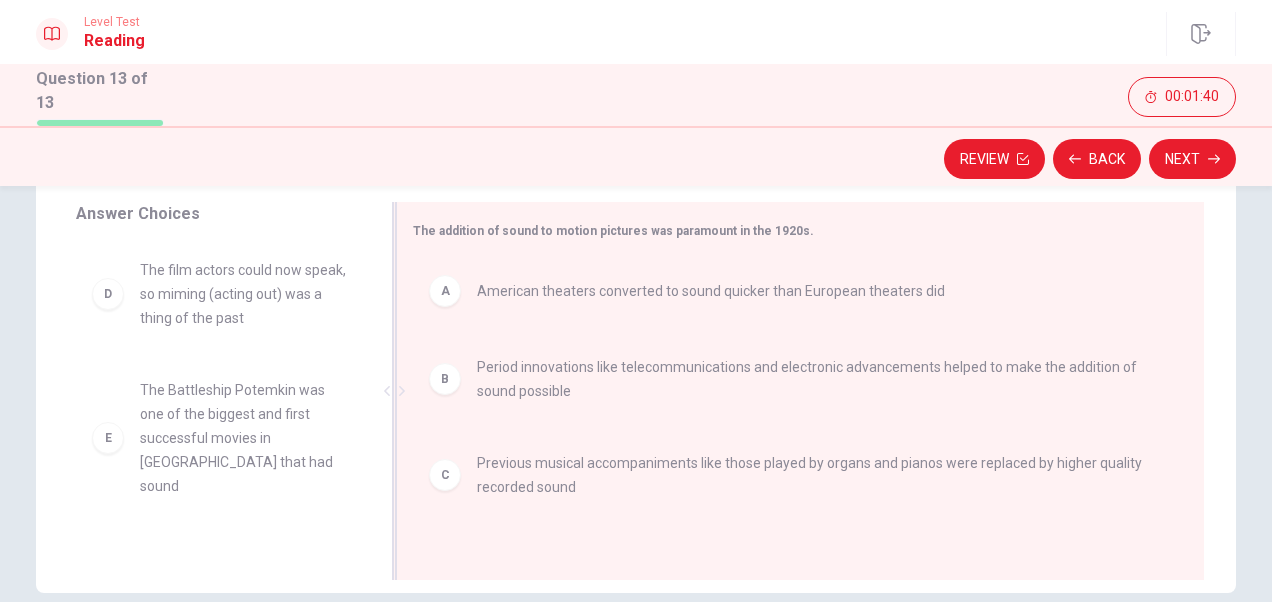 click on "A" at bounding box center (445, 291) 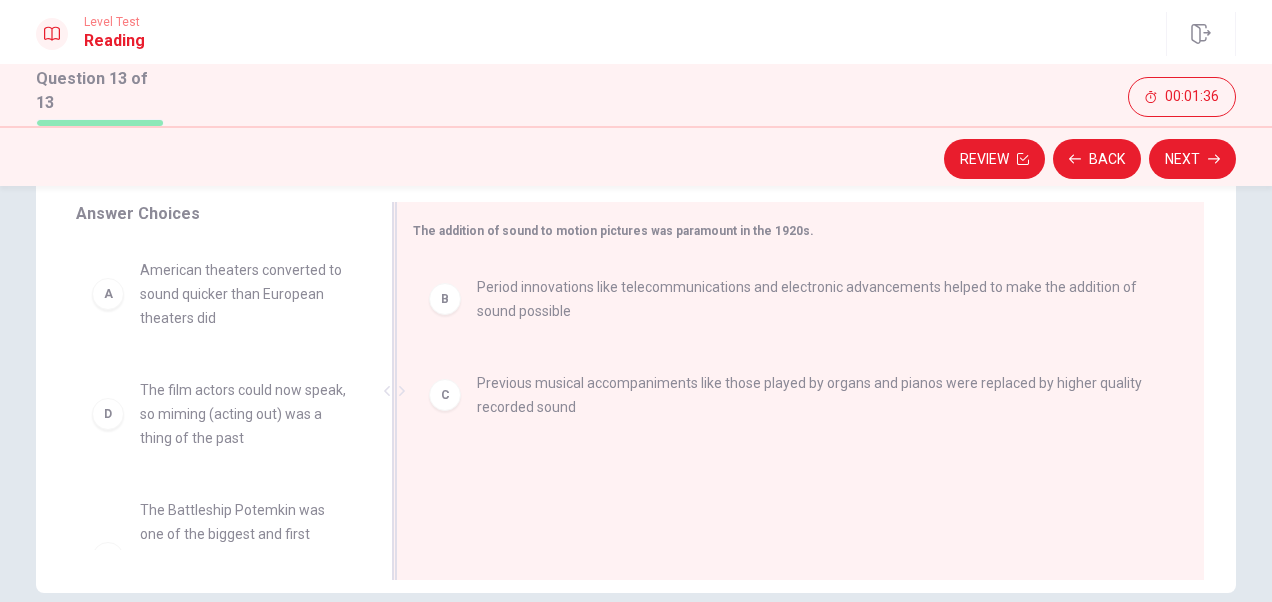 drag, startPoint x: 234, startPoint y: 421, endPoint x: 473, endPoint y: 449, distance: 240.63458 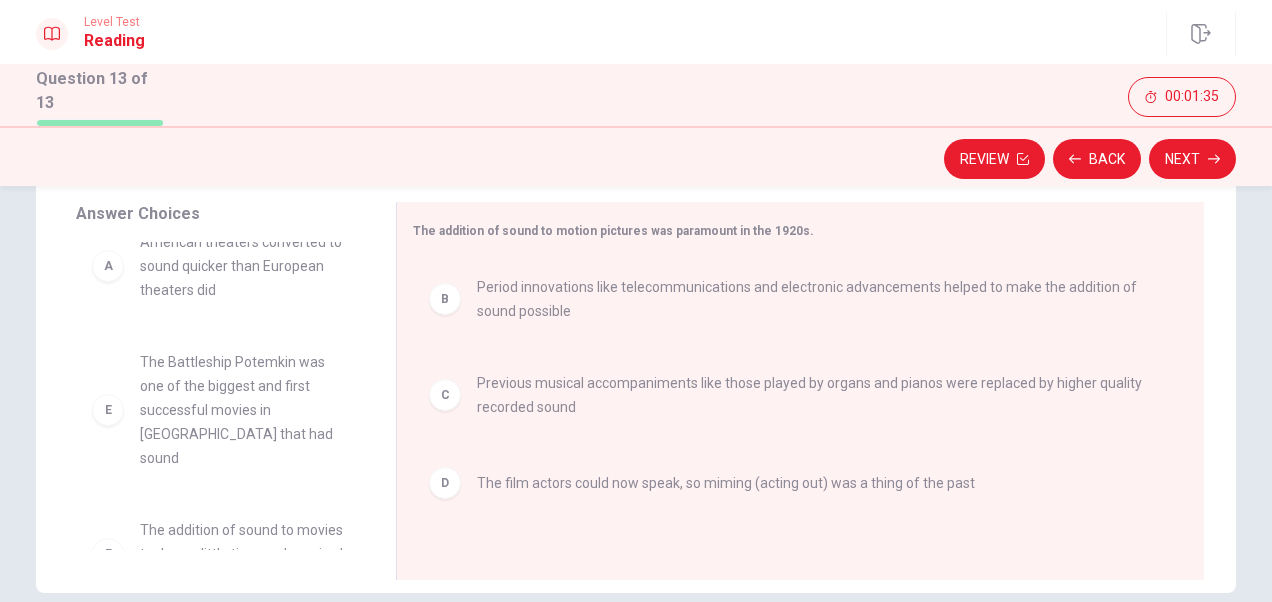 scroll, scrollTop: 84, scrollLeft: 0, axis: vertical 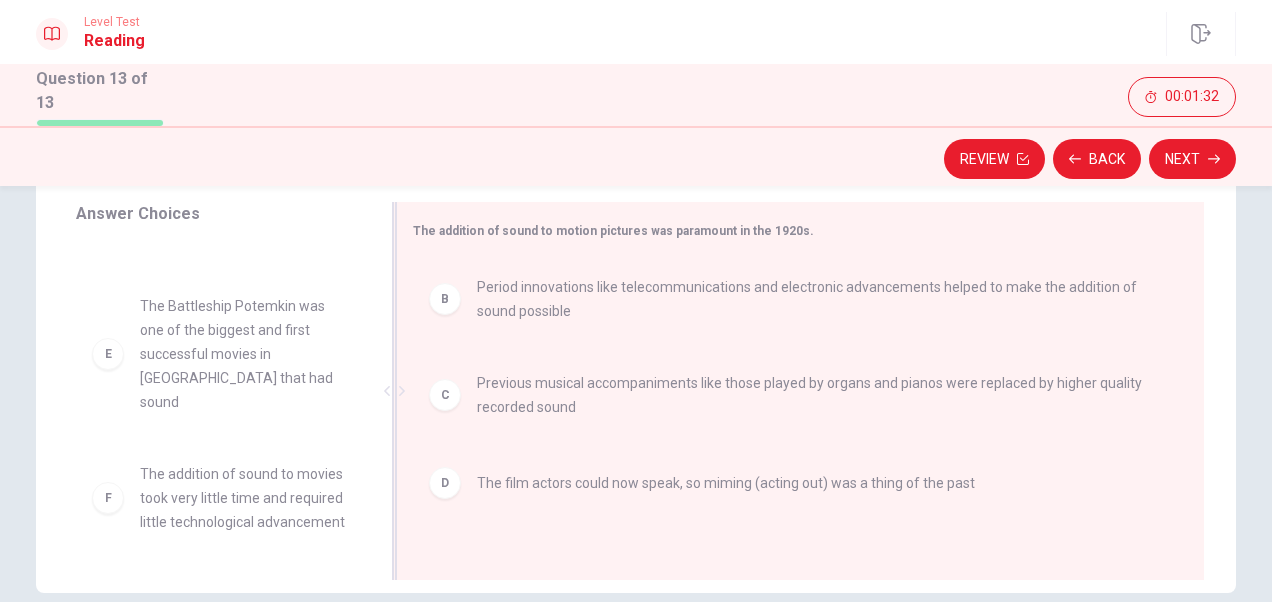 click on "D" at bounding box center [445, 483] 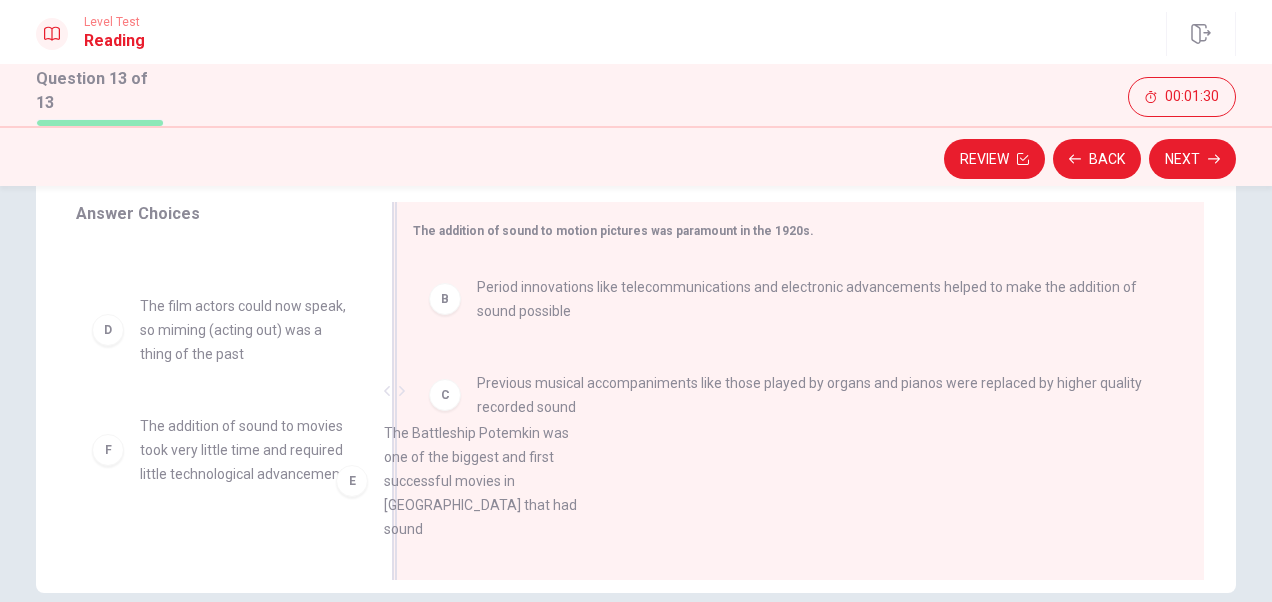 drag, startPoint x: 252, startPoint y: 451, endPoint x: 567, endPoint y: 449, distance: 315.00635 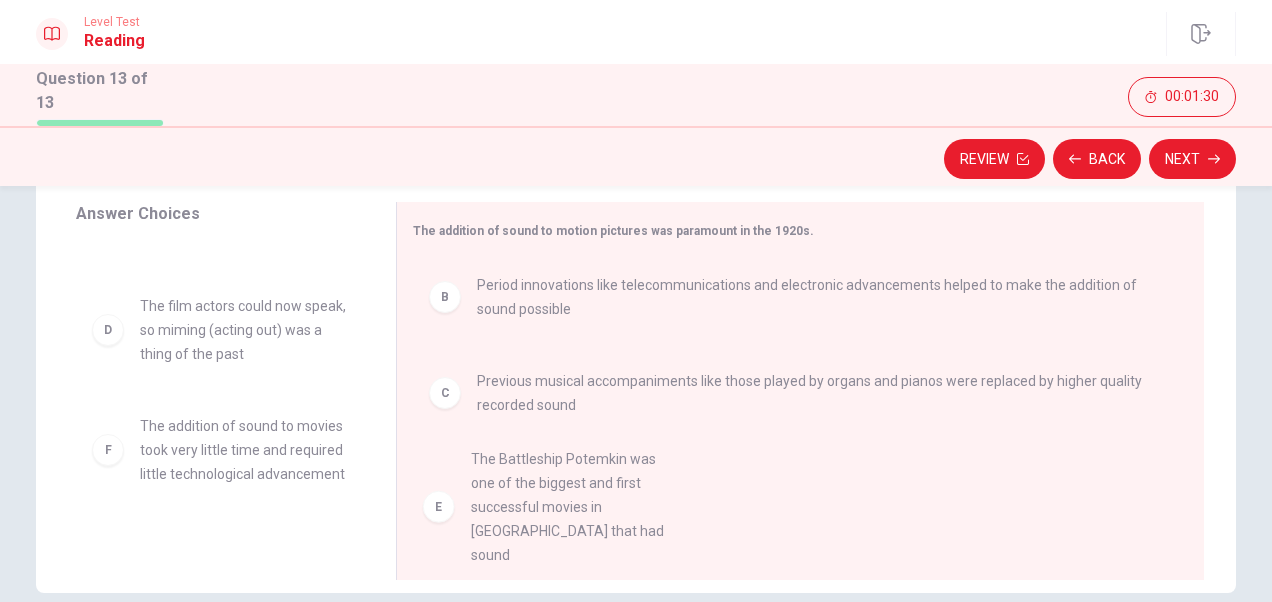 scroll, scrollTop: 0, scrollLeft: 0, axis: both 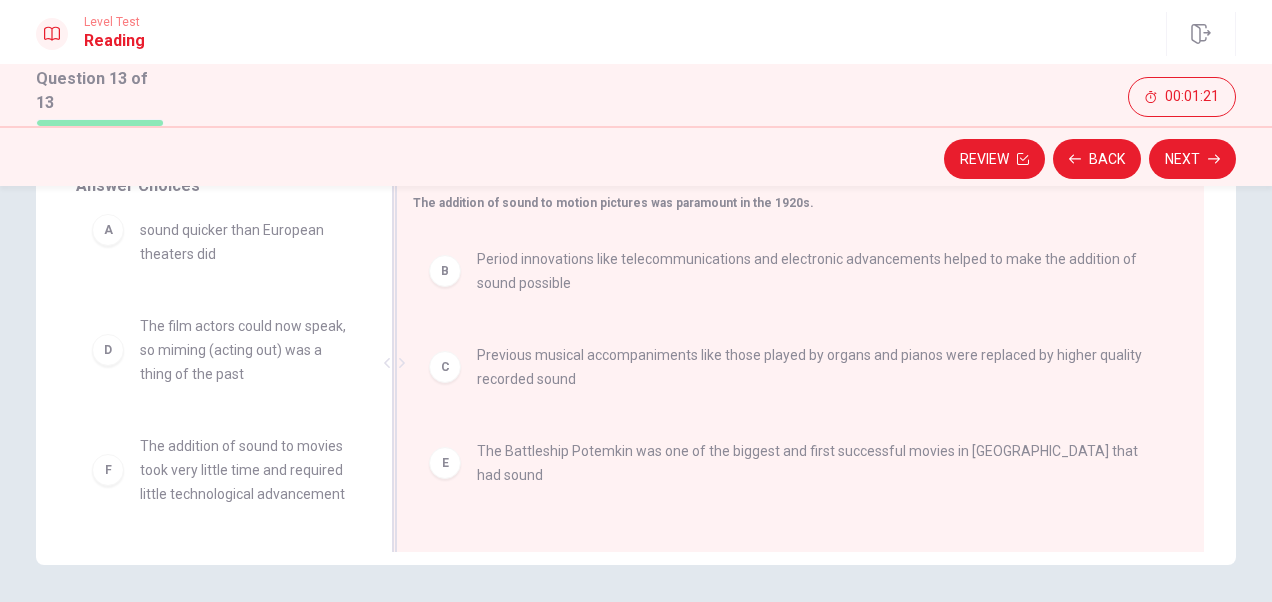 click on "E" at bounding box center [445, 463] 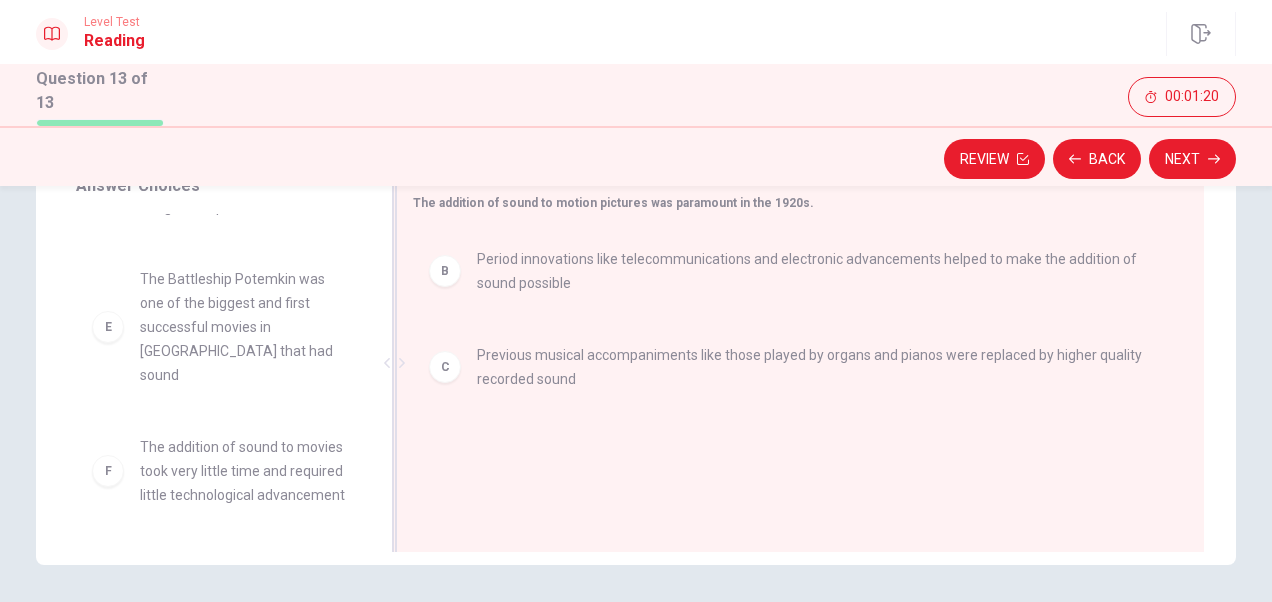 scroll, scrollTop: 204, scrollLeft: 0, axis: vertical 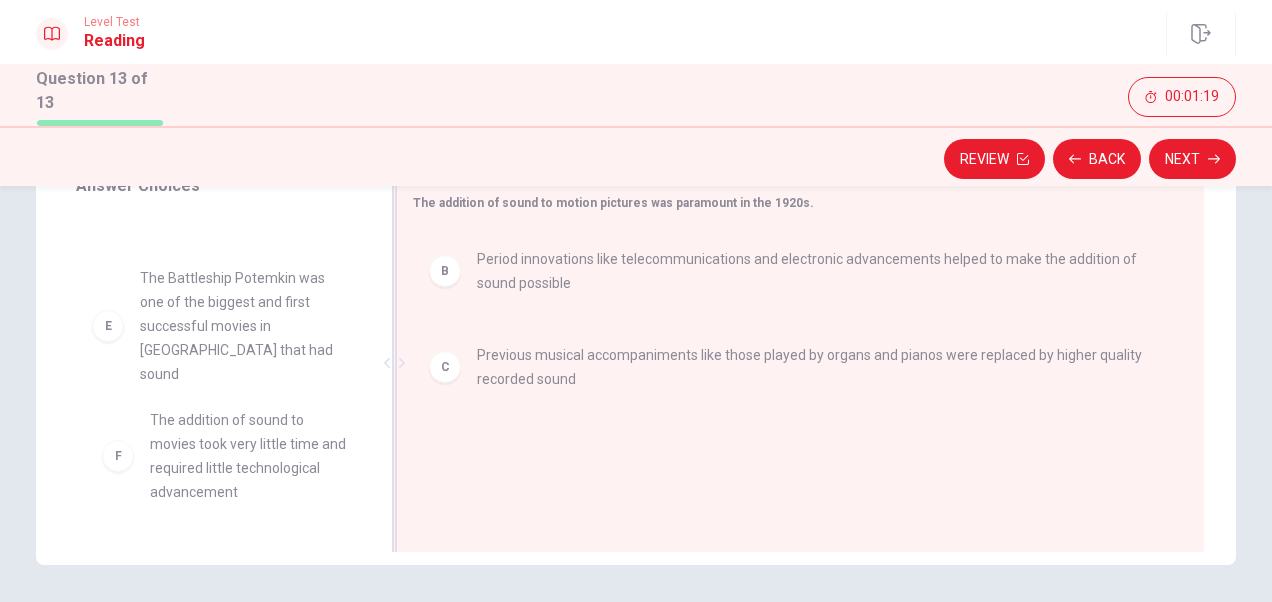drag, startPoint x: 240, startPoint y: 460, endPoint x: 525, endPoint y: 462, distance: 285.00702 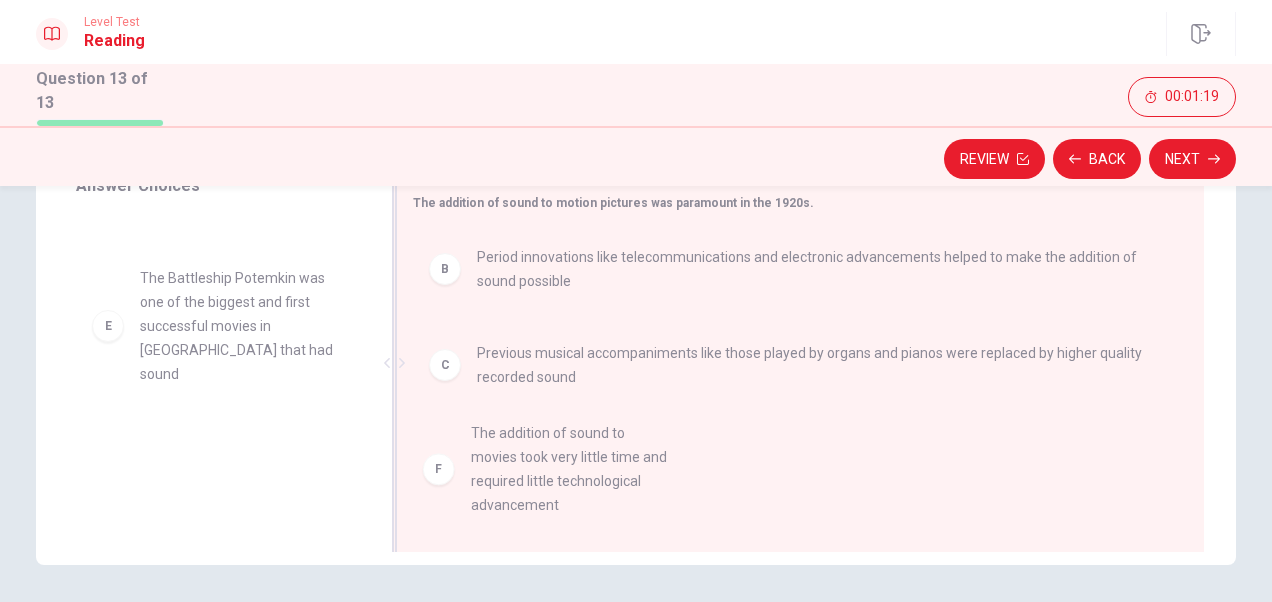 scroll, scrollTop: 0, scrollLeft: 0, axis: both 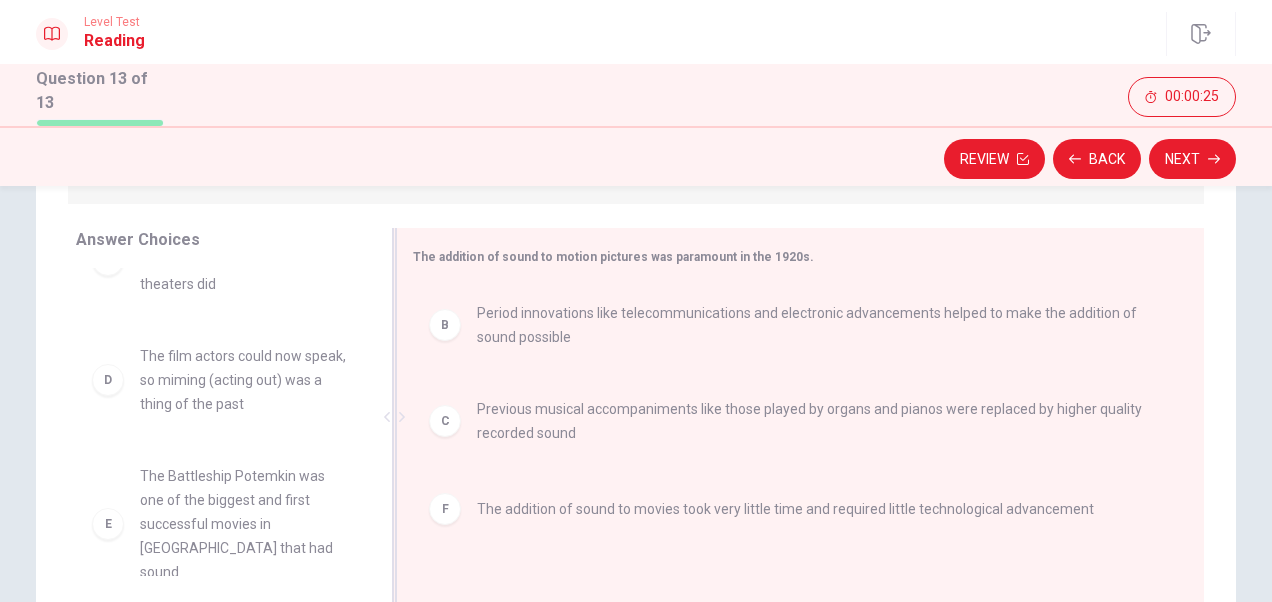 click on "F" at bounding box center (445, 509) 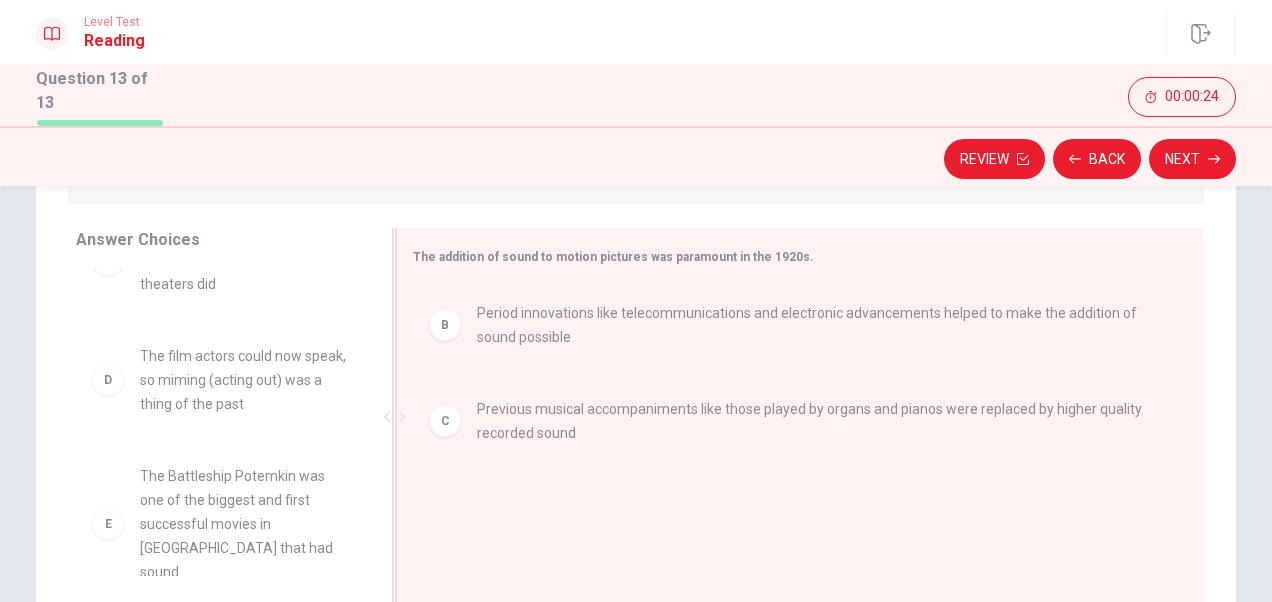 scroll, scrollTop: 63, scrollLeft: 0, axis: vertical 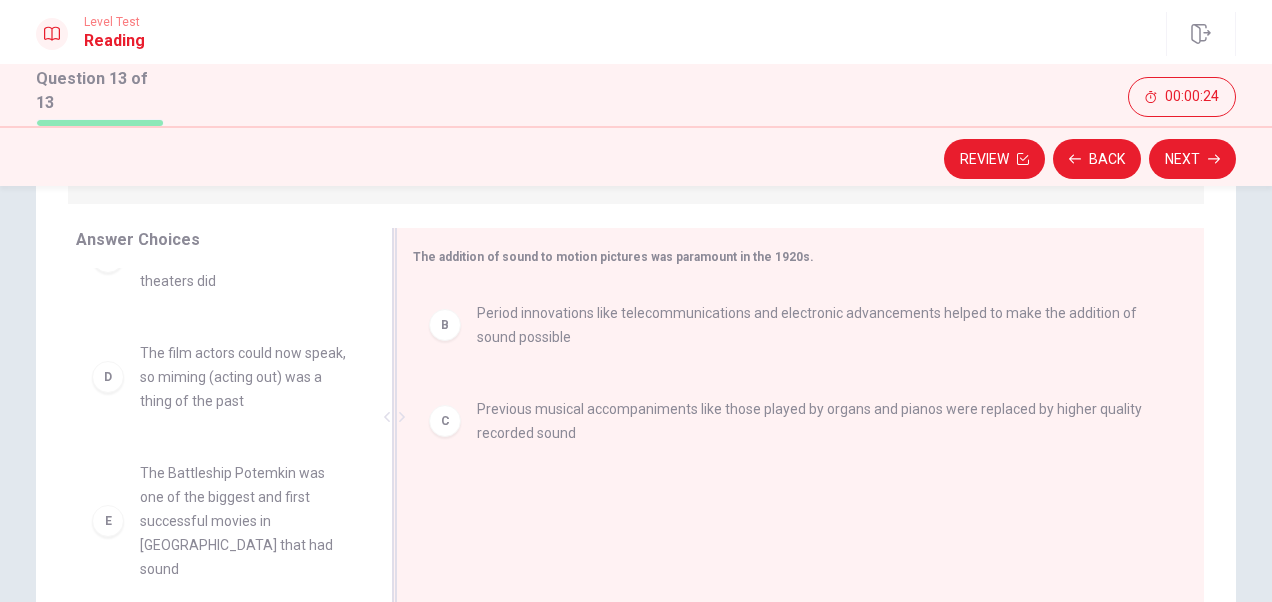 drag, startPoint x: 276, startPoint y: 512, endPoint x: 482, endPoint y: 524, distance: 206.34921 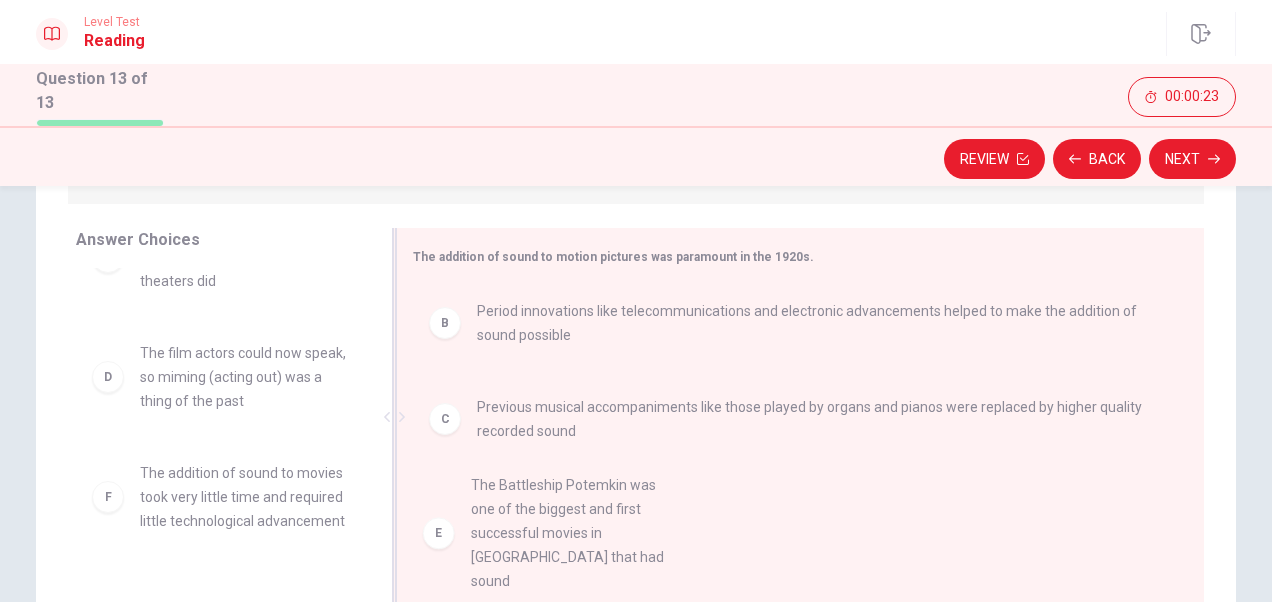 scroll, scrollTop: 0, scrollLeft: 0, axis: both 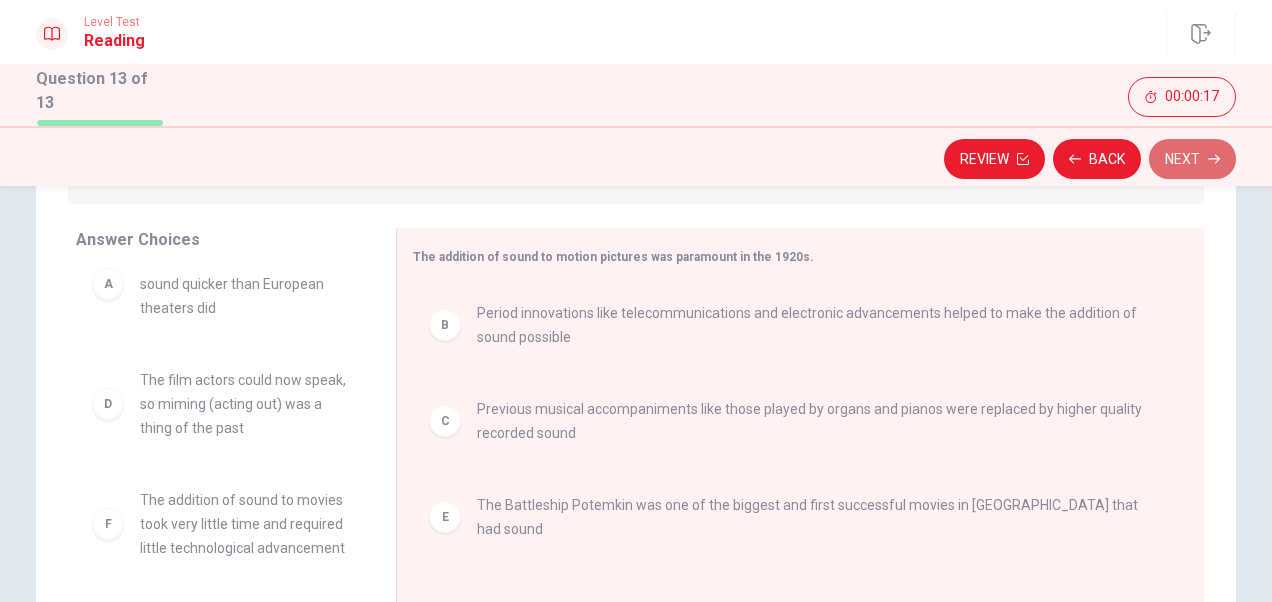 click on "Next" at bounding box center [1192, 159] 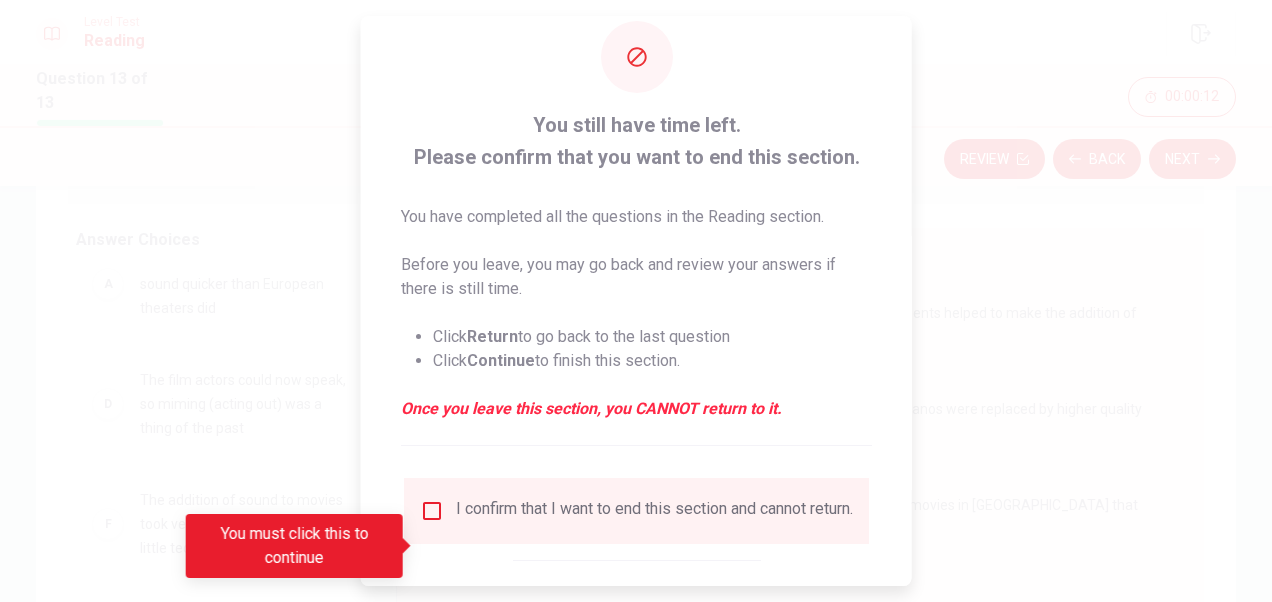 scroll, scrollTop: 48, scrollLeft: 0, axis: vertical 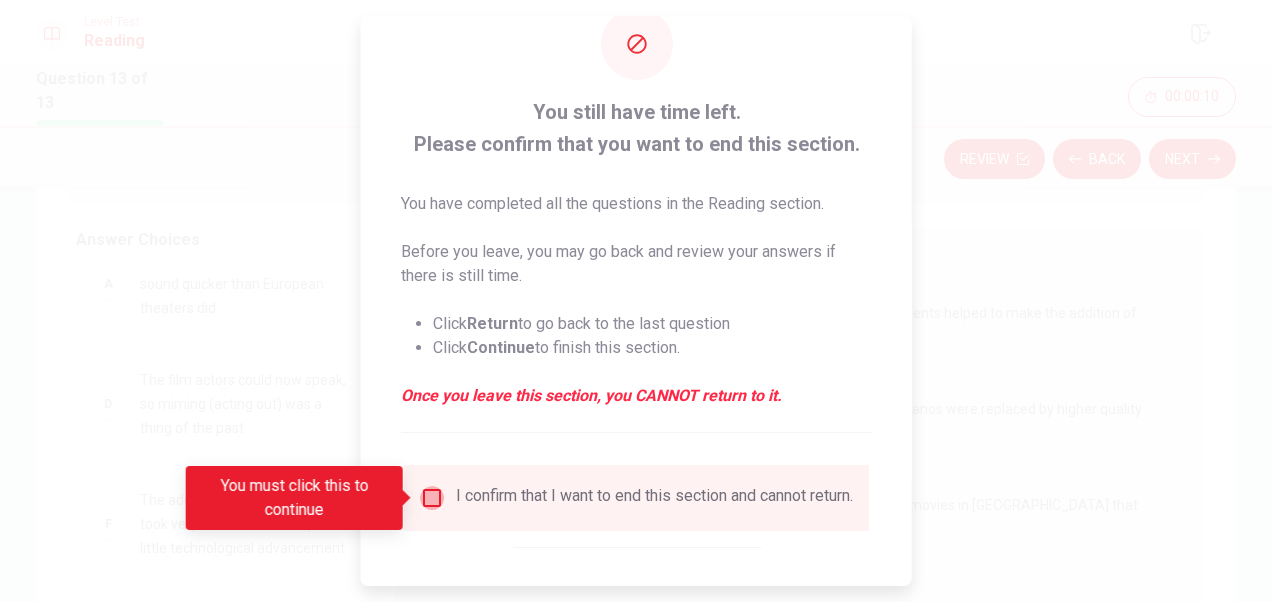 click at bounding box center [432, 498] 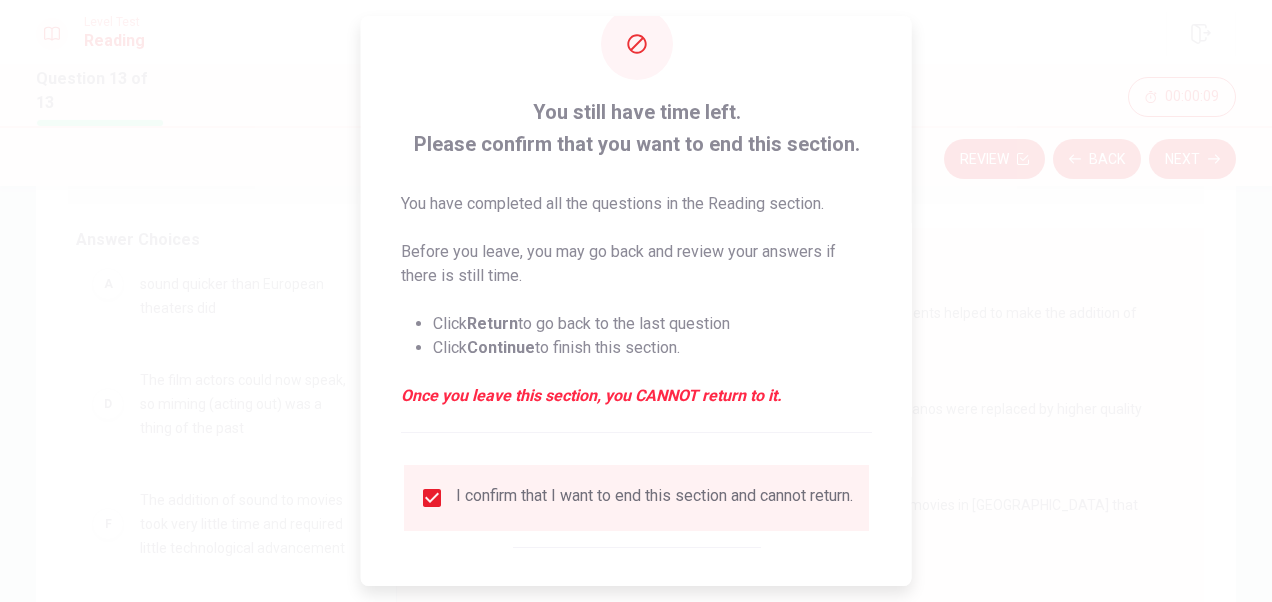 scroll, scrollTop: 144, scrollLeft: 0, axis: vertical 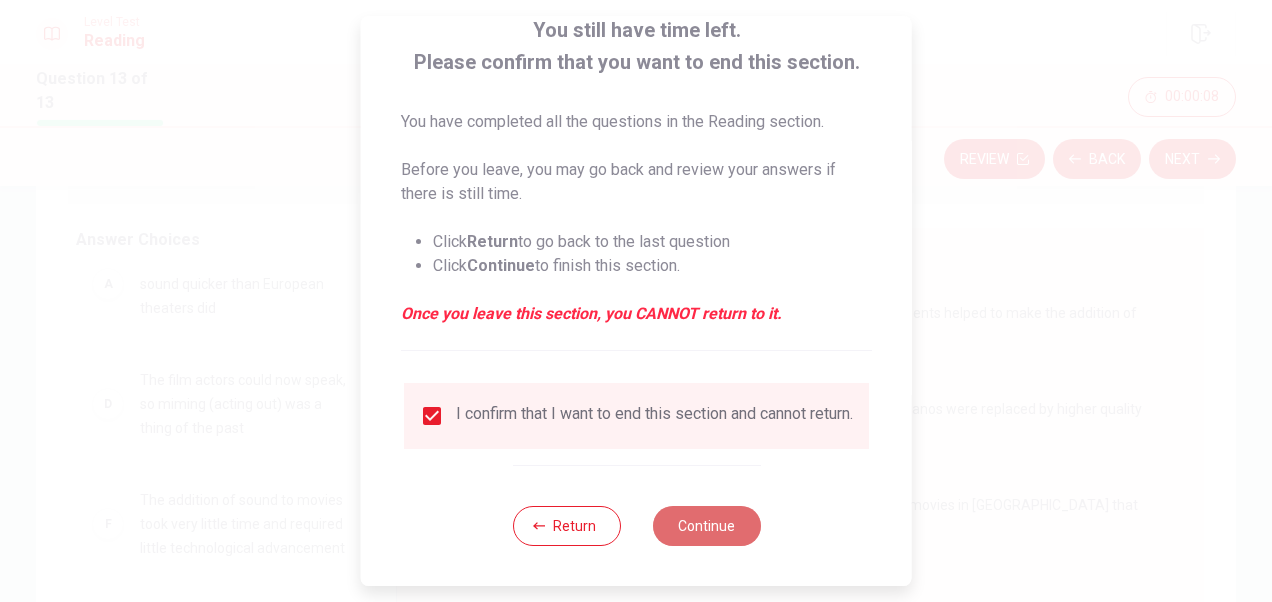 click on "Continue" at bounding box center (706, 526) 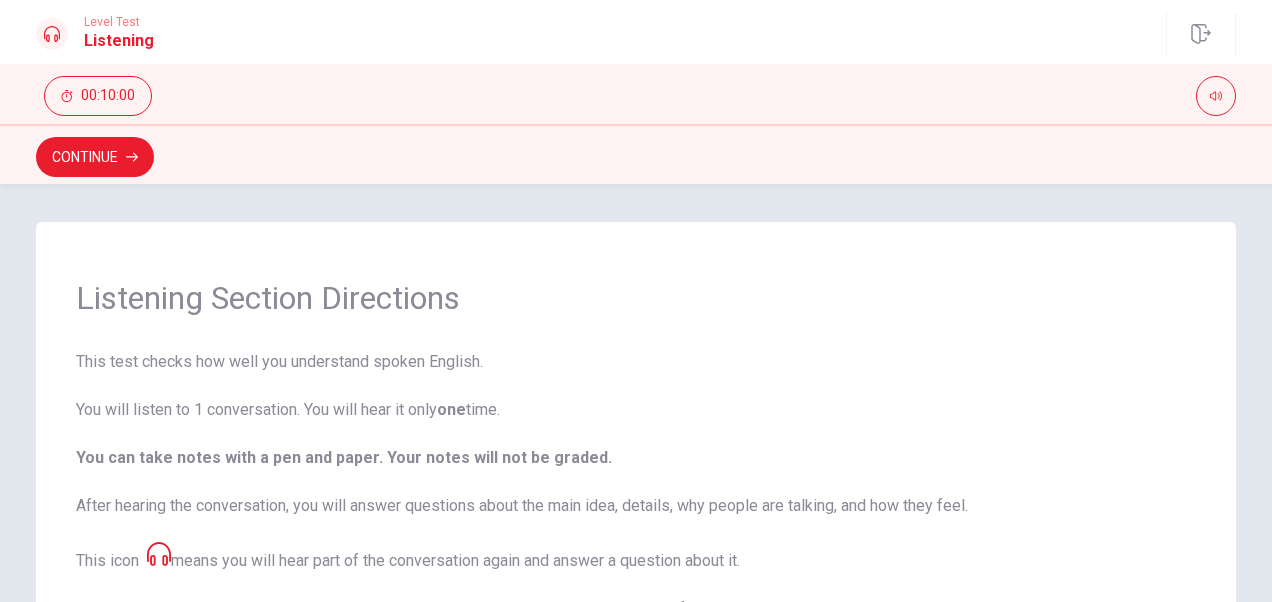 scroll, scrollTop: 2, scrollLeft: 0, axis: vertical 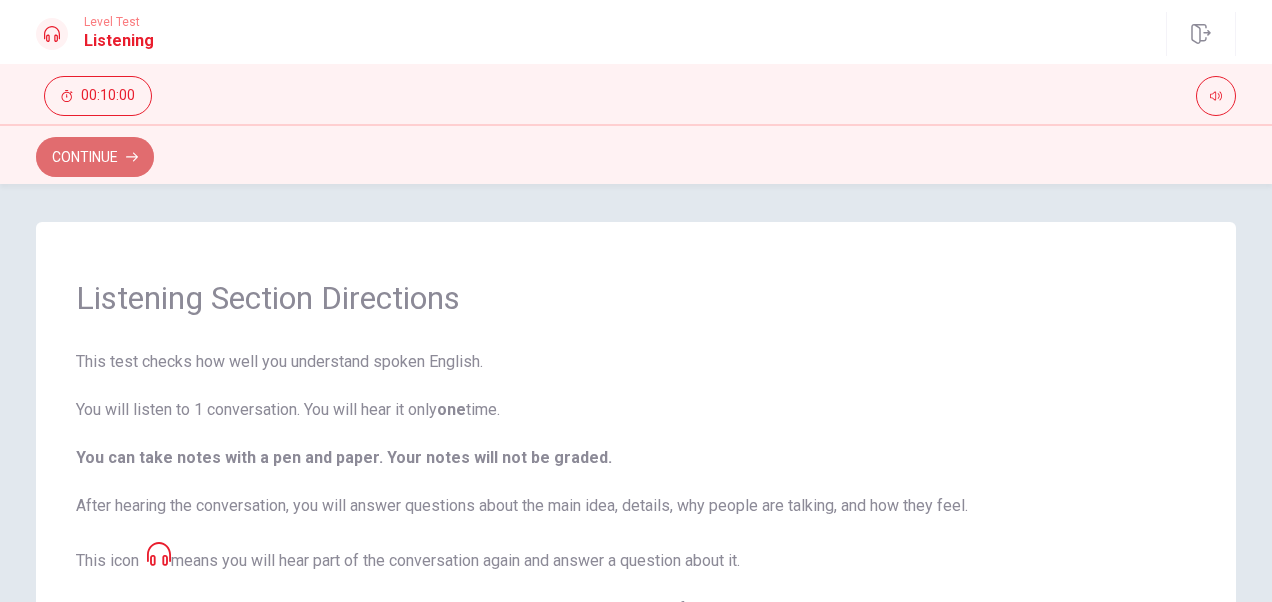 click on "Continue" at bounding box center (95, 157) 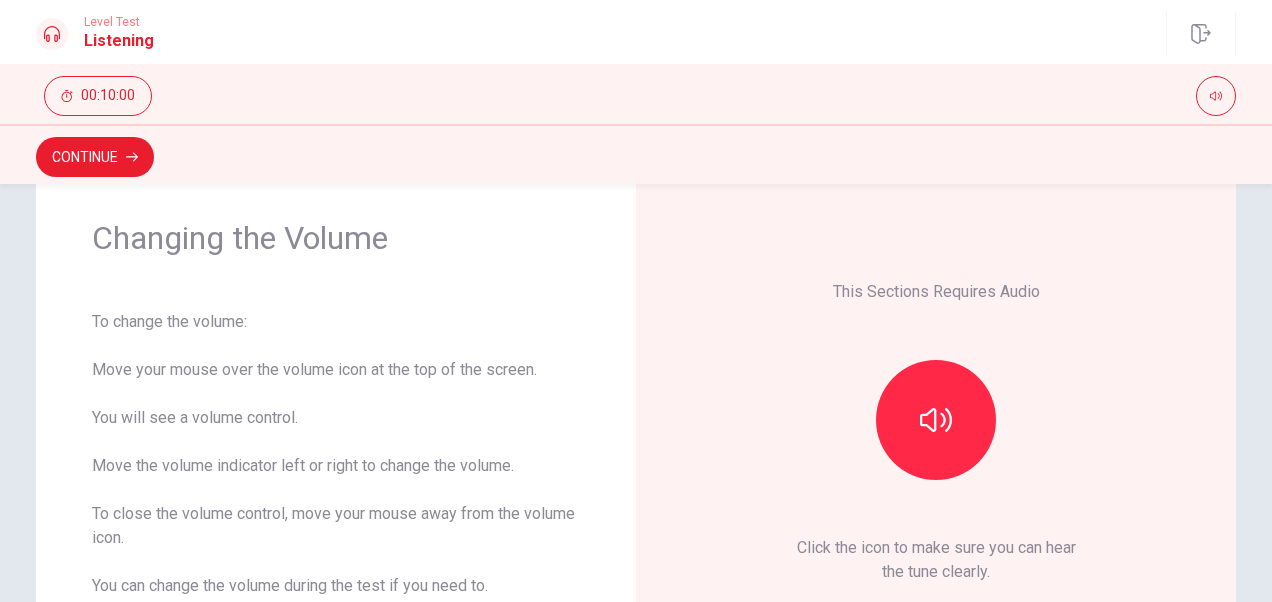 scroll, scrollTop: 64, scrollLeft: 0, axis: vertical 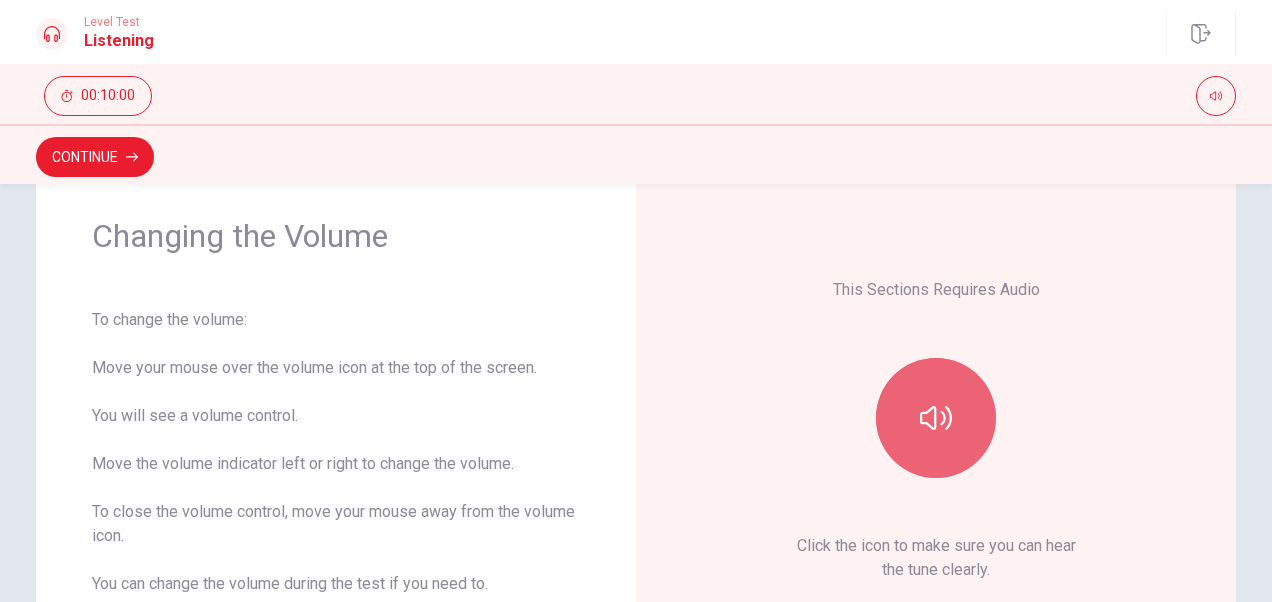click at bounding box center (936, 418) 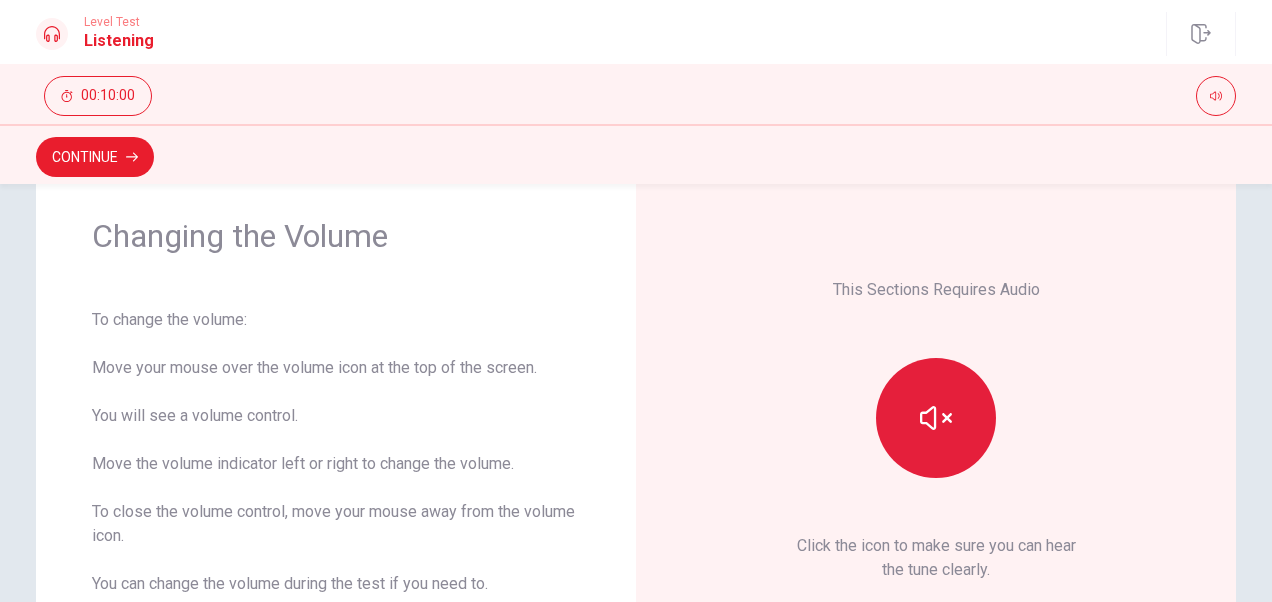 type 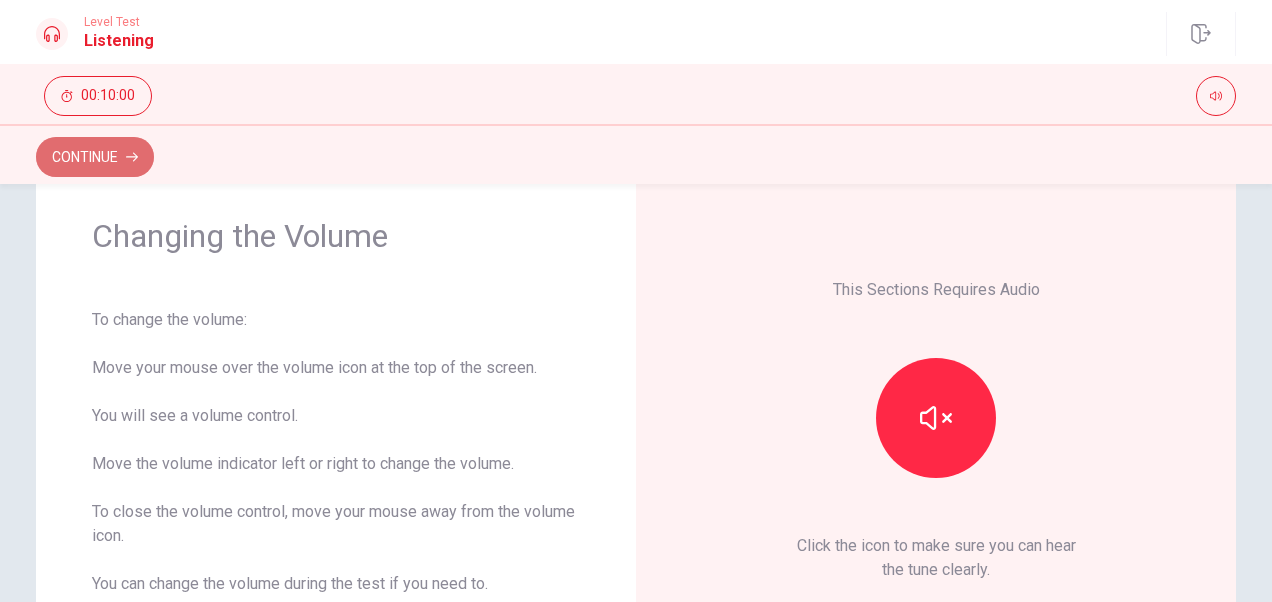 click on "Continue" at bounding box center [95, 157] 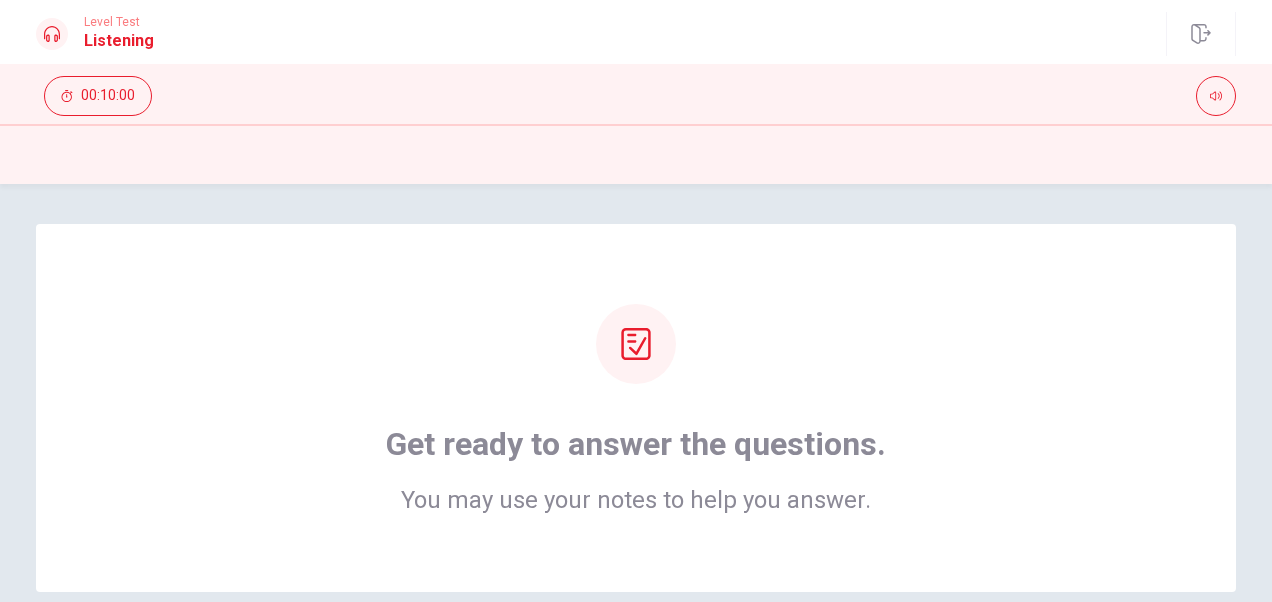 scroll, scrollTop: 94, scrollLeft: 0, axis: vertical 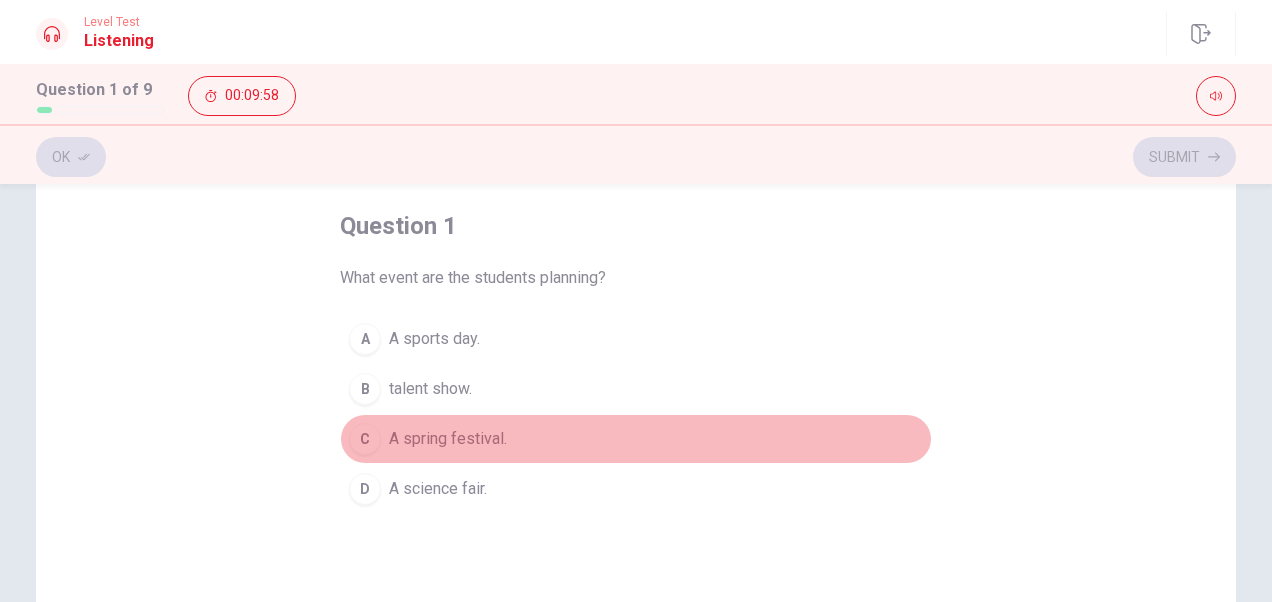 click on "A spring festival." at bounding box center (448, 439) 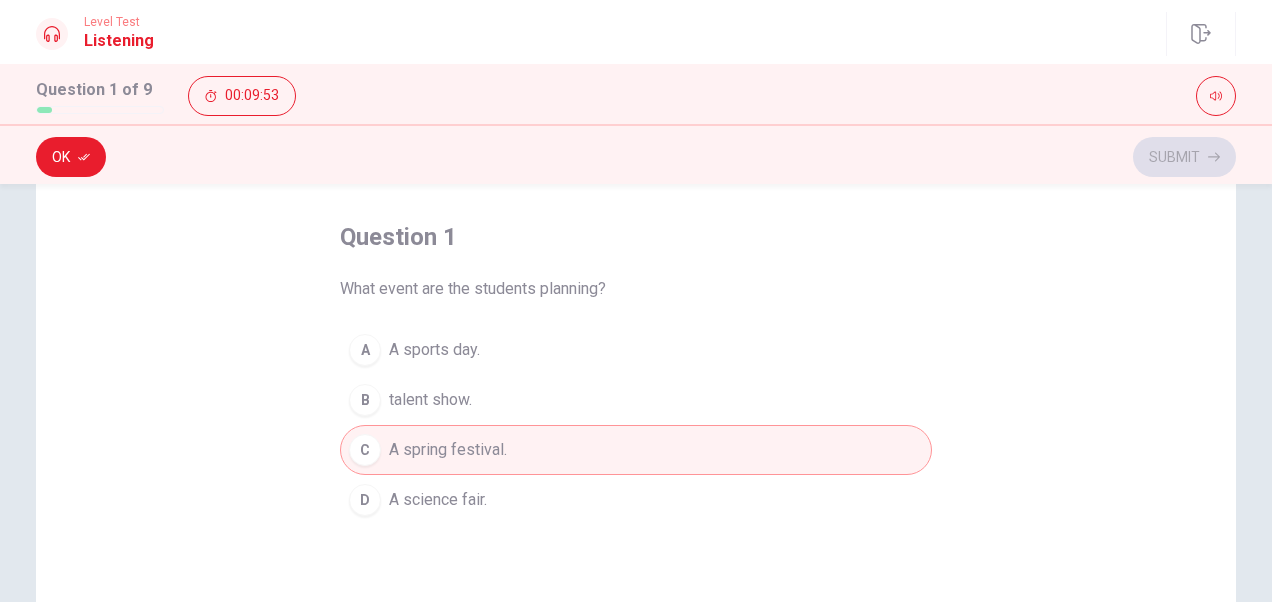 scroll, scrollTop: 84, scrollLeft: 0, axis: vertical 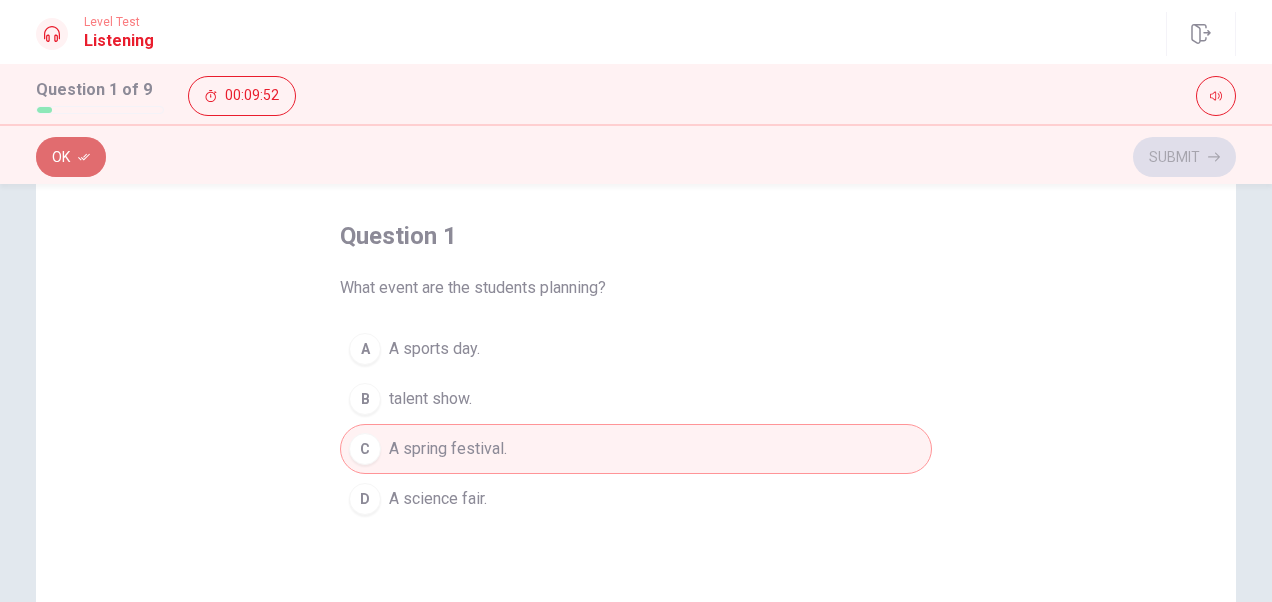 click on "Ok" at bounding box center (71, 157) 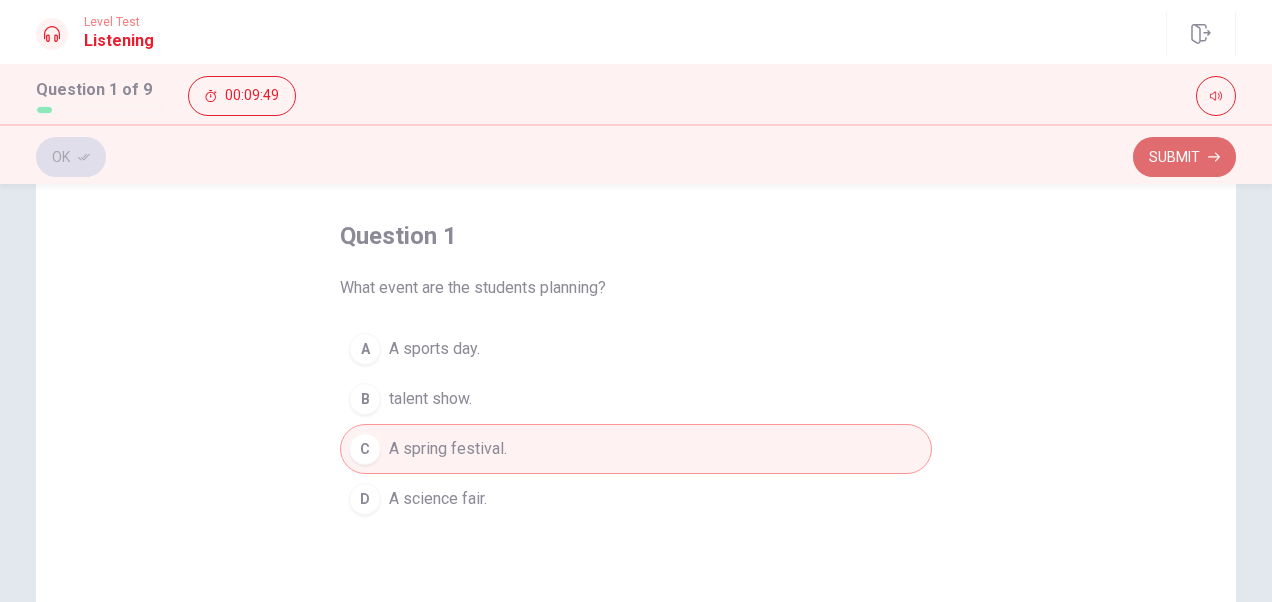 click on "Submit" at bounding box center [1184, 157] 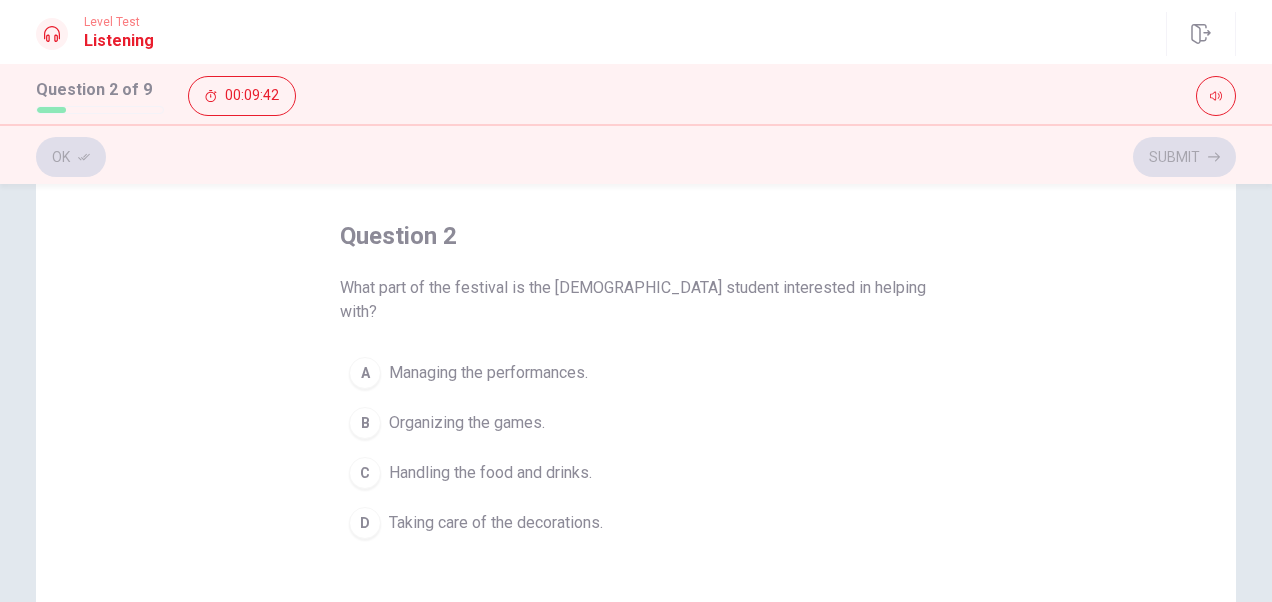 drag, startPoint x: 636, startPoint y: 309, endPoint x: 533, endPoint y: 500, distance: 217.0023 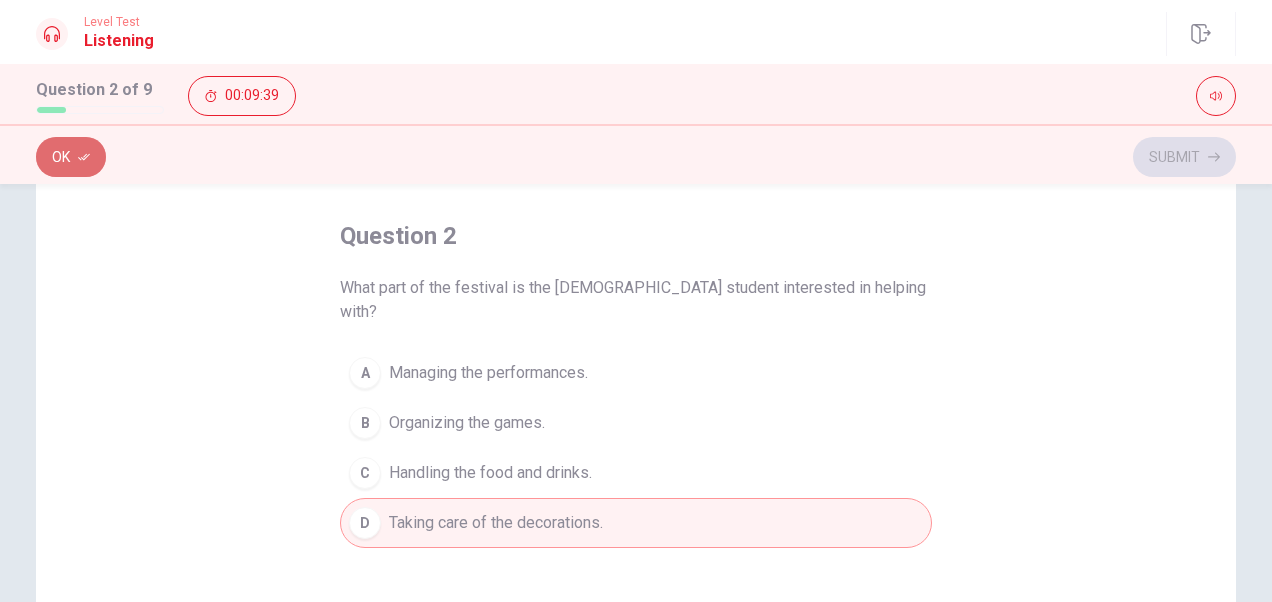 click on "Ok" at bounding box center [71, 157] 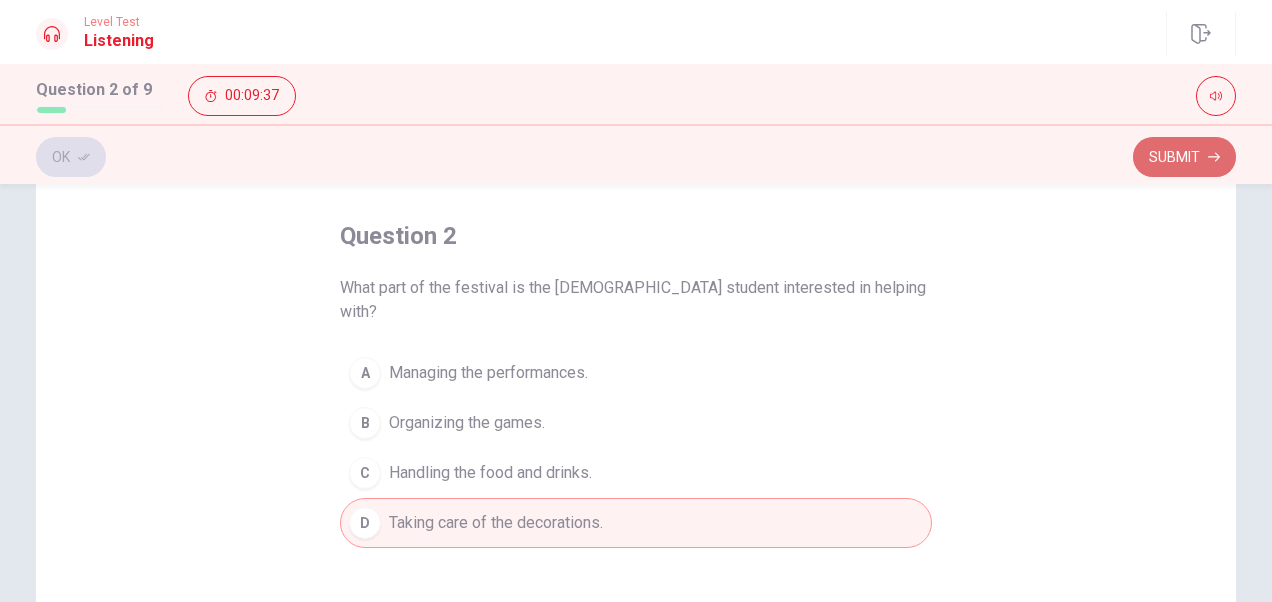 click on "Submit" at bounding box center (1184, 157) 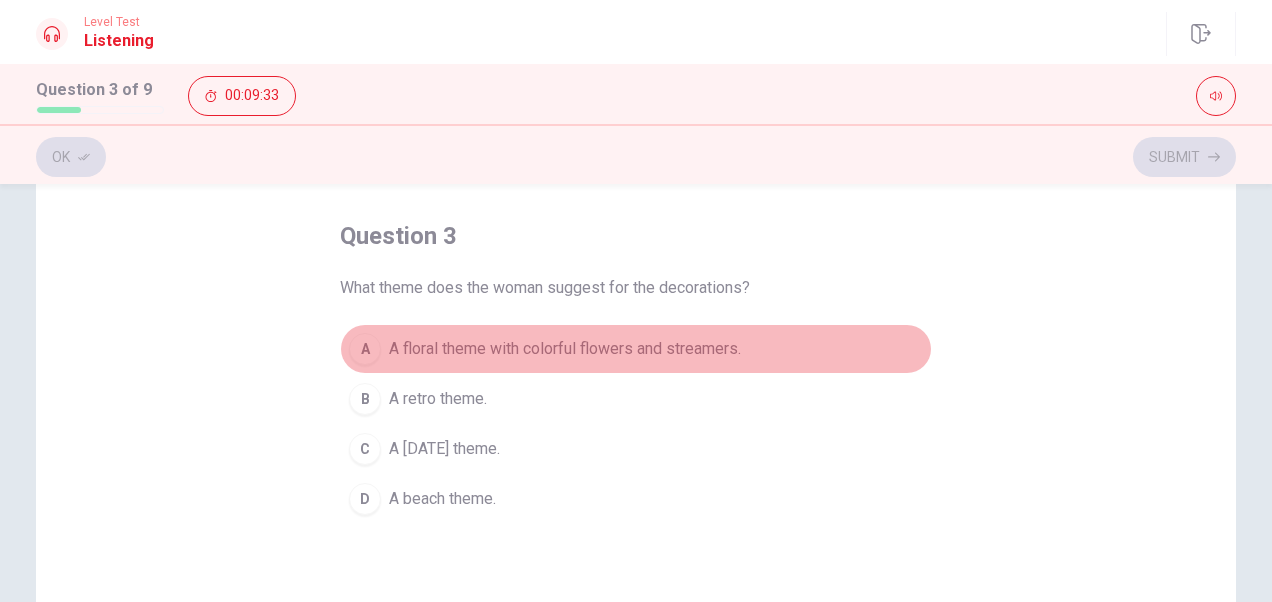 click on "A floral theme with colorful flowers and streamers." at bounding box center (565, 349) 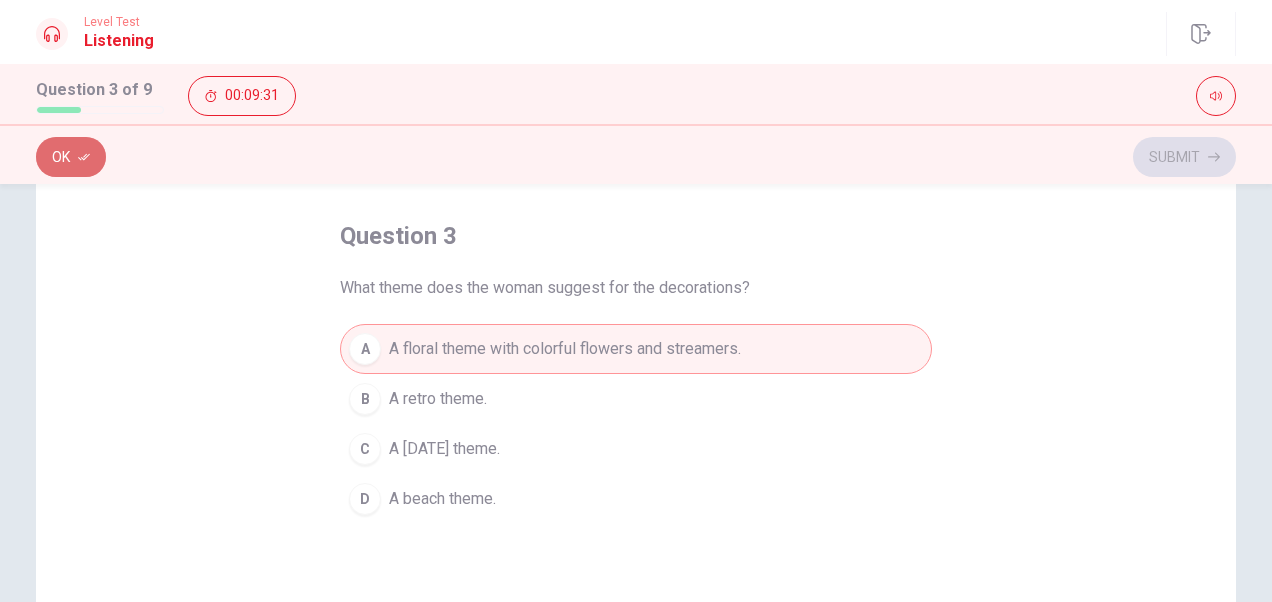 click on "Ok" at bounding box center (71, 157) 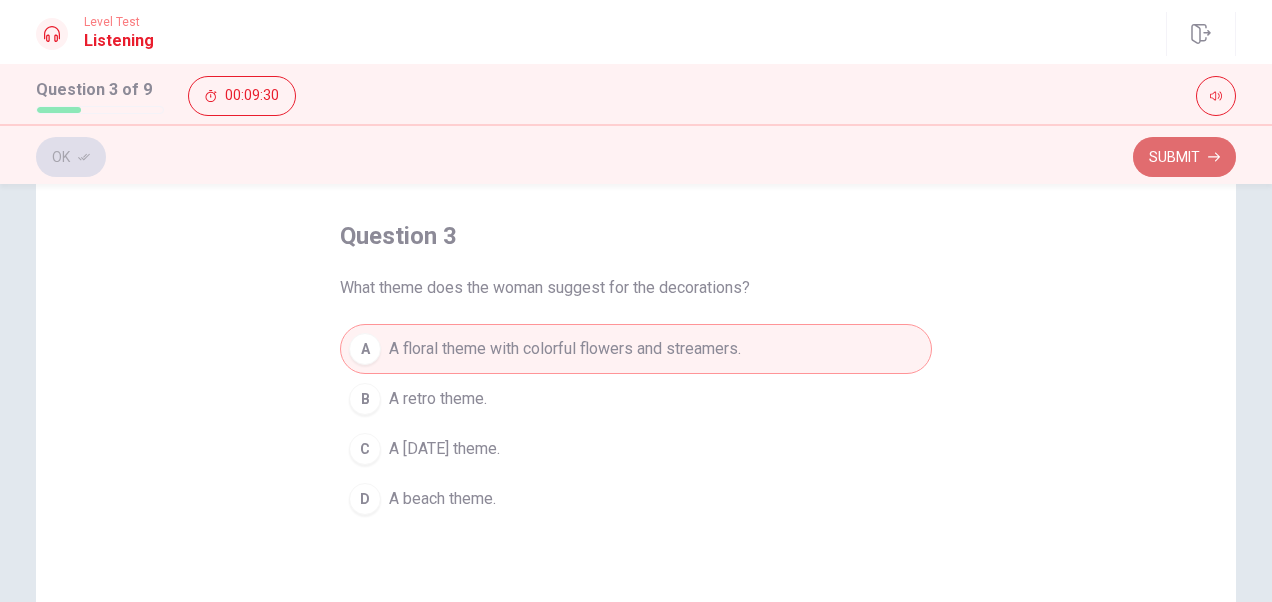 click on "Submit" at bounding box center (1184, 157) 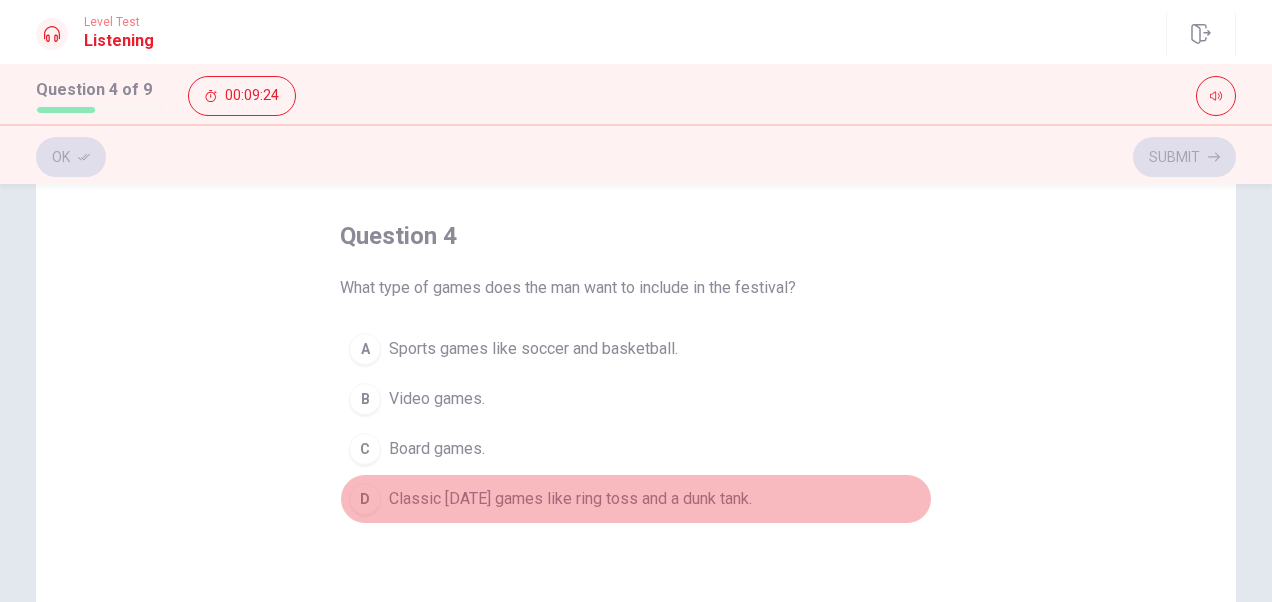 click on "Classic [DATE] games like ring toss and a dunk tank." at bounding box center [570, 499] 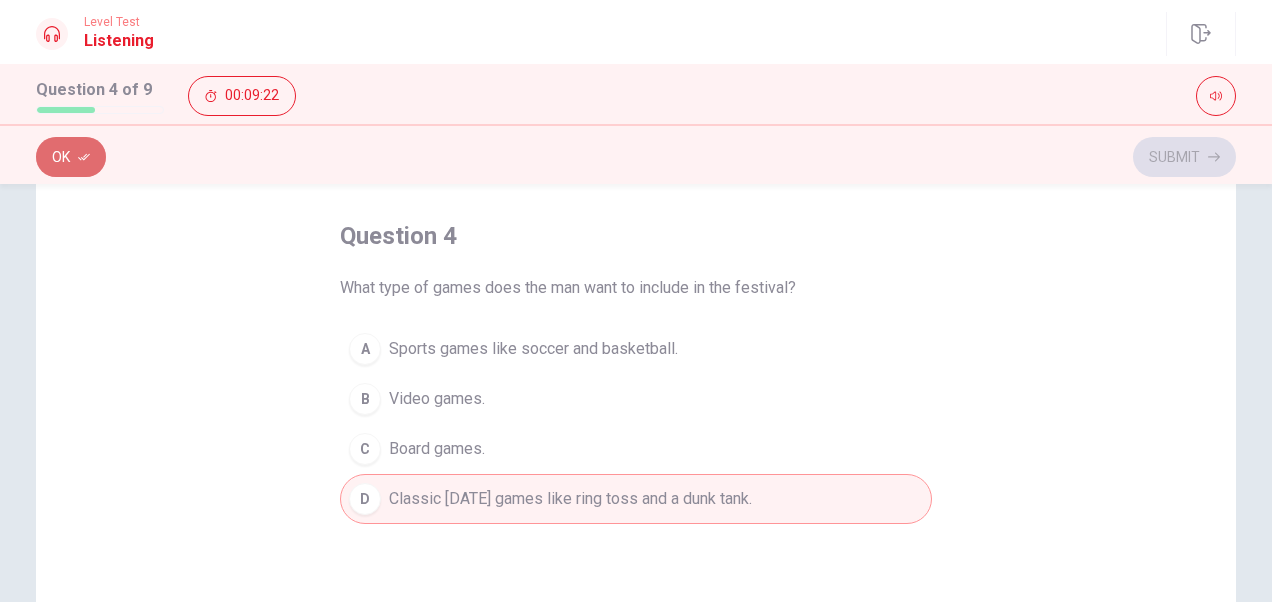 click on "Ok" at bounding box center [71, 157] 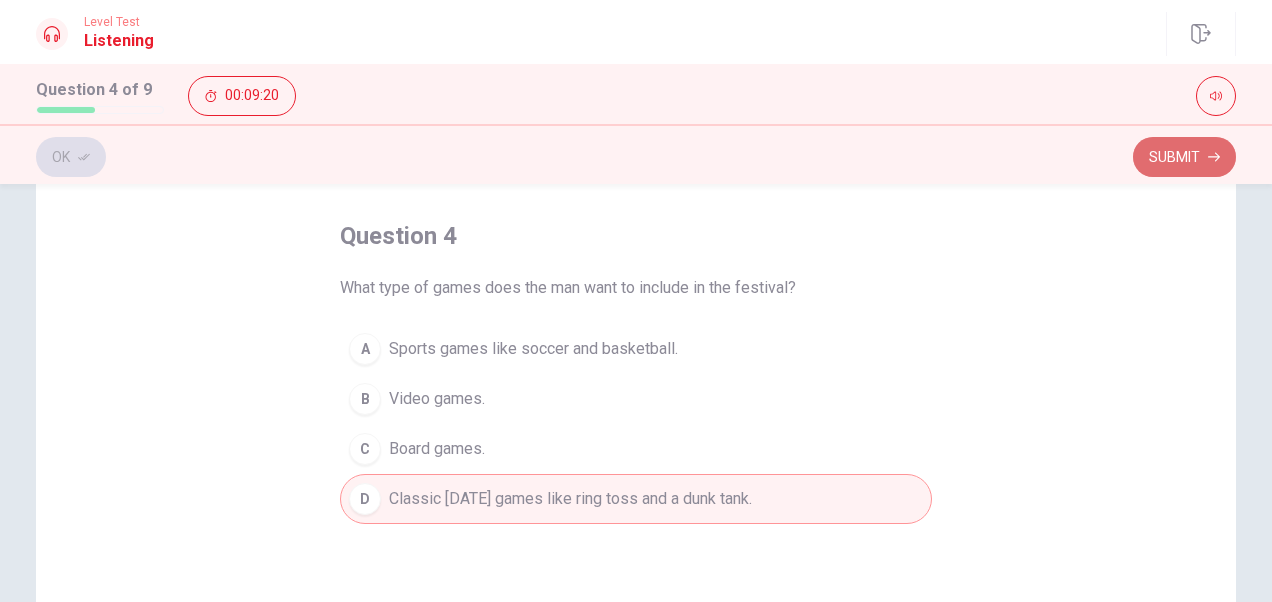 click on "Submit" at bounding box center [1184, 157] 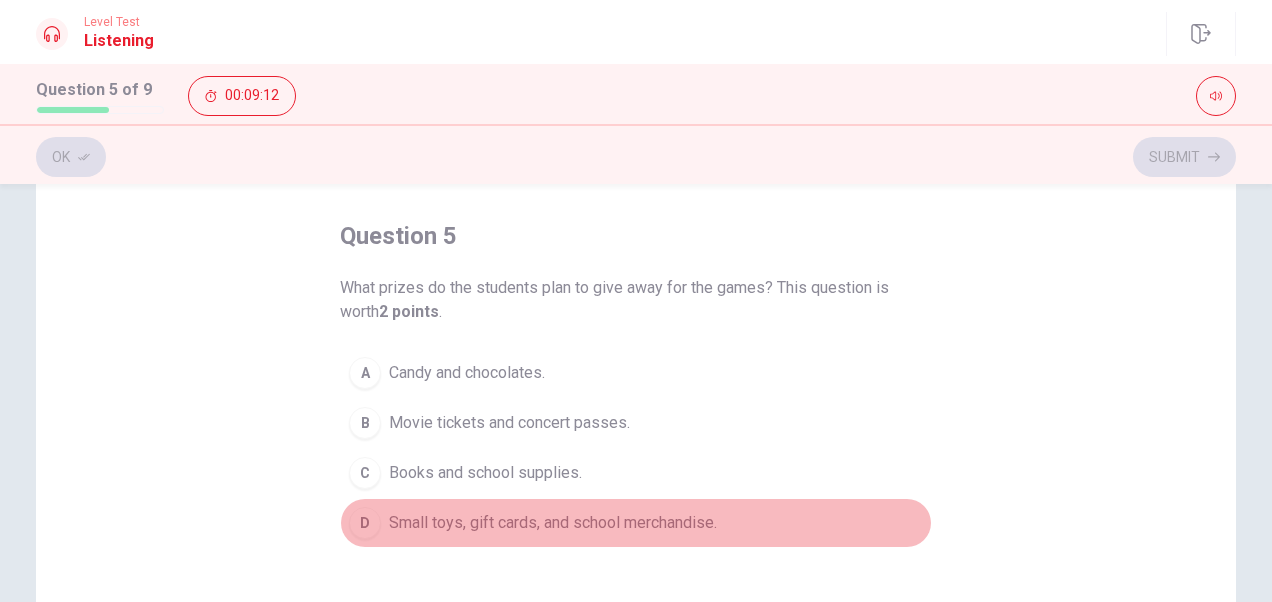 click on "Small toys, gift cards, and school merchandise." at bounding box center (553, 523) 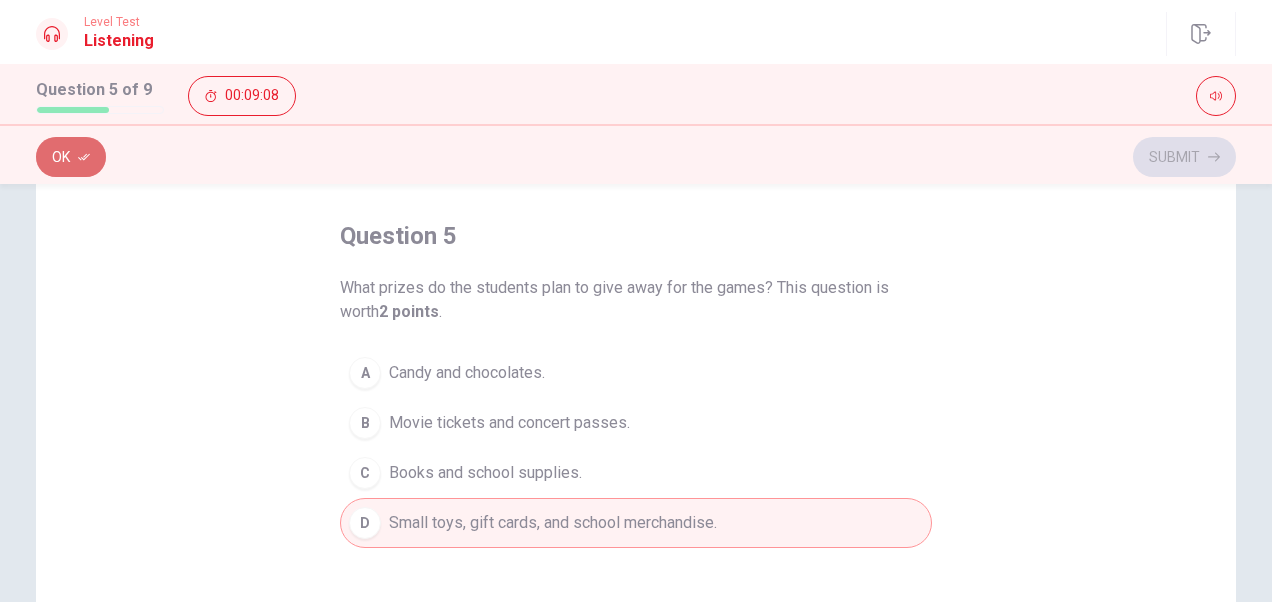 click on "Ok" at bounding box center (71, 157) 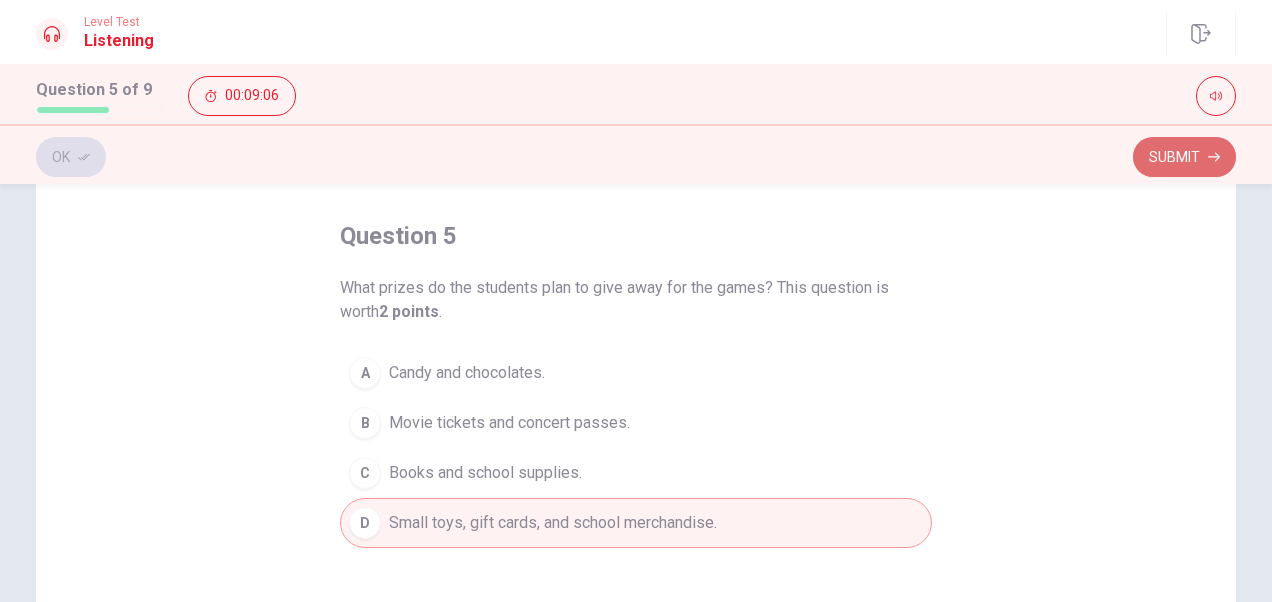 click on "Submit" at bounding box center [1184, 157] 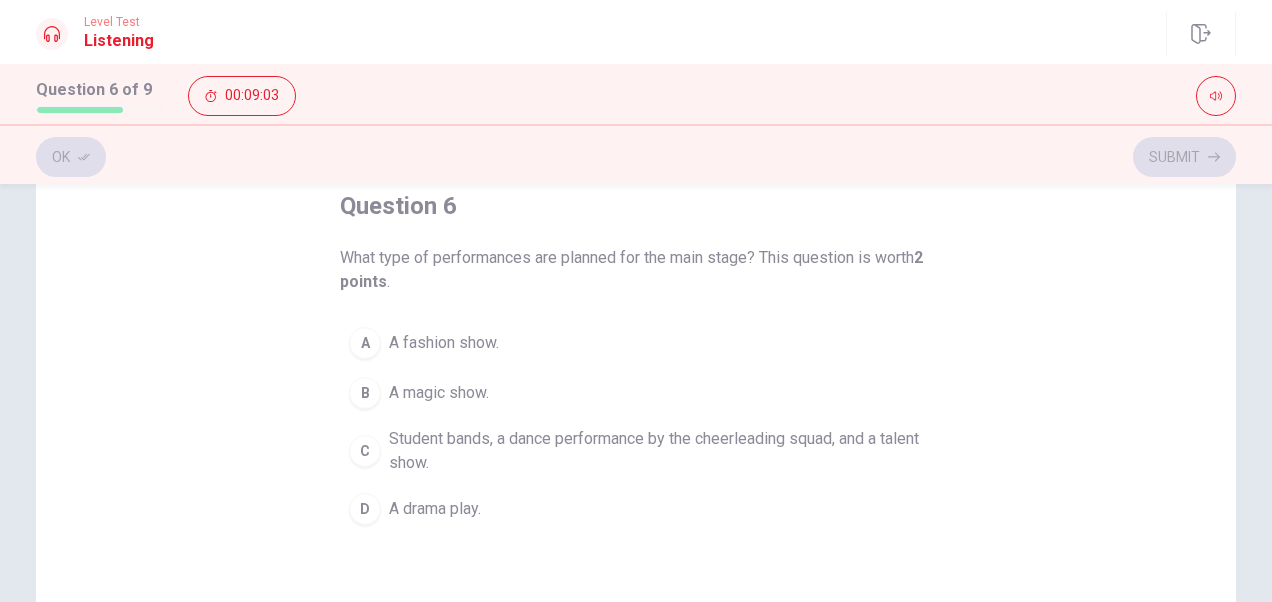 scroll, scrollTop: 115, scrollLeft: 0, axis: vertical 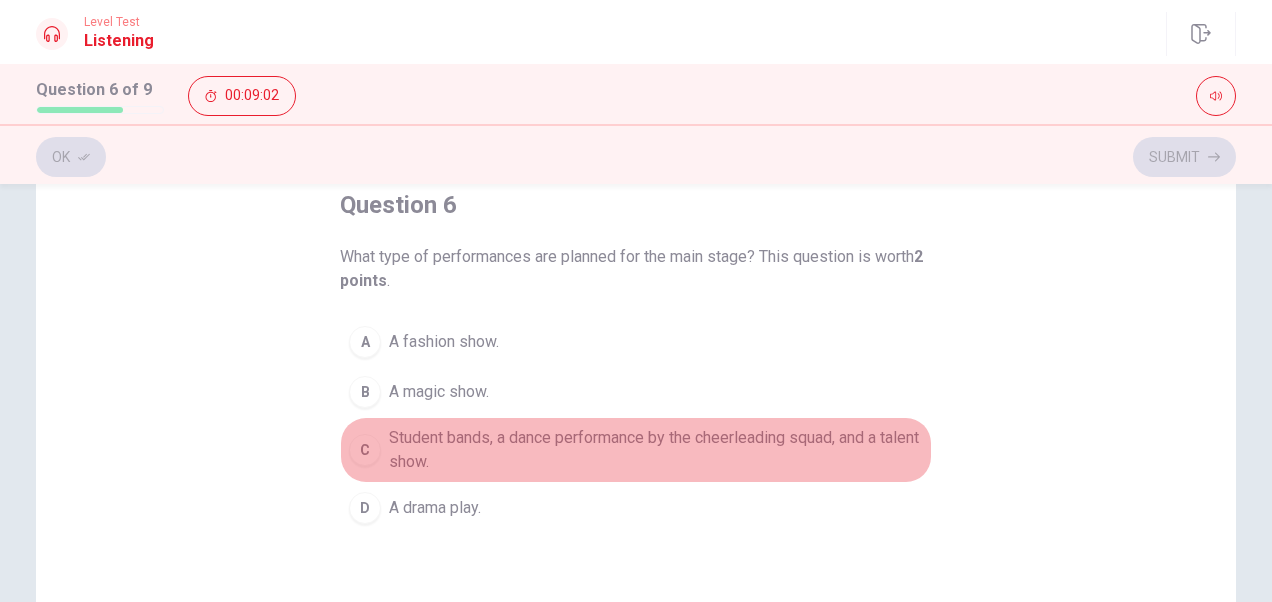 click on "Student bands, a dance performance by the cheerleading squad, and a talent show." at bounding box center [656, 450] 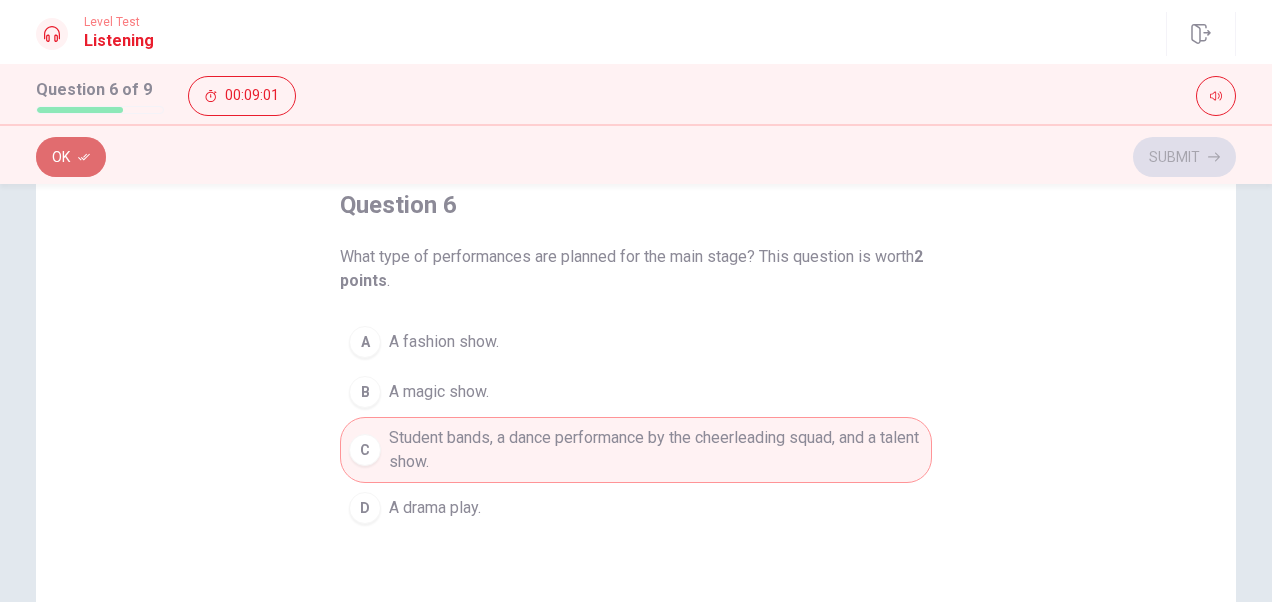 click 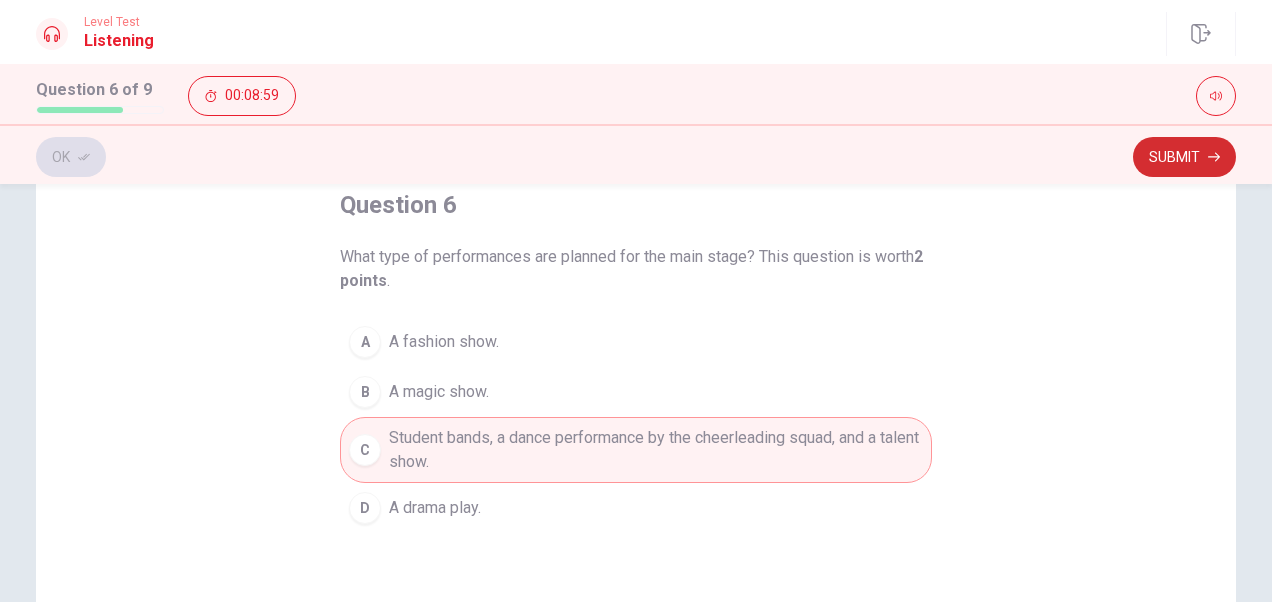 click on "Submit" at bounding box center [1184, 157] 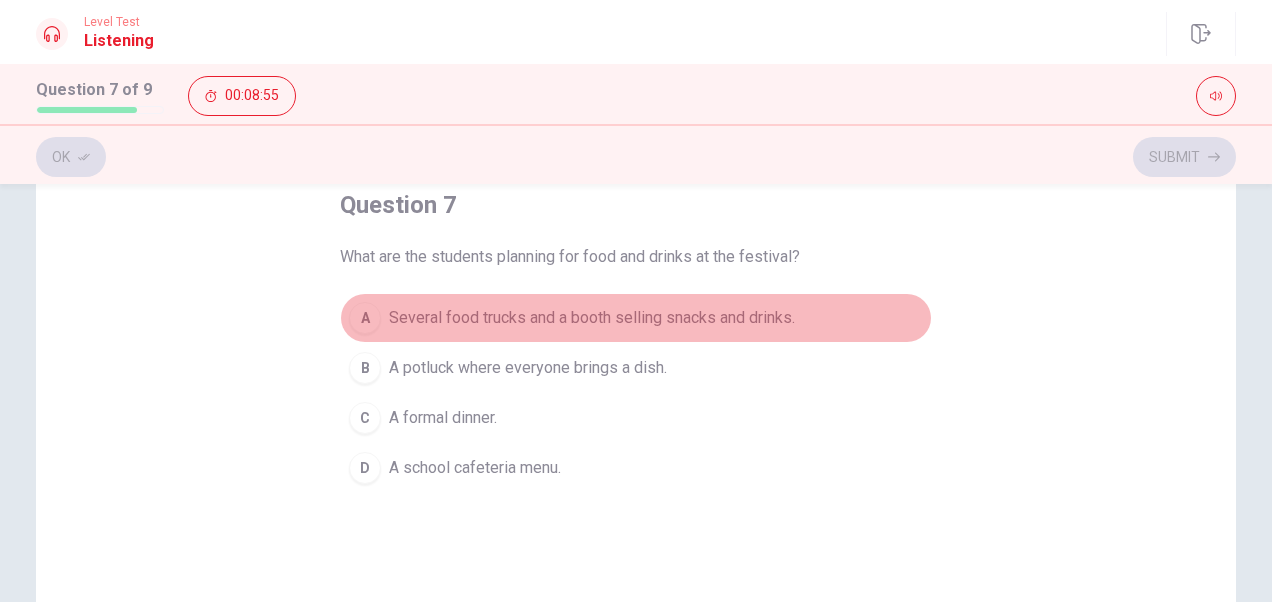 click on "Several food trucks and a booth selling snacks and drinks." at bounding box center (592, 318) 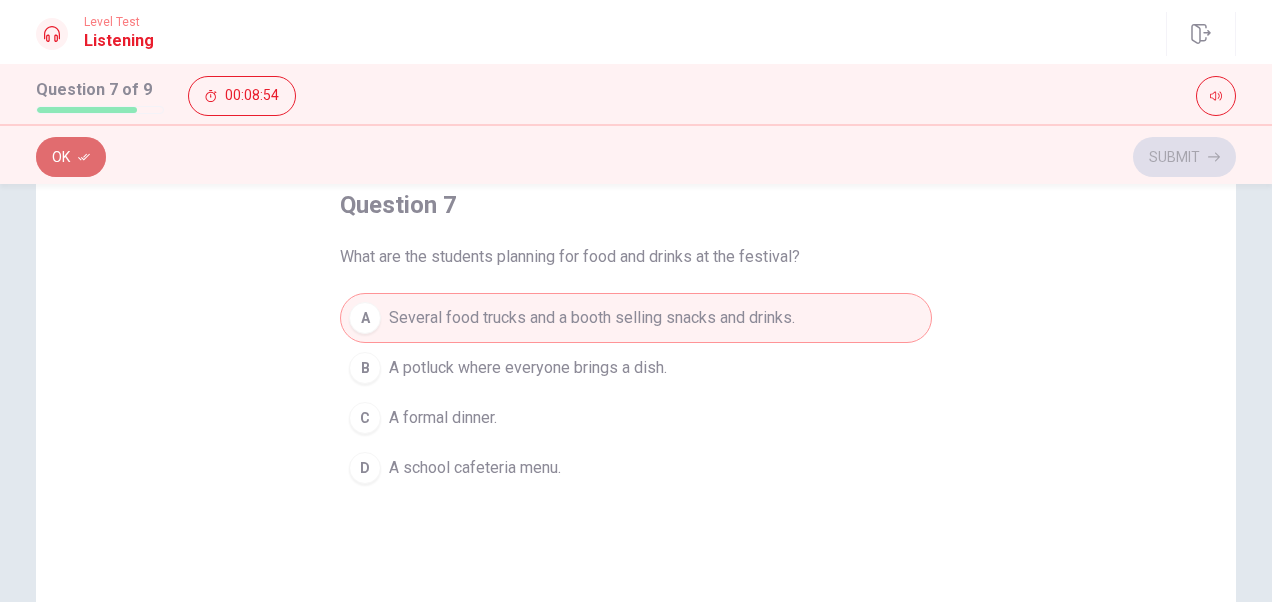 click on "Ok" at bounding box center (71, 157) 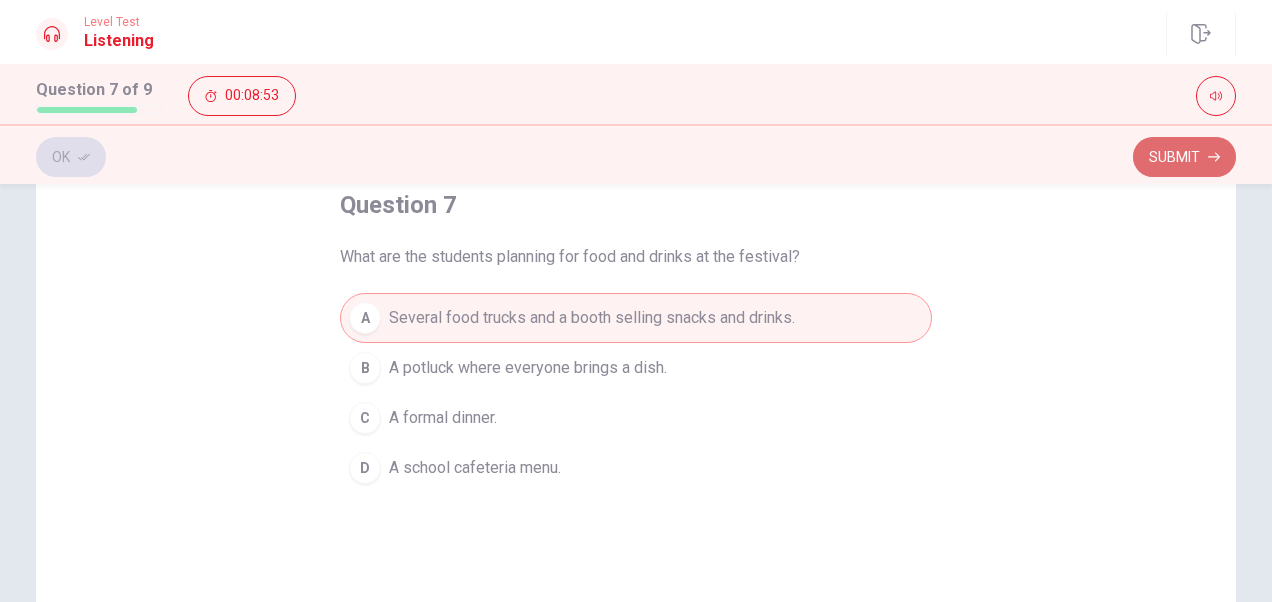 click on "Submit" at bounding box center (1184, 157) 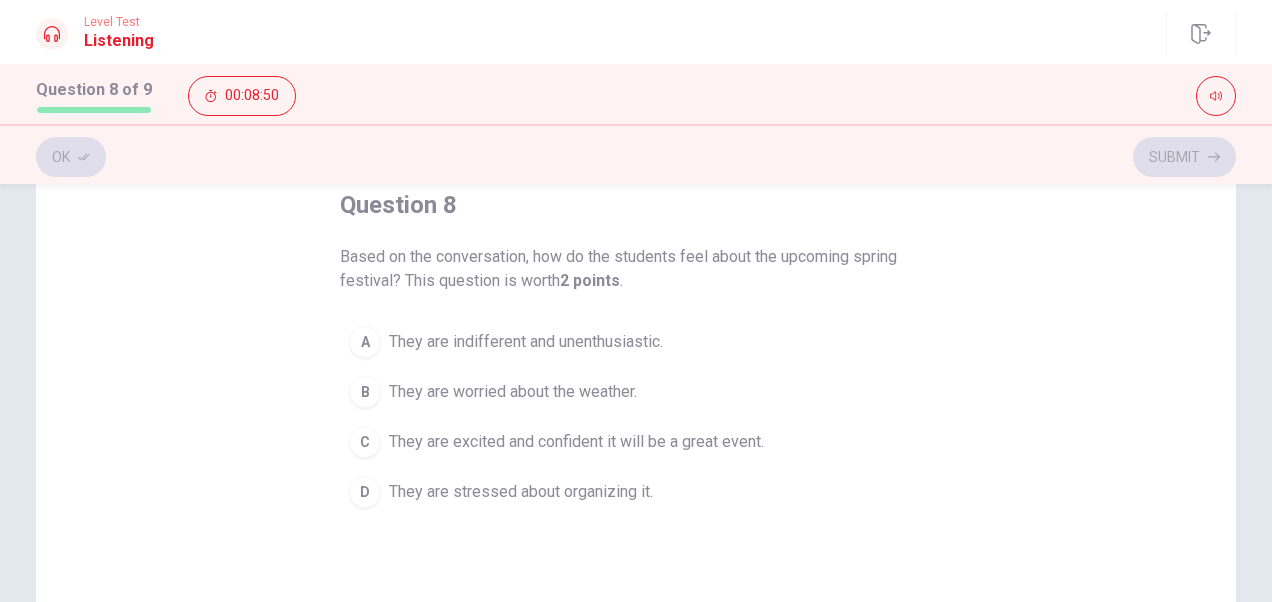 drag, startPoint x: 630, startPoint y: 255, endPoint x: 672, endPoint y: 276, distance: 46.957428 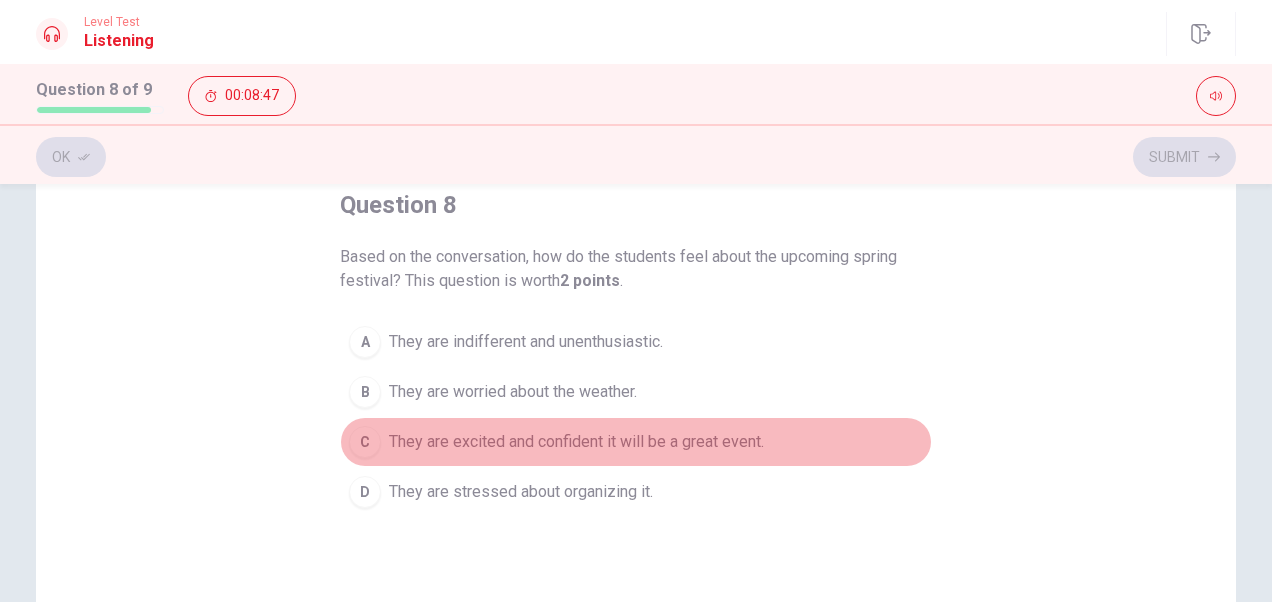 click on "They are excited and confident it will be a great event." at bounding box center (576, 442) 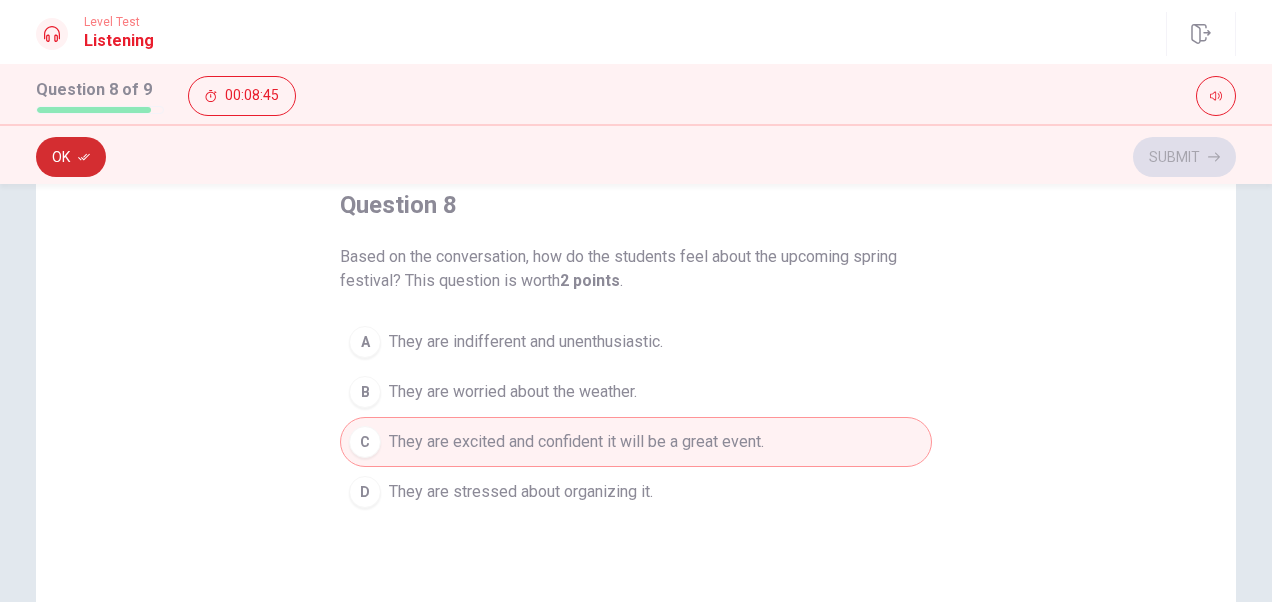 click 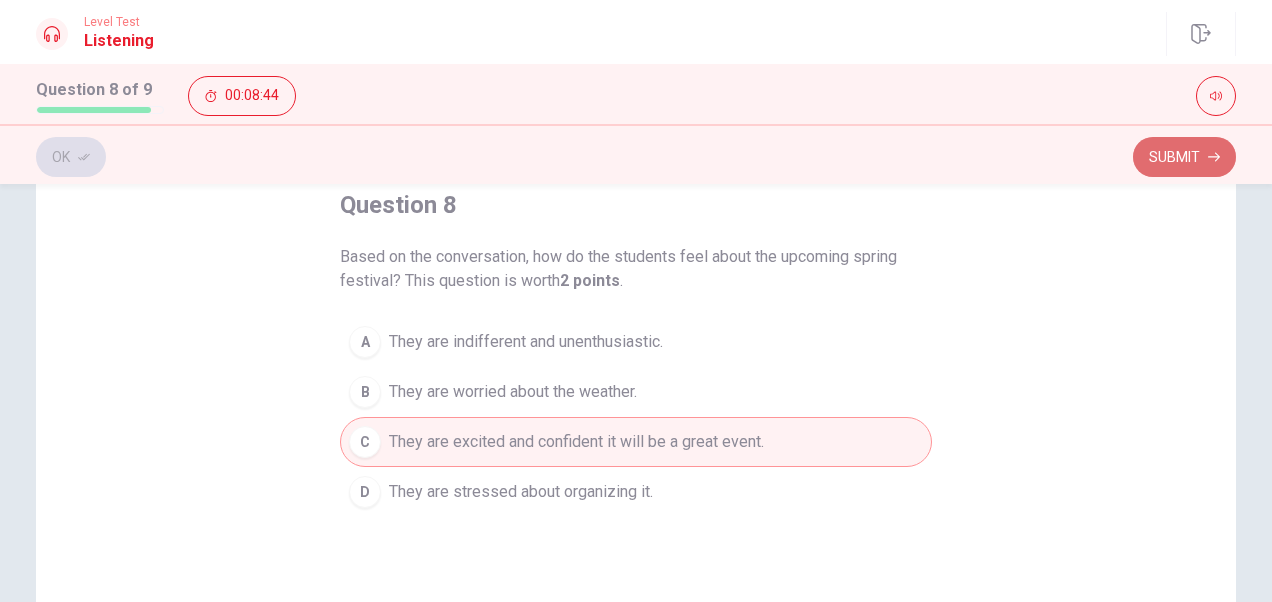click on "Submit" at bounding box center [1184, 157] 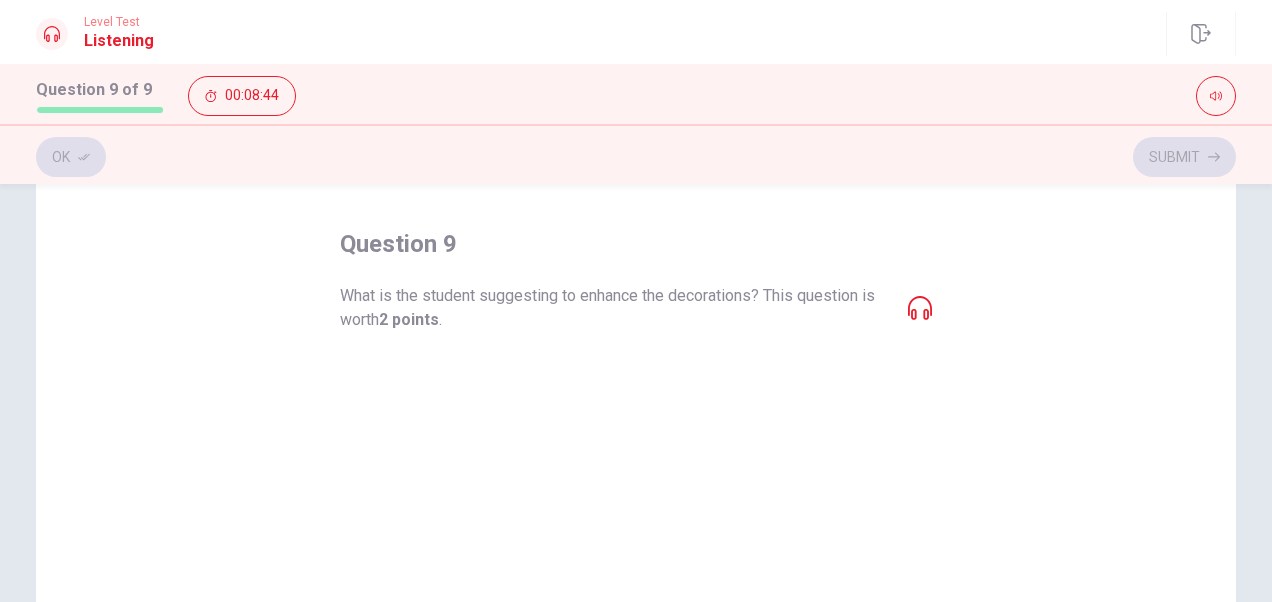 scroll, scrollTop: 78, scrollLeft: 0, axis: vertical 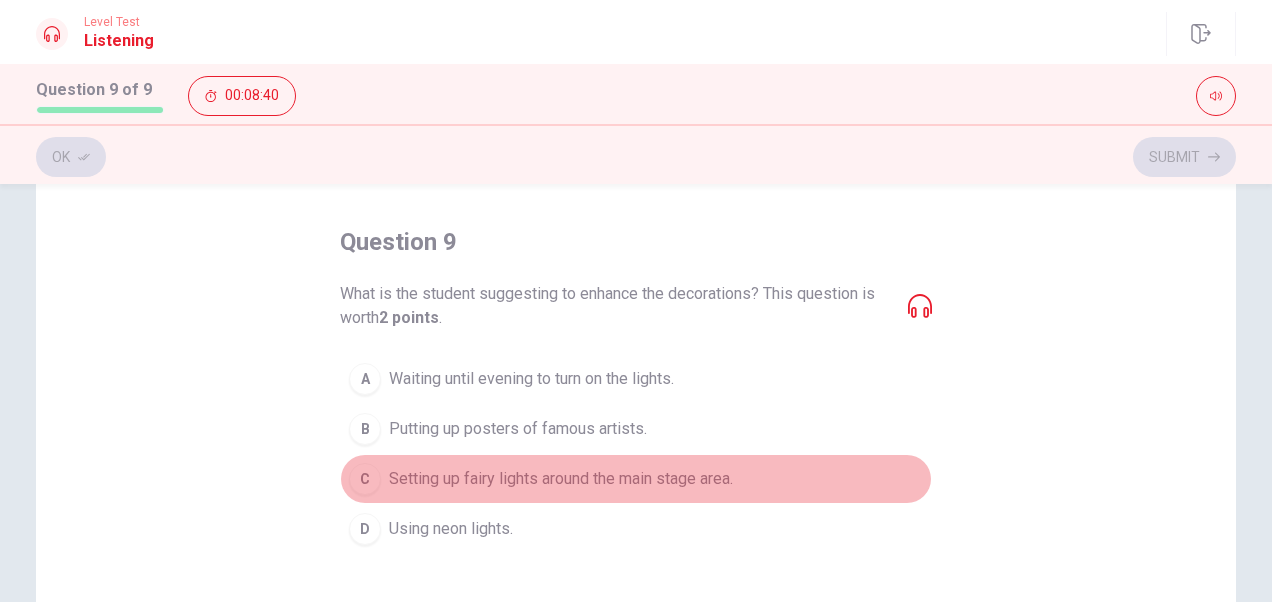 click on "Setting up fairy lights around the main stage area." at bounding box center [561, 479] 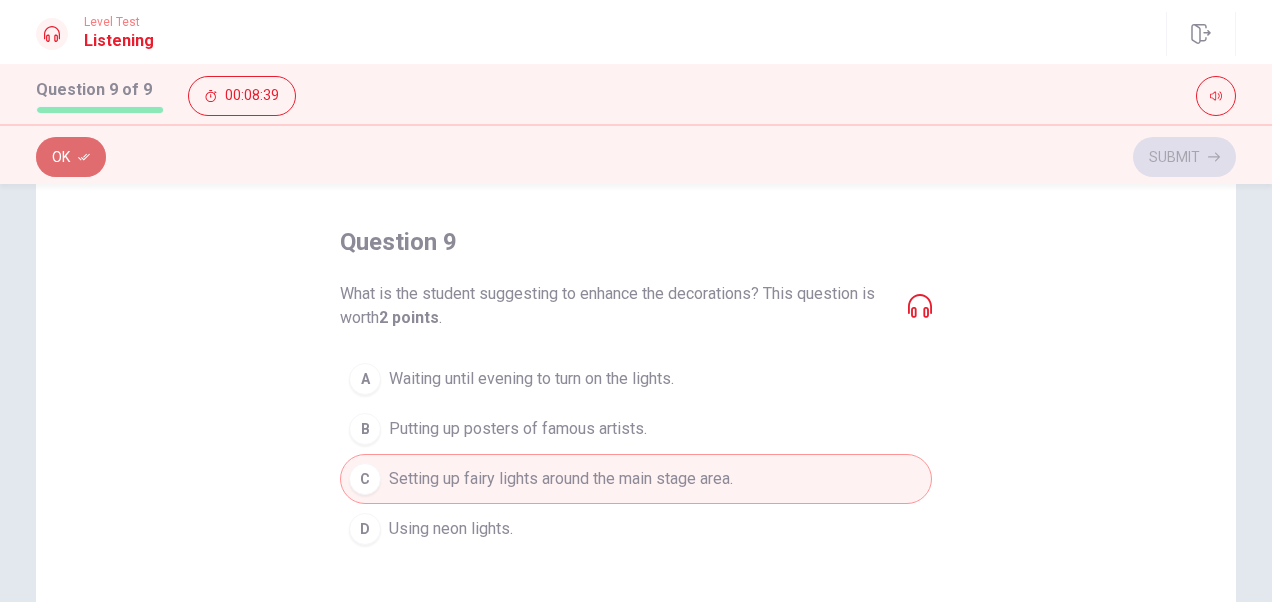 click on "Ok" at bounding box center (71, 157) 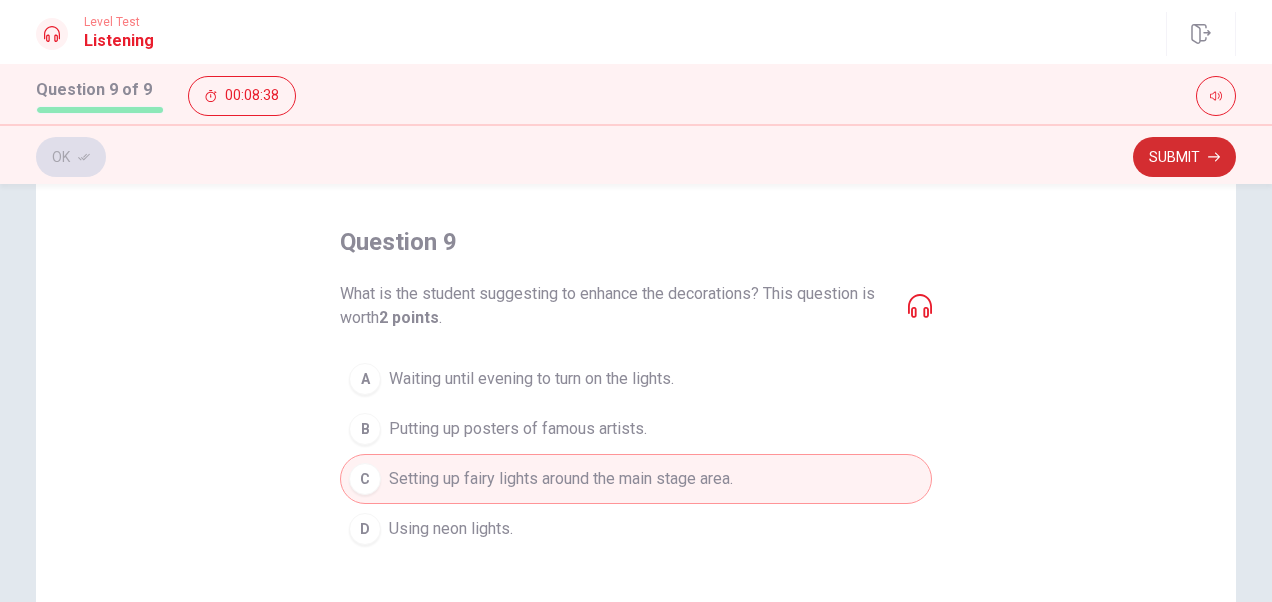 click 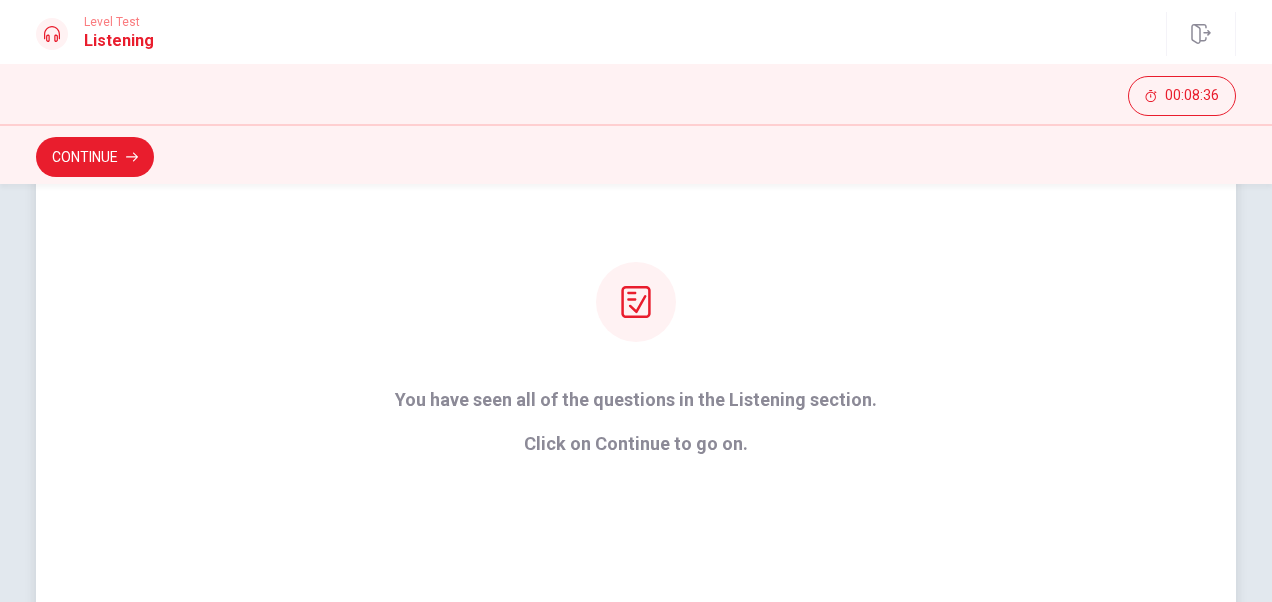 scroll, scrollTop: 190, scrollLeft: 0, axis: vertical 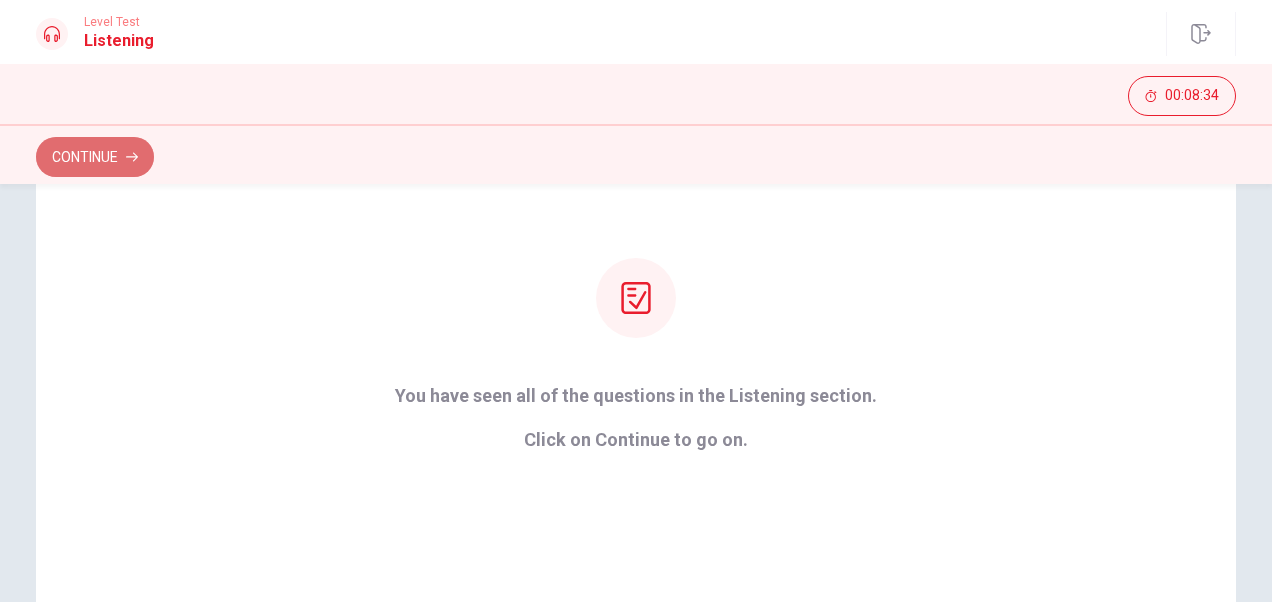 click on "Continue" at bounding box center [95, 157] 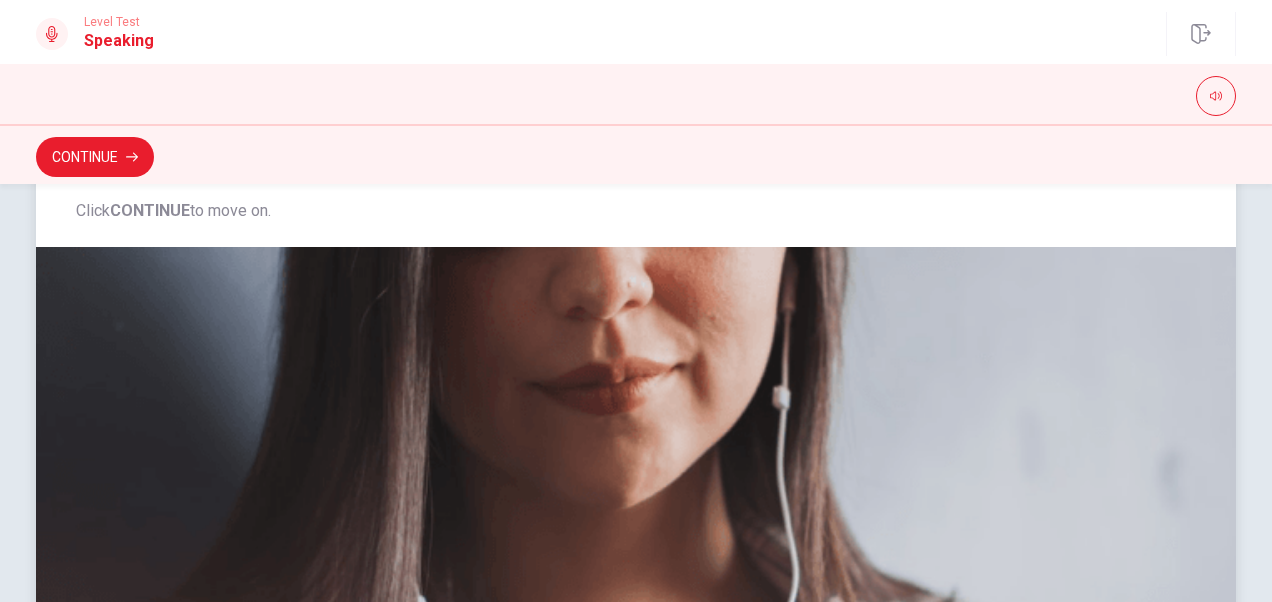 scroll, scrollTop: 394, scrollLeft: 0, axis: vertical 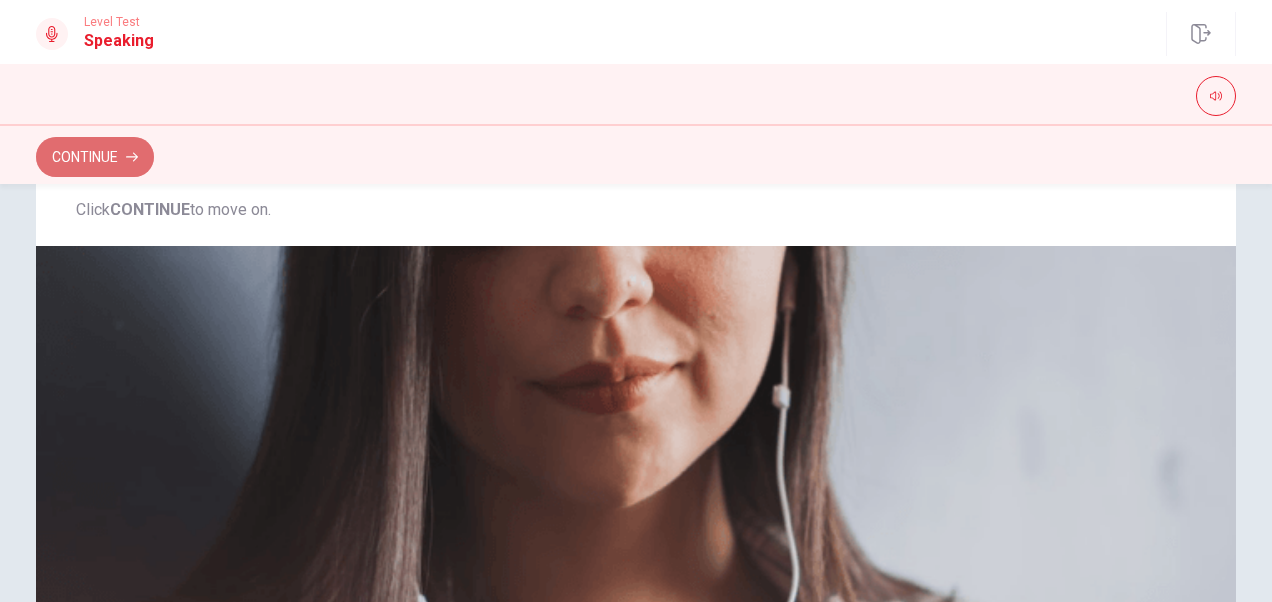 click on "Continue" at bounding box center (95, 157) 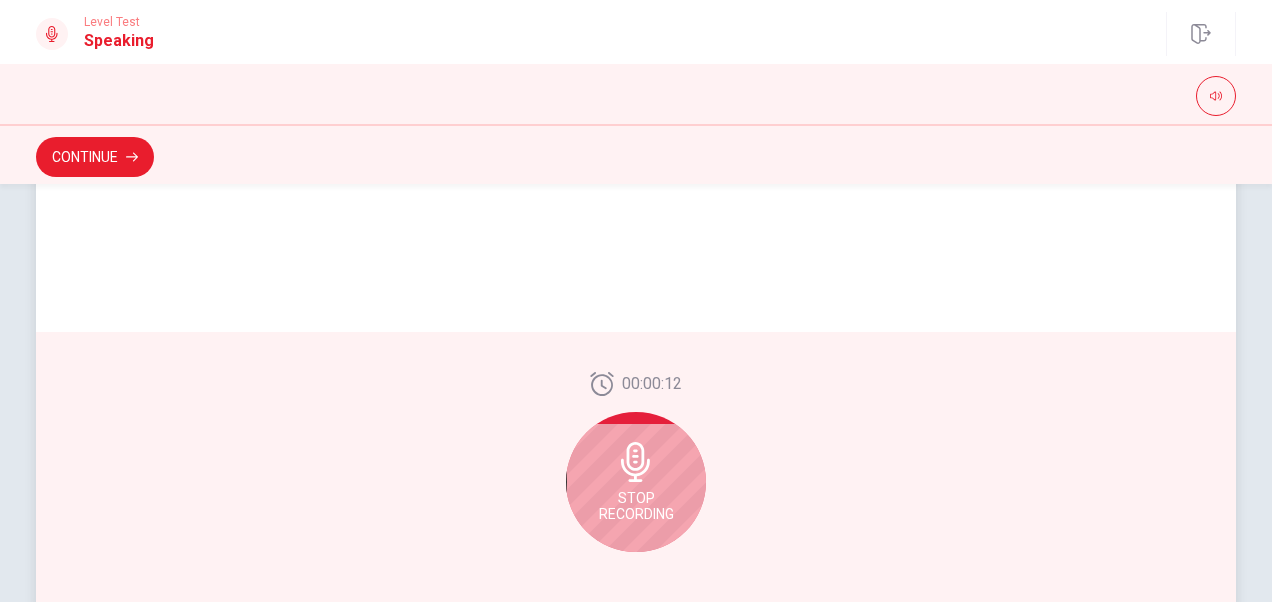 scroll, scrollTop: 496, scrollLeft: 0, axis: vertical 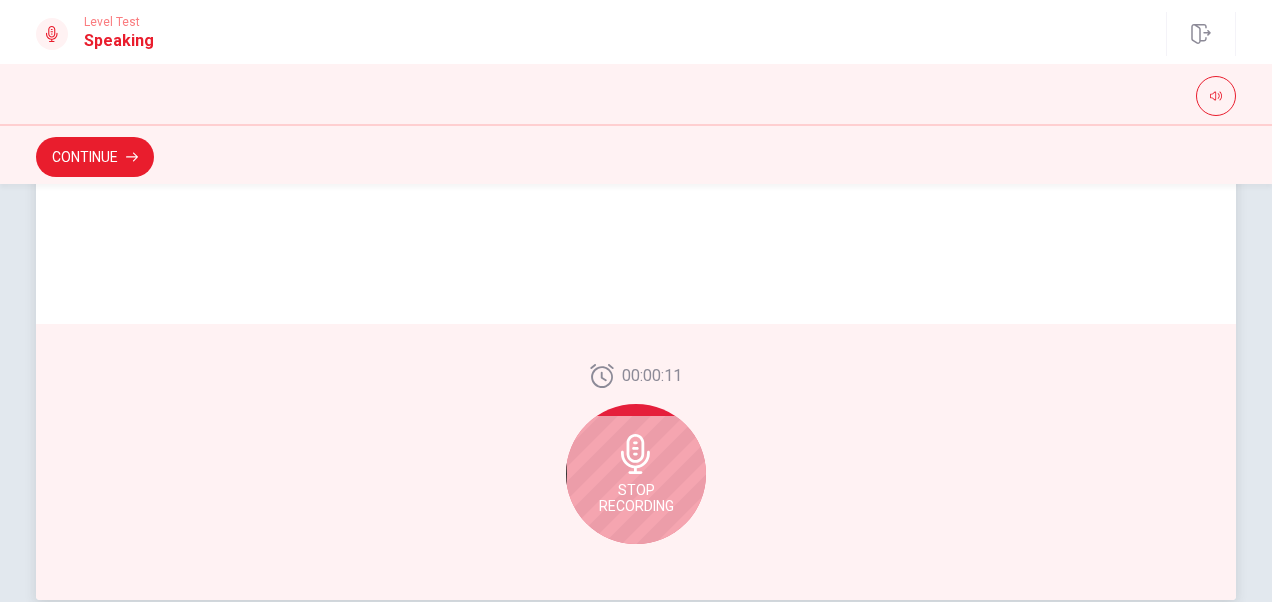 click 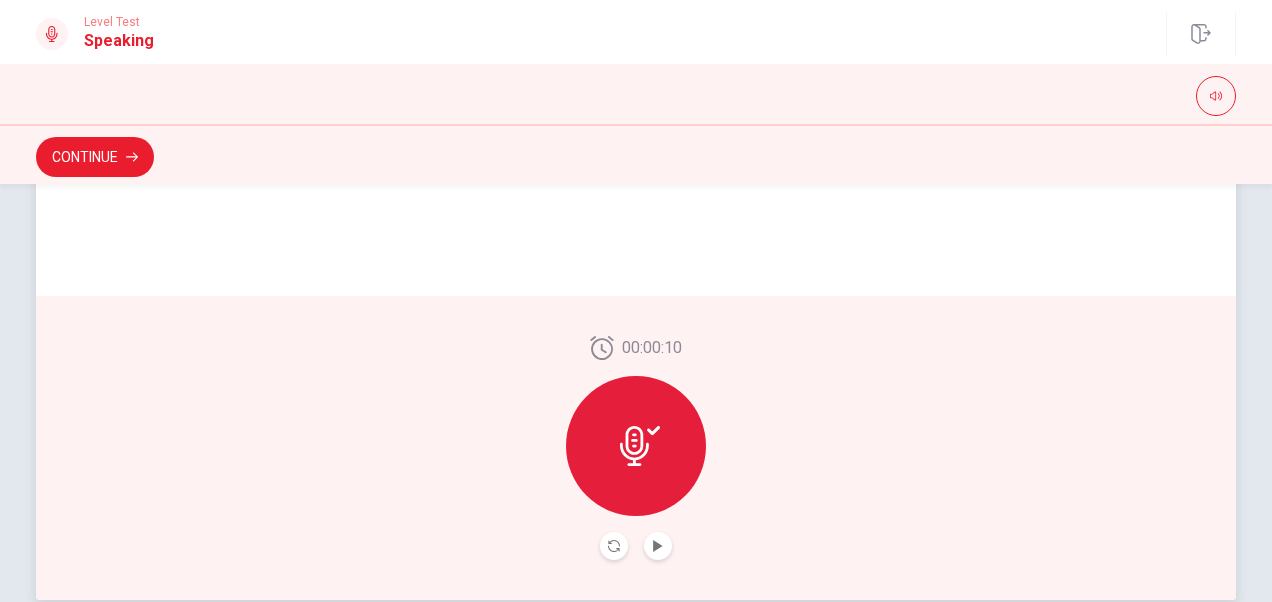 click 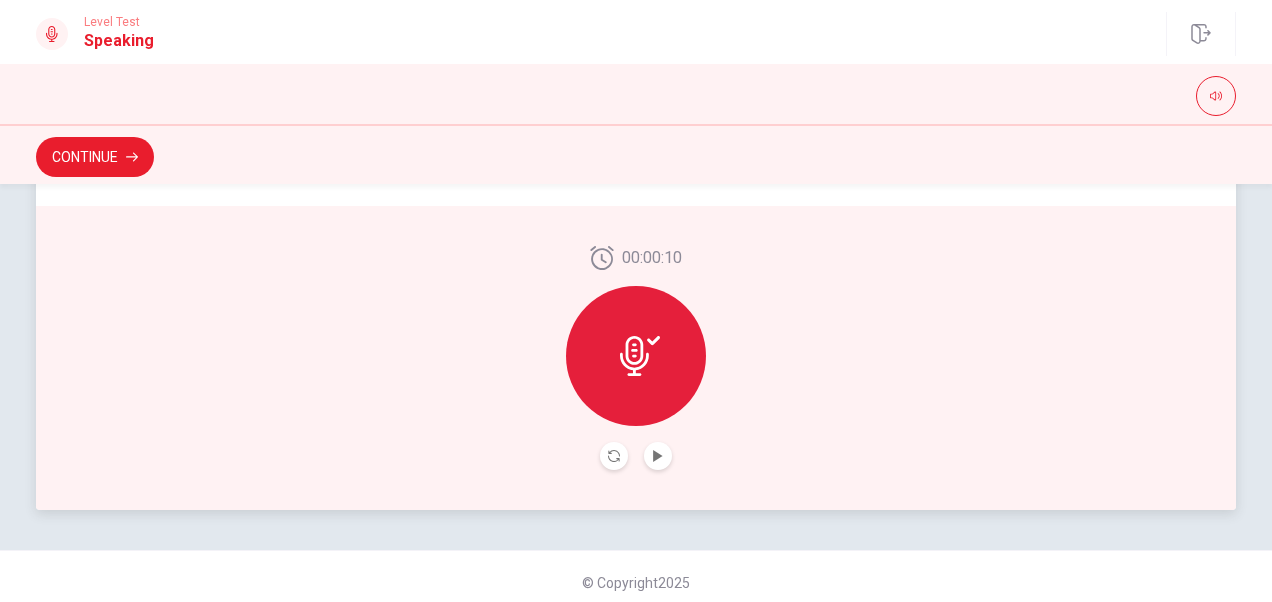 scroll, scrollTop: 598, scrollLeft: 0, axis: vertical 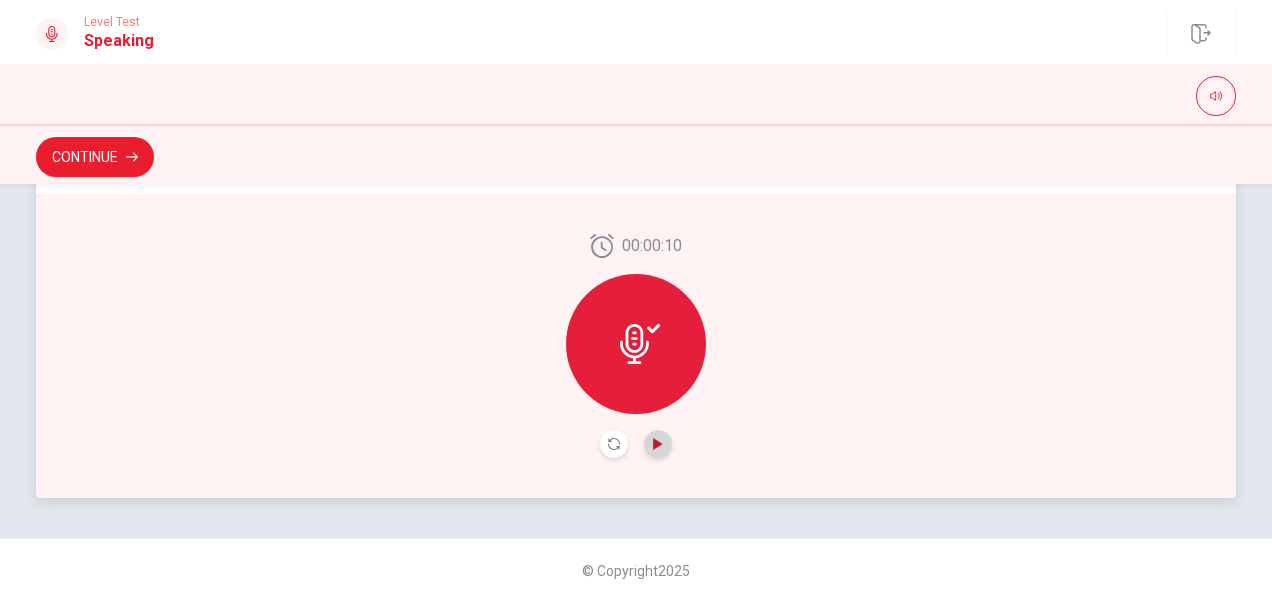 click 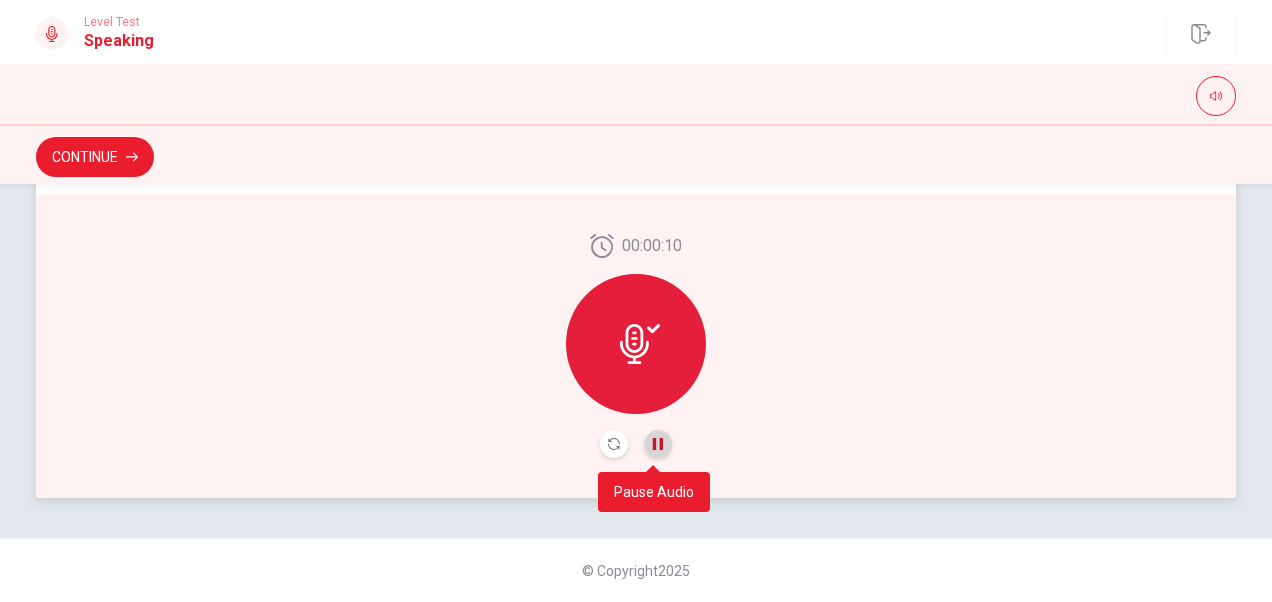 click 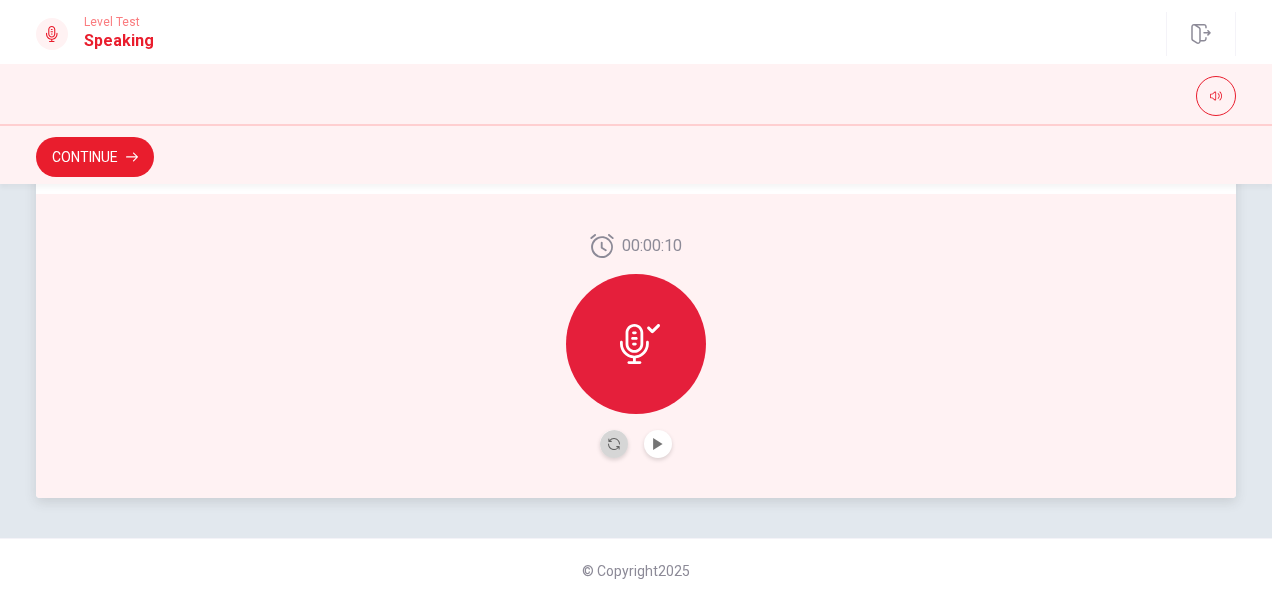 click at bounding box center [614, 444] 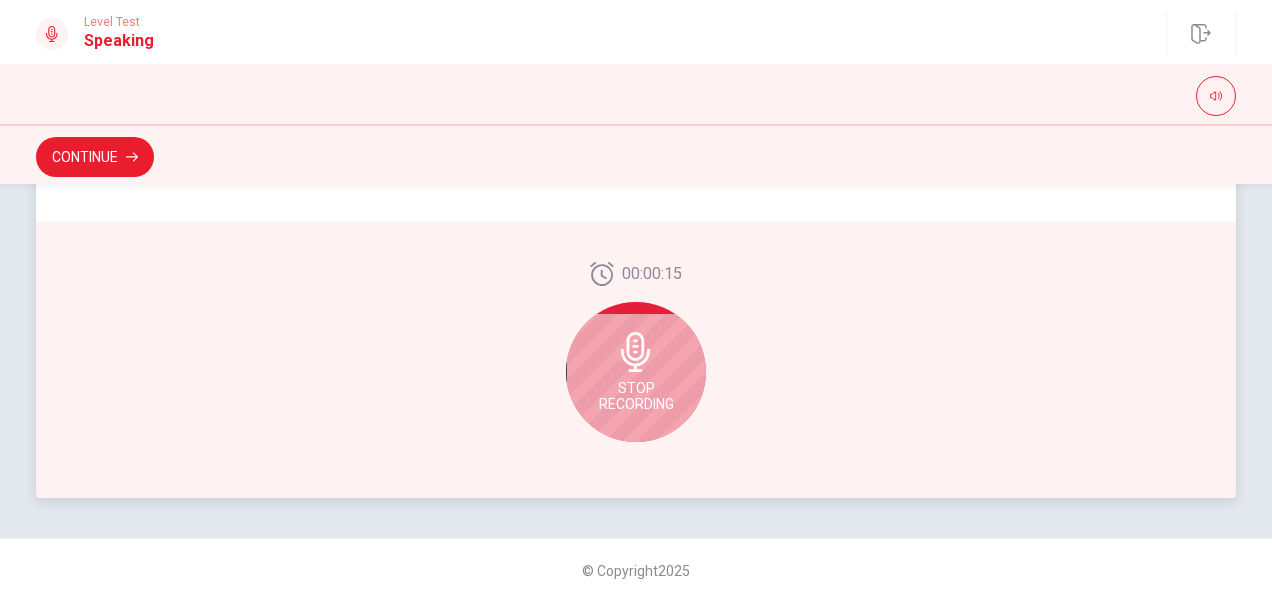 click on "Stop   Recording" at bounding box center (636, 372) 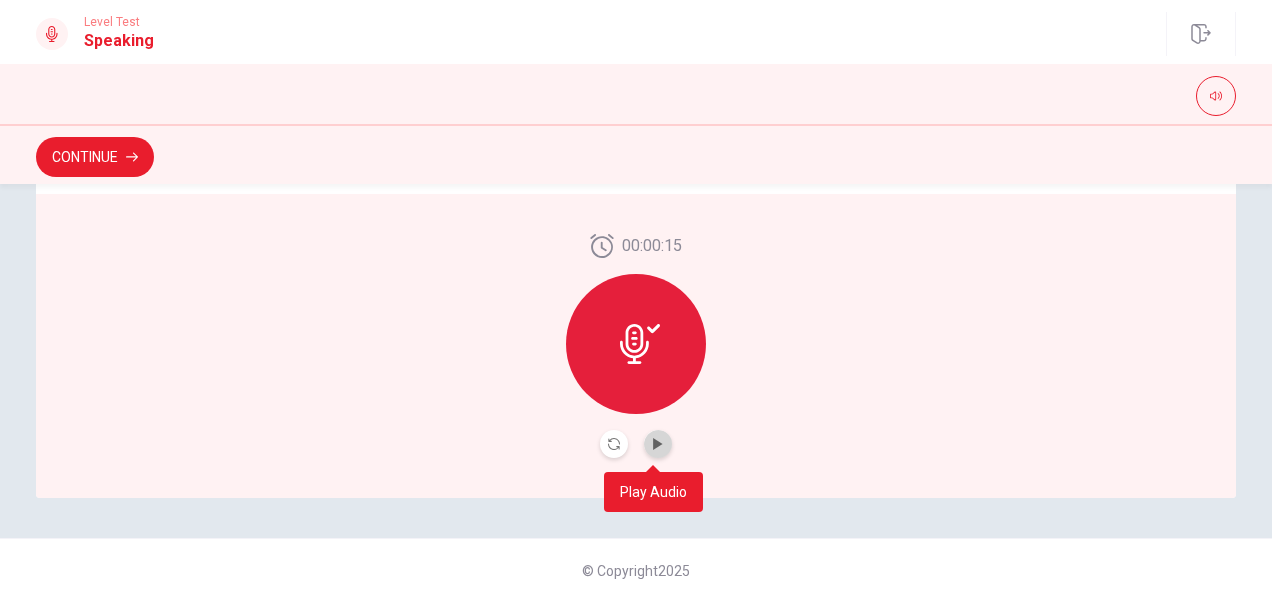 click at bounding box center (658, 444) 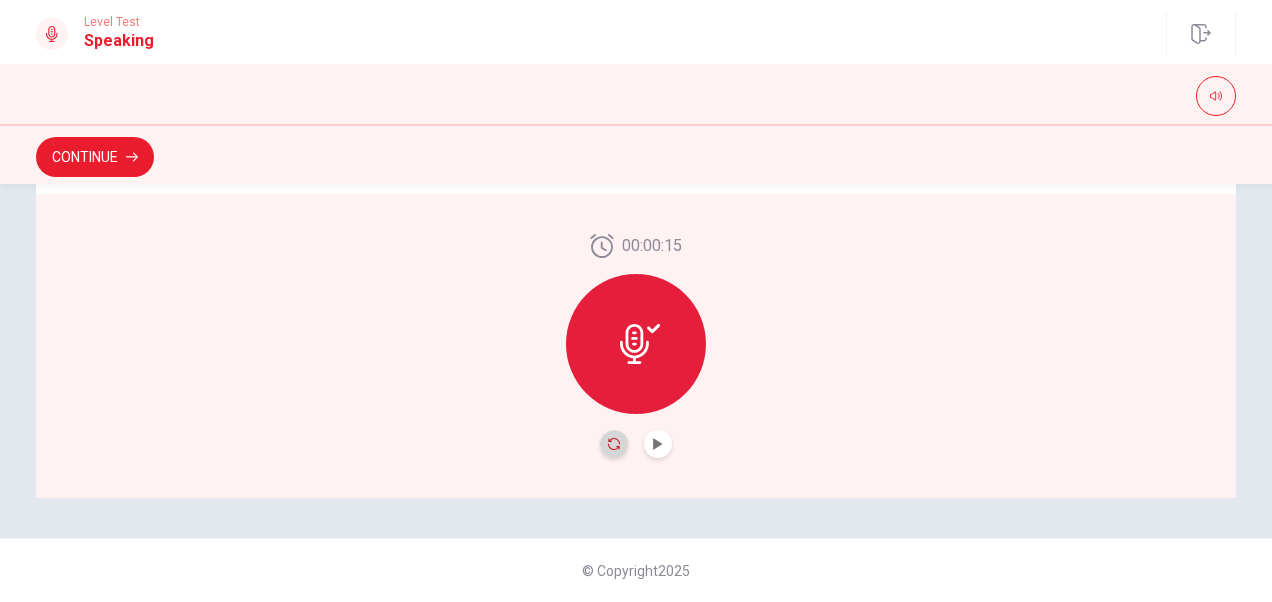 click 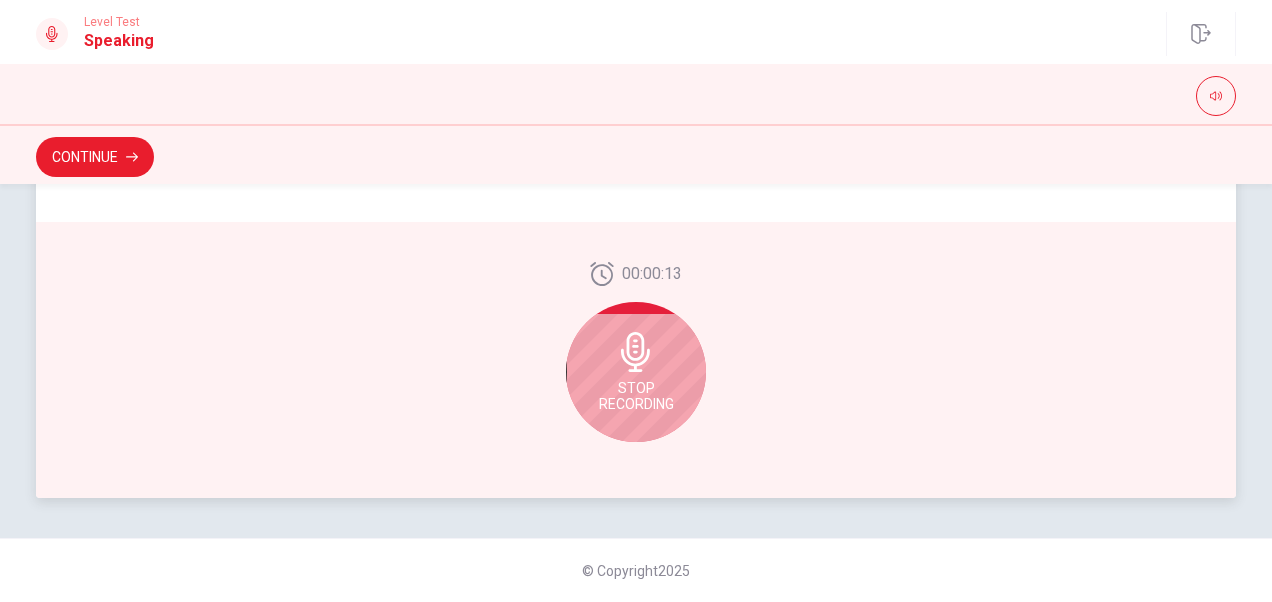 click on "Stop   Recording" at bounding box center [636, 396] 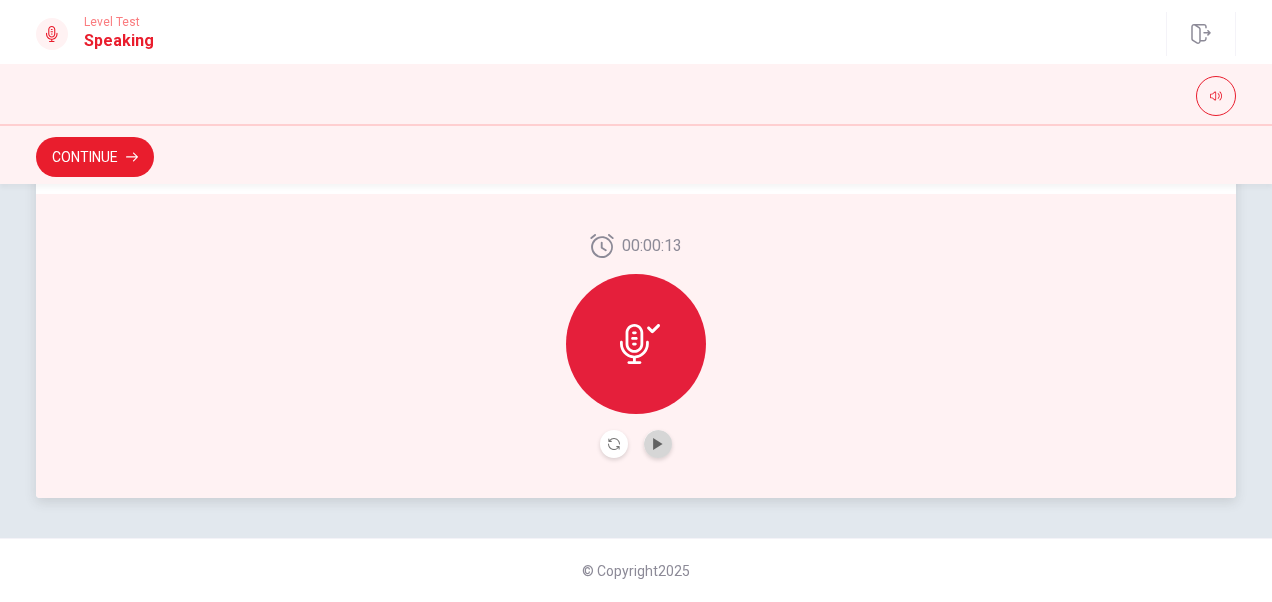 click at bounding box center (658, 444) 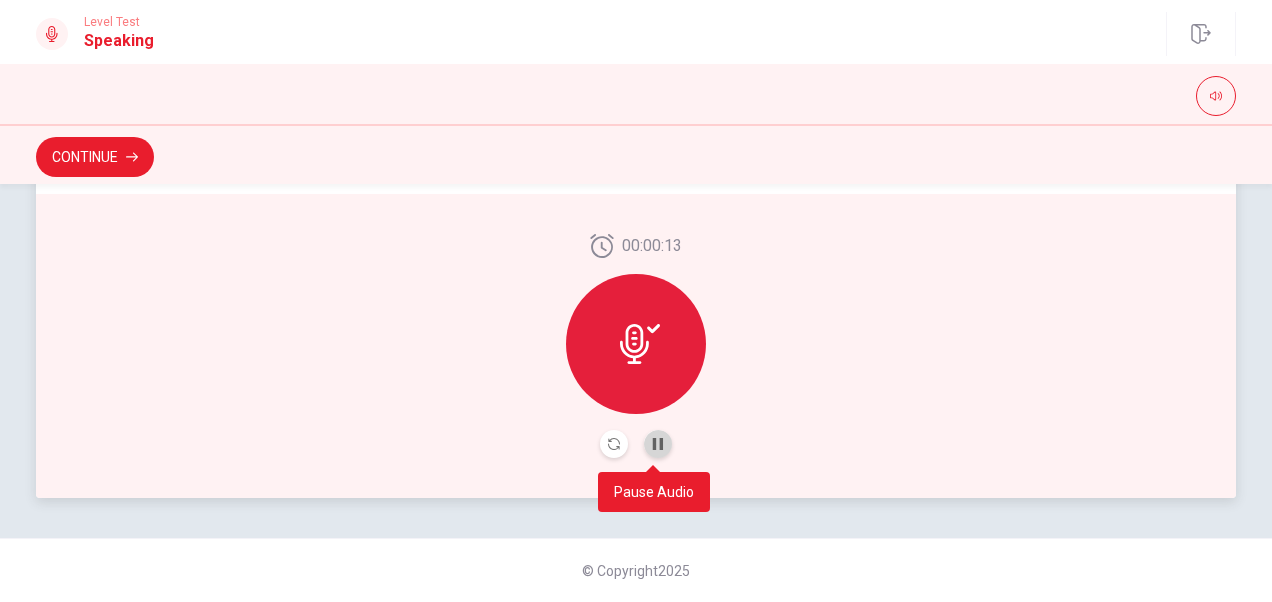 click at bounding box center [658, 444] 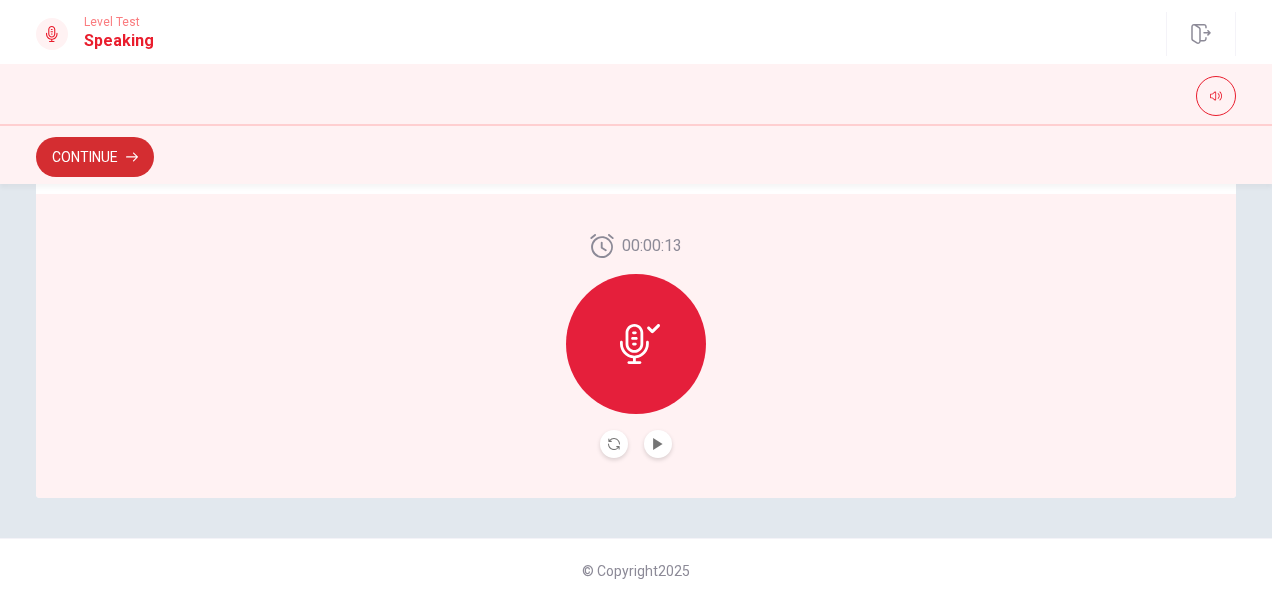 click on "Continue" at bounding box center (95, 157) 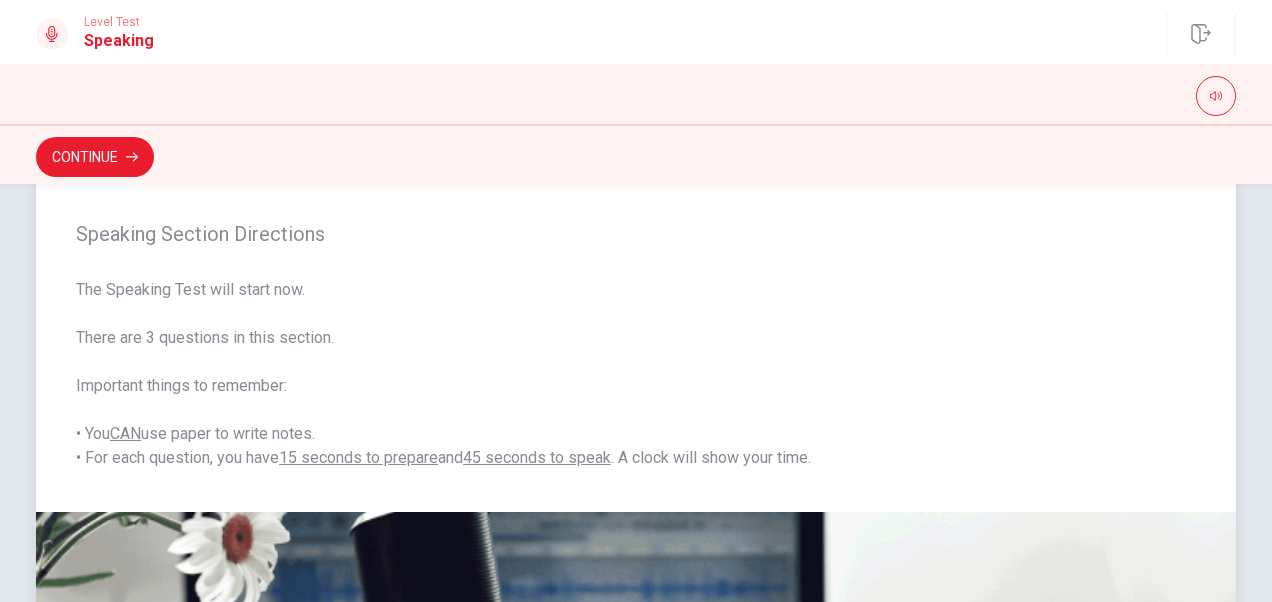 scroll, scrollTop: 0, scrollLeft: 0, axis: both 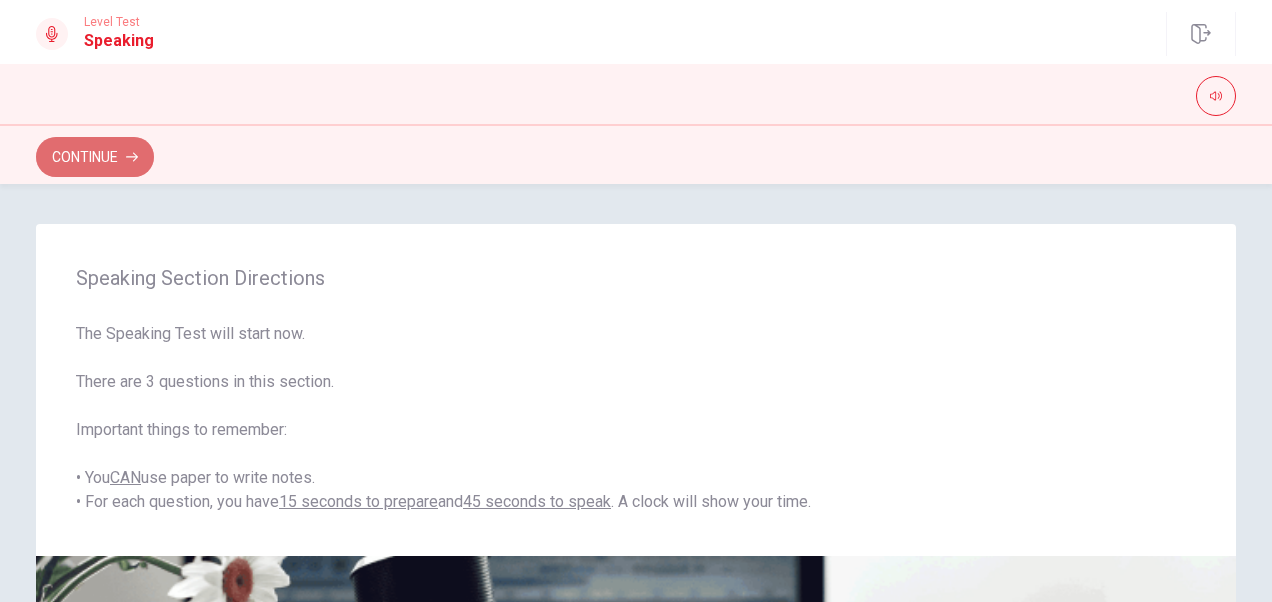 click on "Continue" at bounding box center [95, 157] 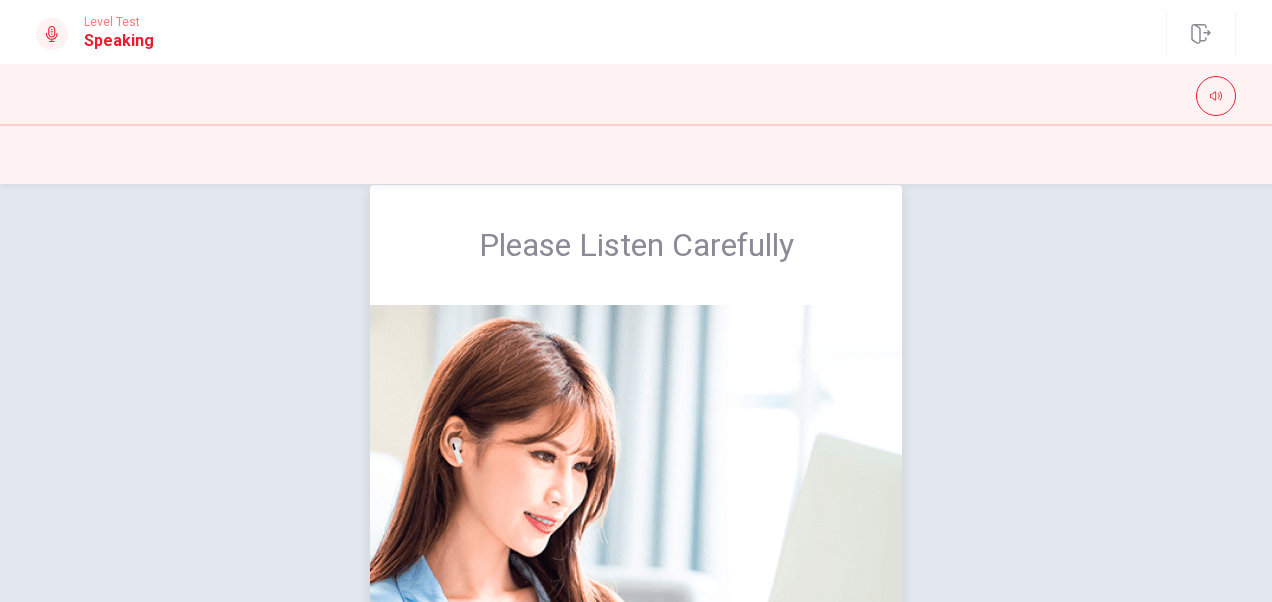 scroll, scrollTop: 43, scrollLeft: 0, axis: vertical 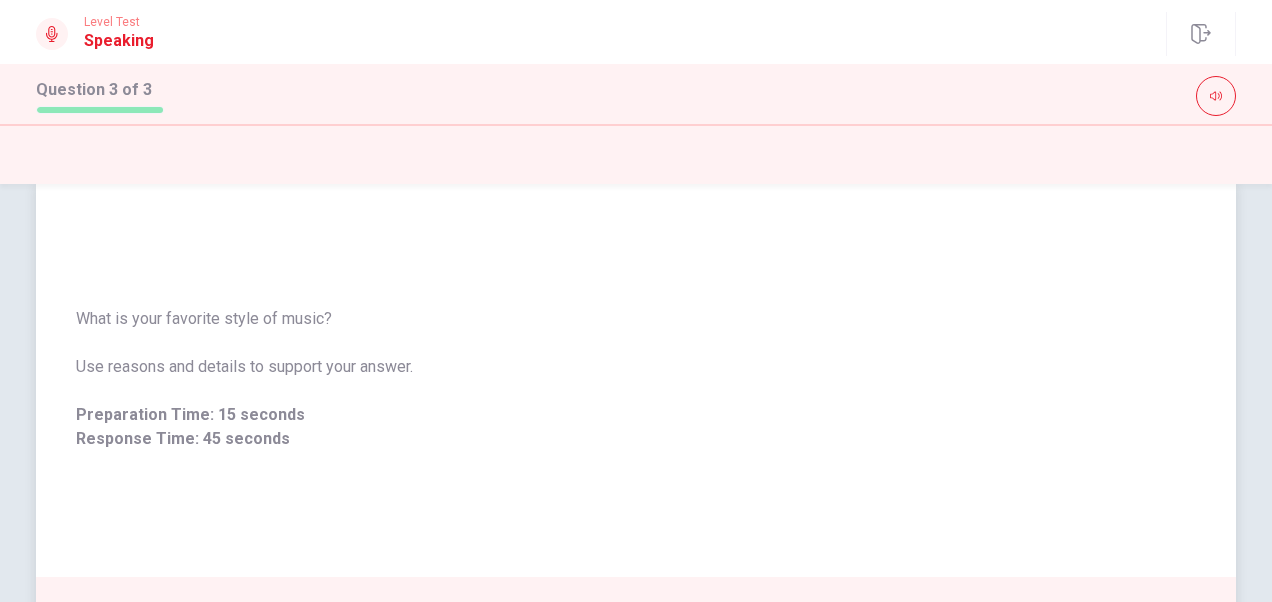 click on "Preparation Time: 15 seconds" at bounding box center [636, 415] 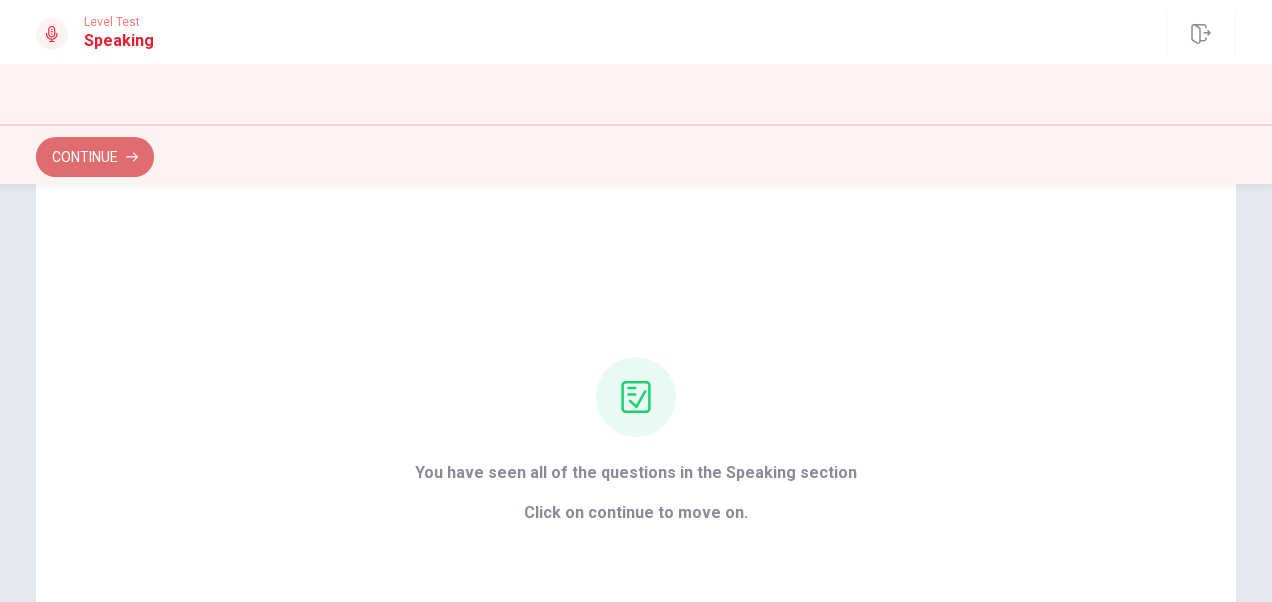 click 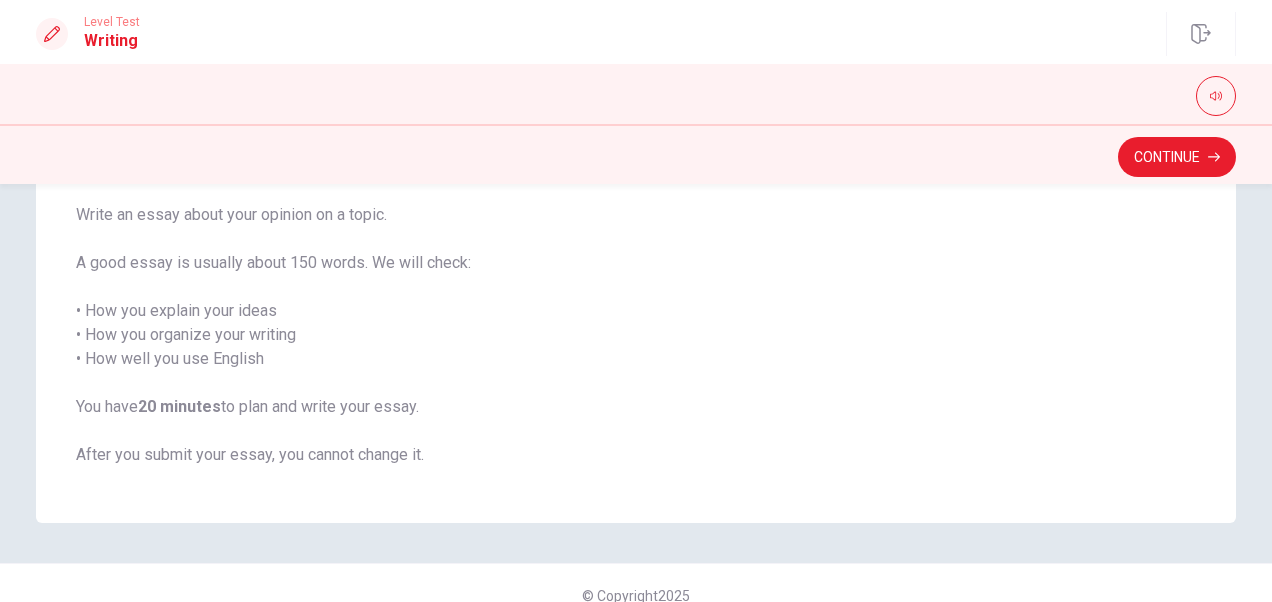 scroll, scrollTop: 174, scrollLeft: 0, axis: vertical 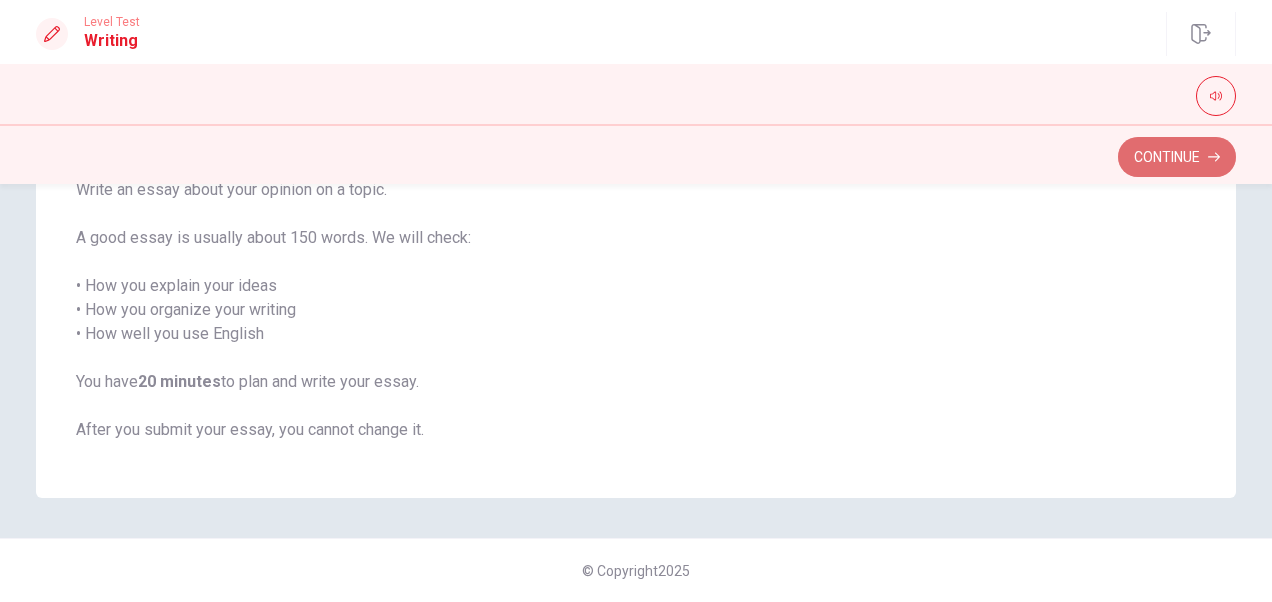 click on "Continue" at bounding box center [1177, 157] 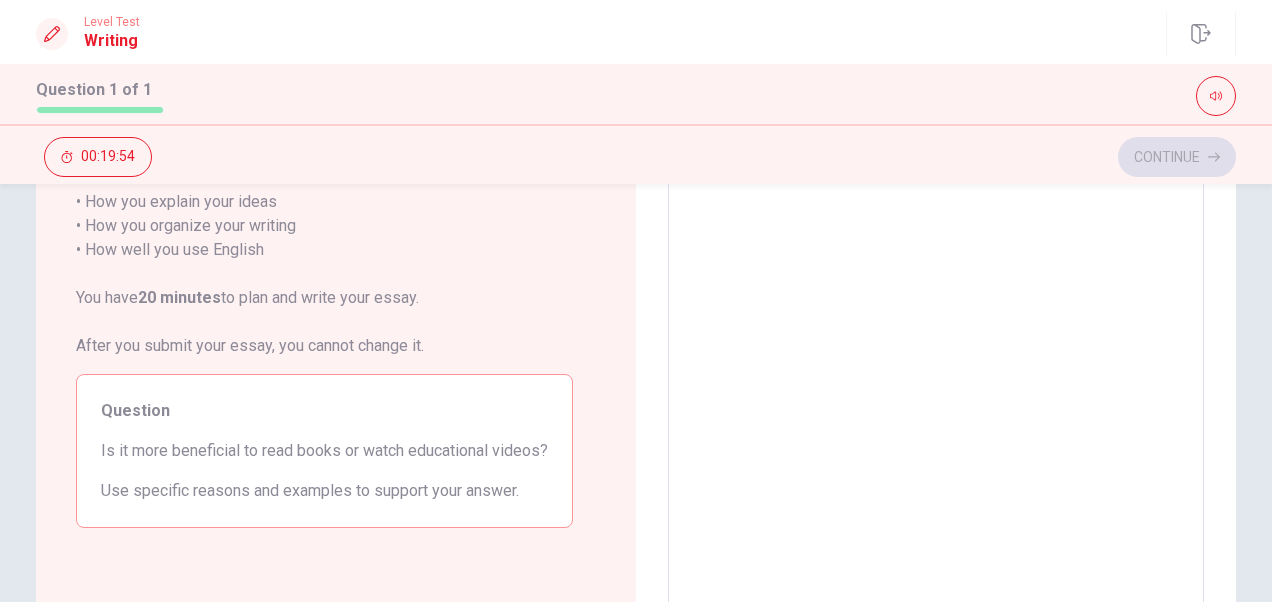 scroll, scrollTop: 220, scrollLeft: 0, axis: vertical 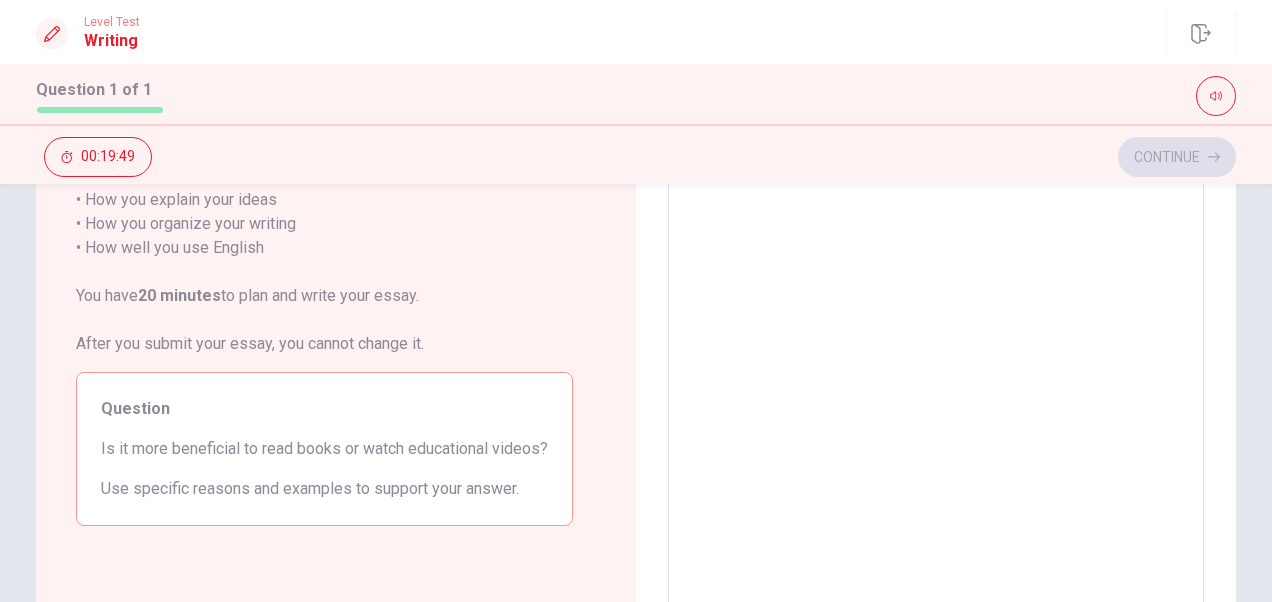 click at bounding box center (936, 351) 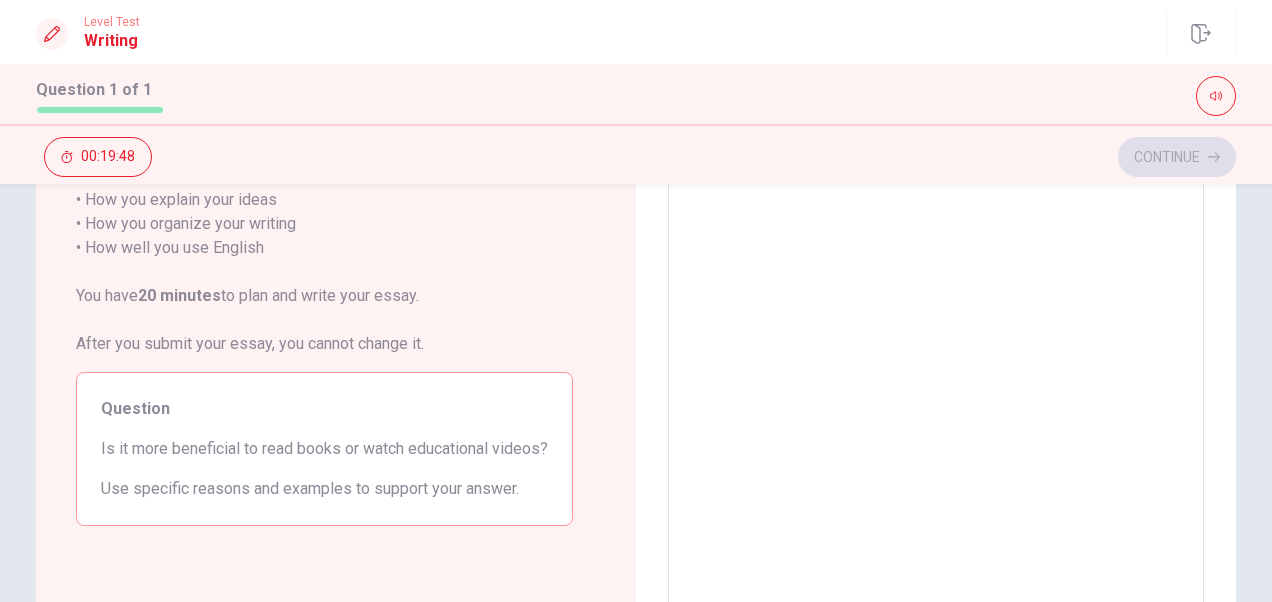 type on "i" 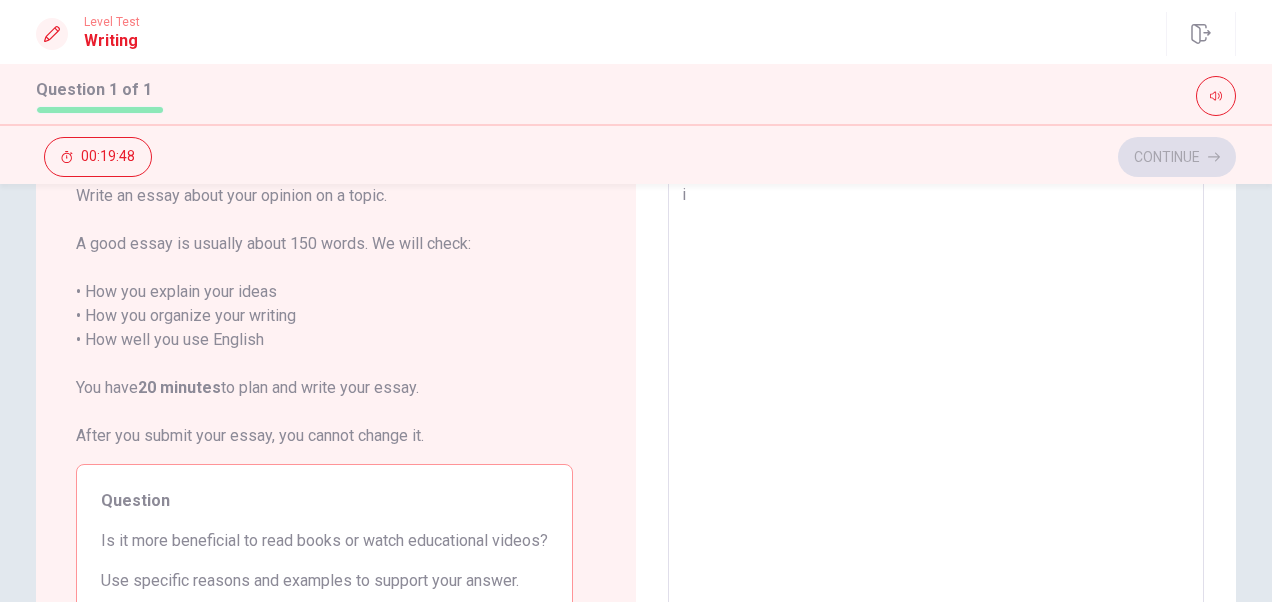 type on "x" 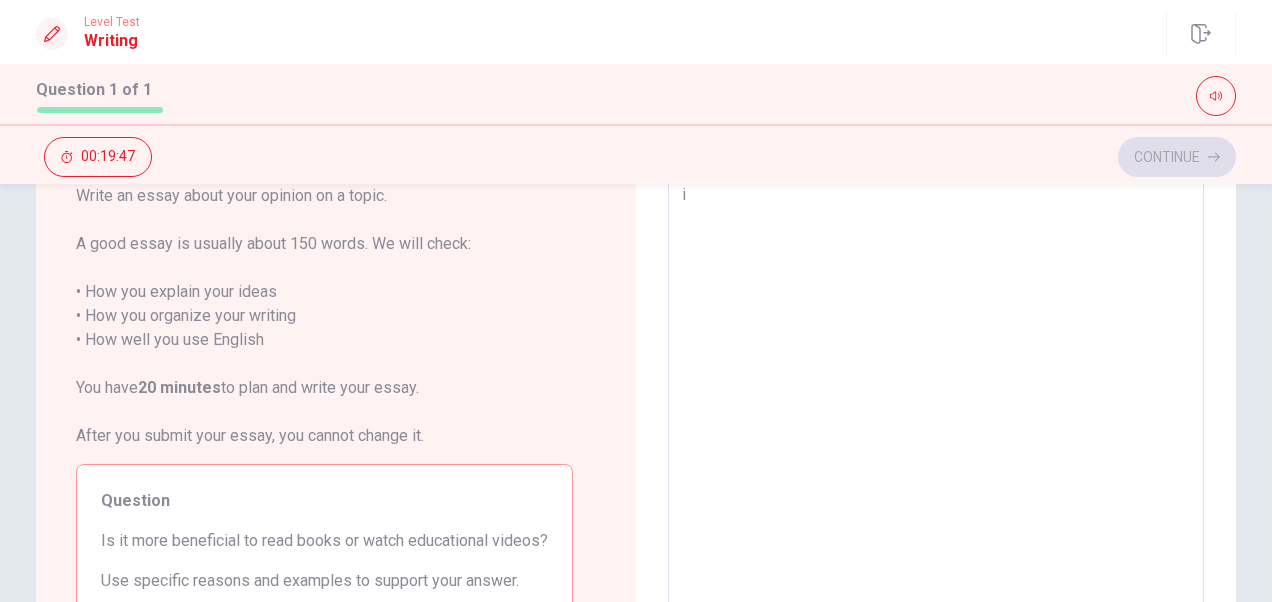 type on "i" 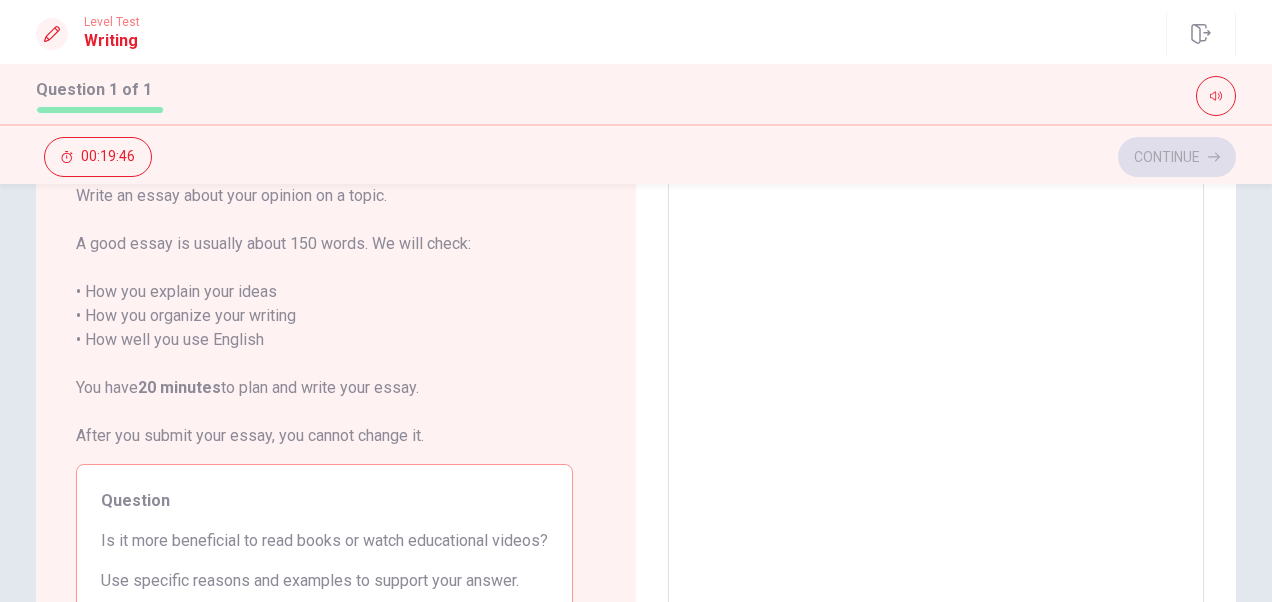 type on "I" 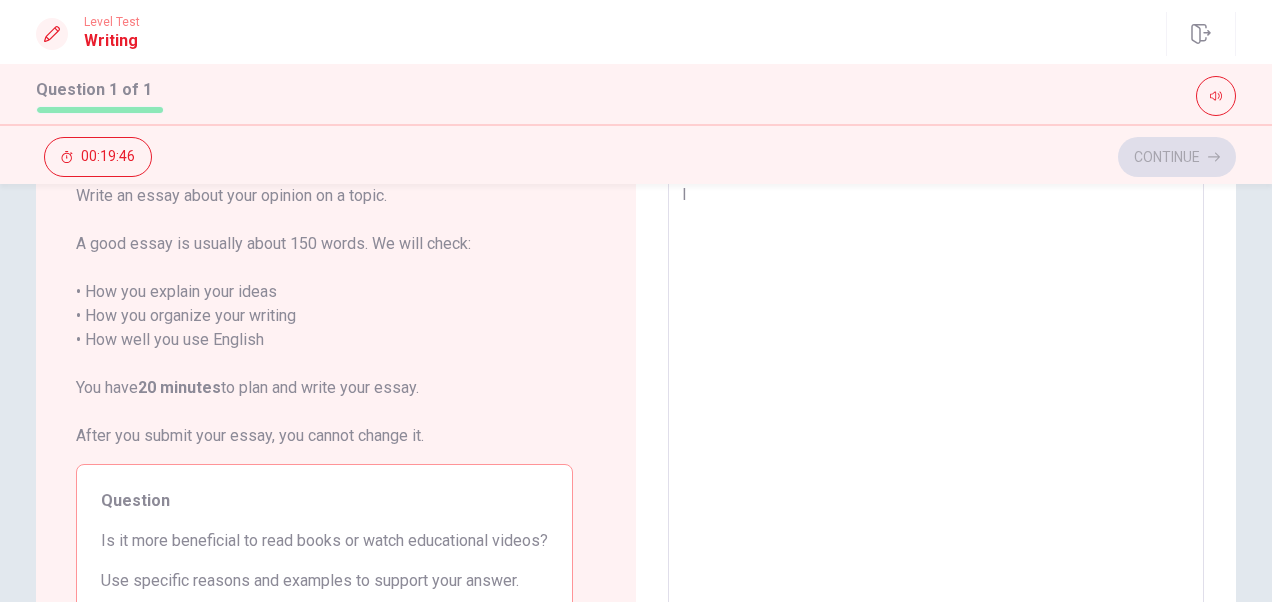 type on "x" 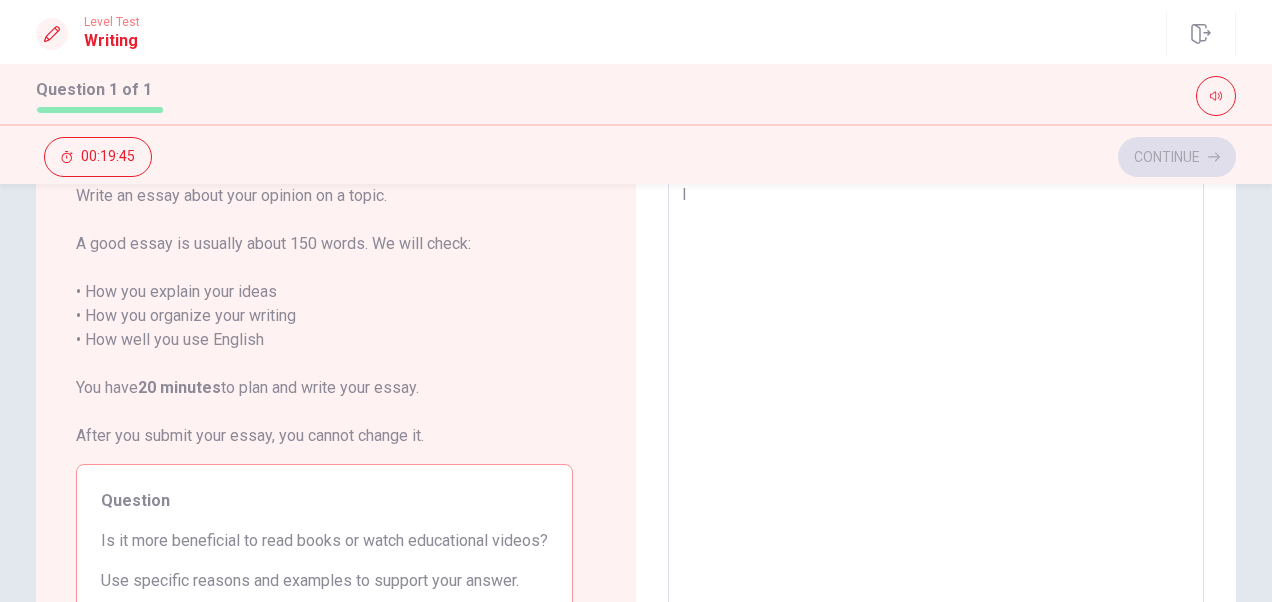 type on "I" 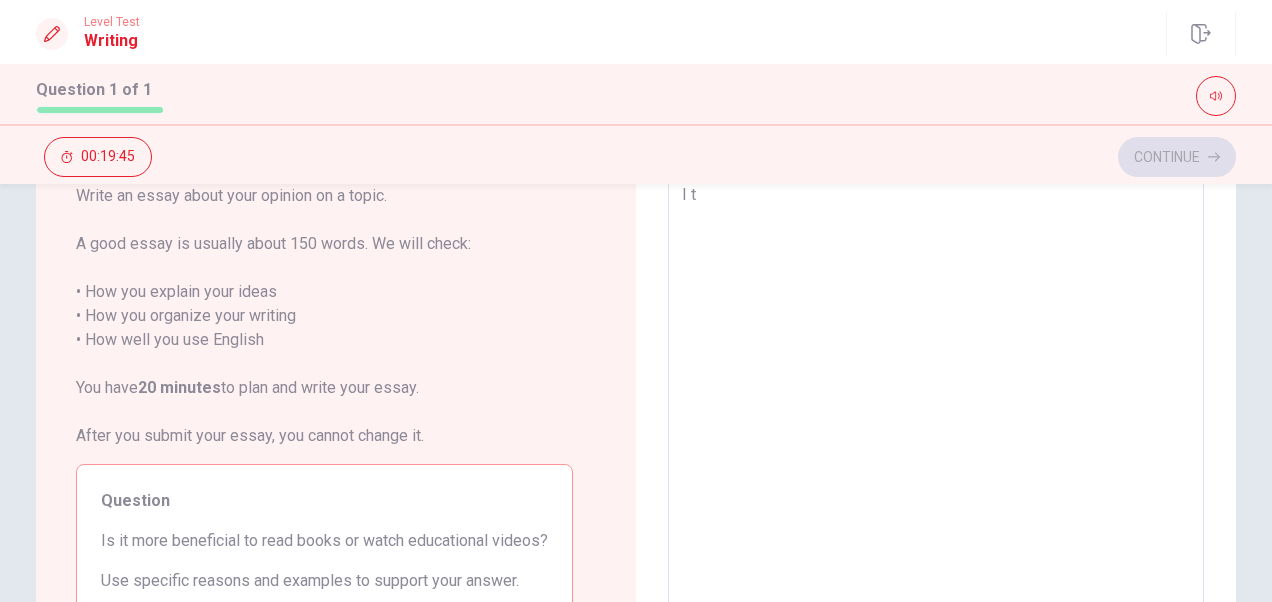 type on "x" 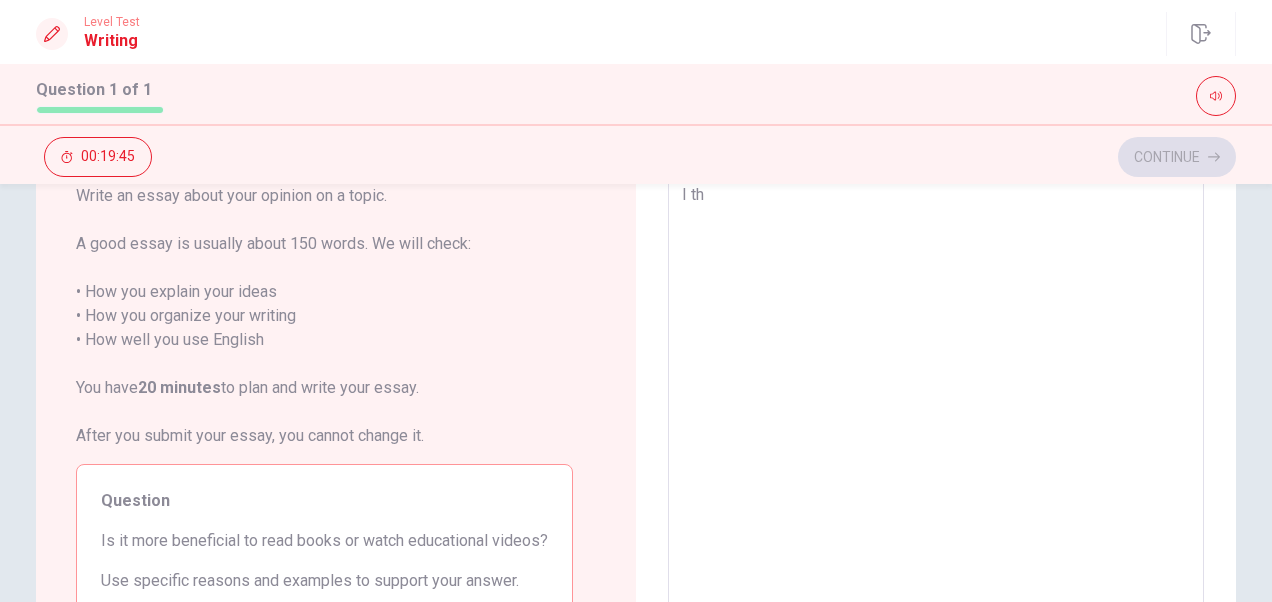 type on "x" 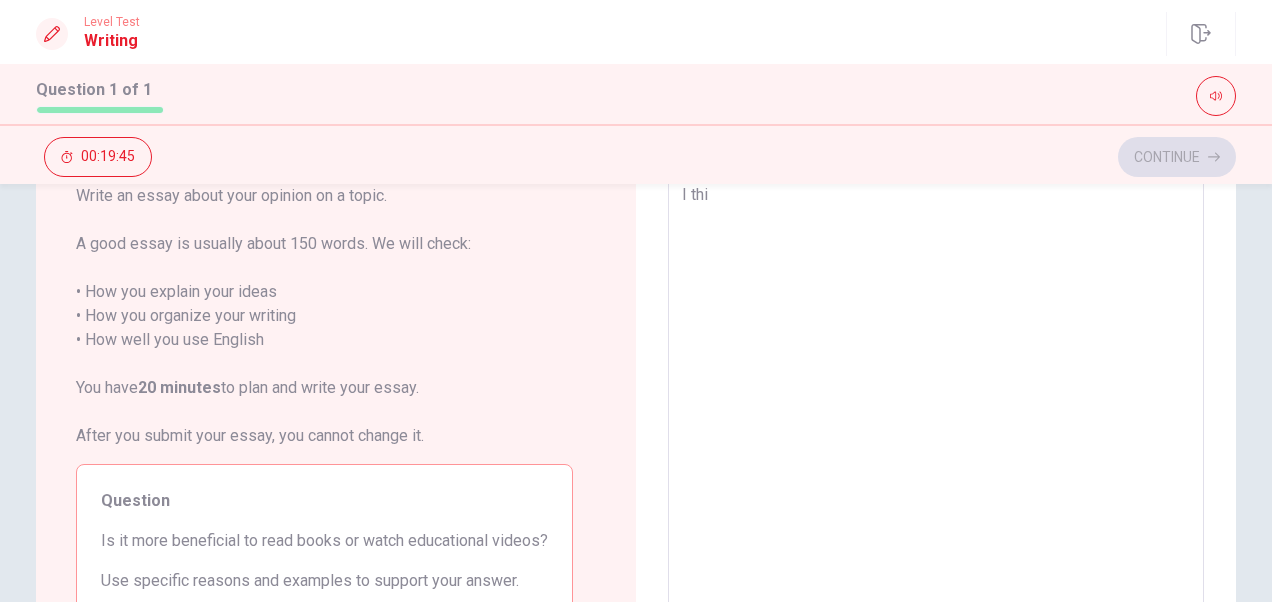 type on "x" 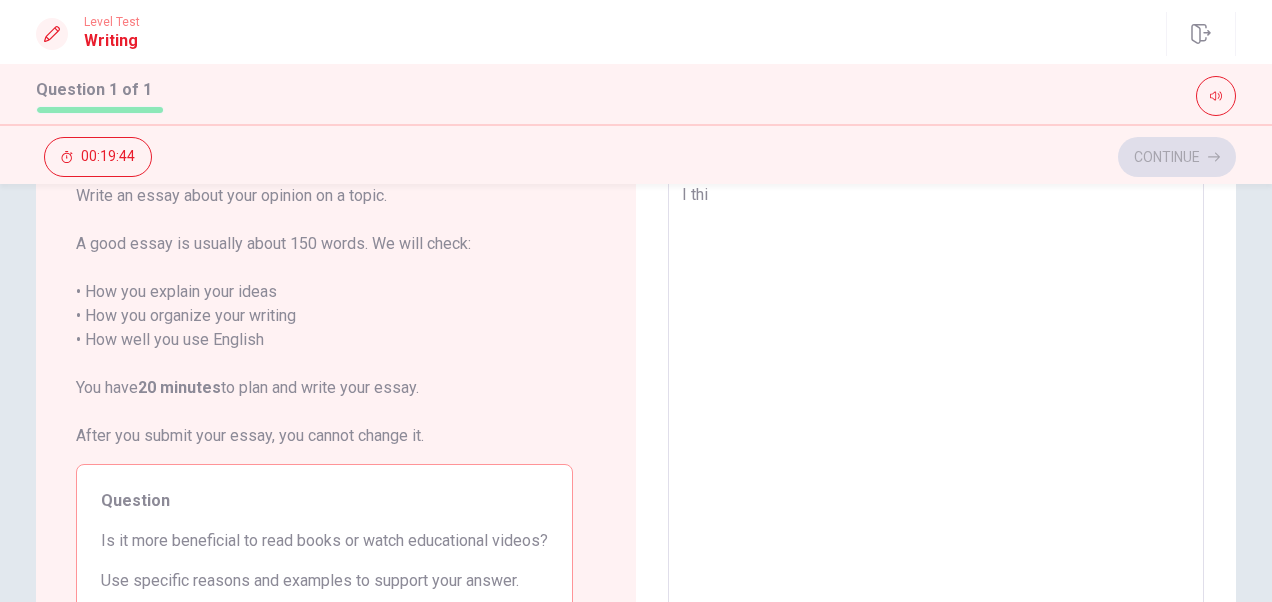 type on "I thin" 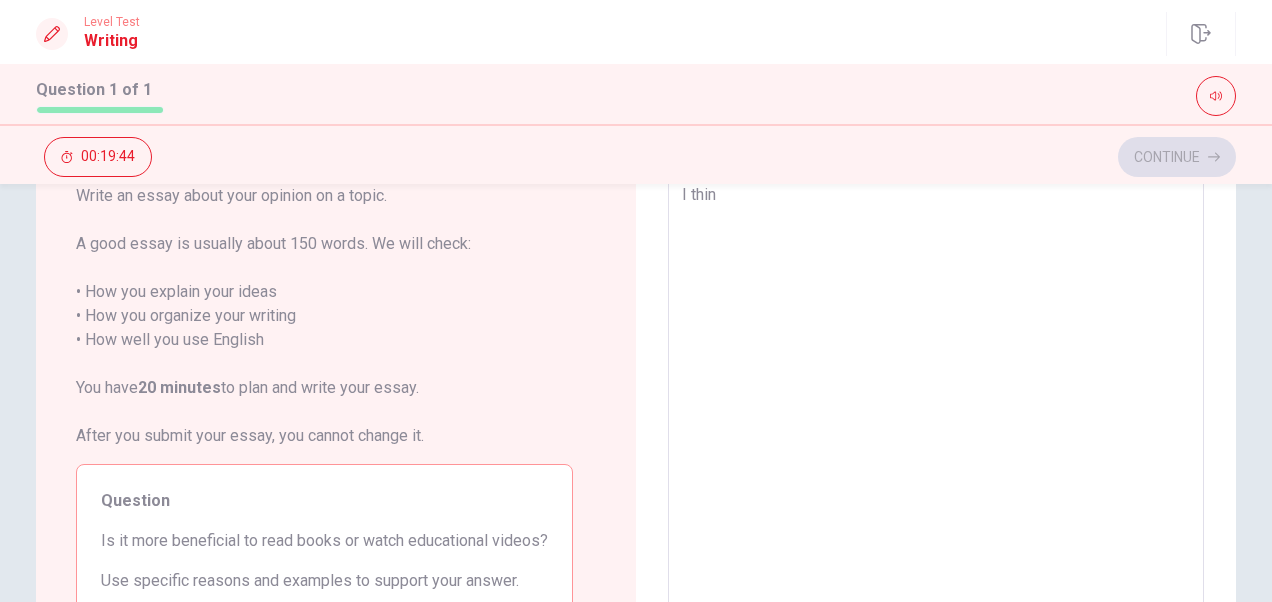 type on "x" 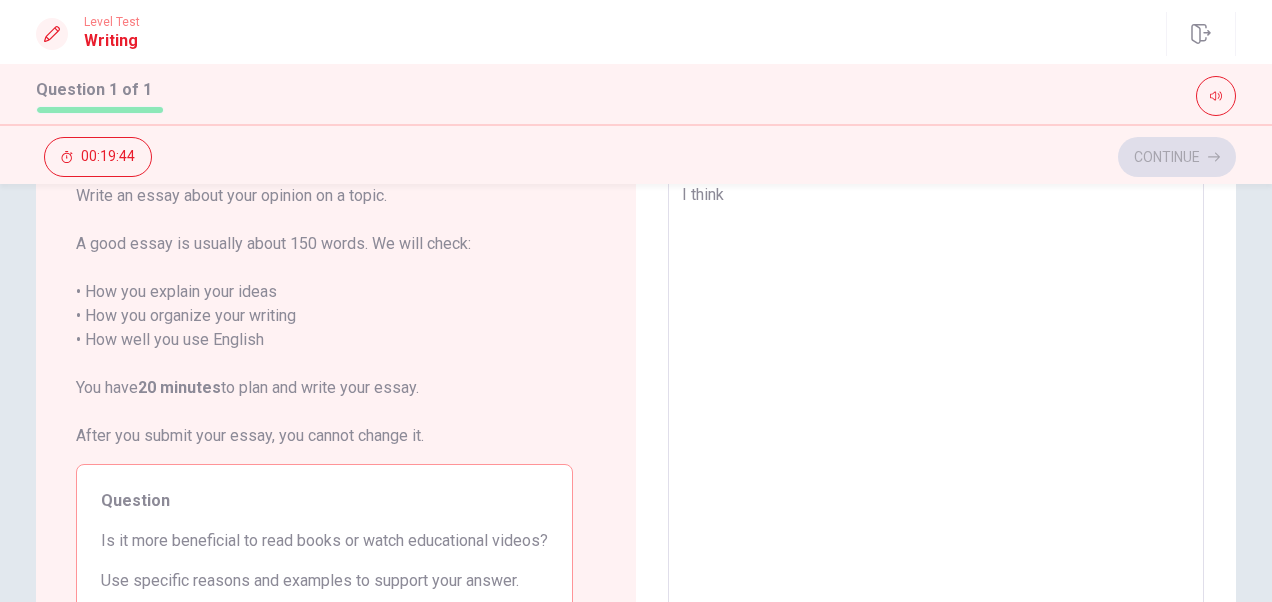 type on "x" 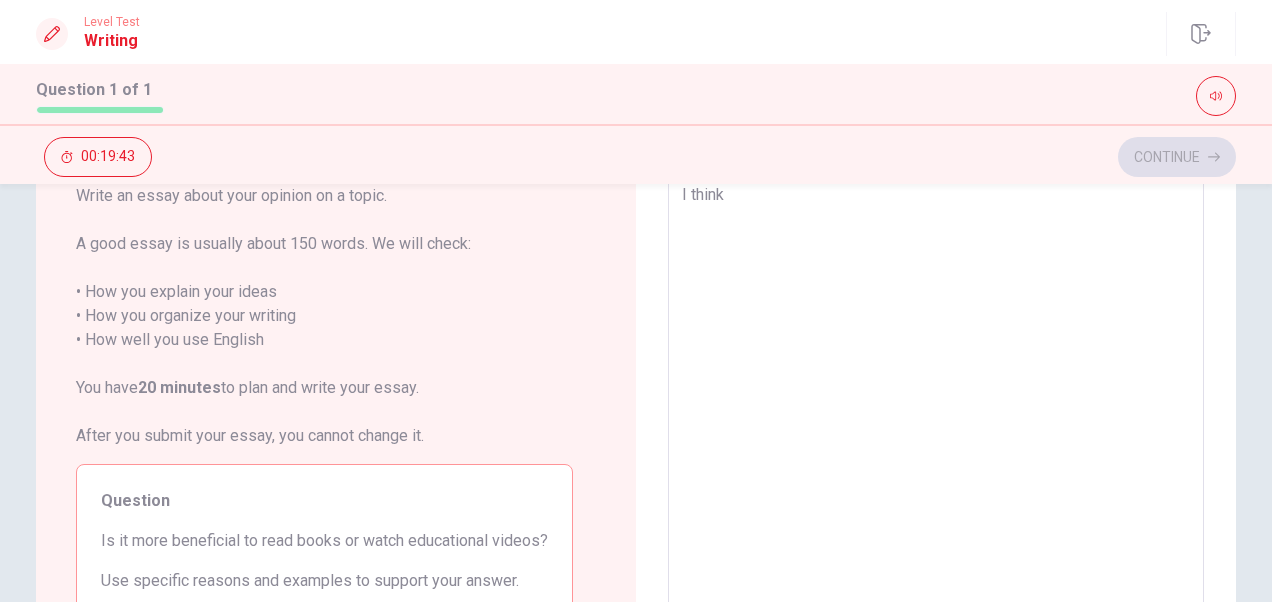 type on "I think" 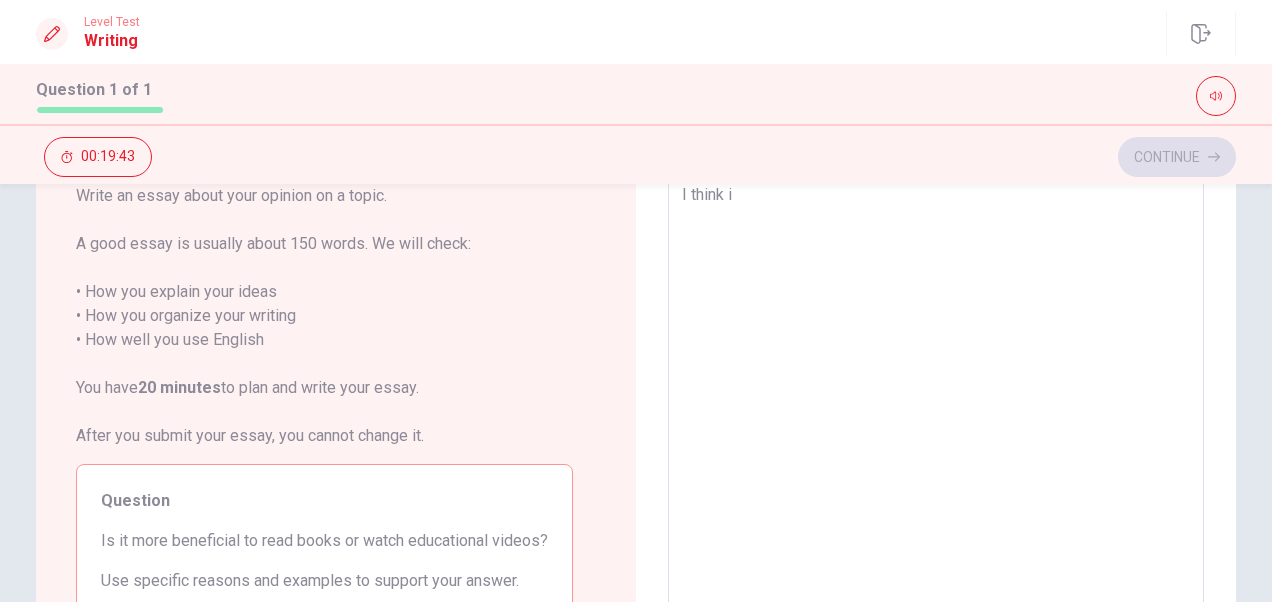 type on "x" 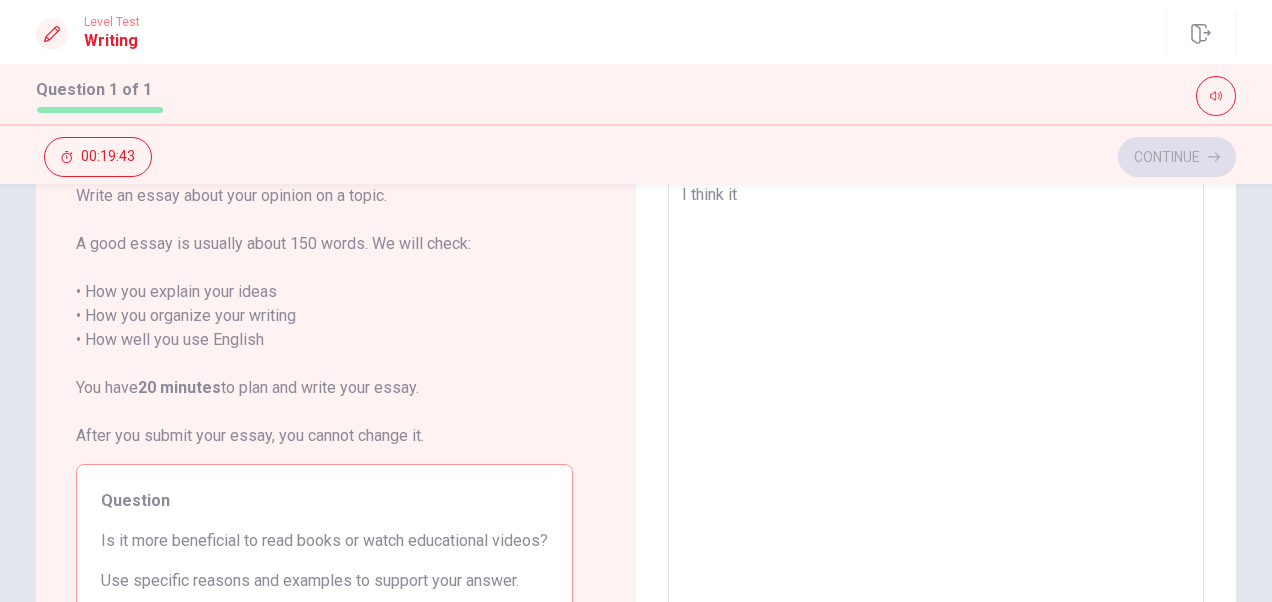 type on "x" 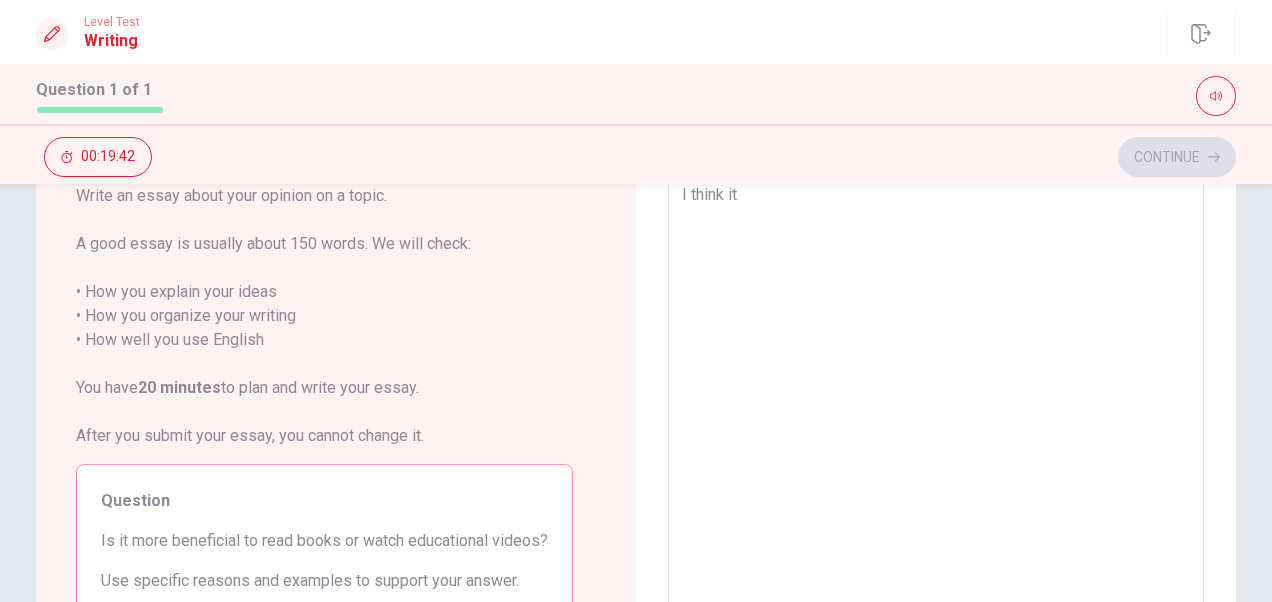 type on "I think it i" 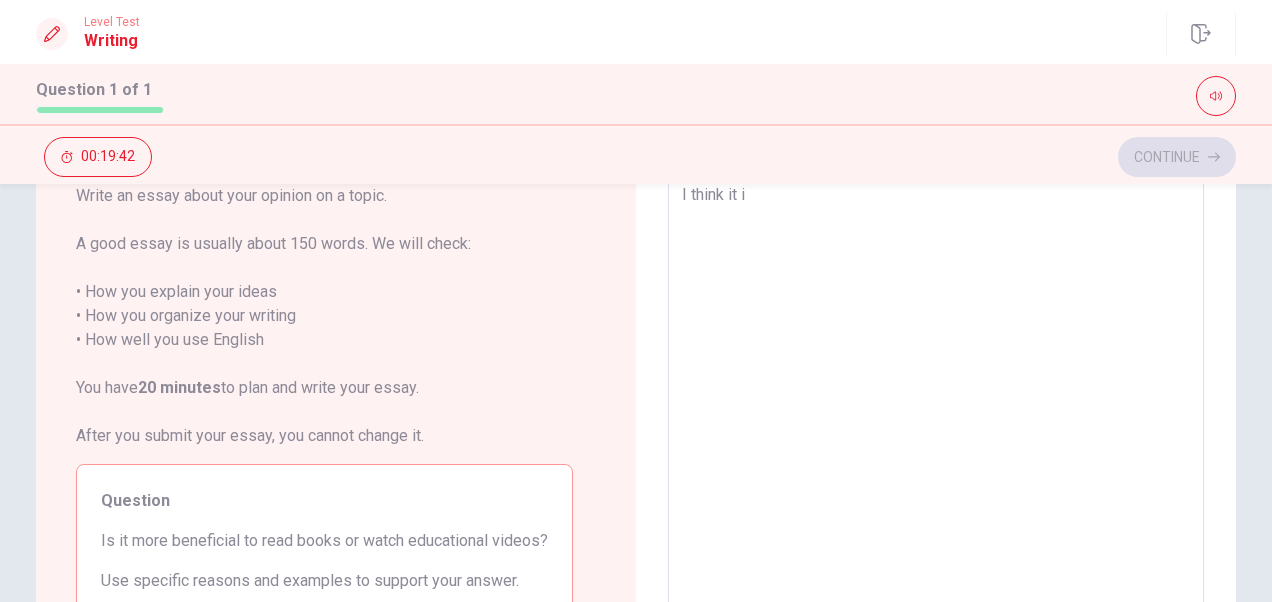 type on "x" 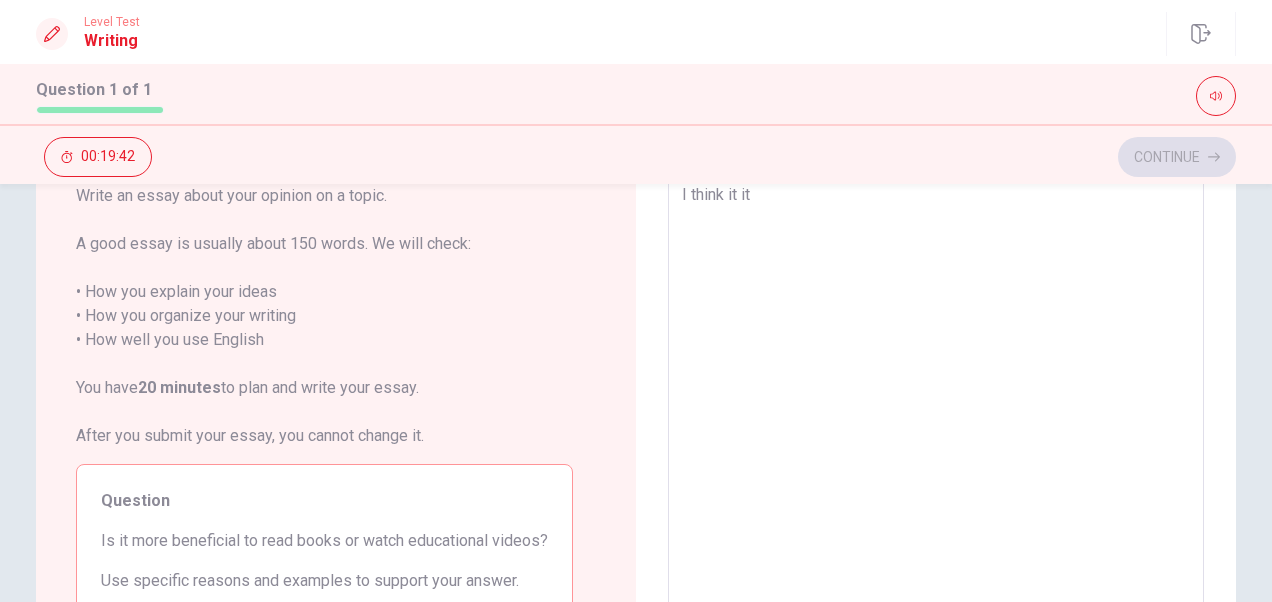 type on "x" 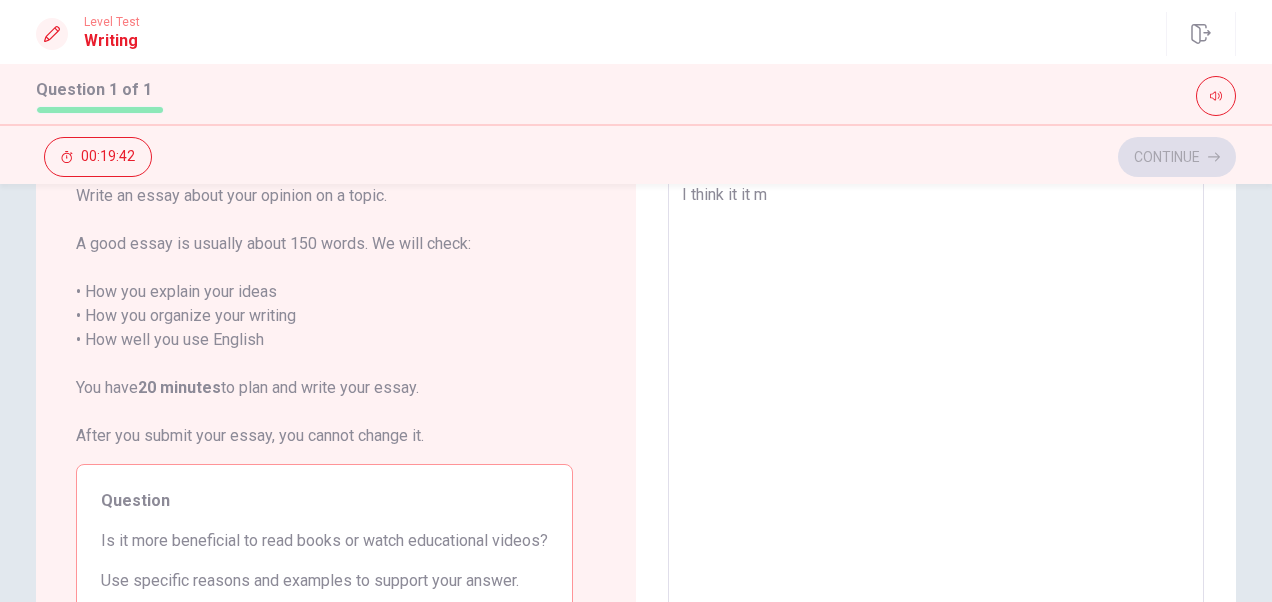type on "x" 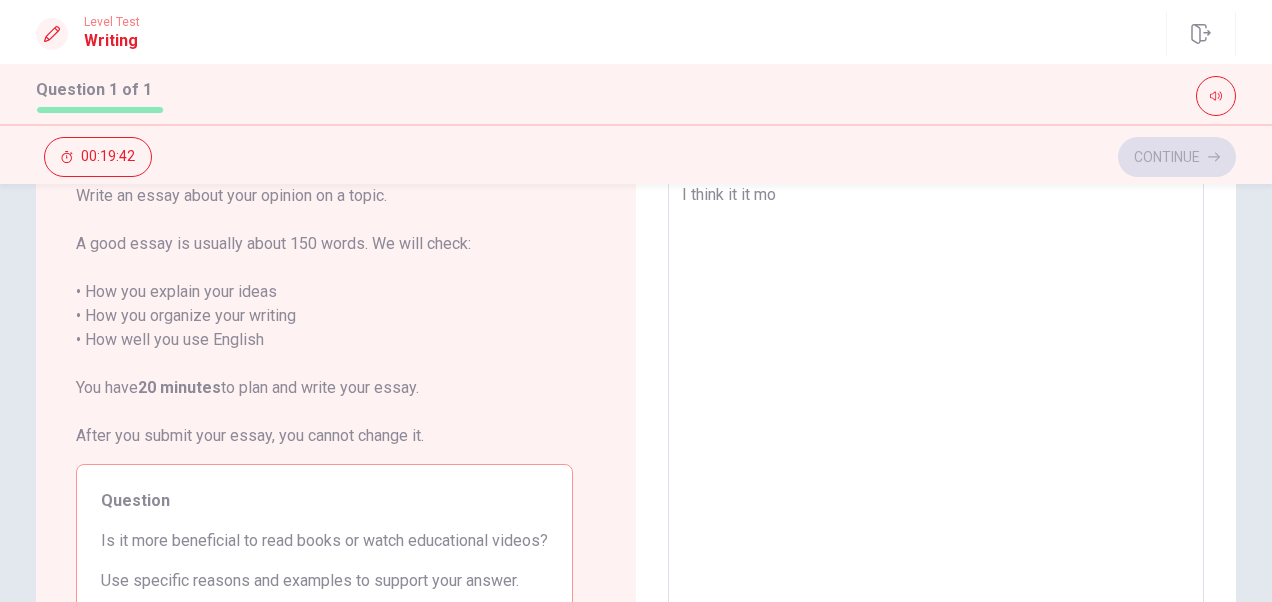 type on "x" 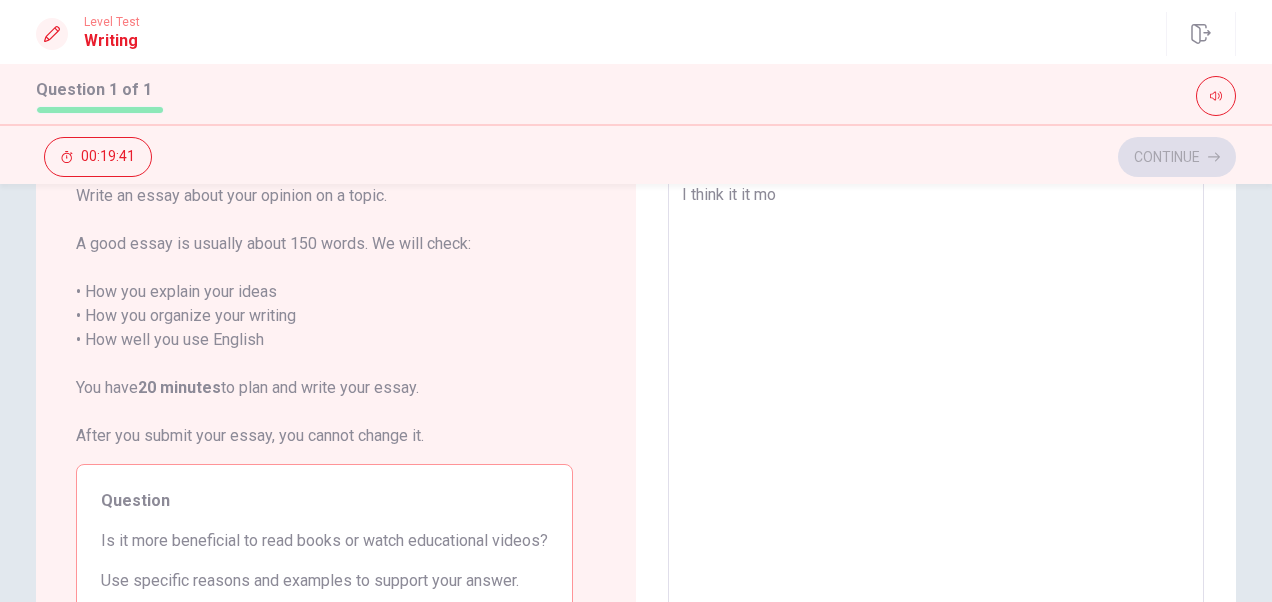 type on "I think it it moe" 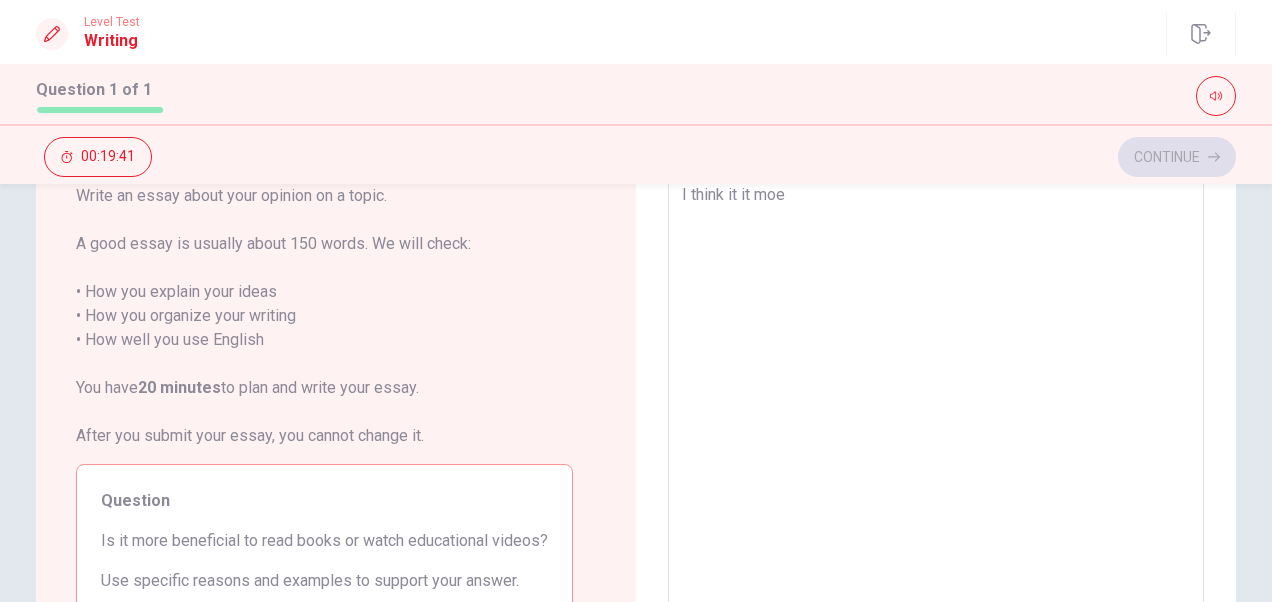 type on "x" 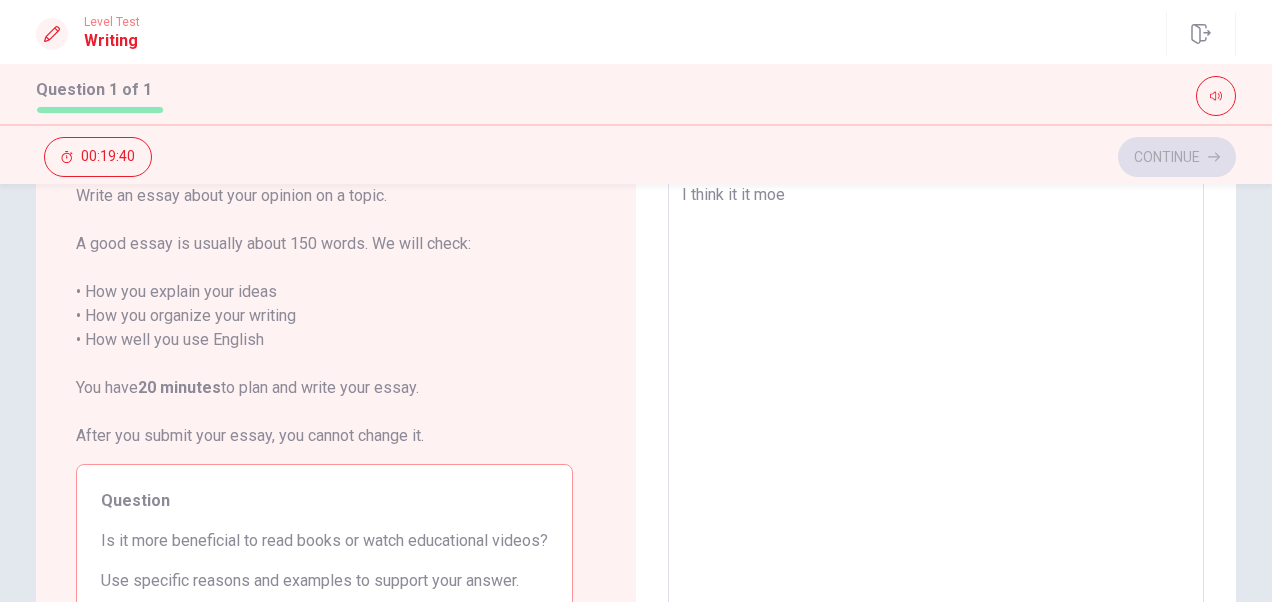 type on "I think it it mo" 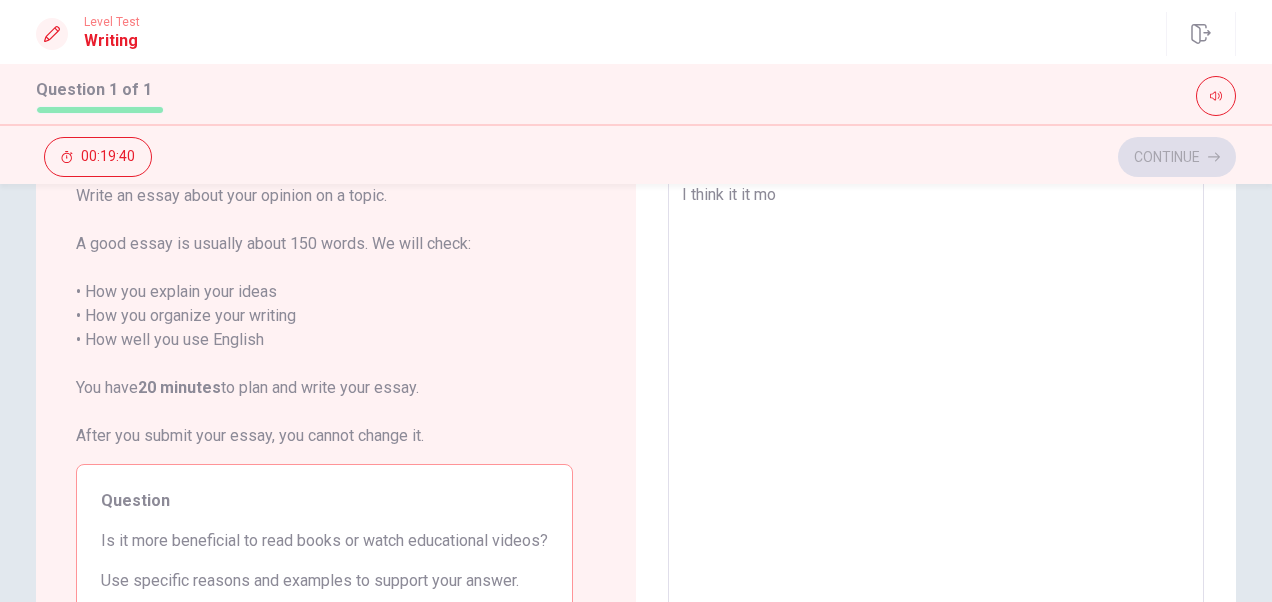 type on "x" 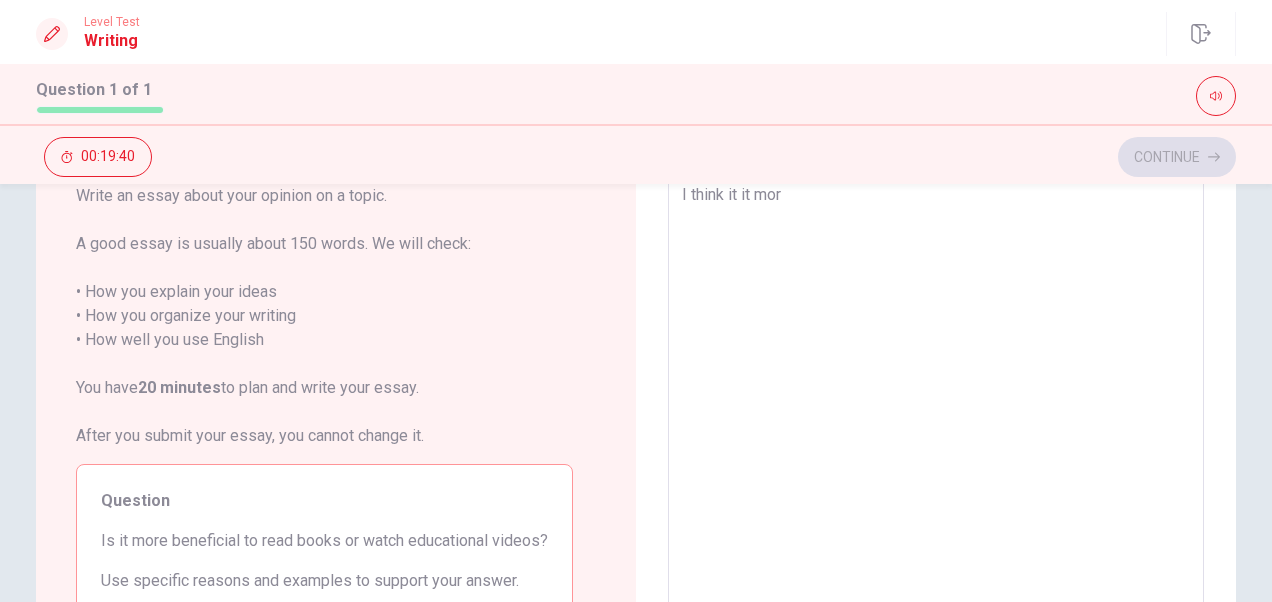 type on "x" 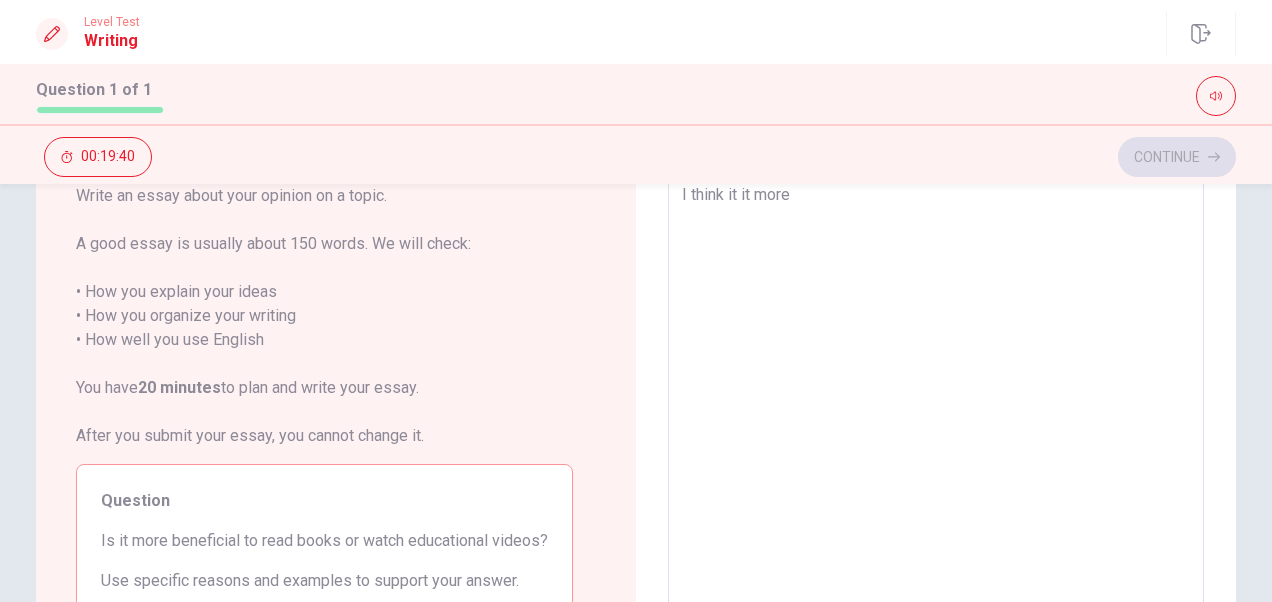 type on "x" 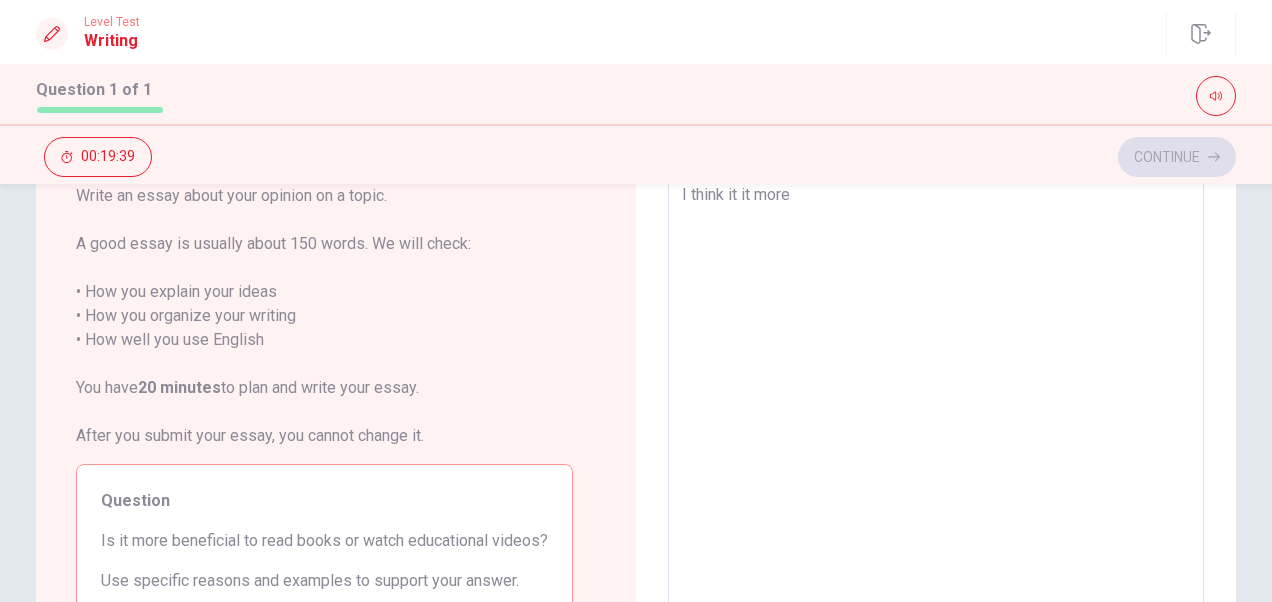 type on "I think it it more" 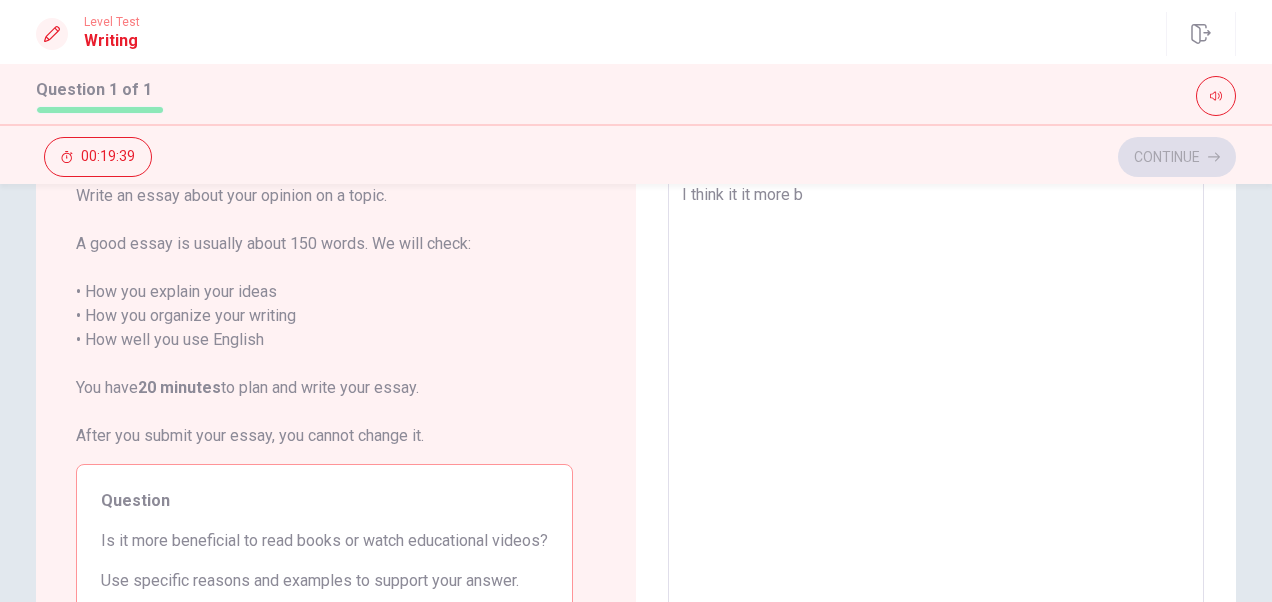 type on "x" 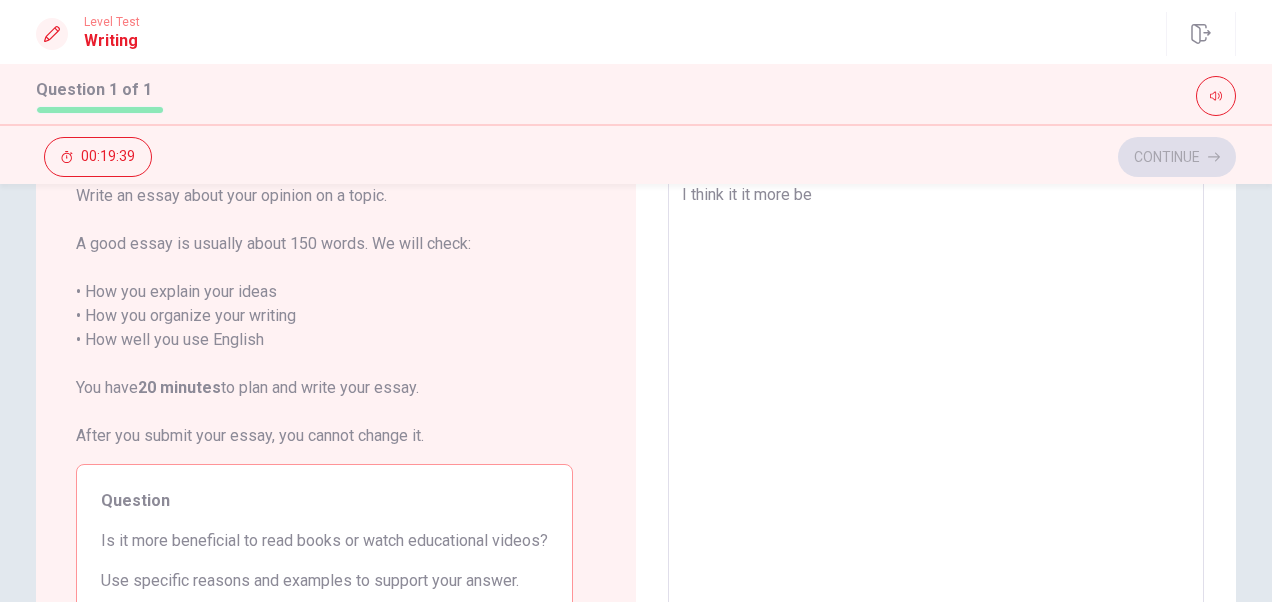 type on "I think it it more ben" 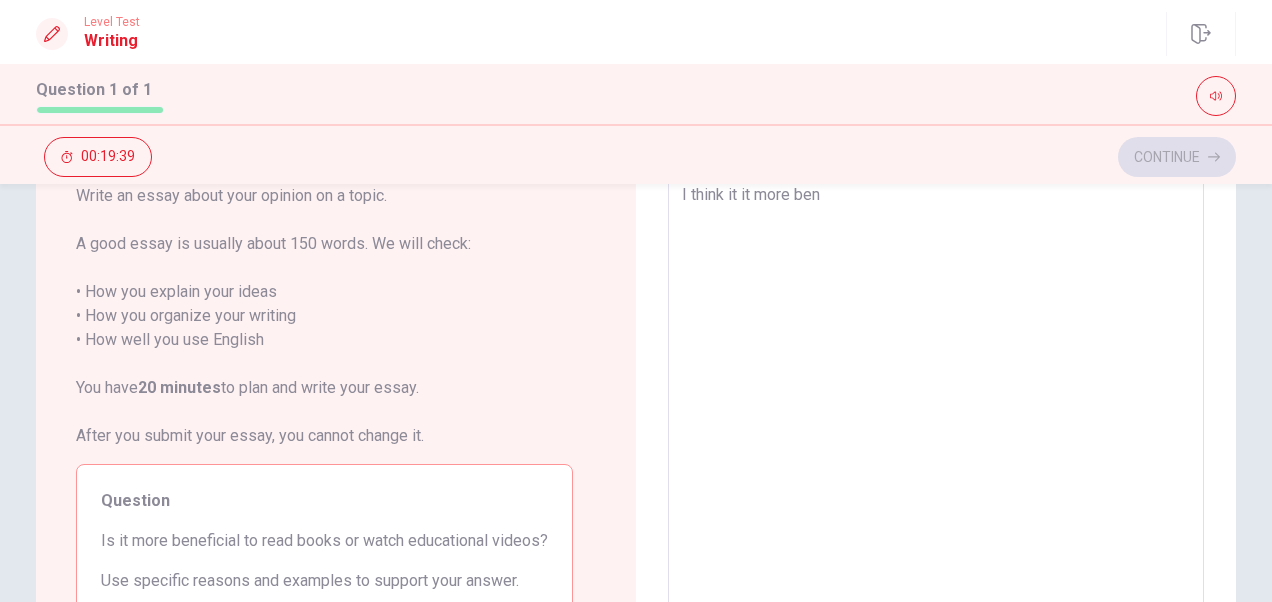 type on "x" 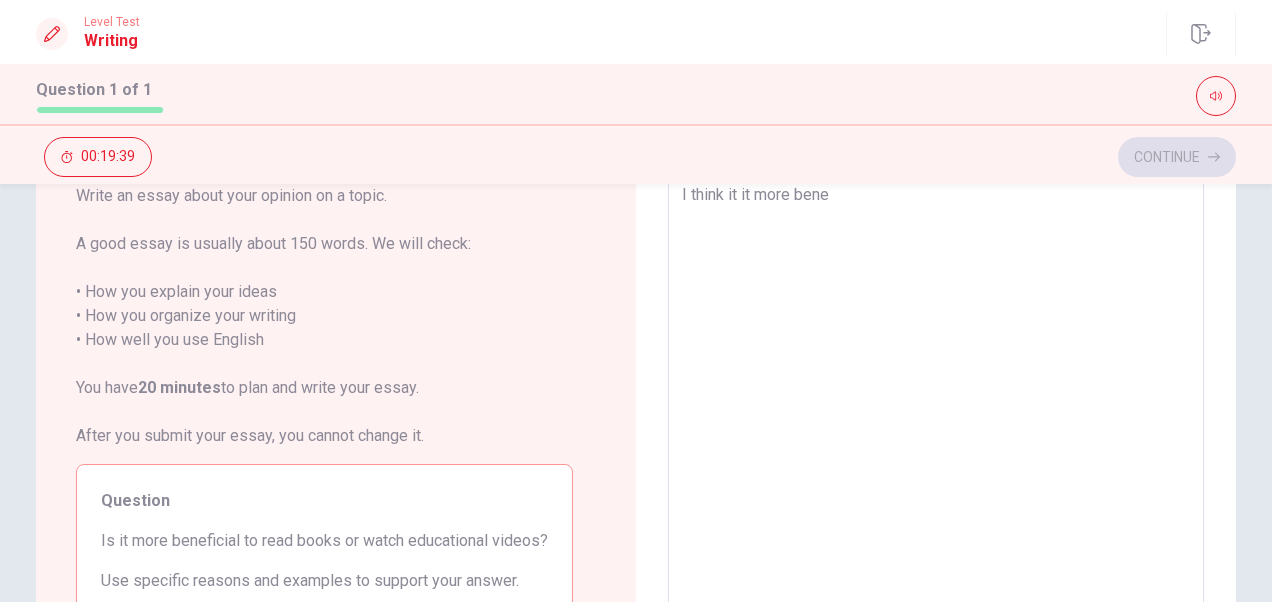 type on "x" 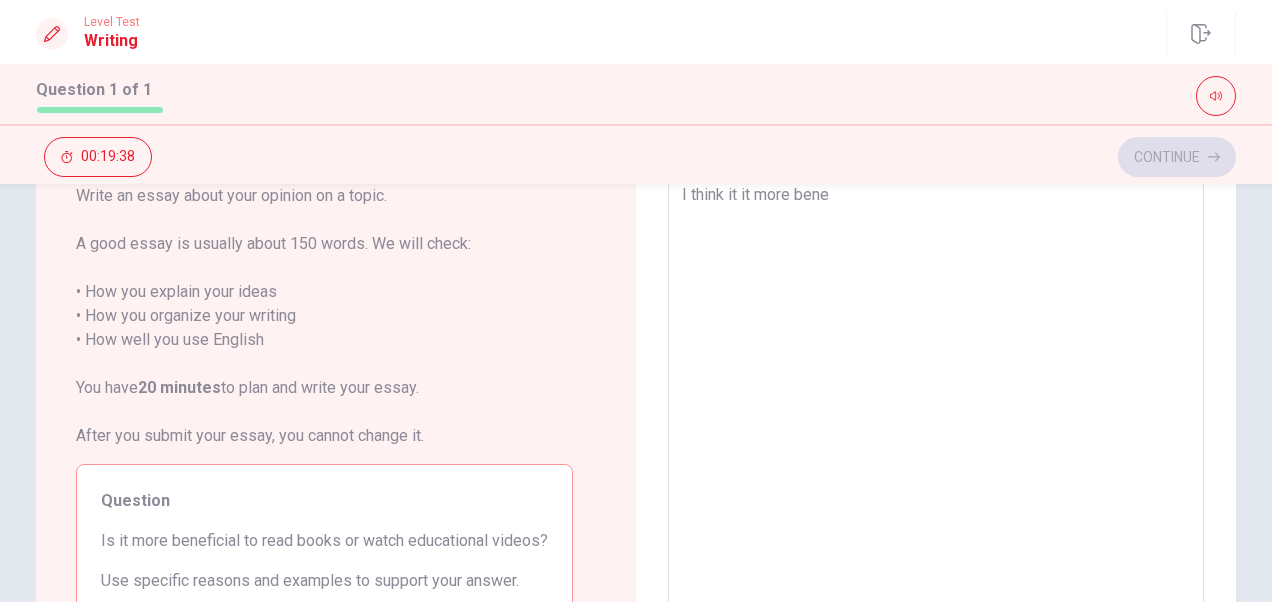 type on "I think it it more benef" 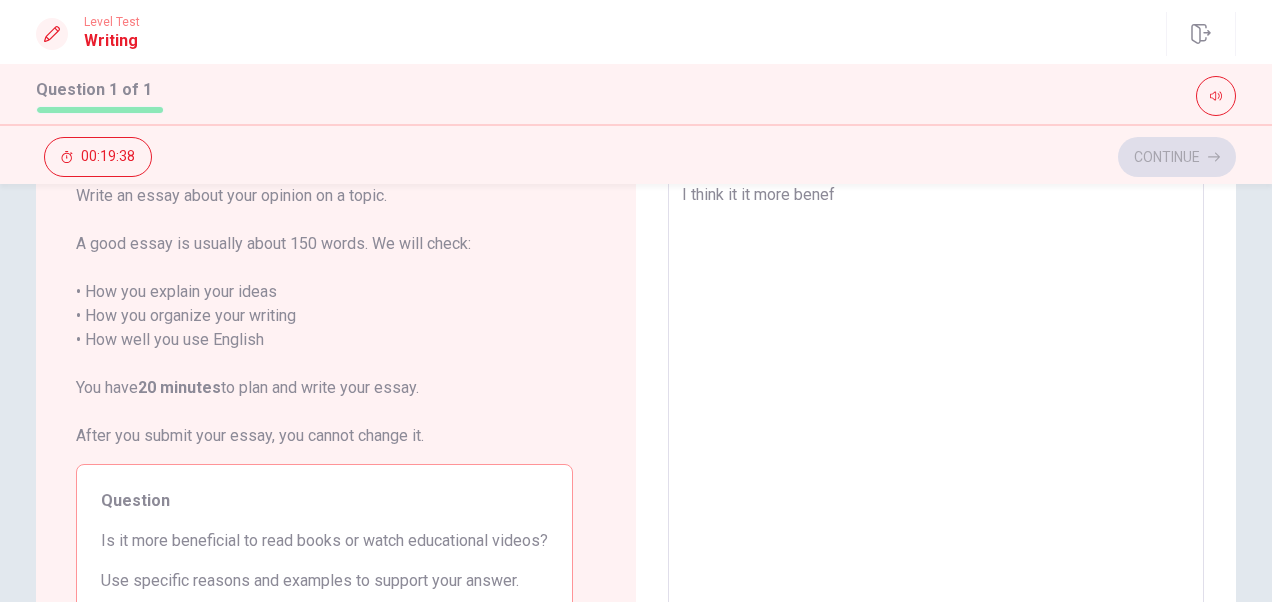 type on "x" 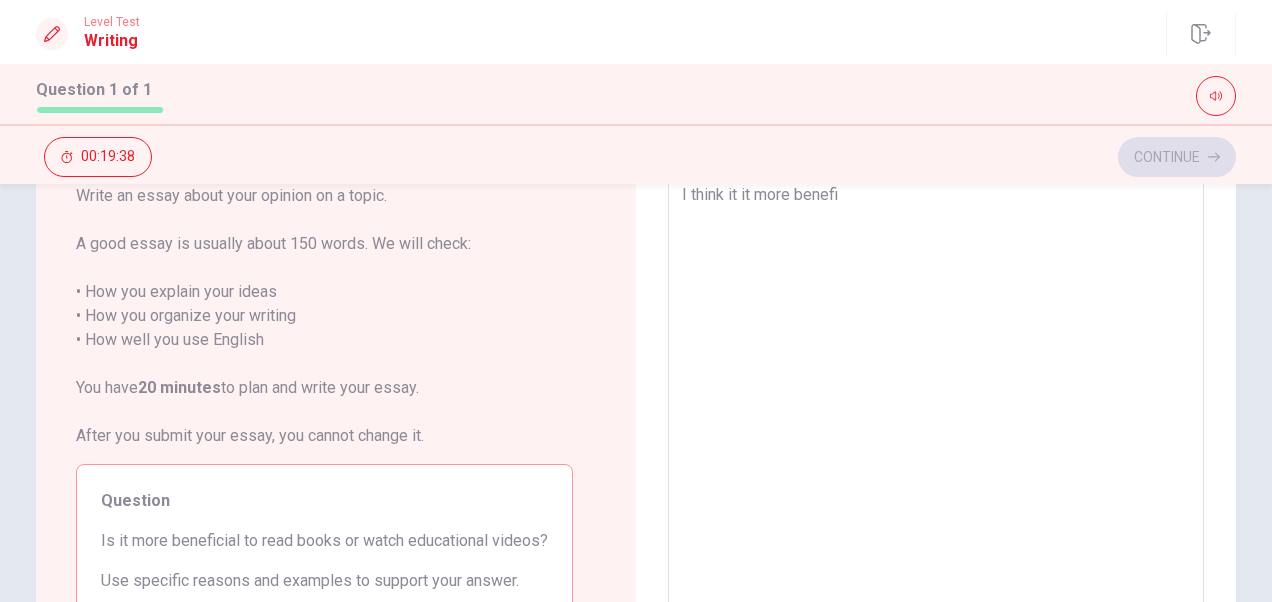 type on "x" 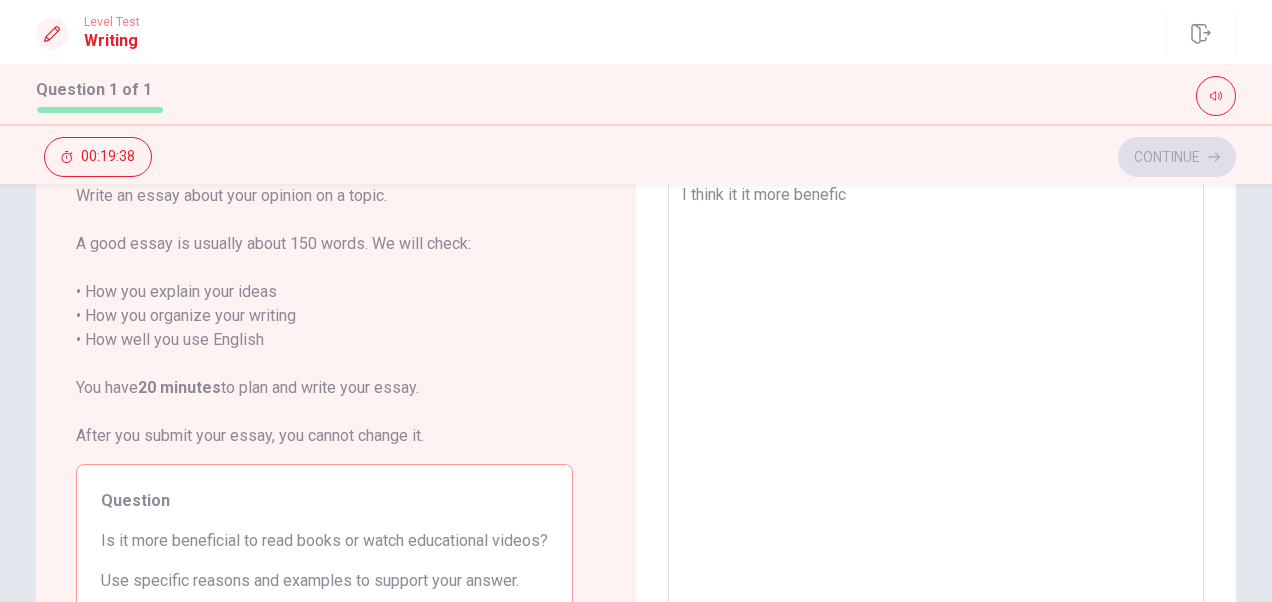 type on "x" 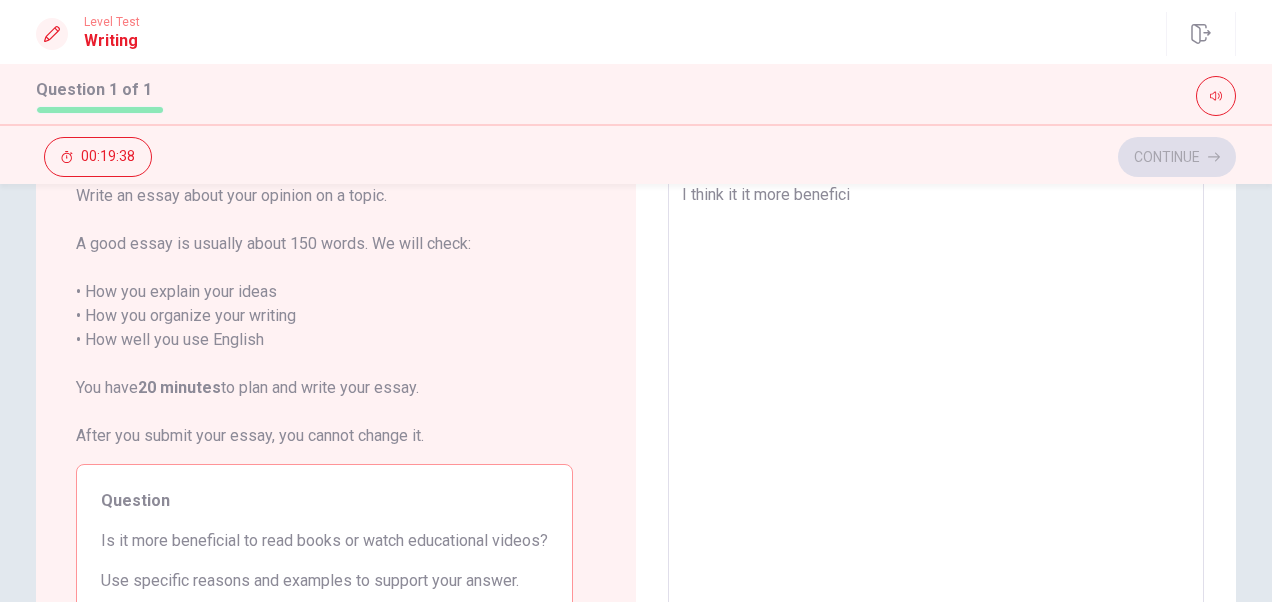 type on "x" 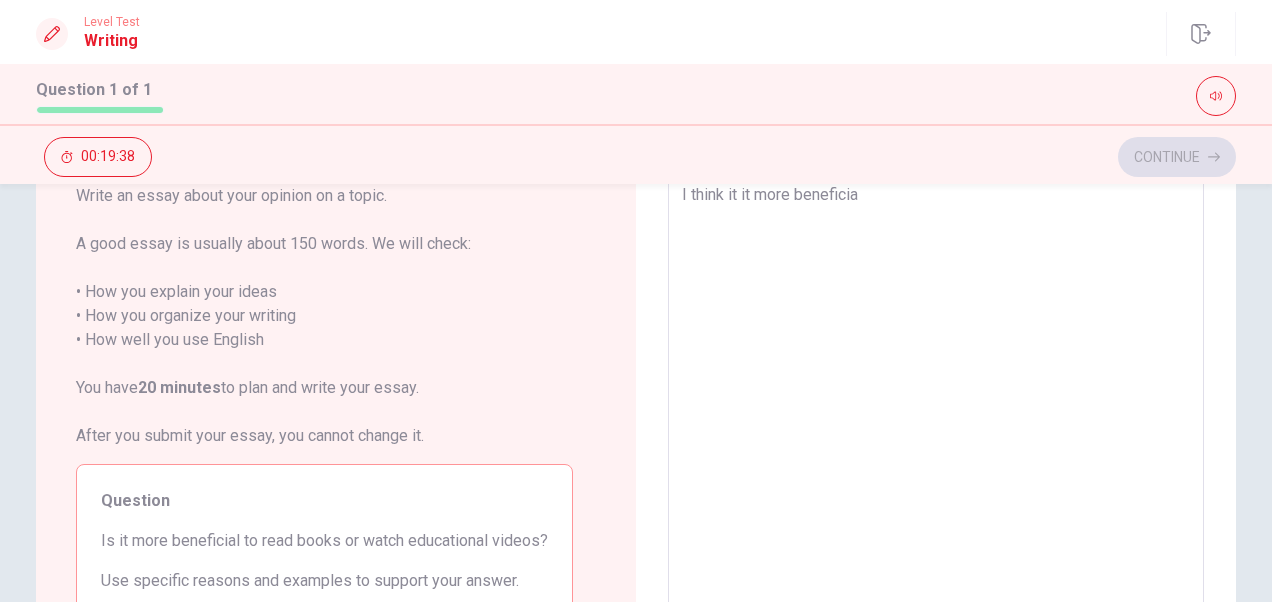type on "x" 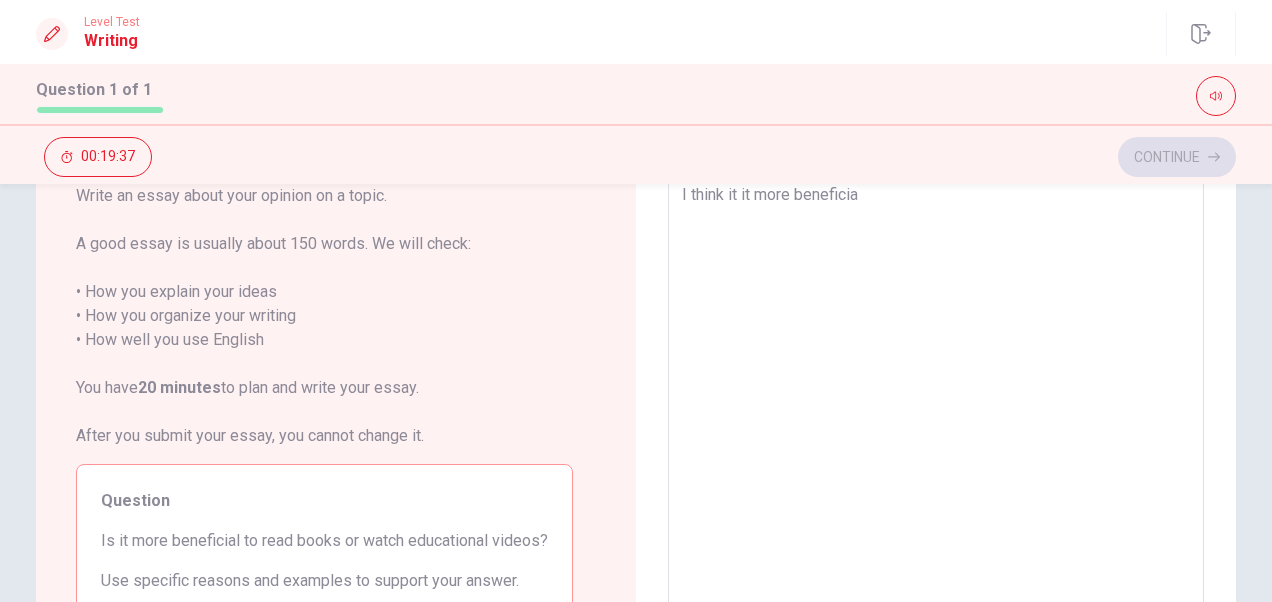 type on "I think it it more beneficial" 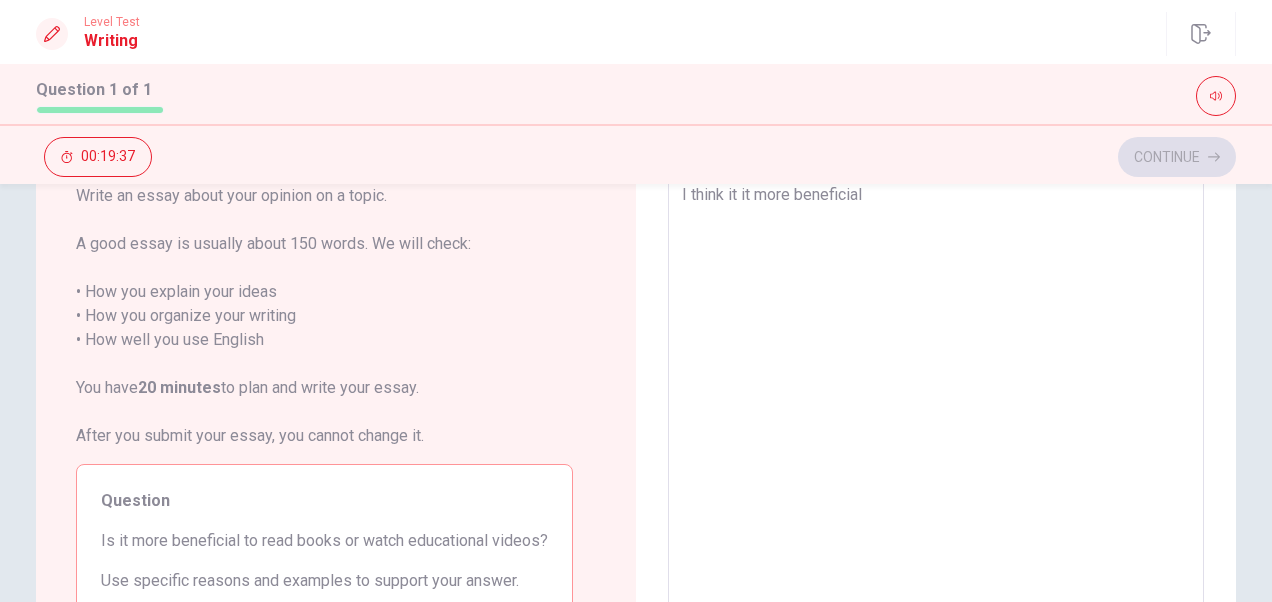 type on "x" 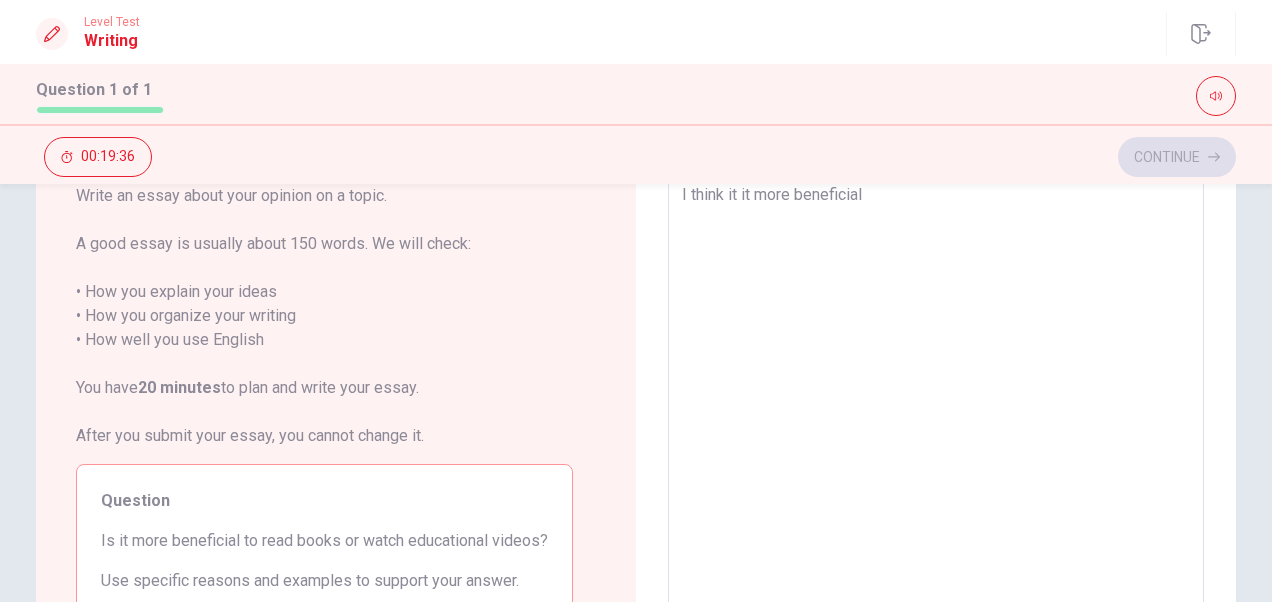 type on "I think it it more beneficial t" 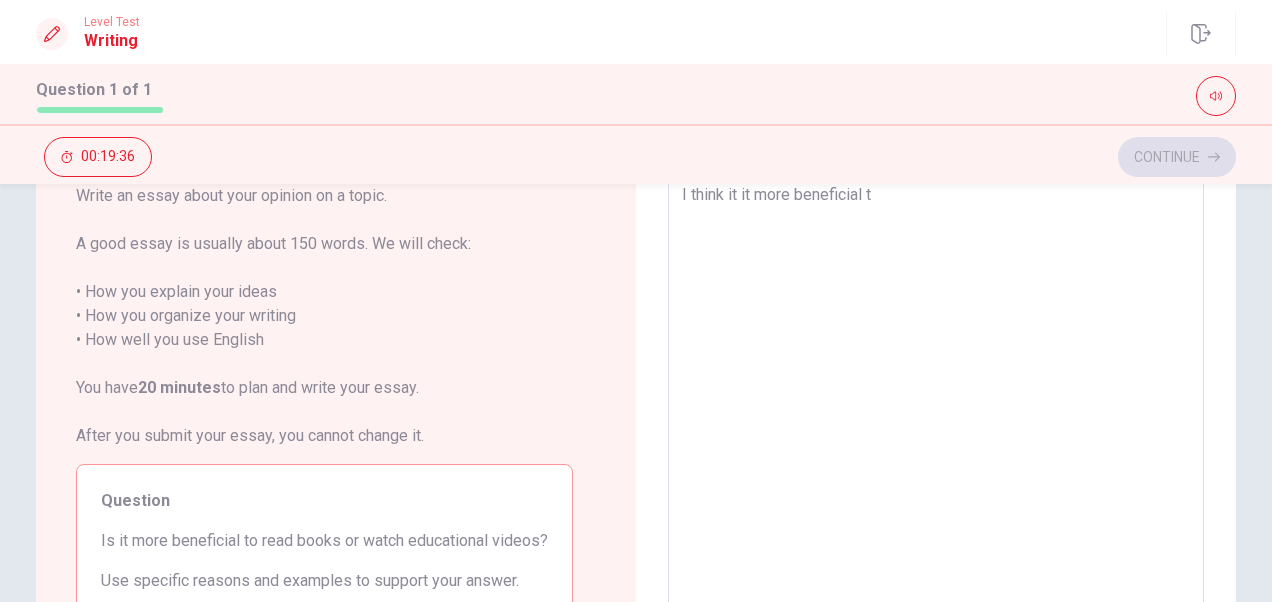 type on "x" 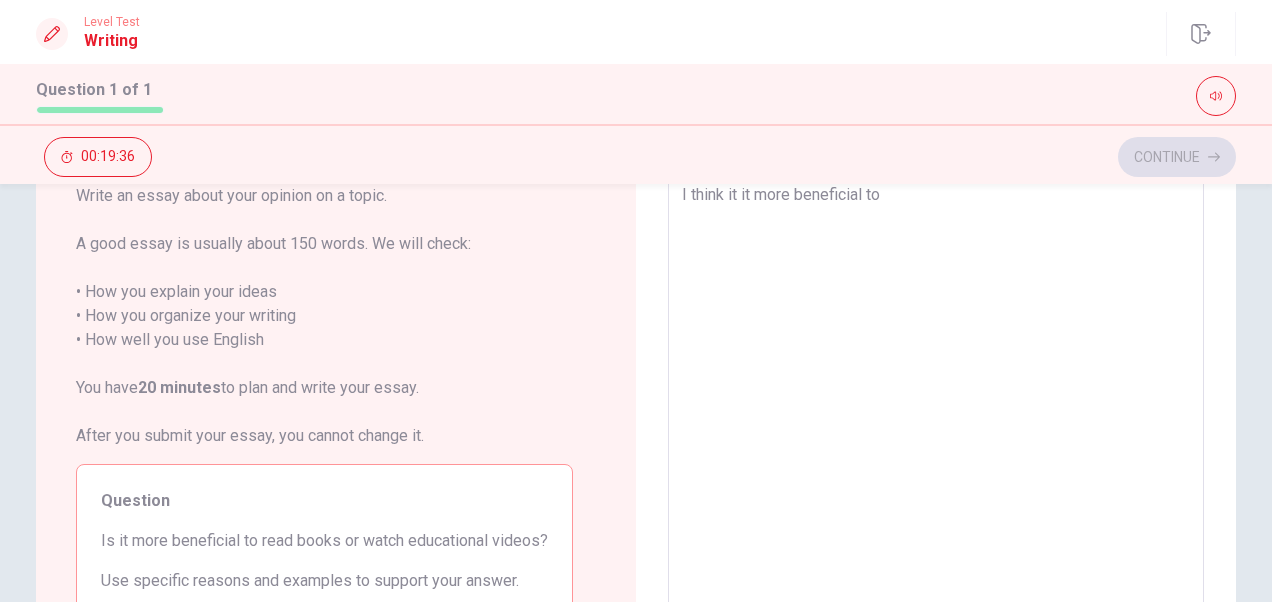 type on "x" 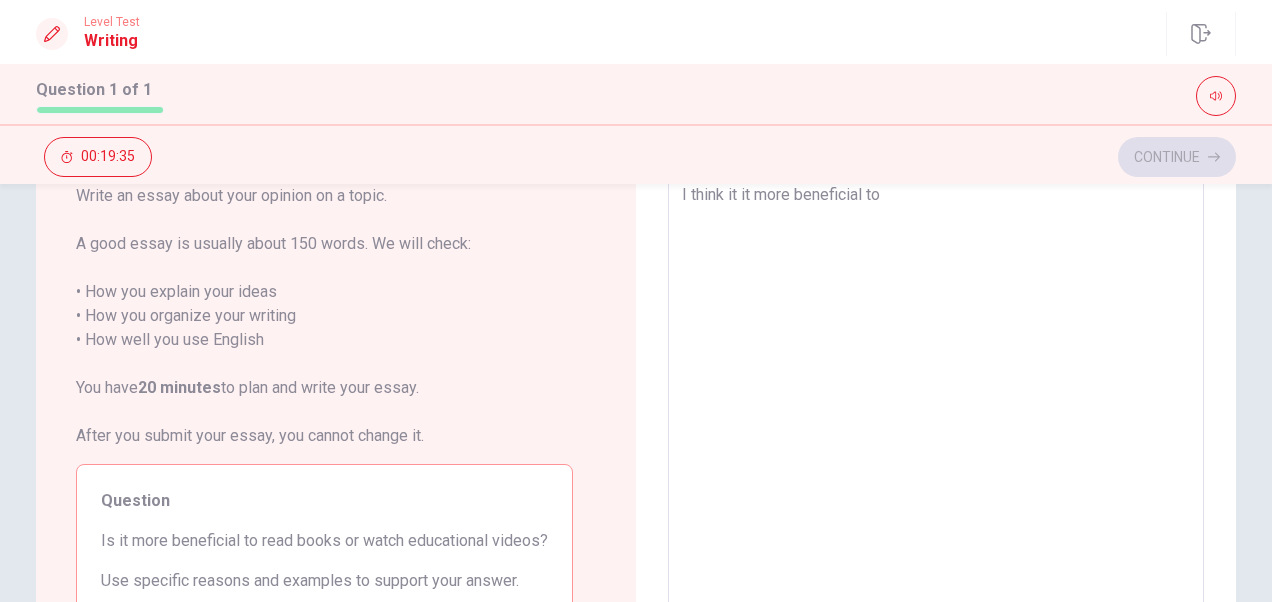 type on "I think it it more beneficial to r" 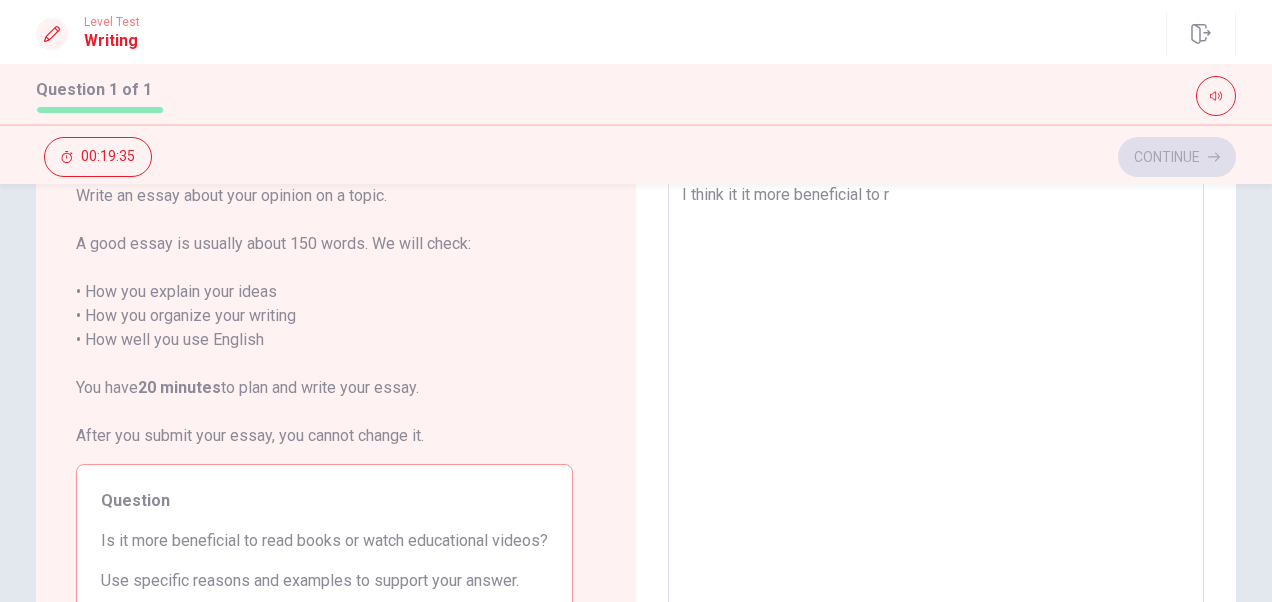 type on "x" 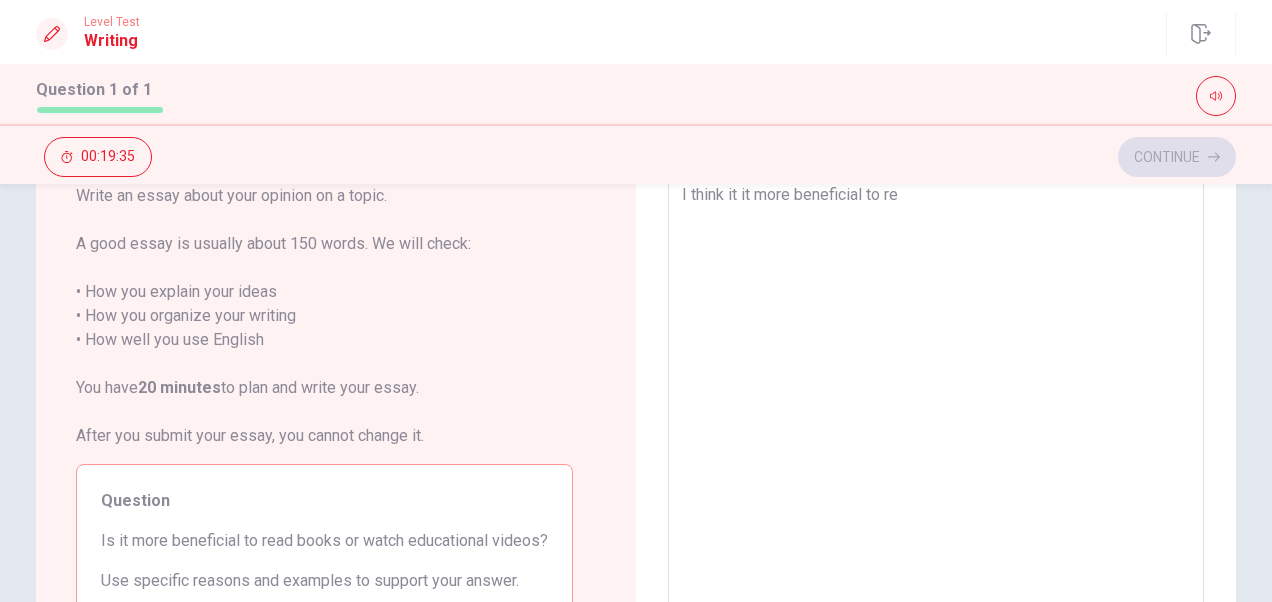 type on "x" 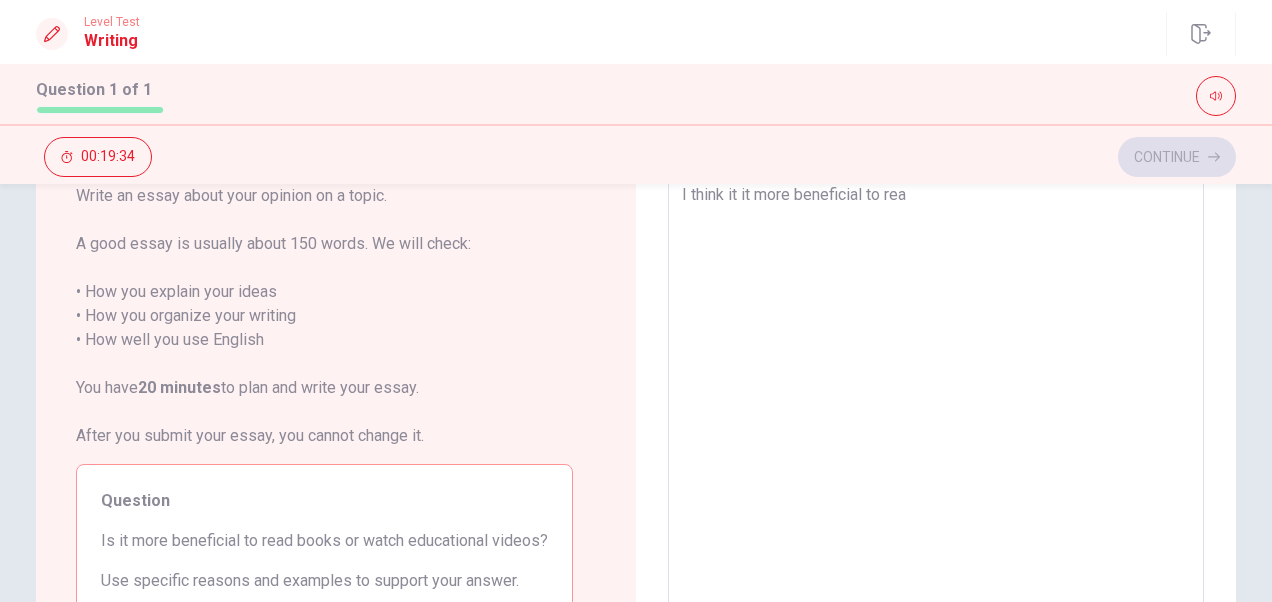 type on "x" 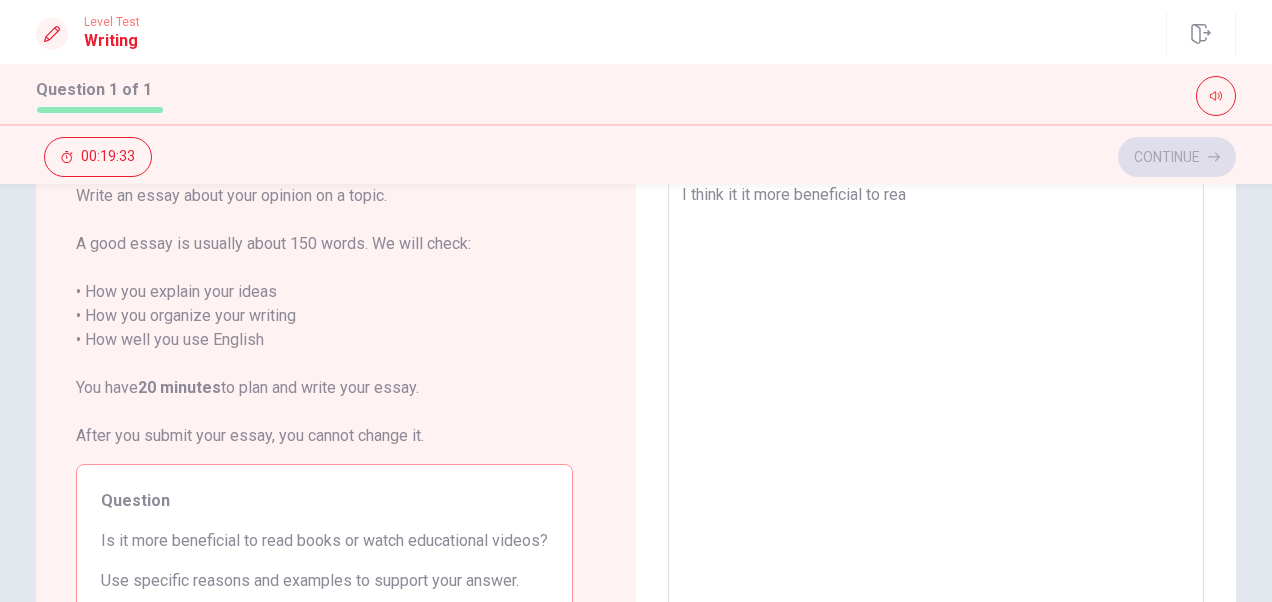 type on "I think it it more beneficial to read" 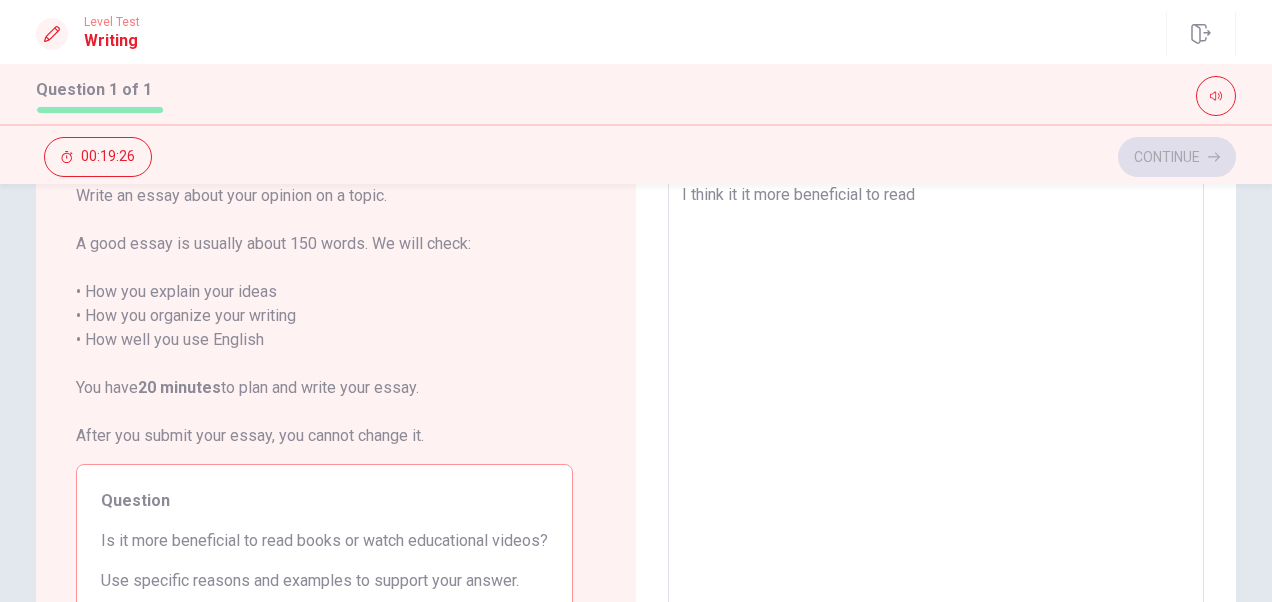 type on "x" 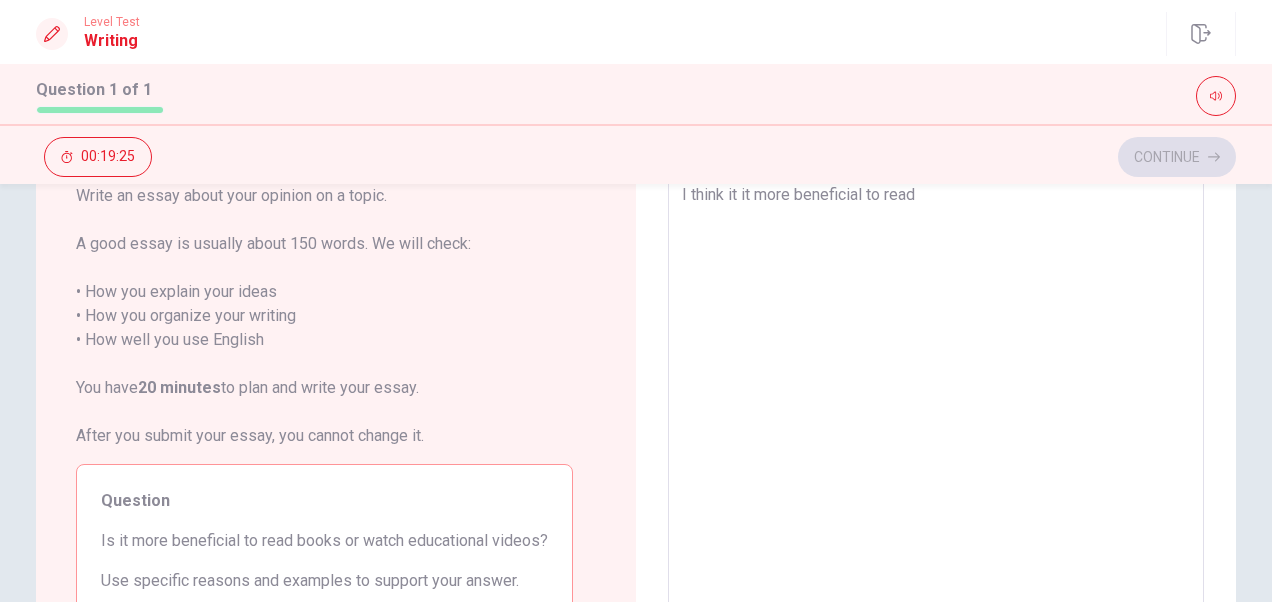 type on "I think it it more beneficial to read b" 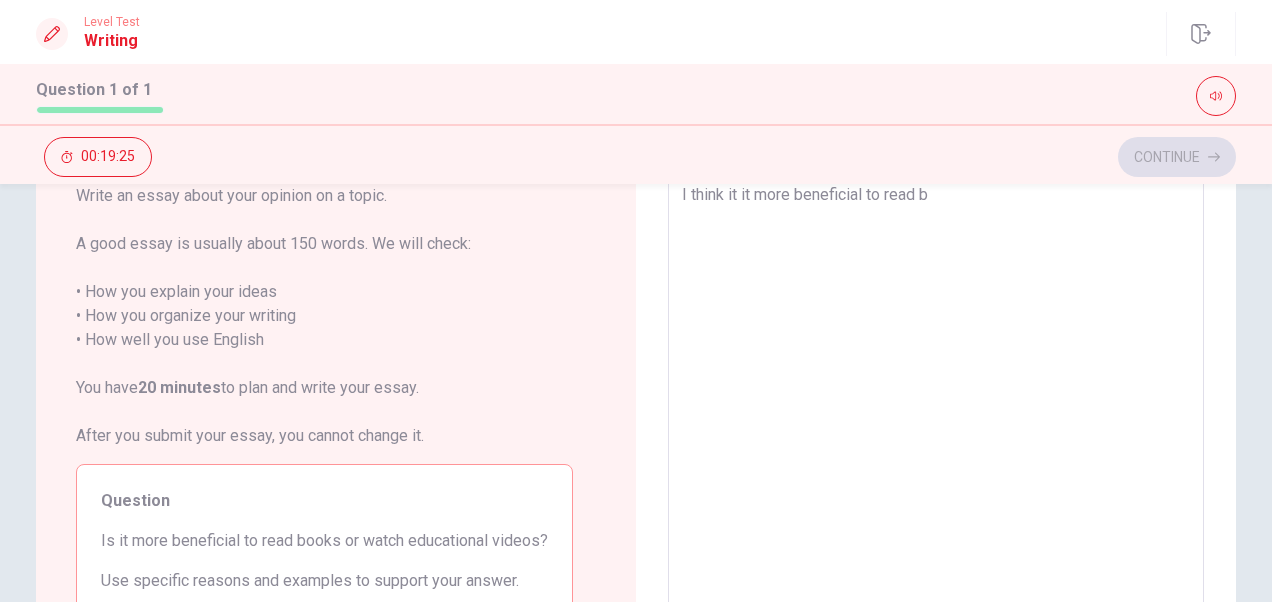 type on "x" 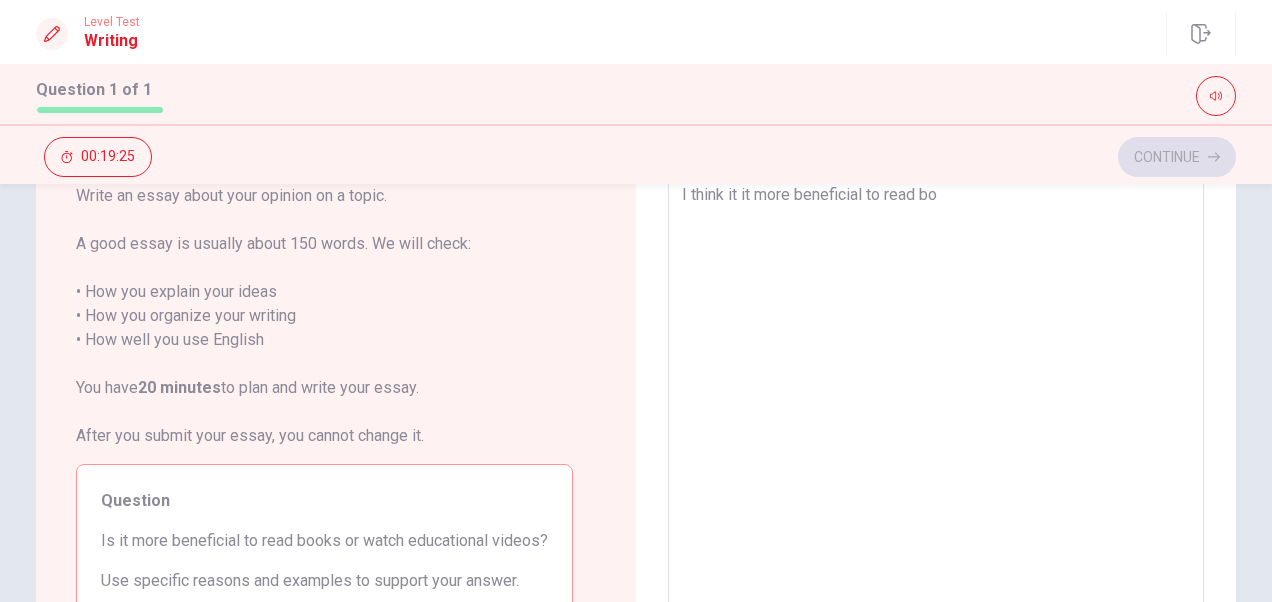 type on "x" 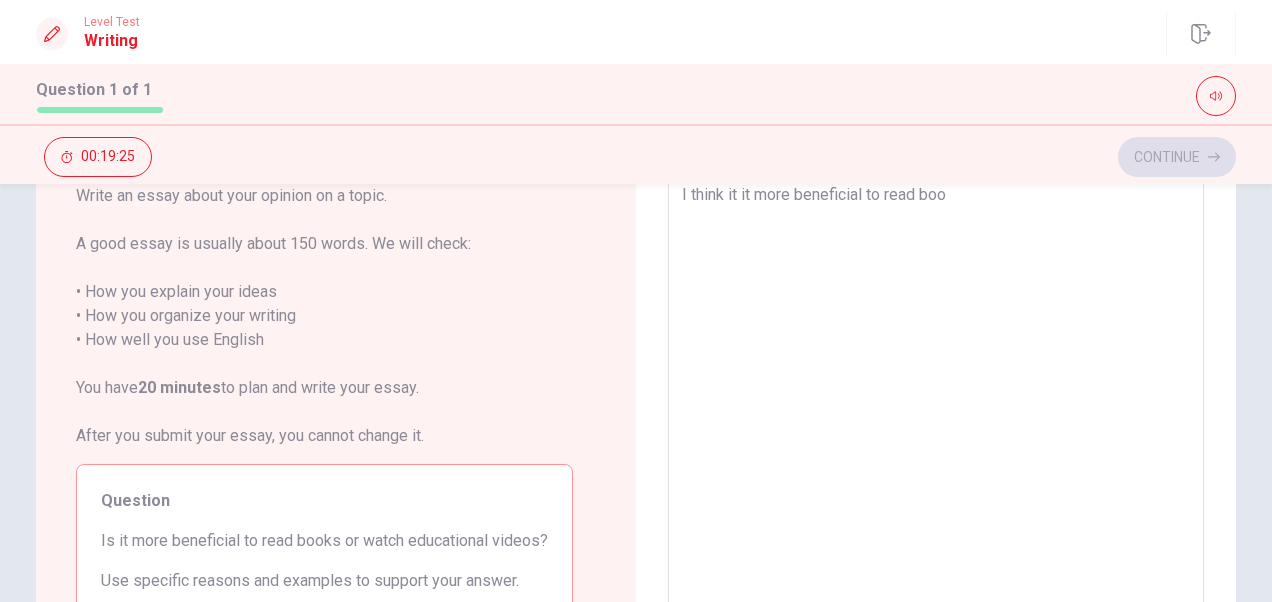 type on "x" 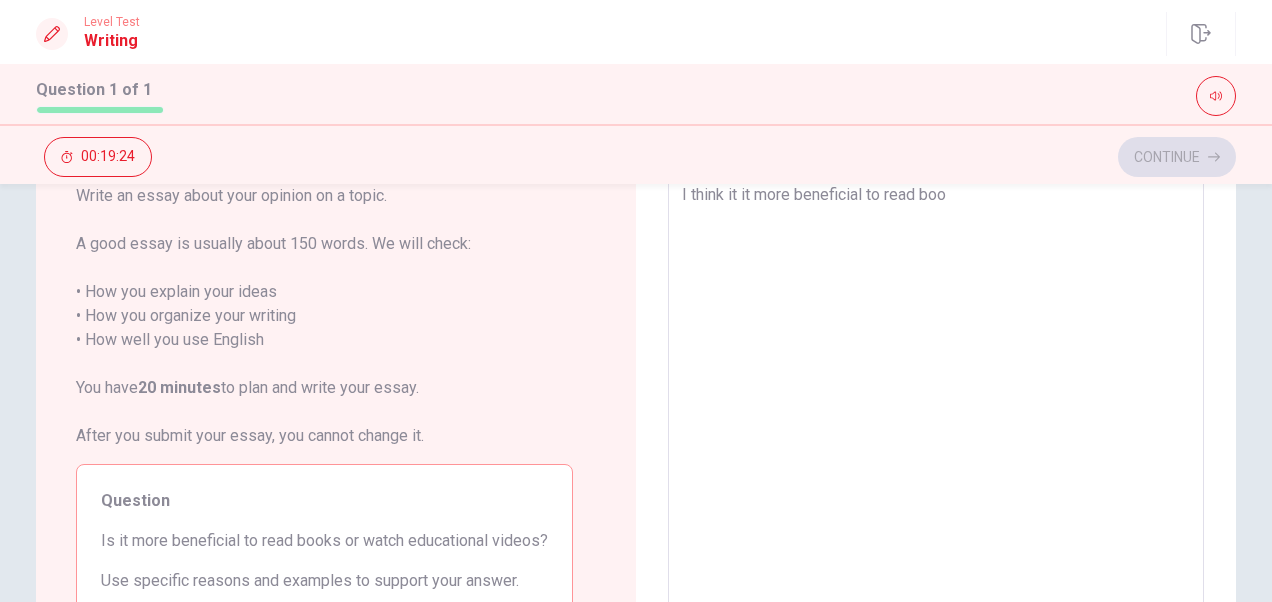 type on "I think it it more beneficial to read book" 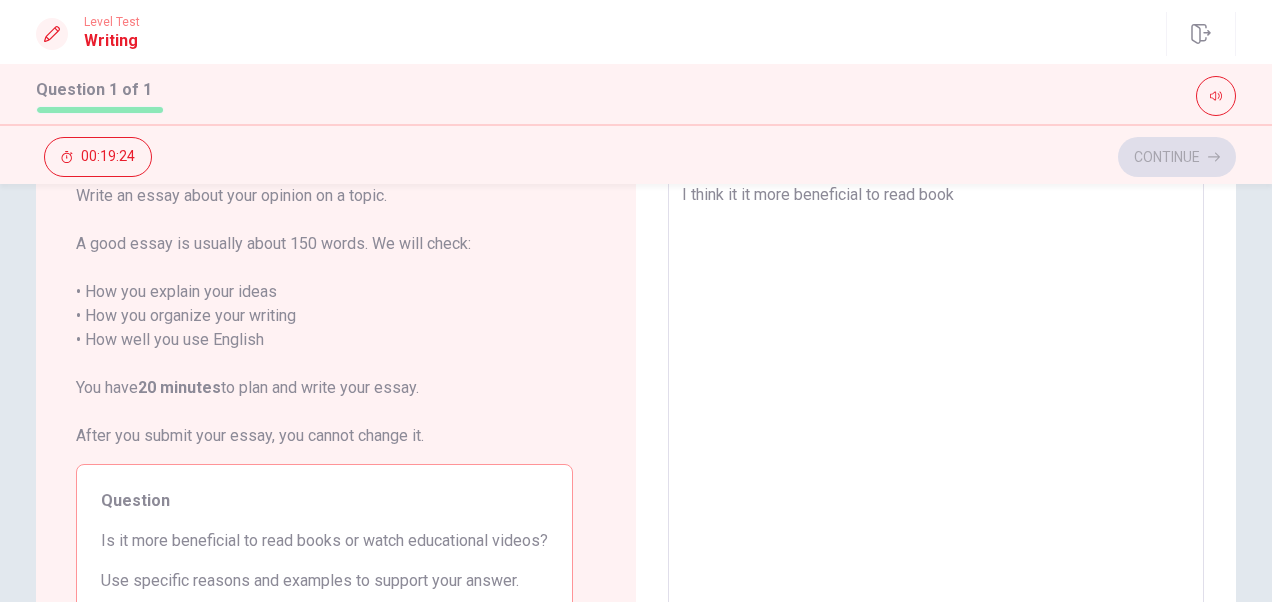 type on "x" 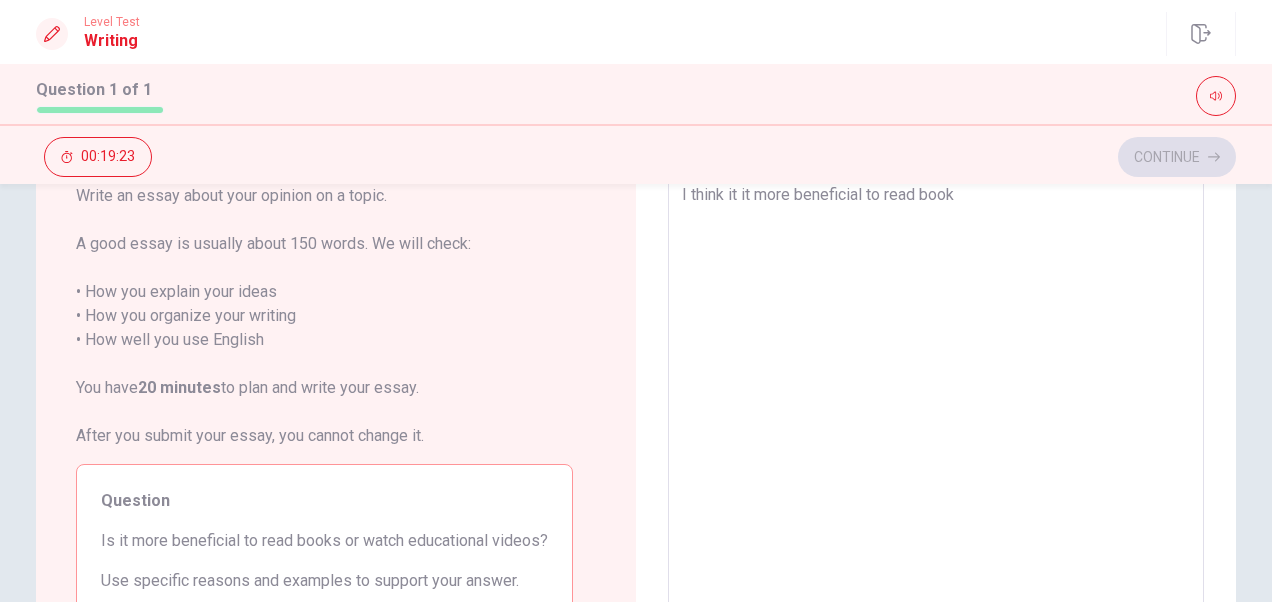 type on "I think it it more beneficial to read books" 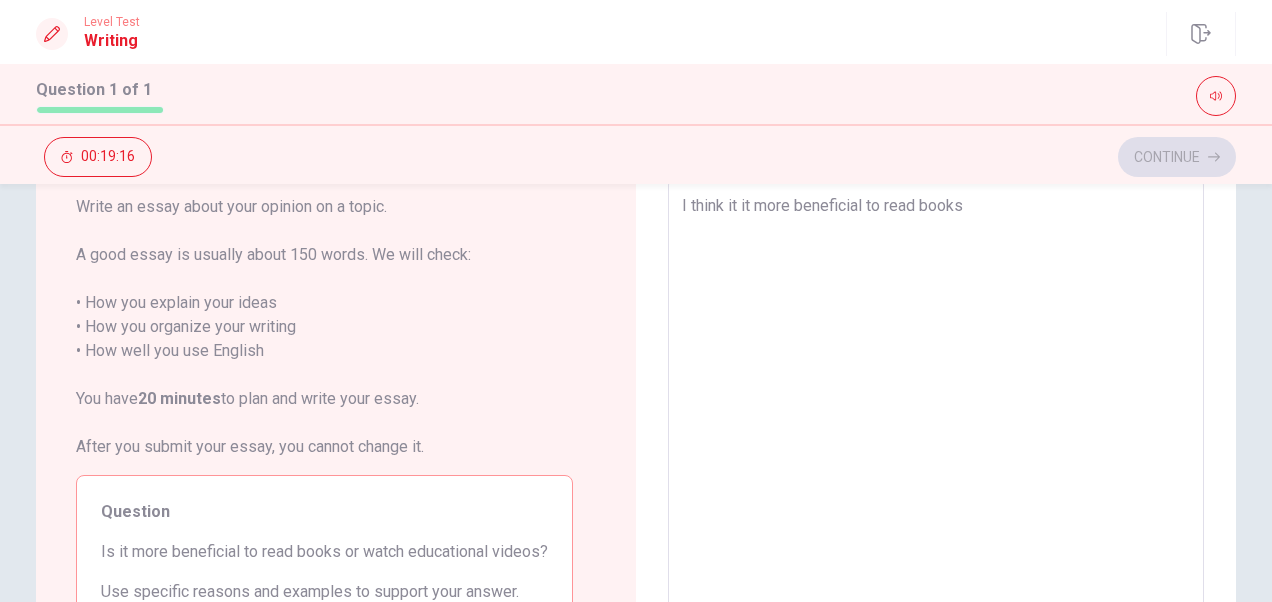 scroll, scrollTop: 116, scrollLeft: 0, axis: vertical 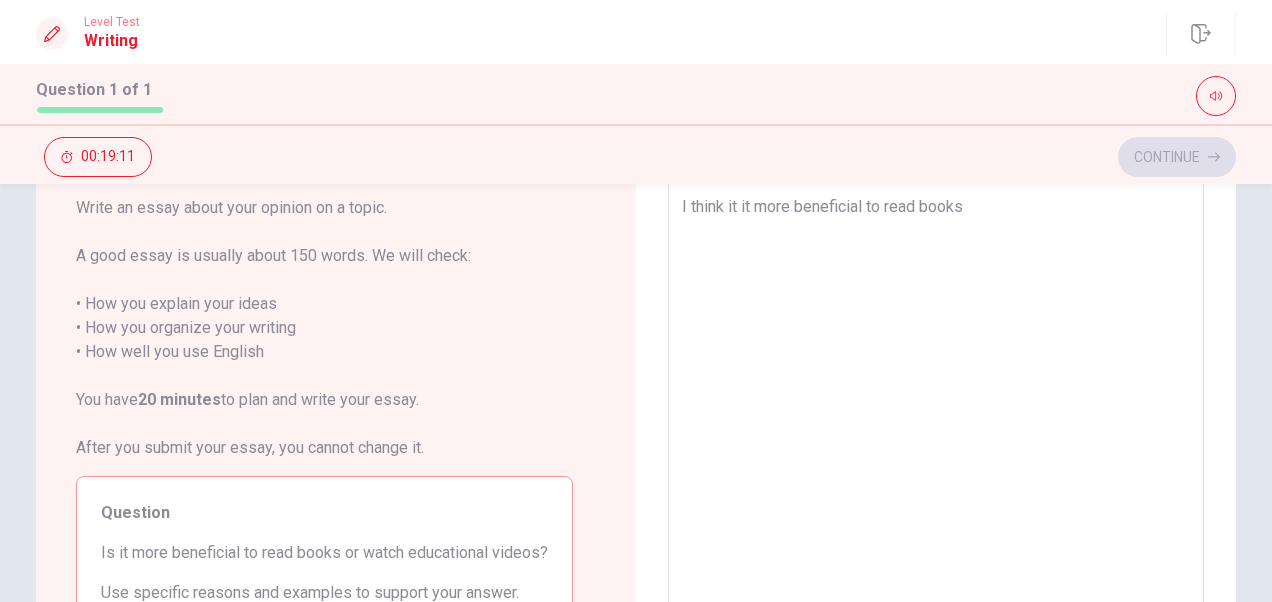click on "I think it it more beneficial to read books" at bounding box center (936, 455) 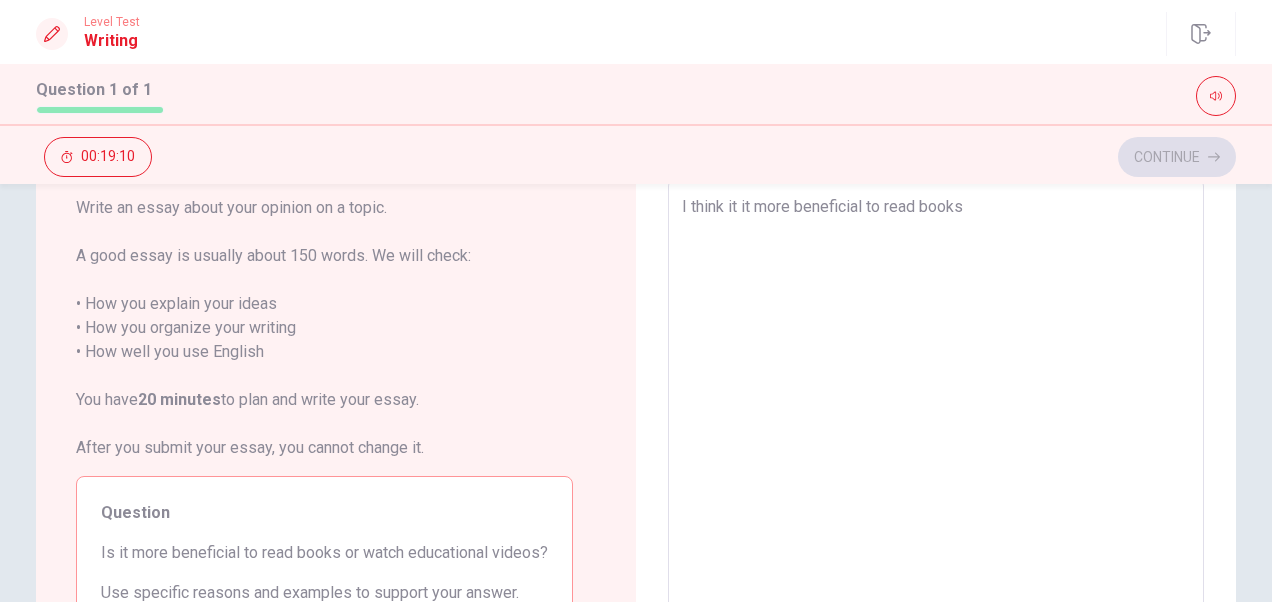 type on "I think it itmore beneficial to read books" 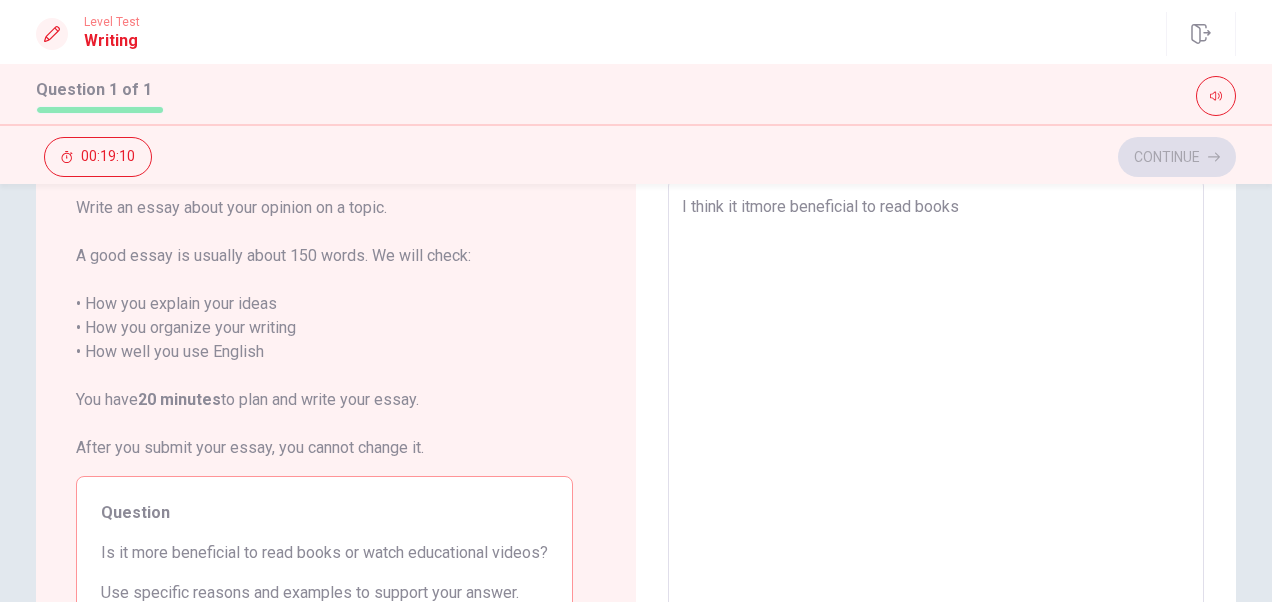 type on "x" 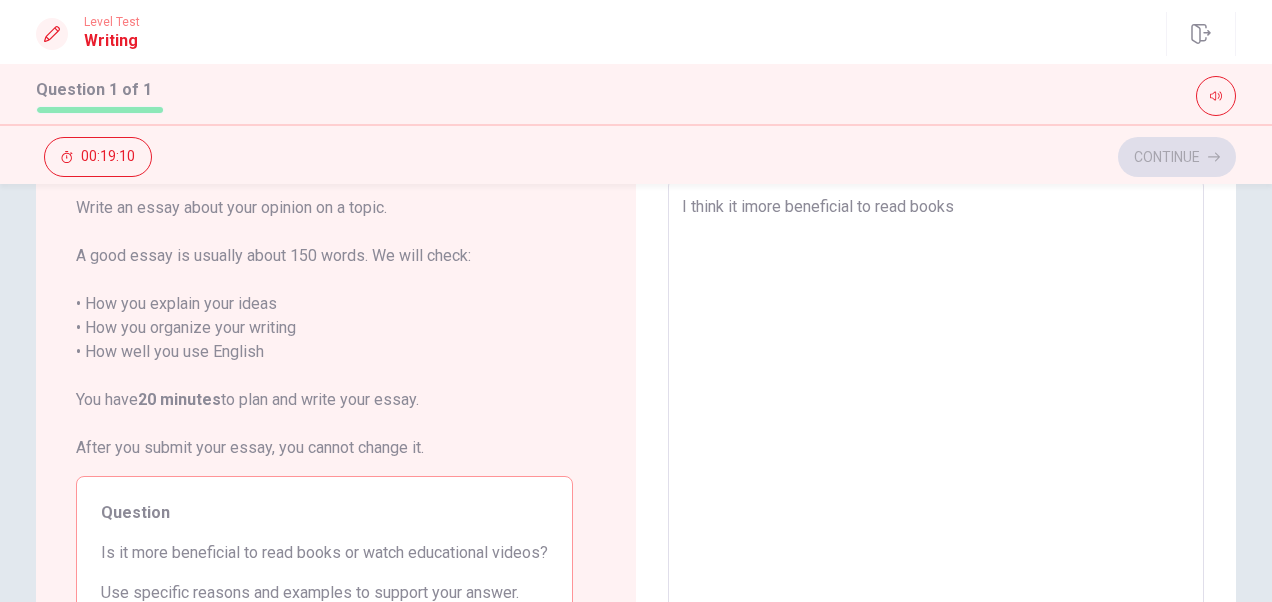 type on "x" 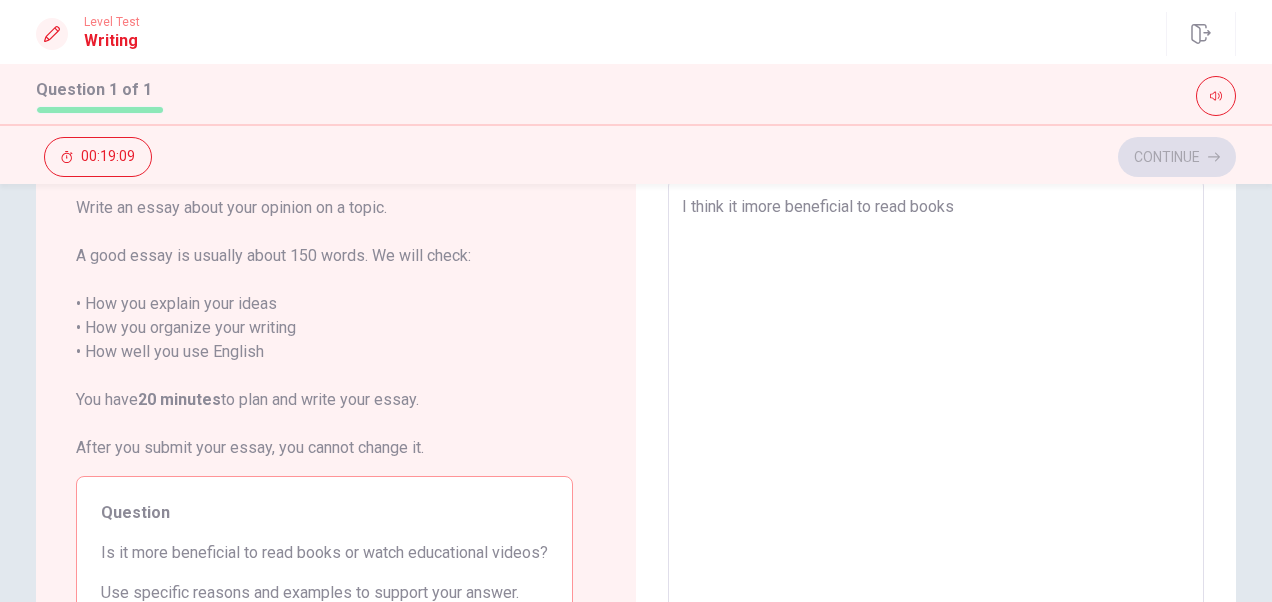 type on "I think it ismore beneficial to read books" 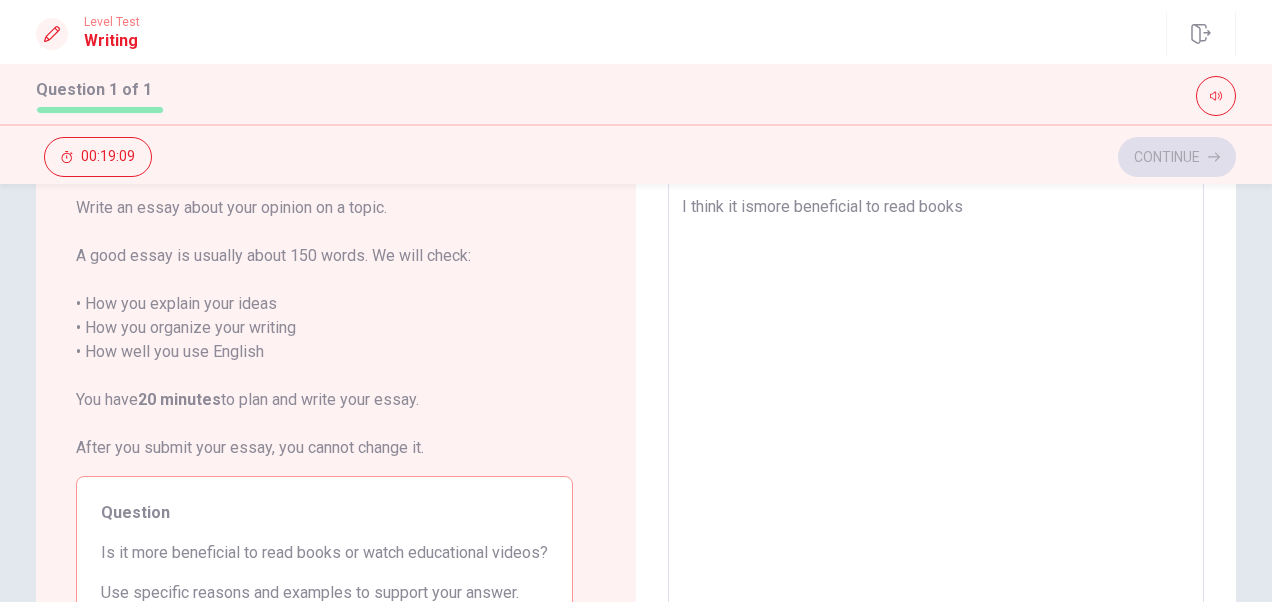 type on "x" 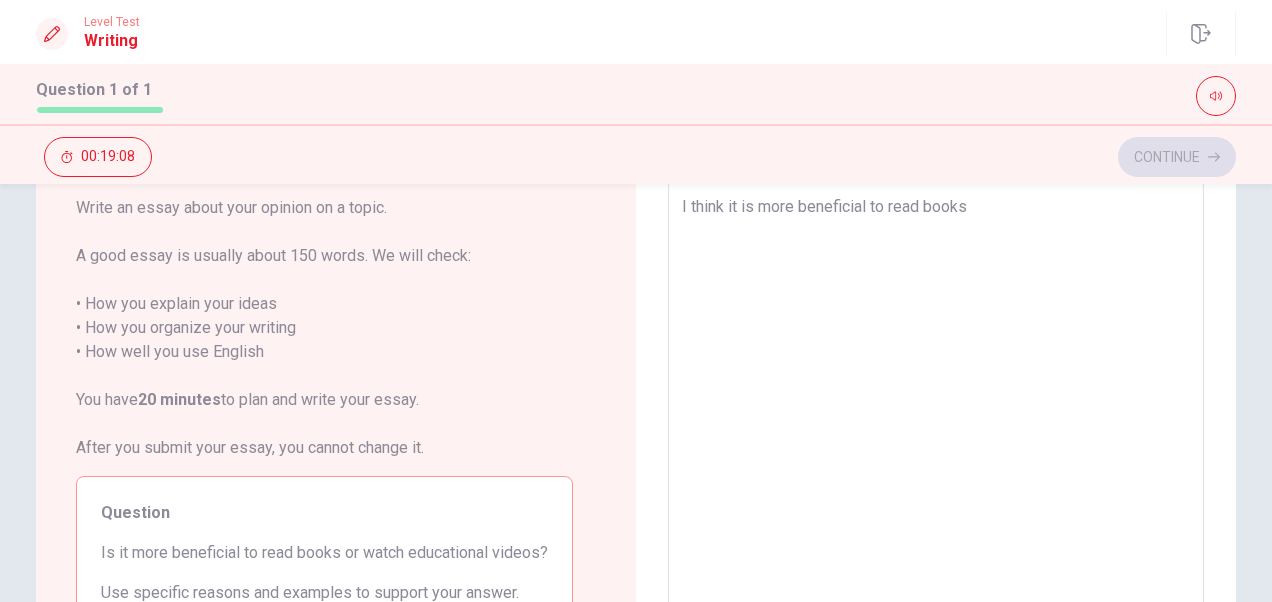 type on "x" 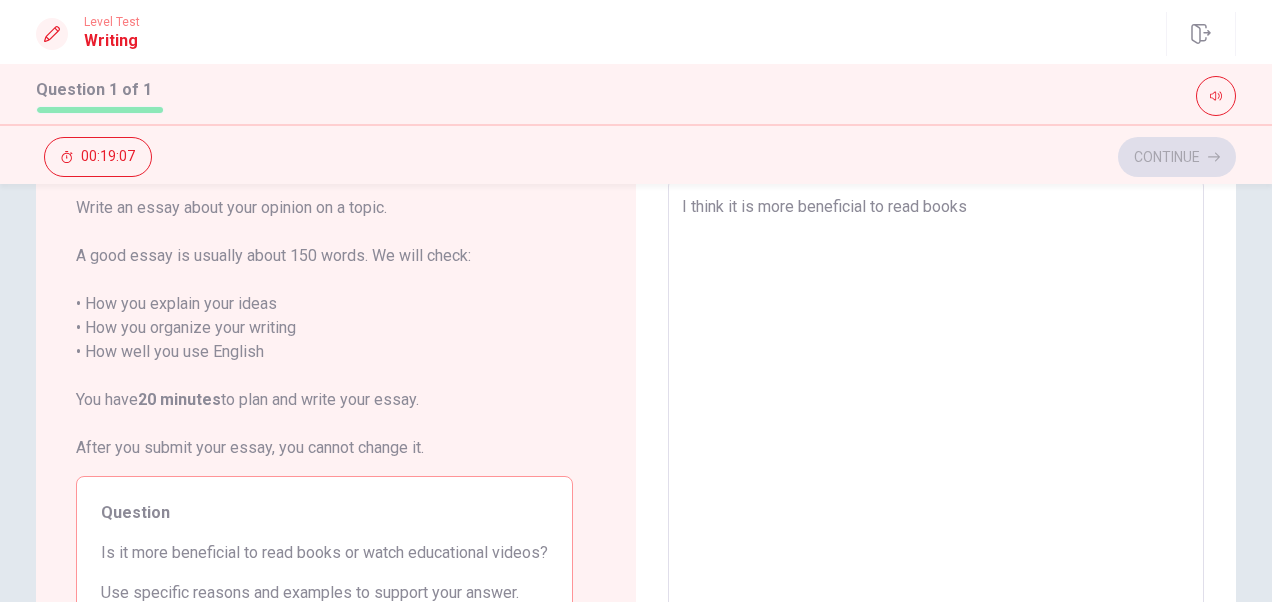 click on "I think it is more beneficial to read books" at bounding box center [936, 455] 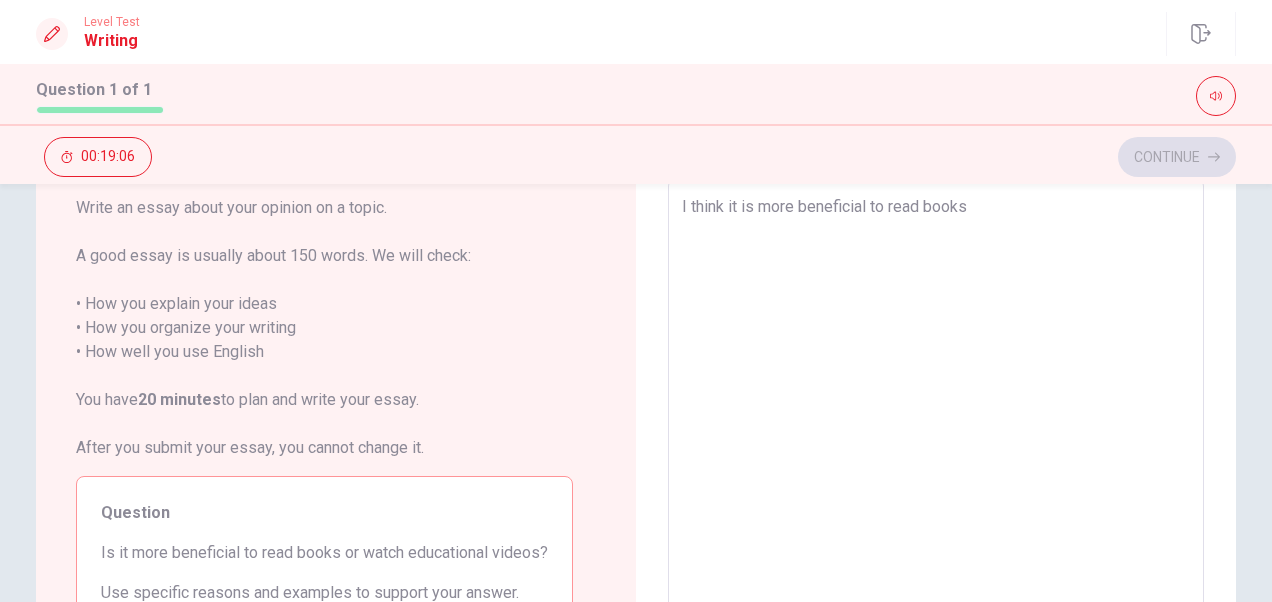 type on "I think it is more beneficial to read books t" 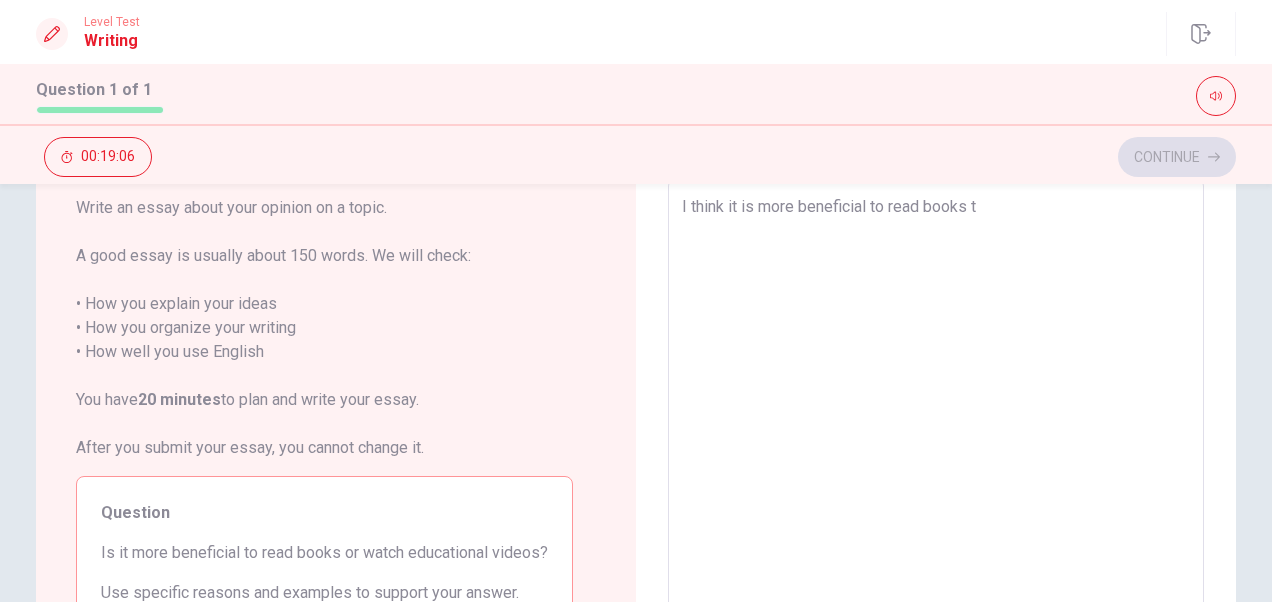 type on "x" 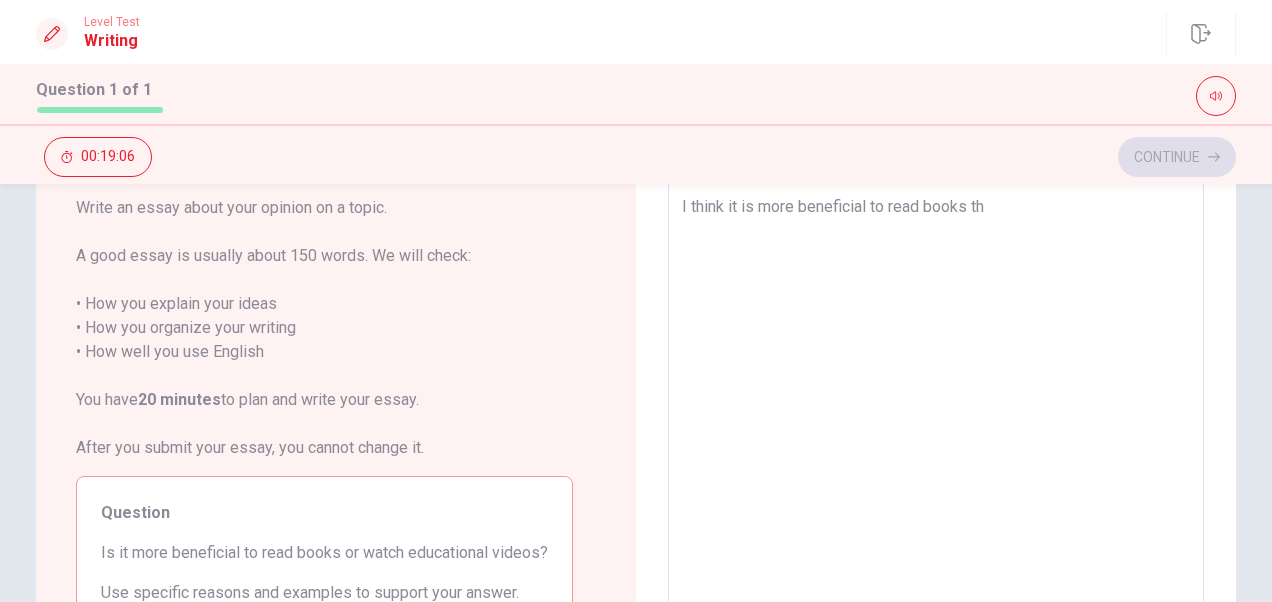 type on "x" 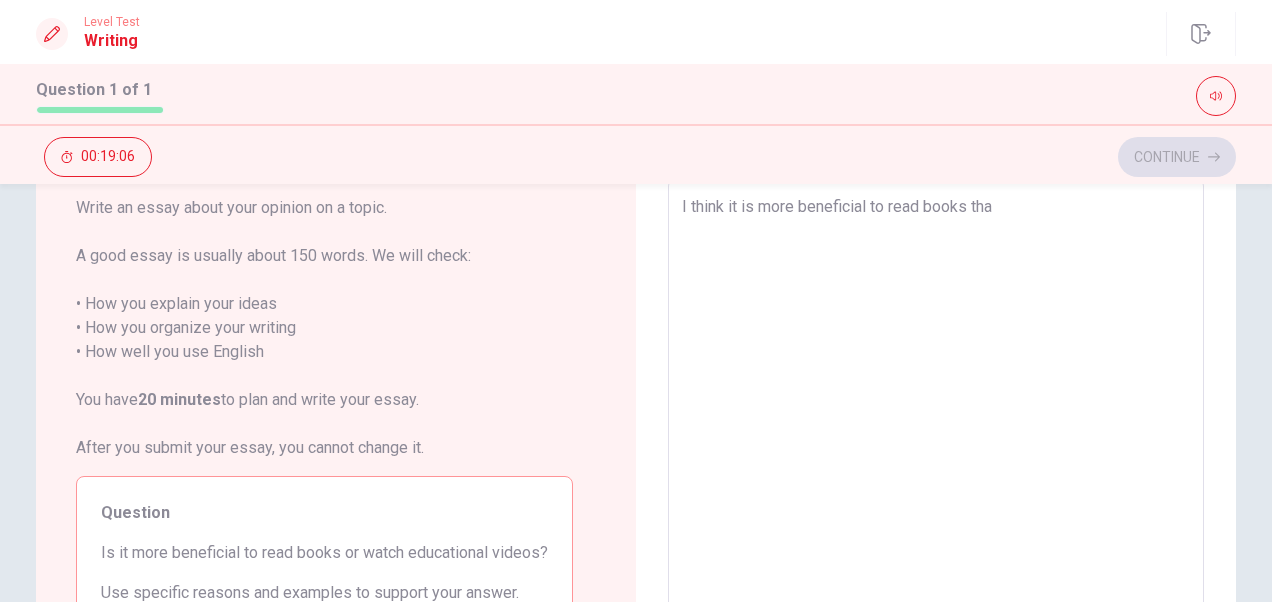 type on "x" 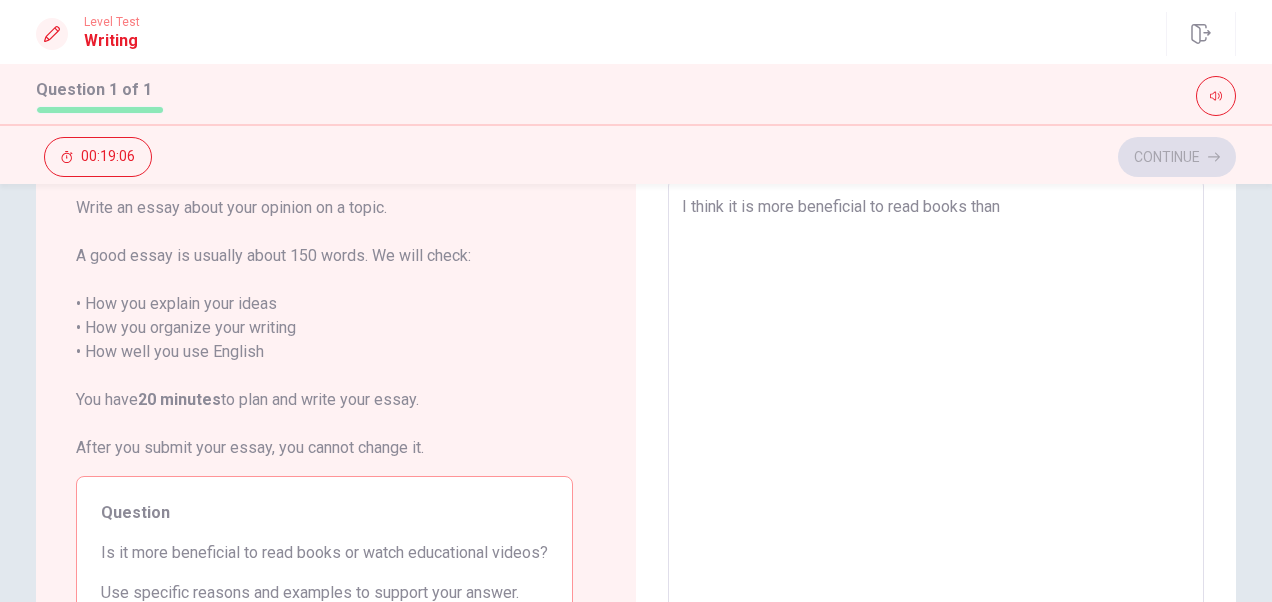 type on "x" 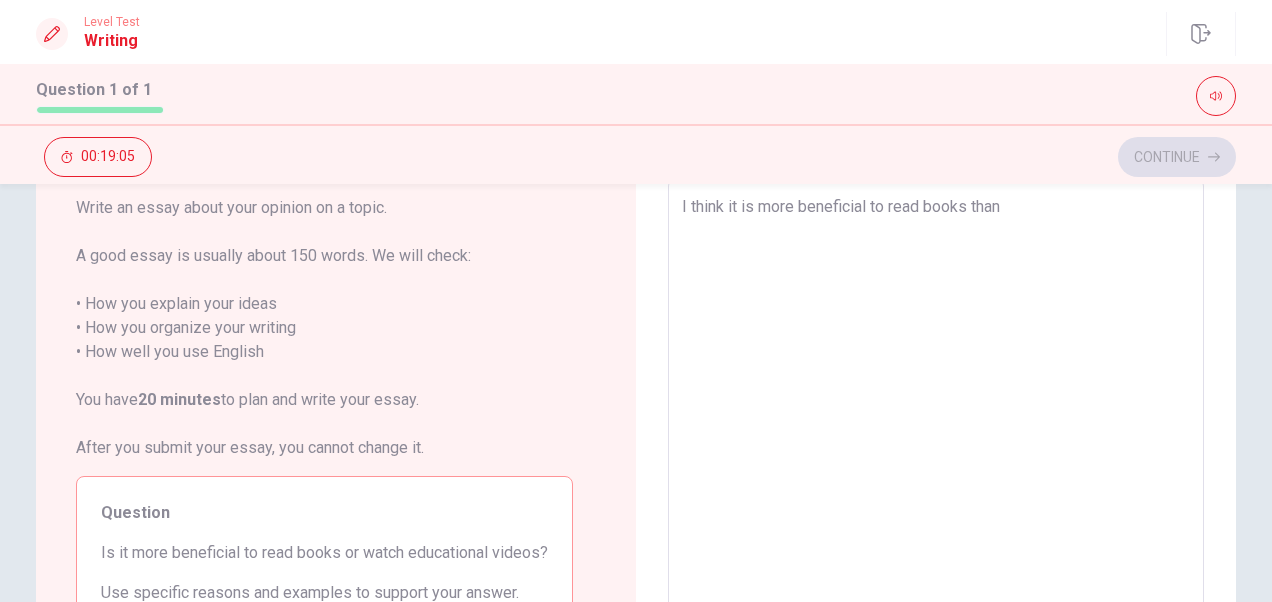 type on "I think it is more beneficial to read books than" 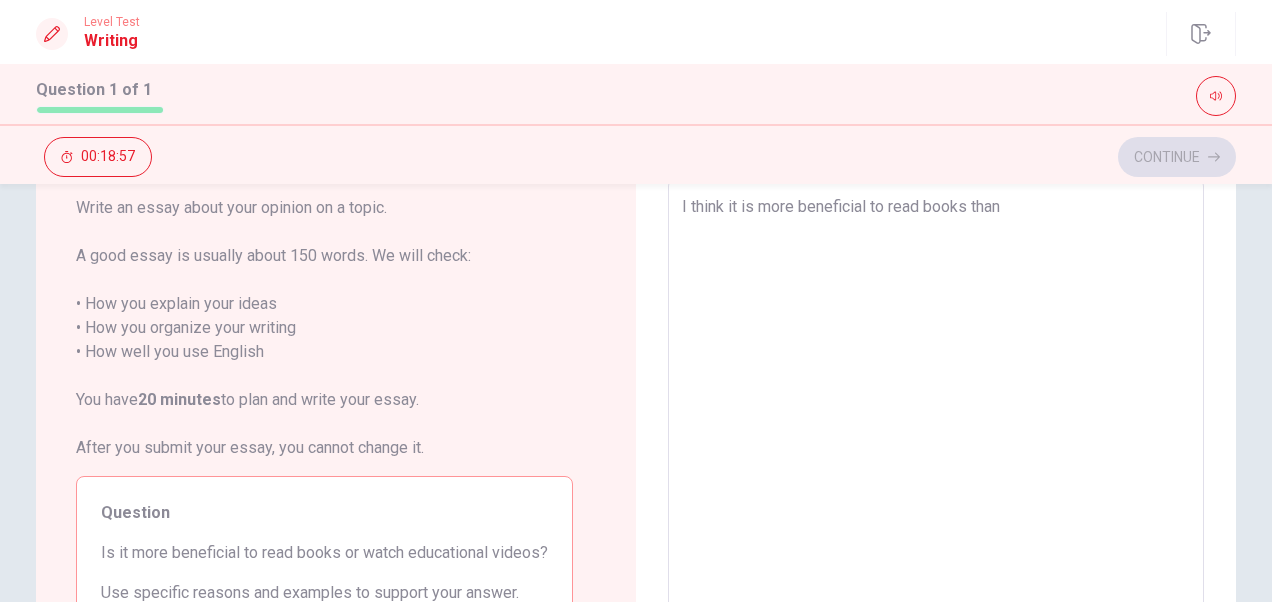 drag, startPoint x: 748, startPoint y: 214, endPoint x: 724, endPoint y: 218, distance: 24.33105 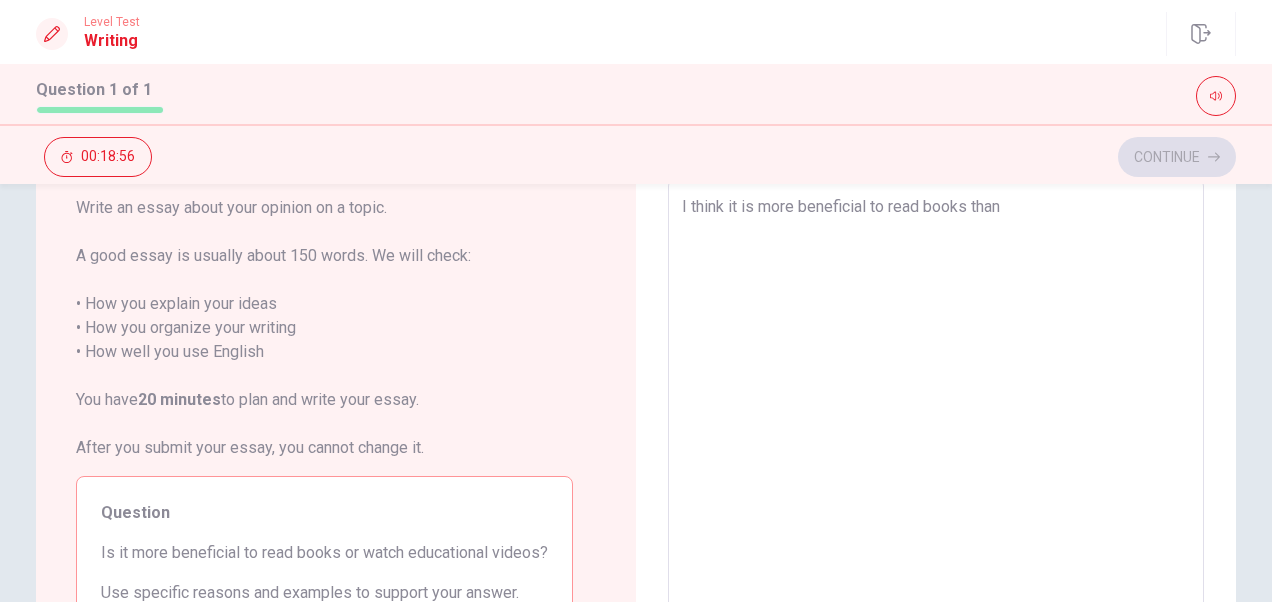 type on "I think r more beneficial to read books than" 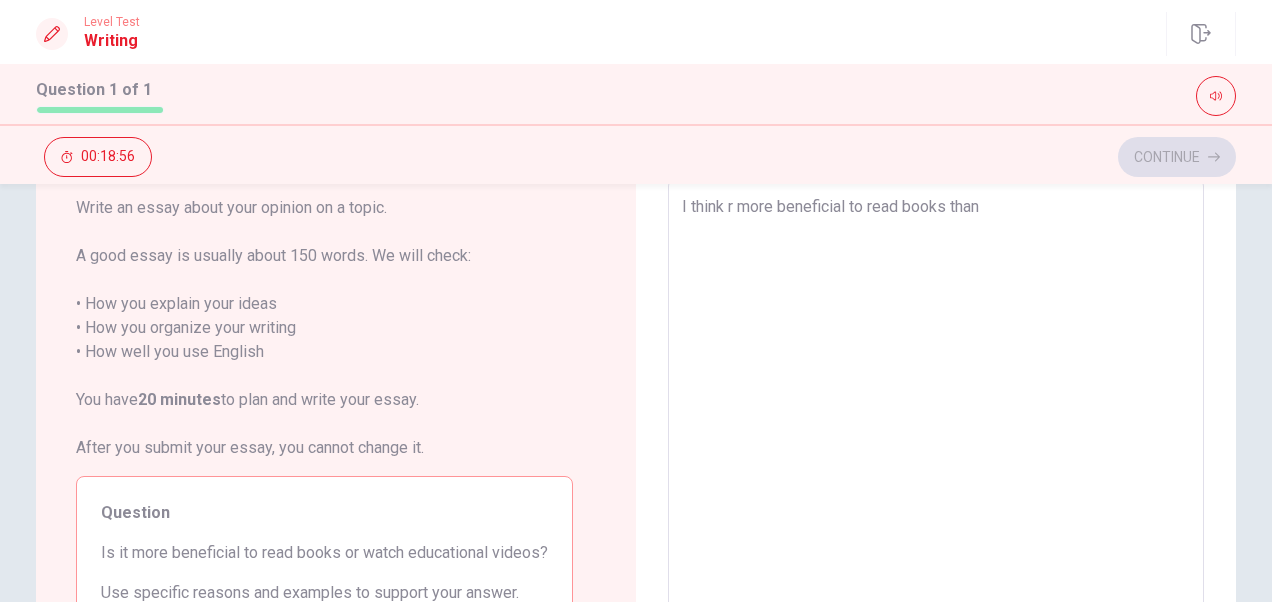 type on "x" 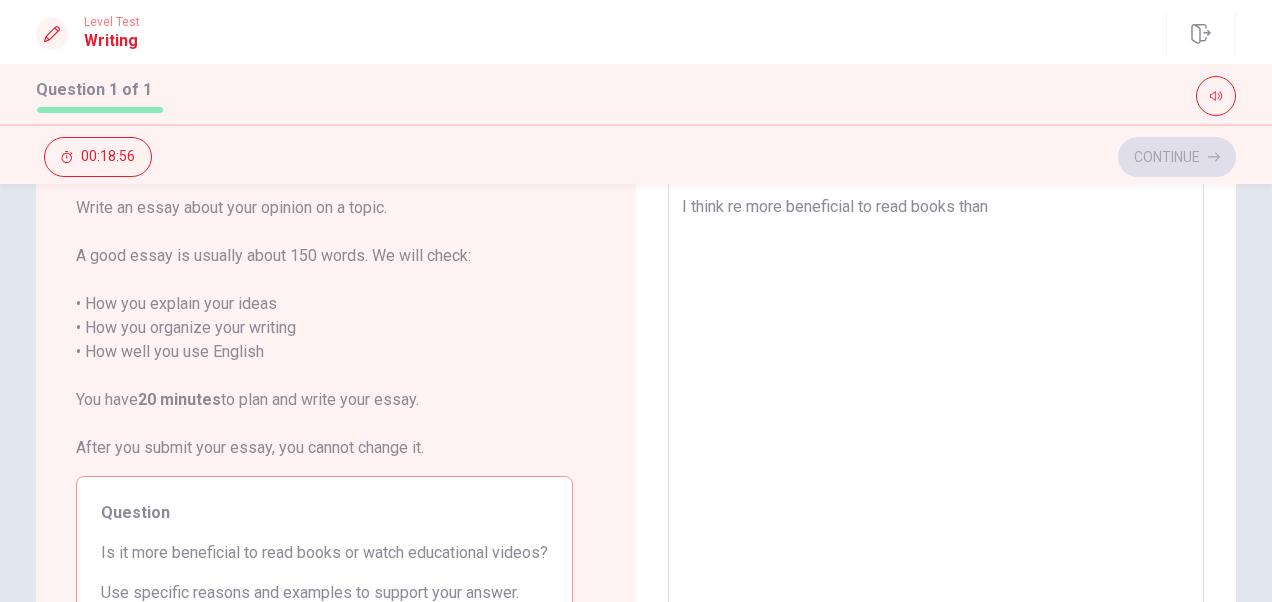 type on "x" 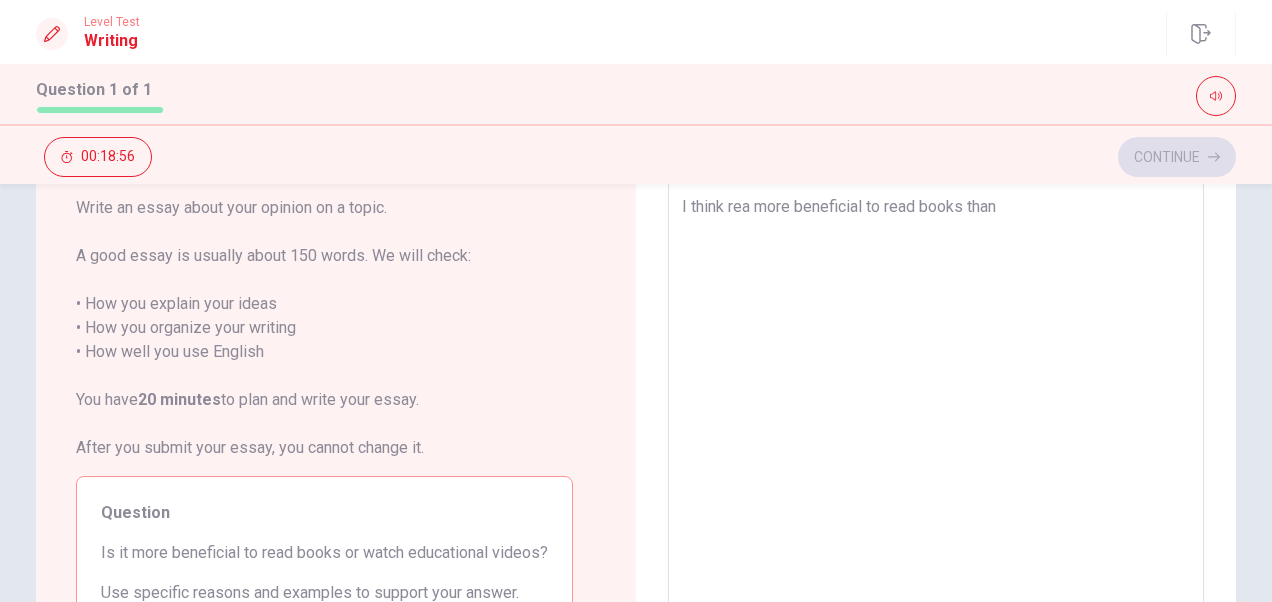type on "x" 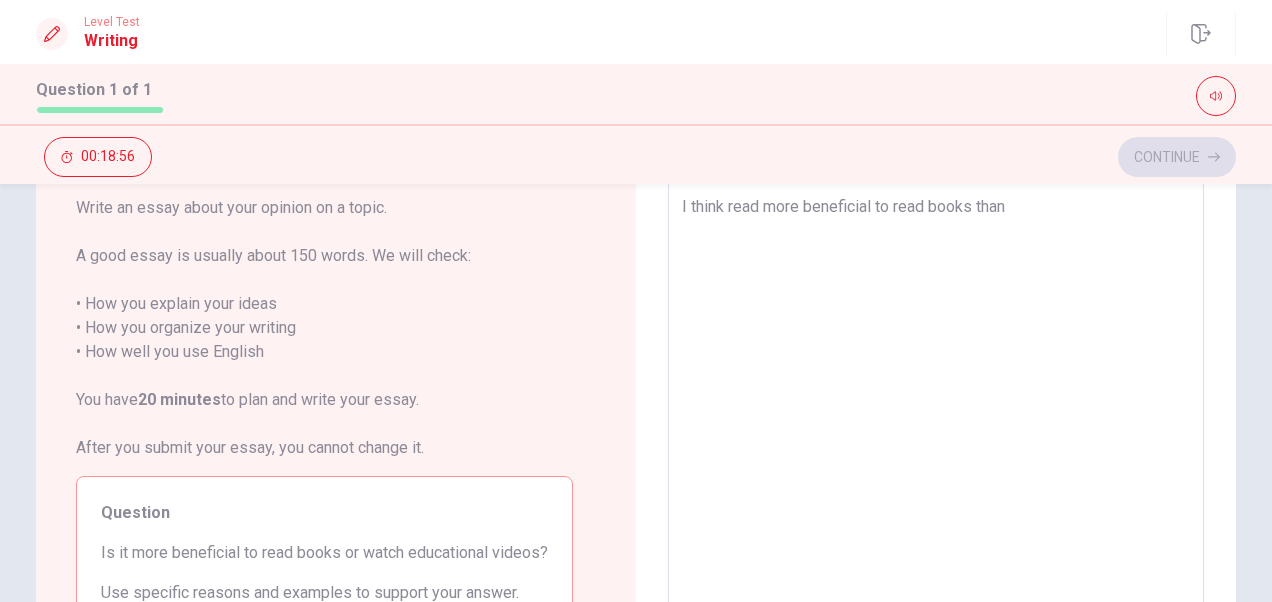 type on "x" 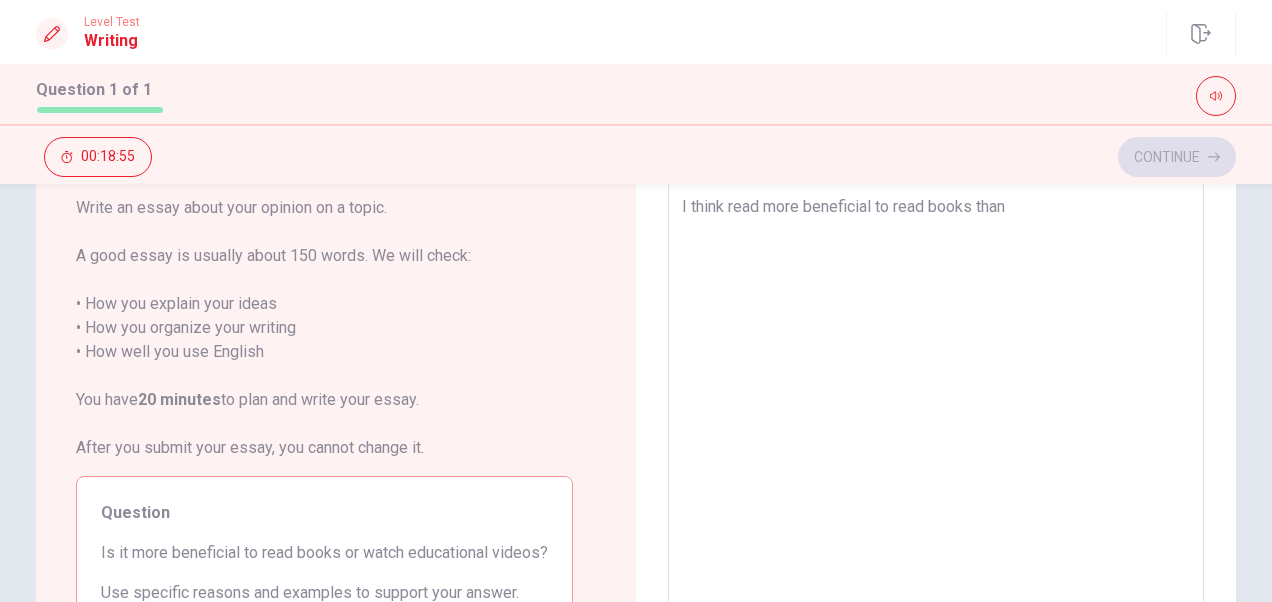 type on "I think readi more beneficial to read books than" 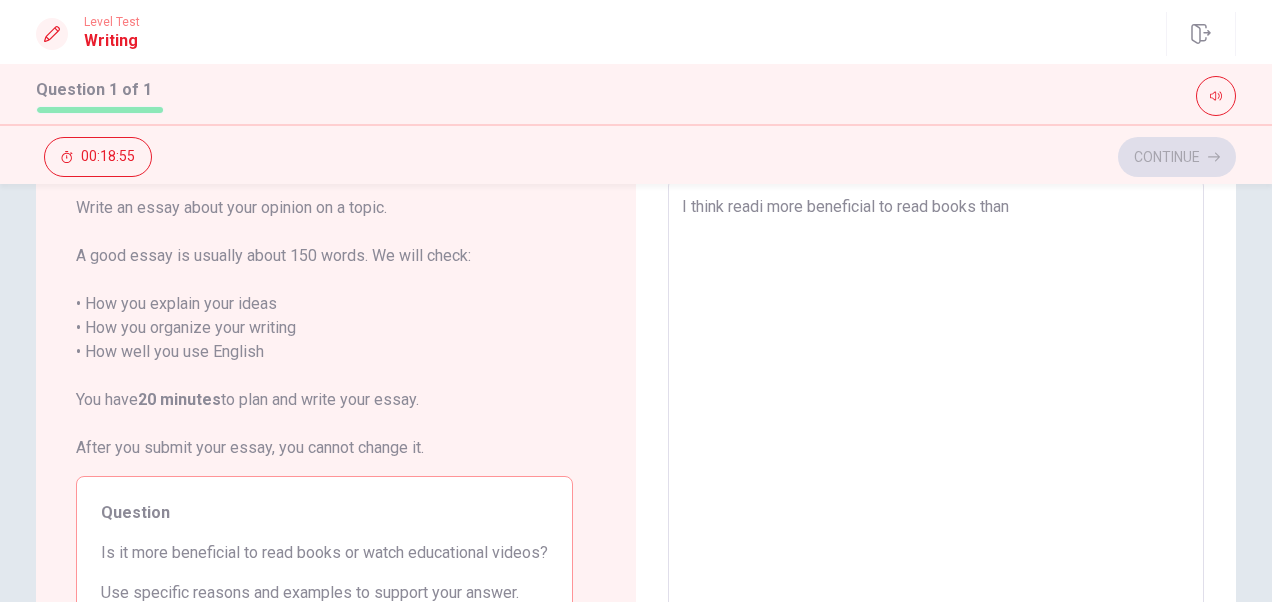 type on "x" 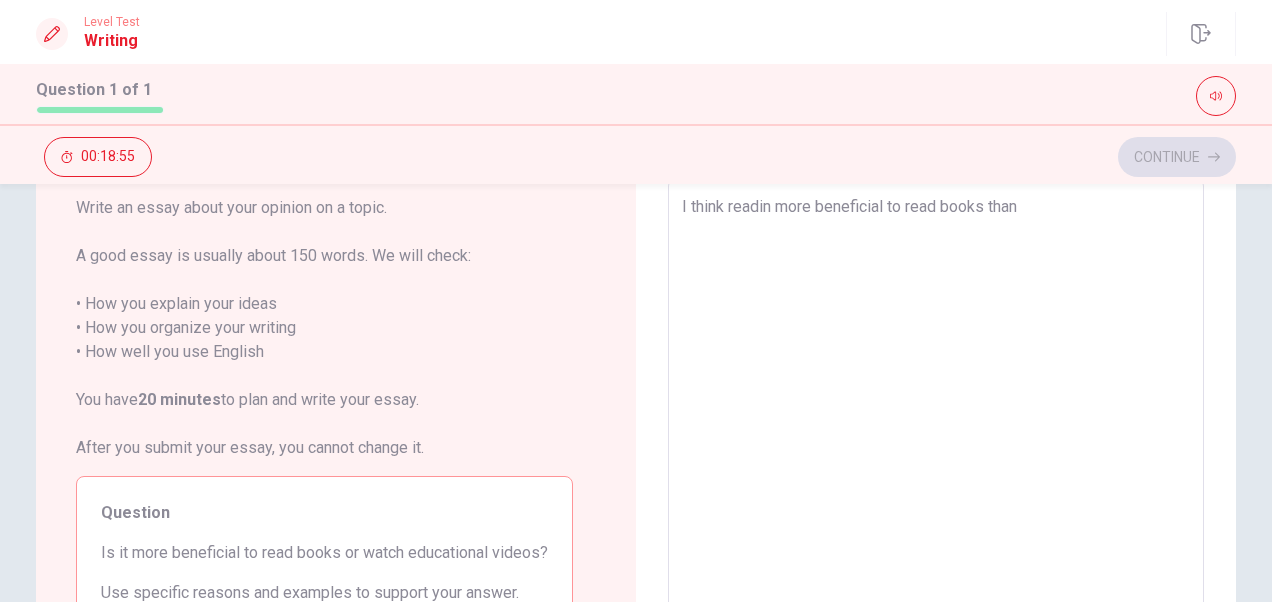 type on "x" 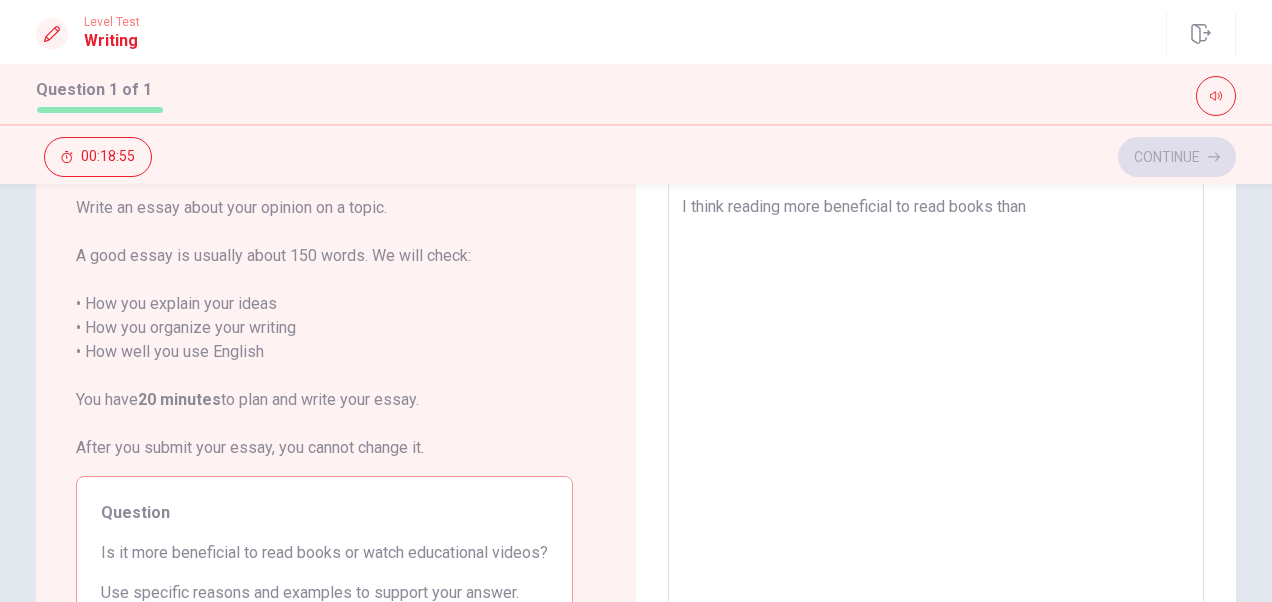 type on "x" 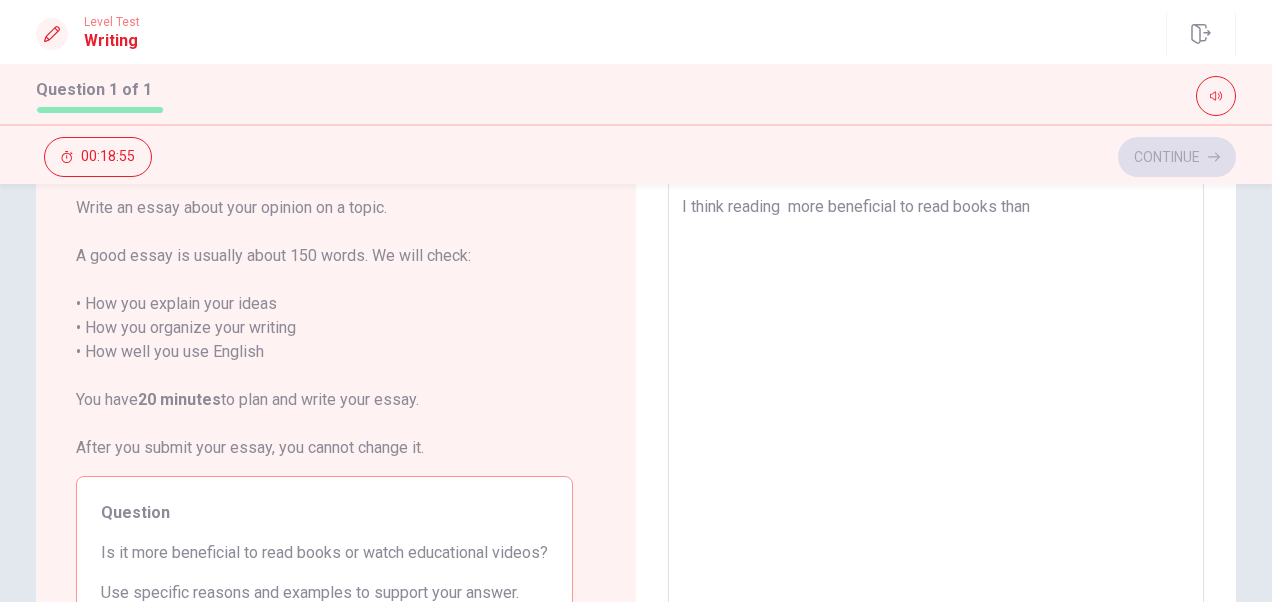 type on "x" 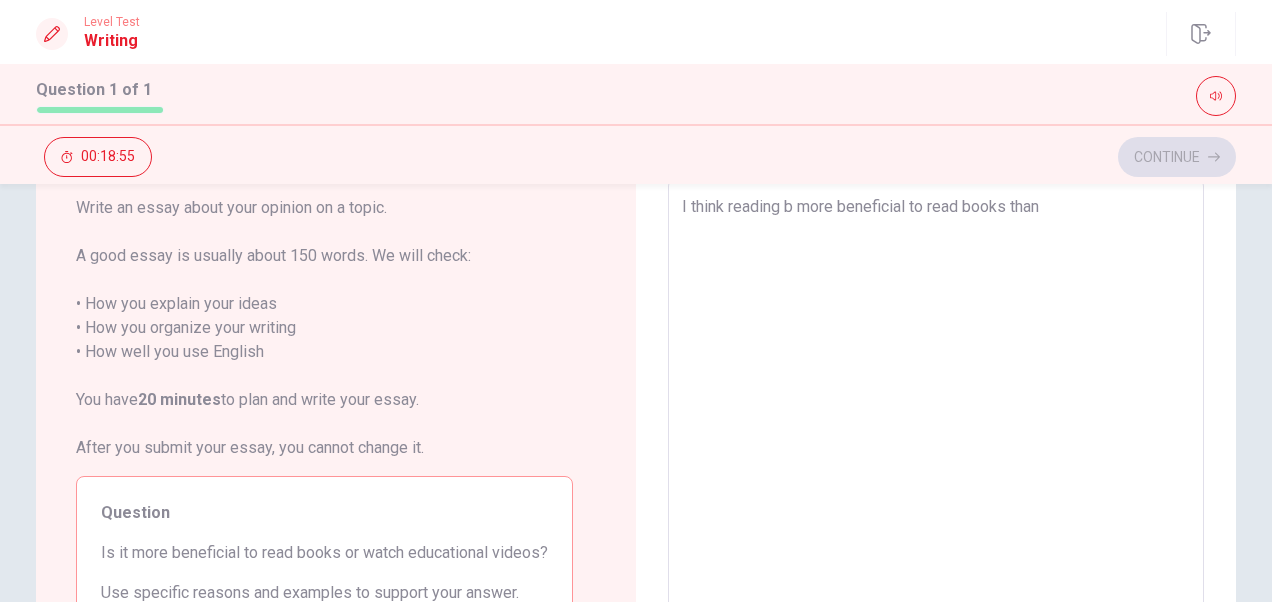 type on "x" 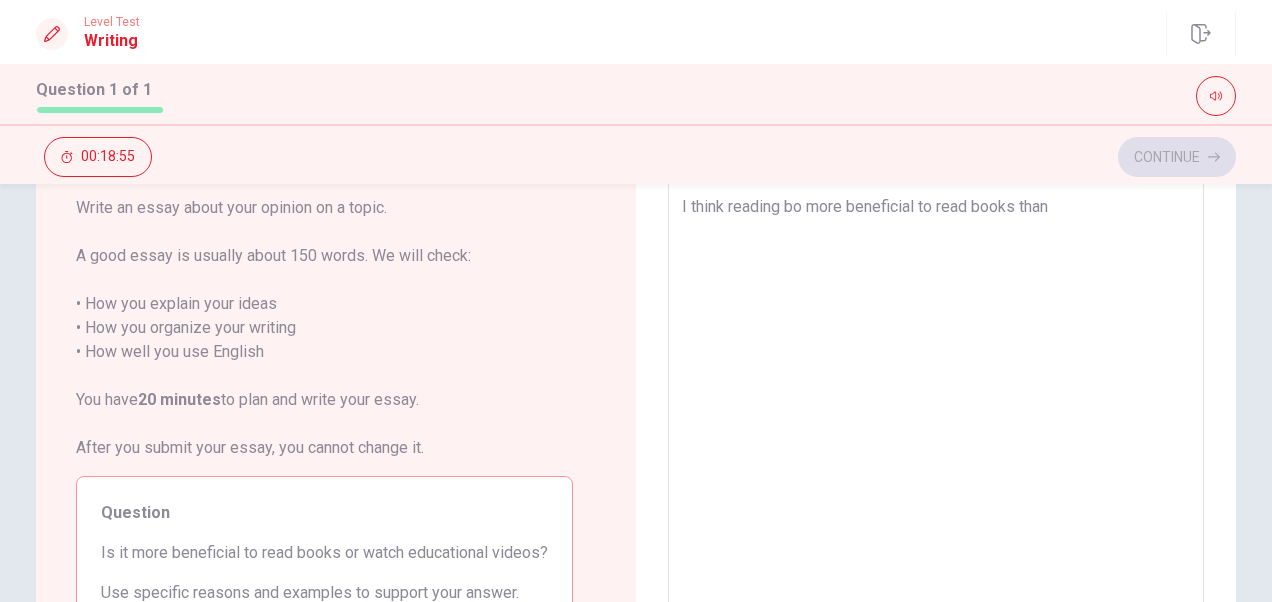 type on "x" 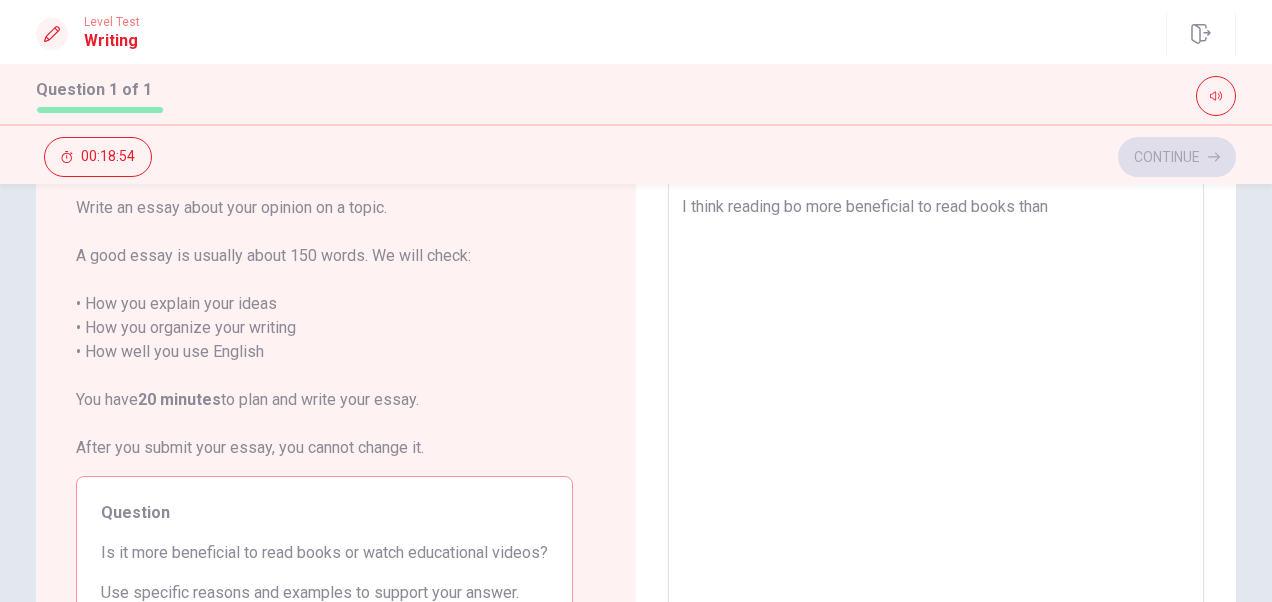 type on "I think reading boo more beneficial to read books than" 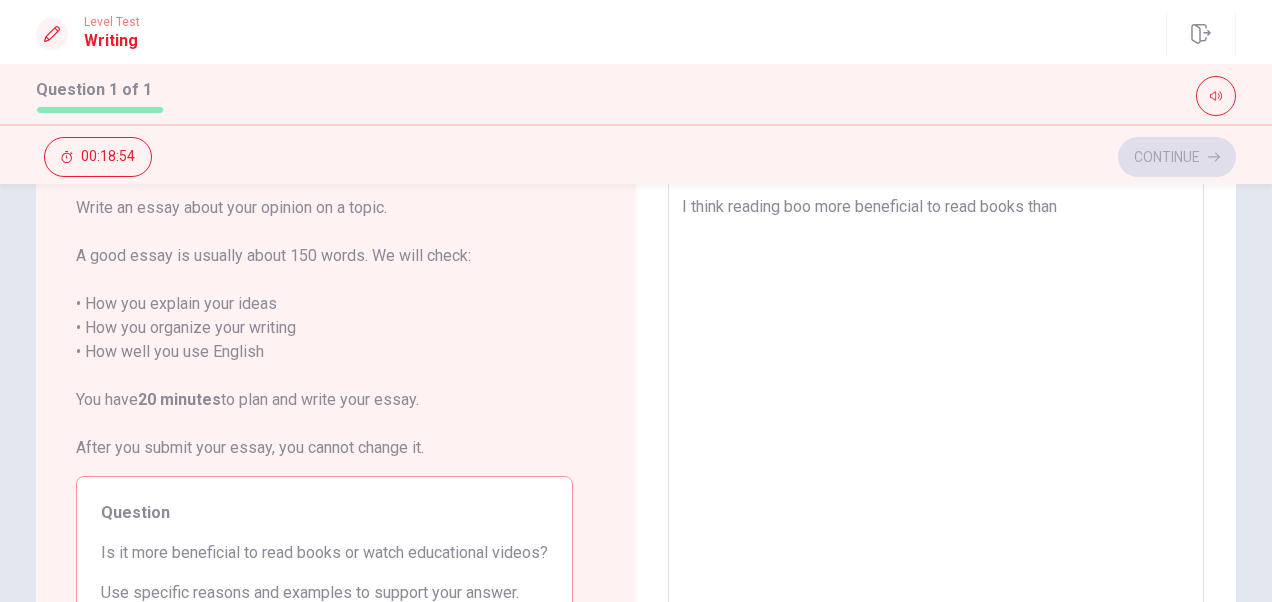 type on "x" 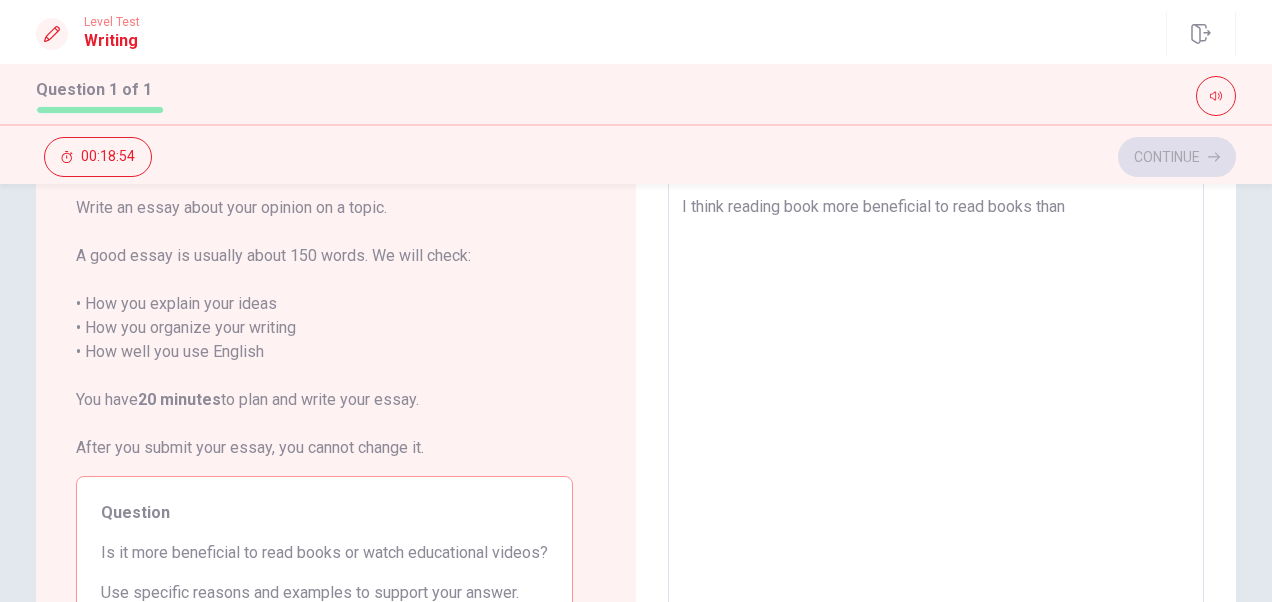 type on "x" 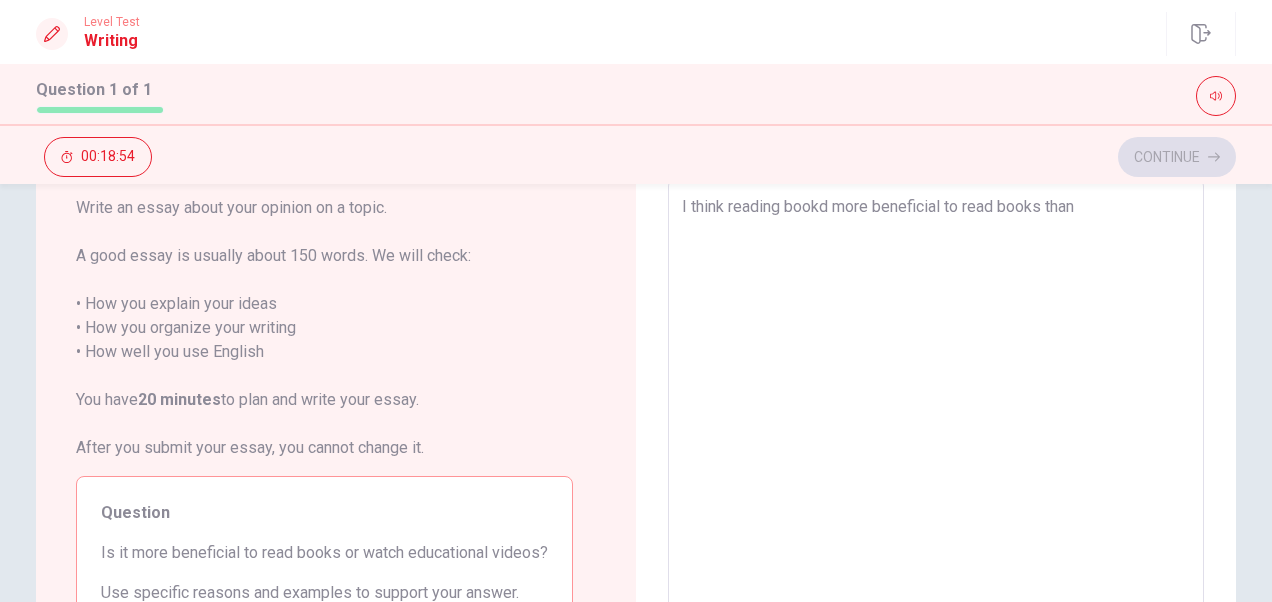 type on "x" 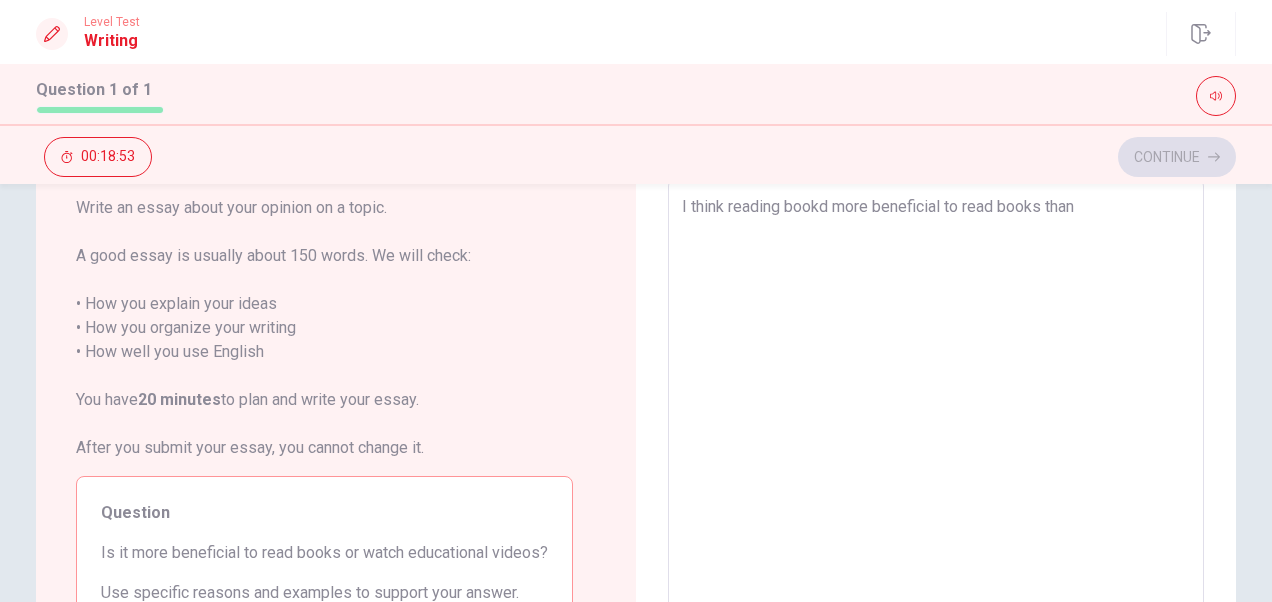 type on "I think reading book more beneficial to read books than" 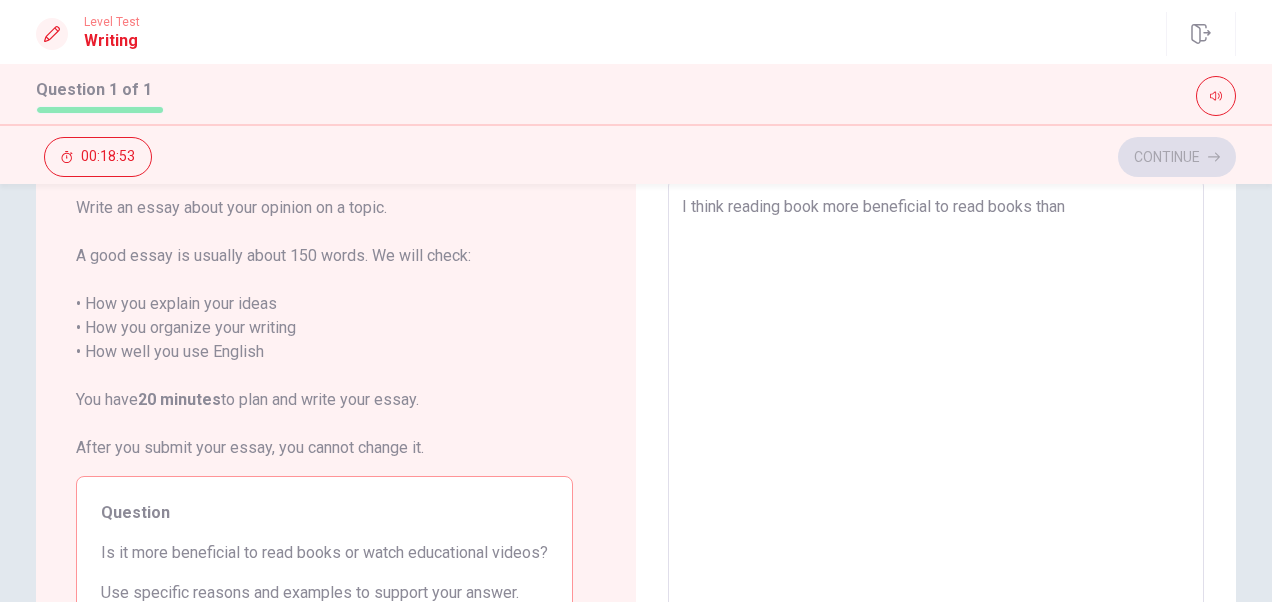 type on "x" 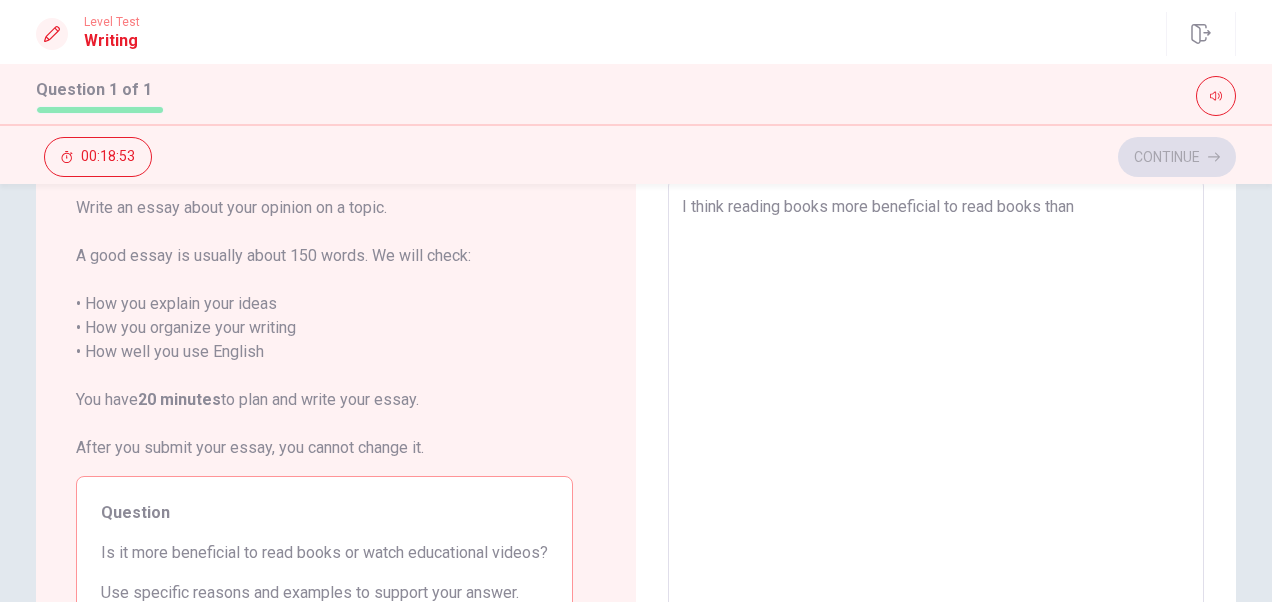 type on "x" 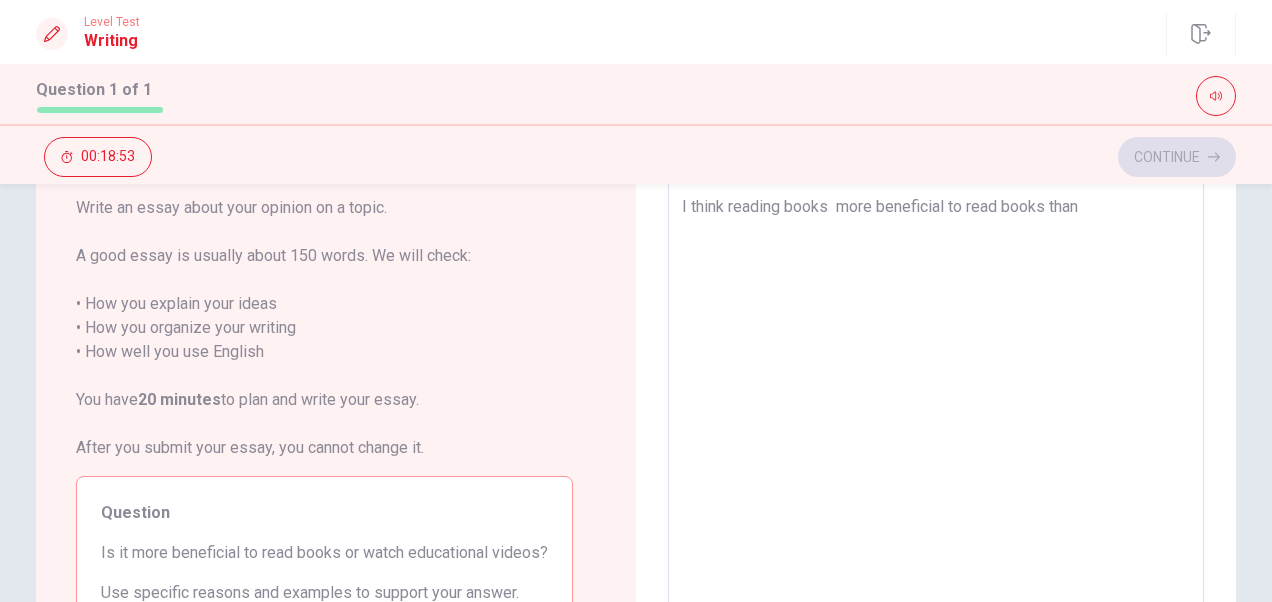 type on "x" 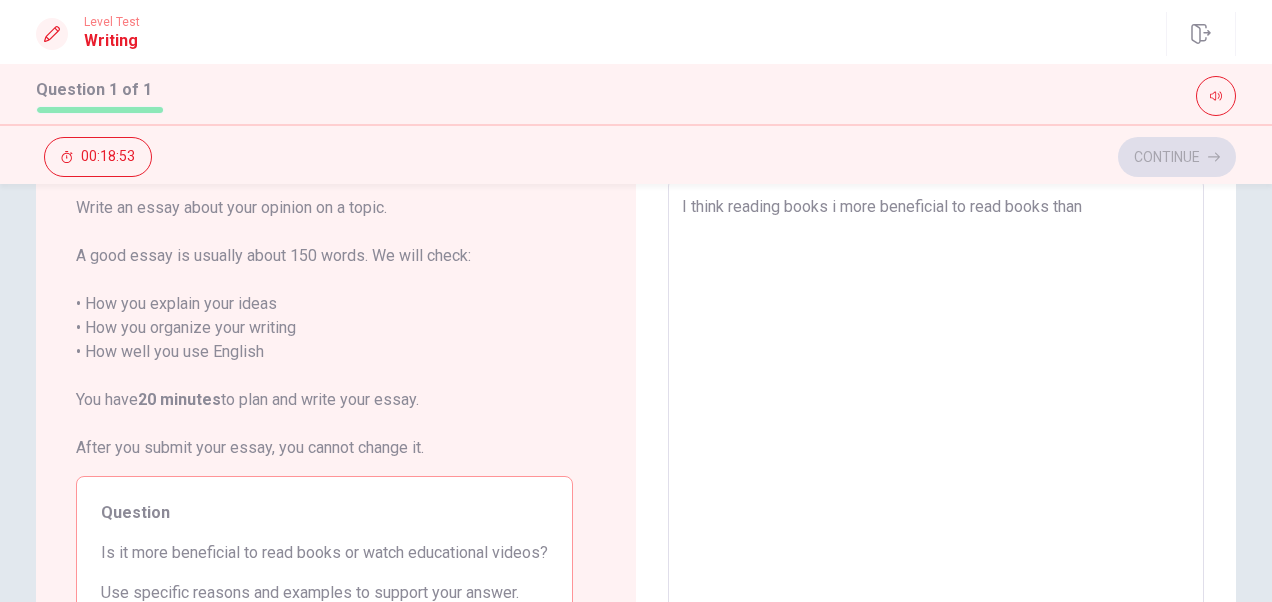 type on "x" 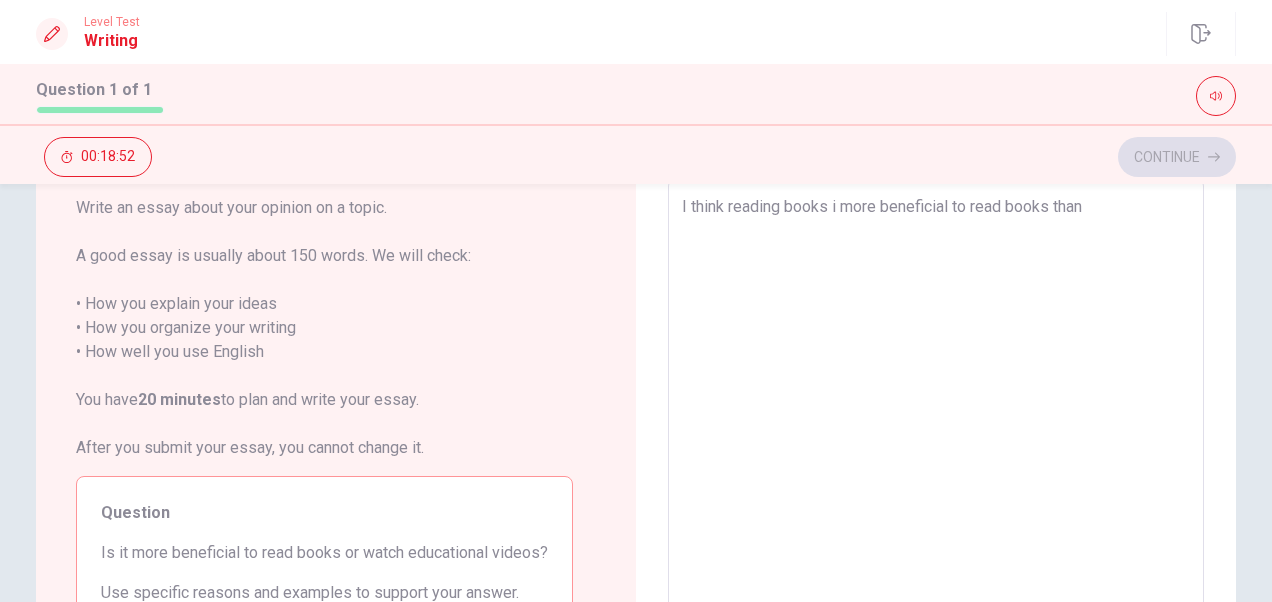 type on "I think reading books is more beneficial to read books than" 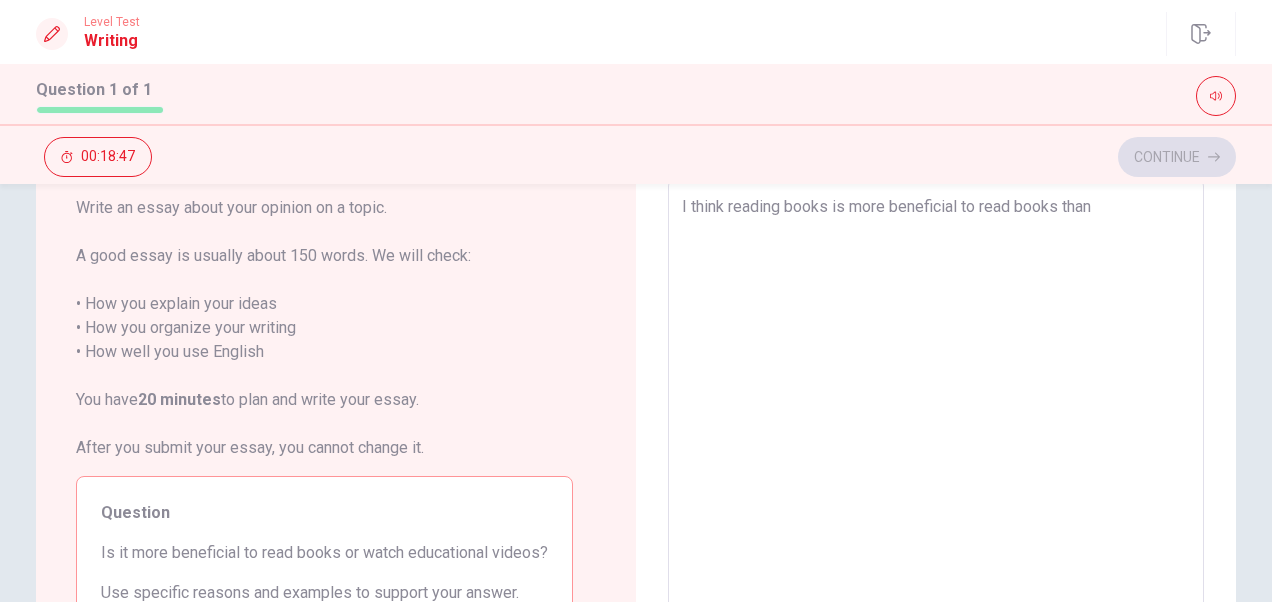 drag, startPoint x: 956, startPoint y: 212, endPoint x: 1050, endPoint y: 214, distance: 94.02127 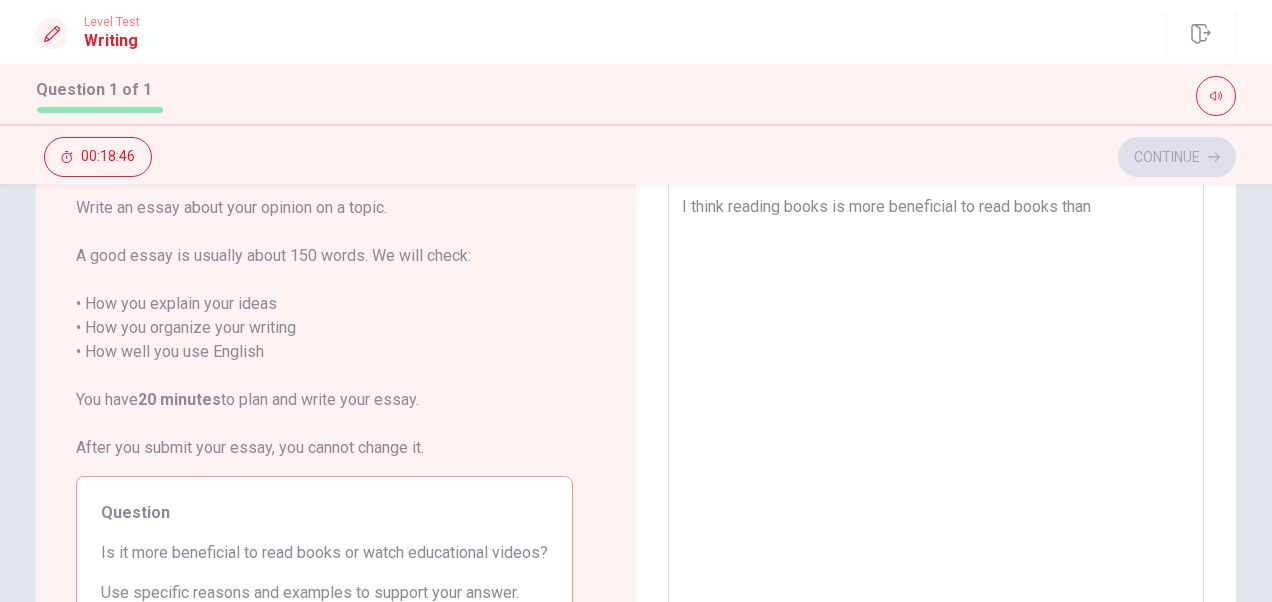 type on "I think reading books is more beneficial s than" 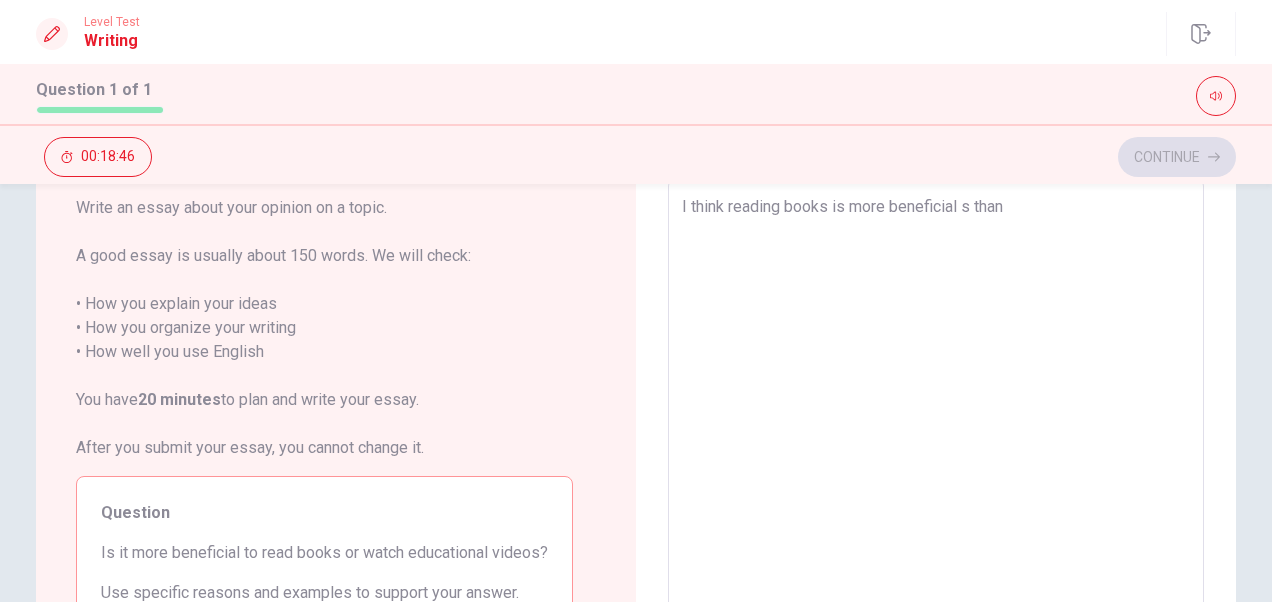 type on "x" 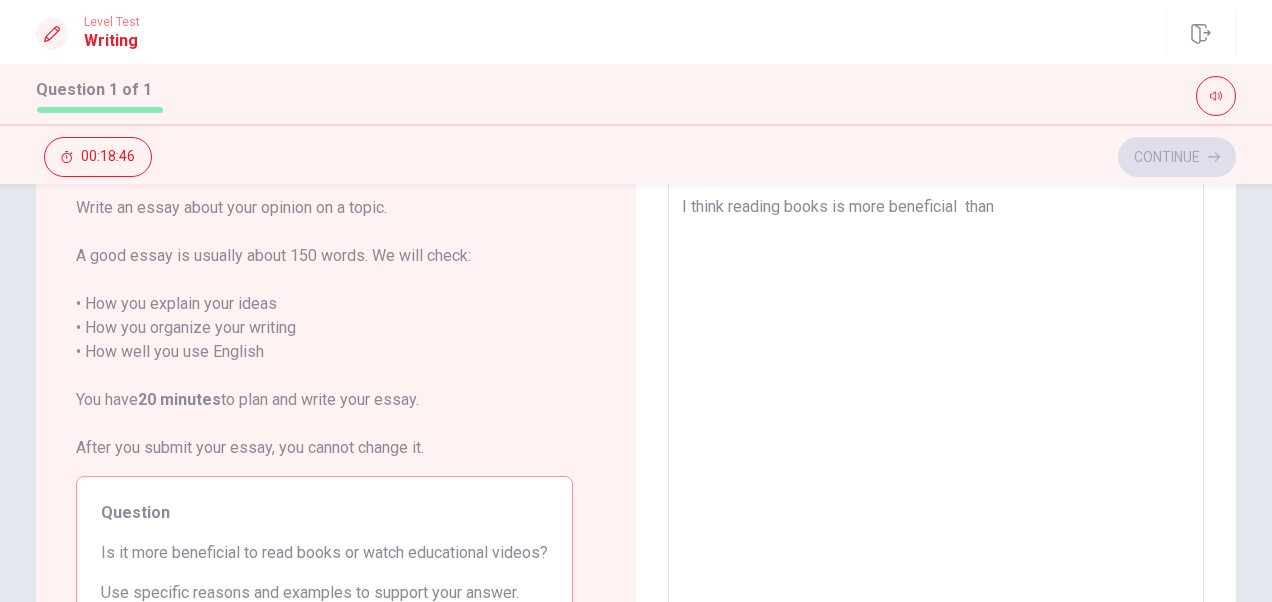 type on "x" 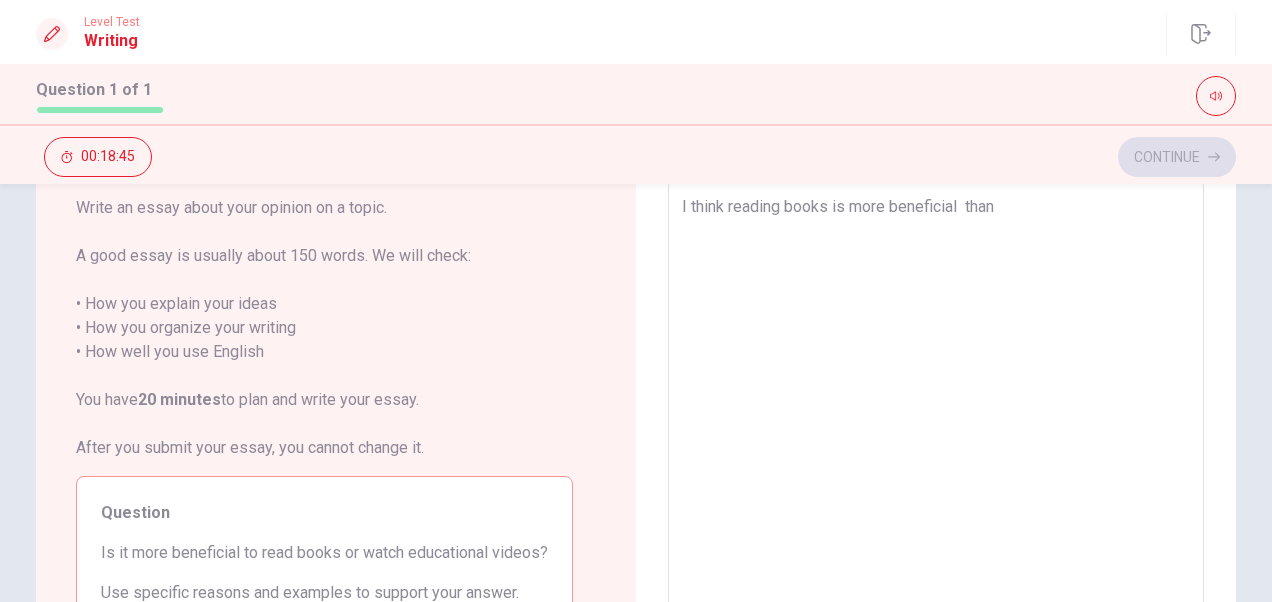 type on "I think reading books is more beneficial than" 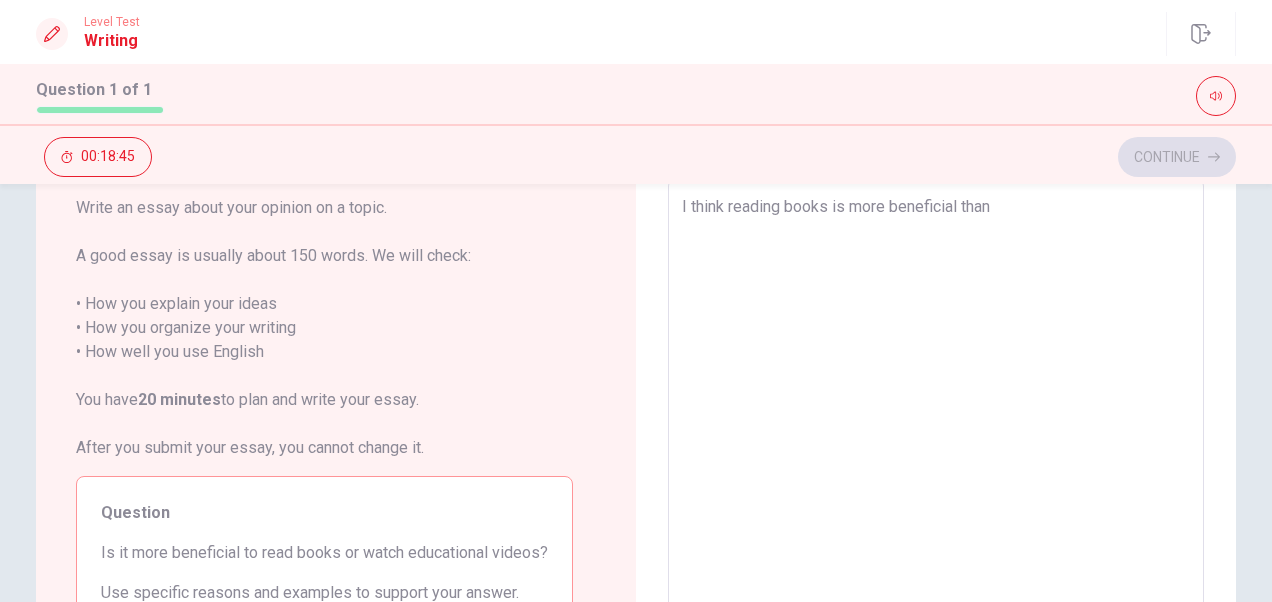 click on "I think reading books is more beneficial than" at bounding box center (936, 455) 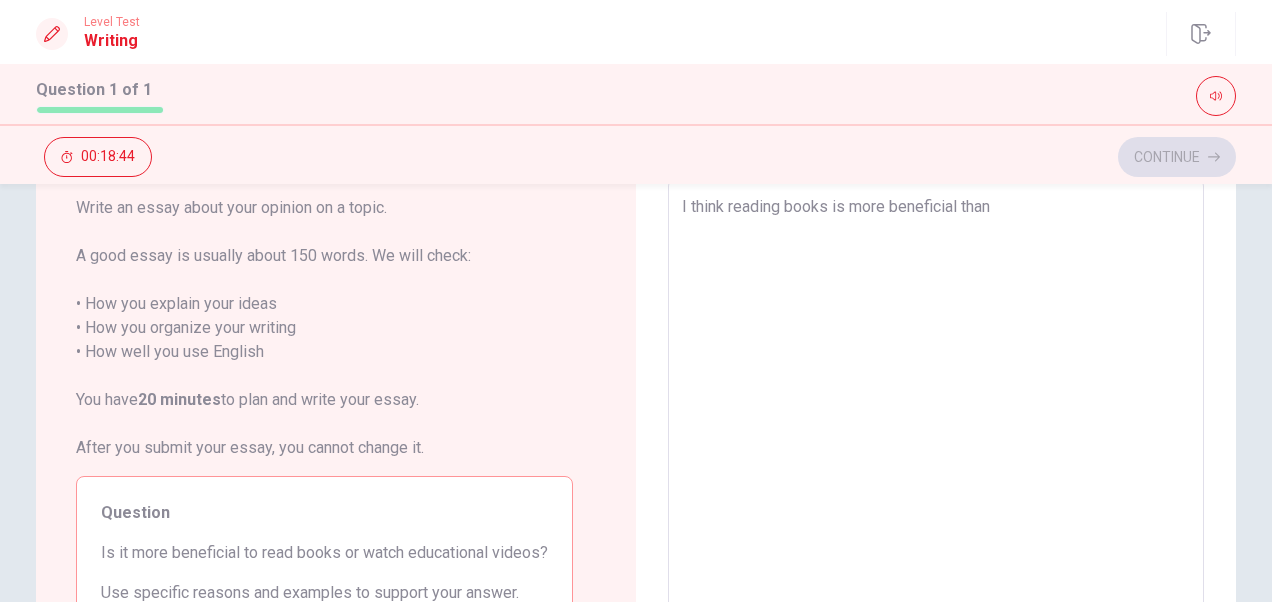 type on "x" 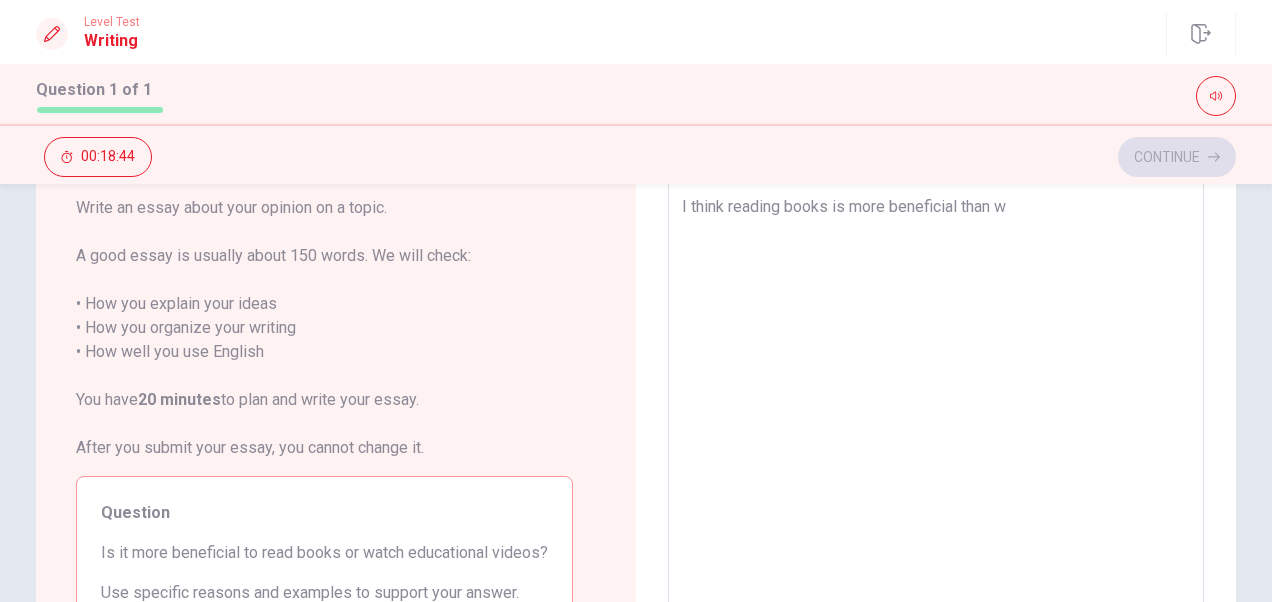 type on "x" 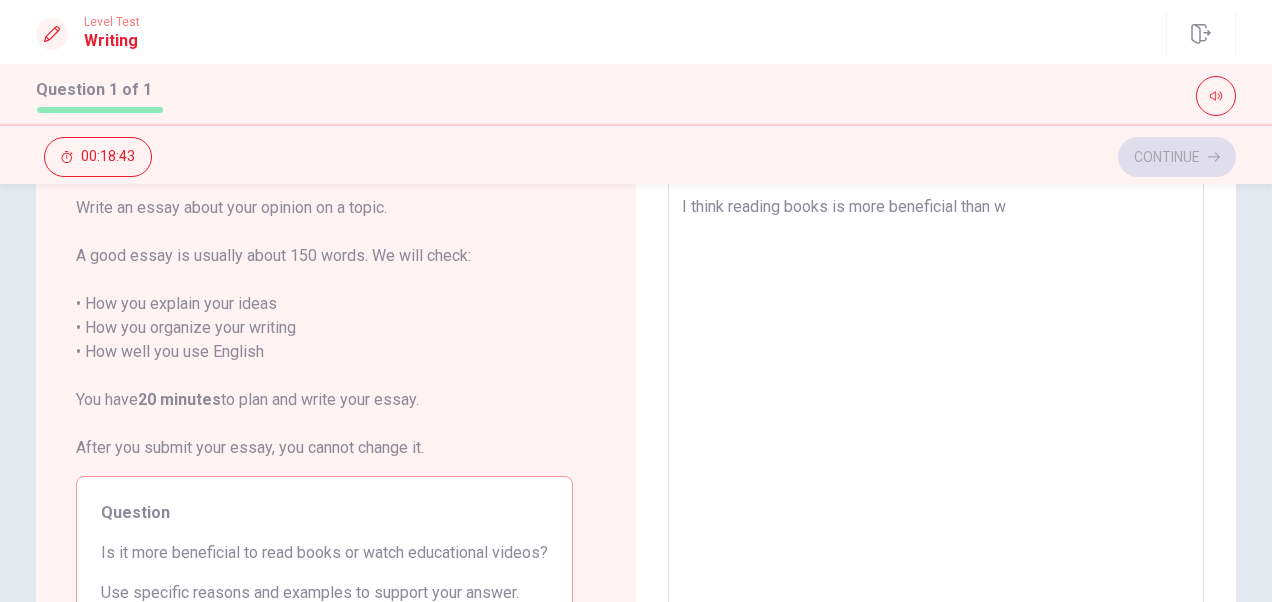 type on "I think reading books is more beneficial than wa" 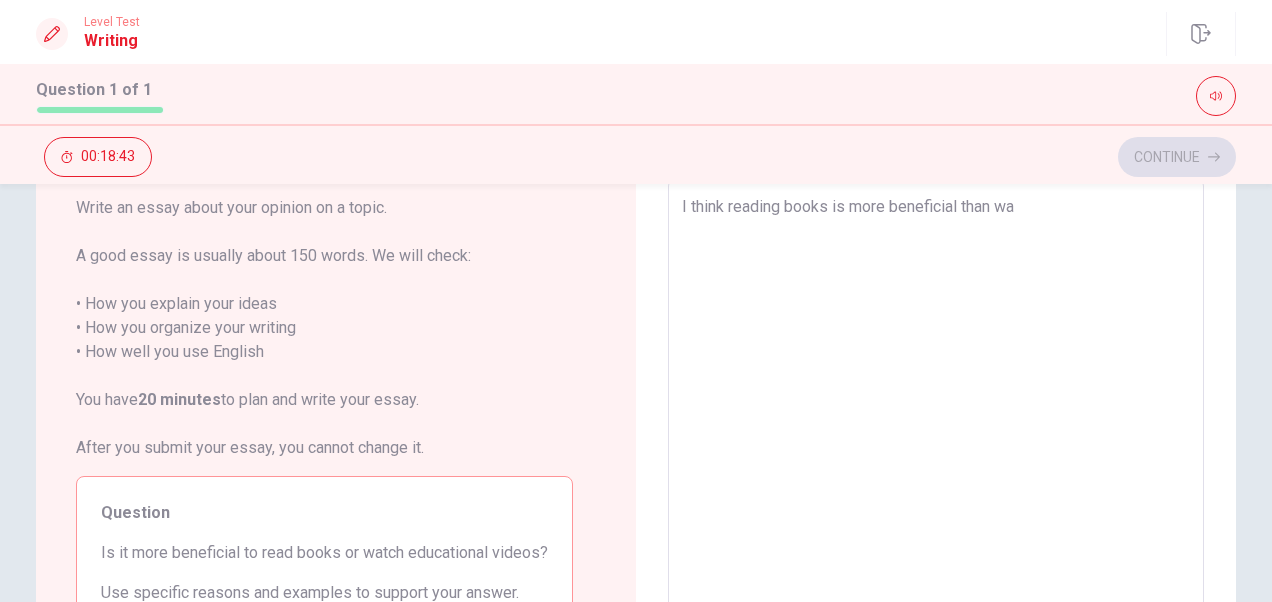 type on "x" 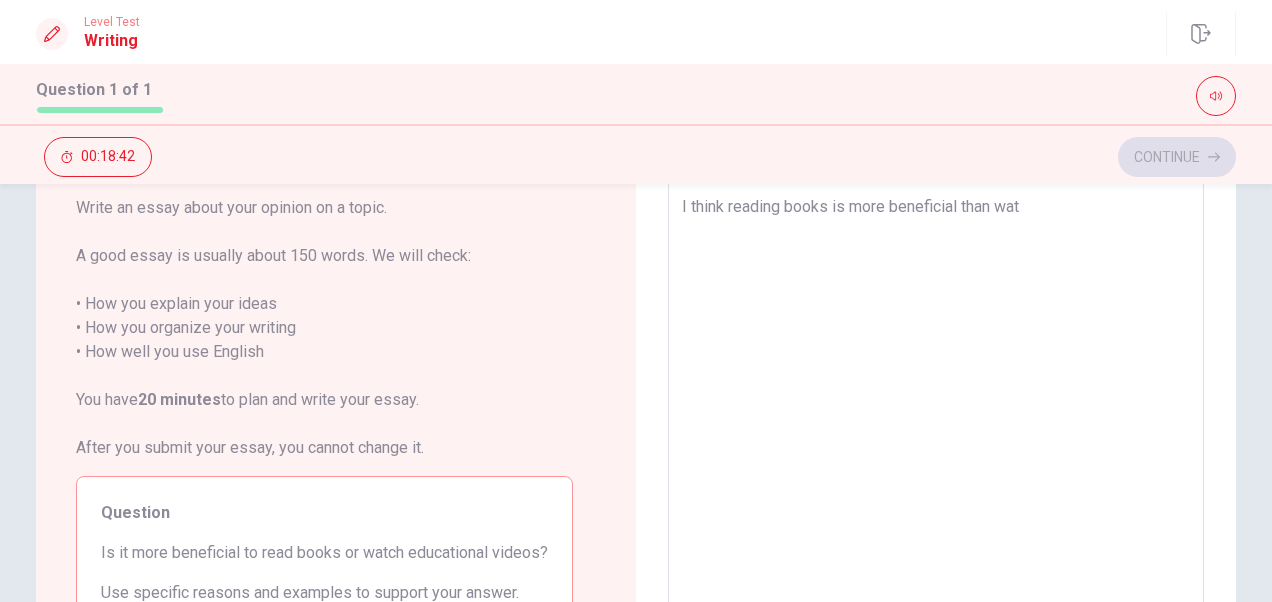 type on "x" 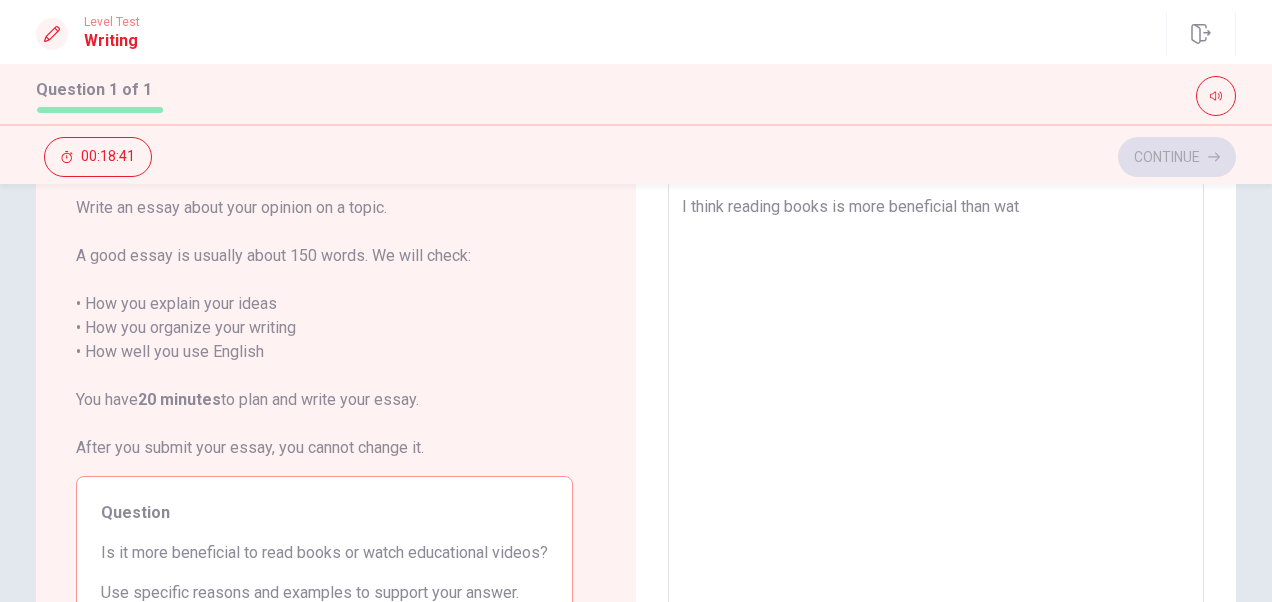 type on "I think reading books is more beneficial than watc" 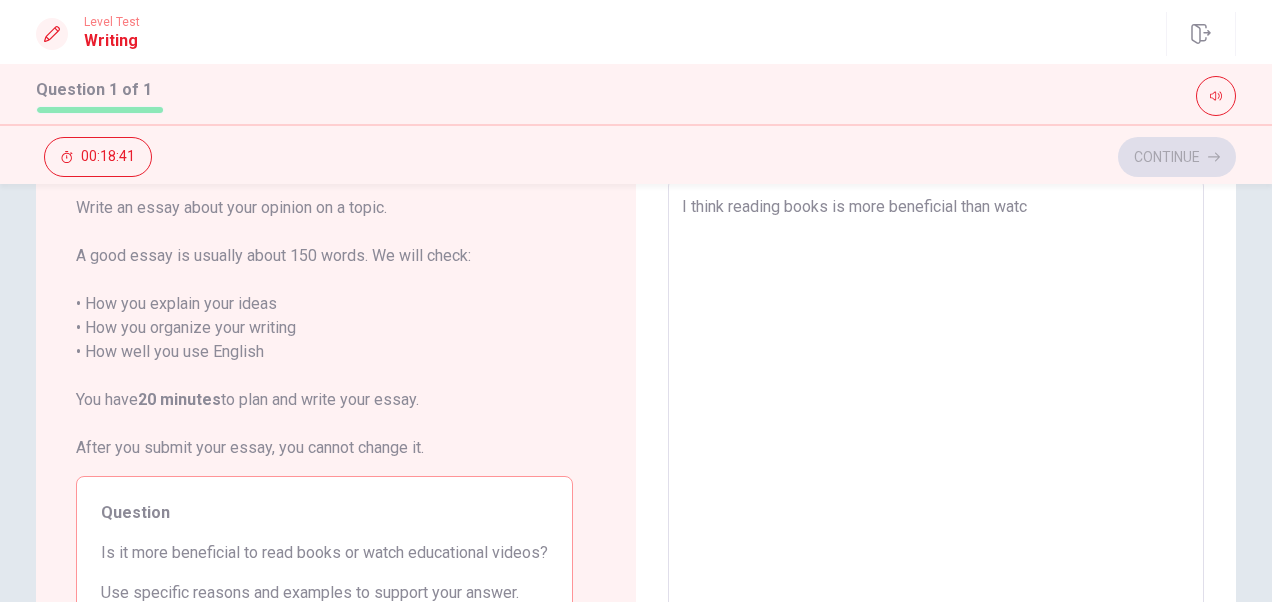 type on "x" 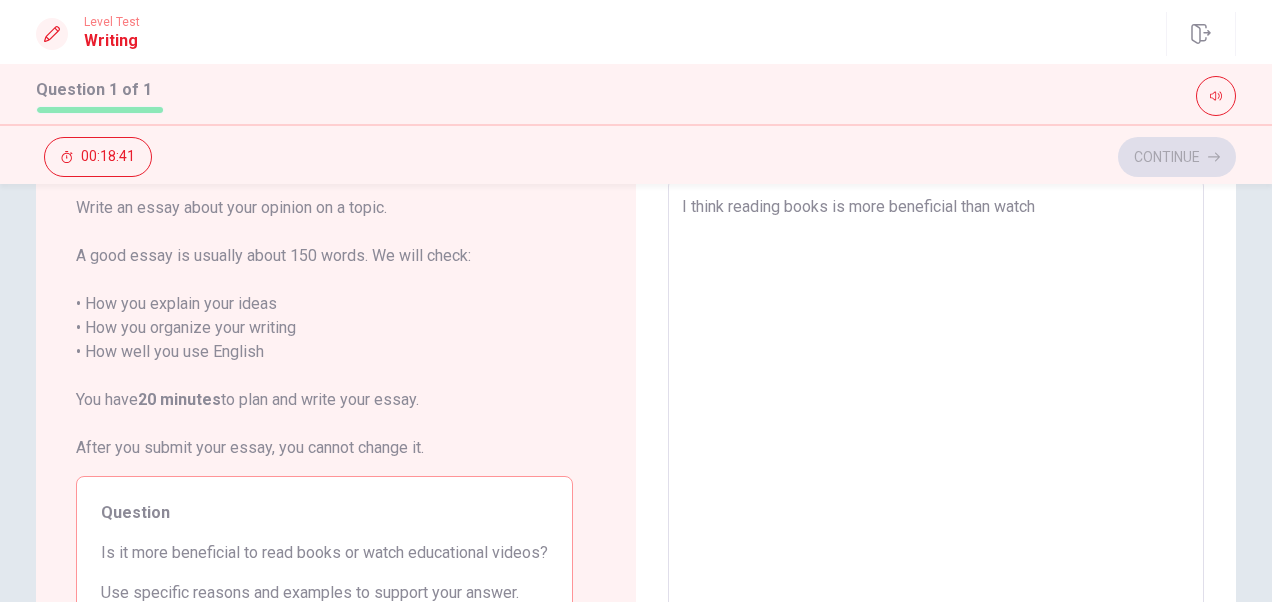 type on "x" 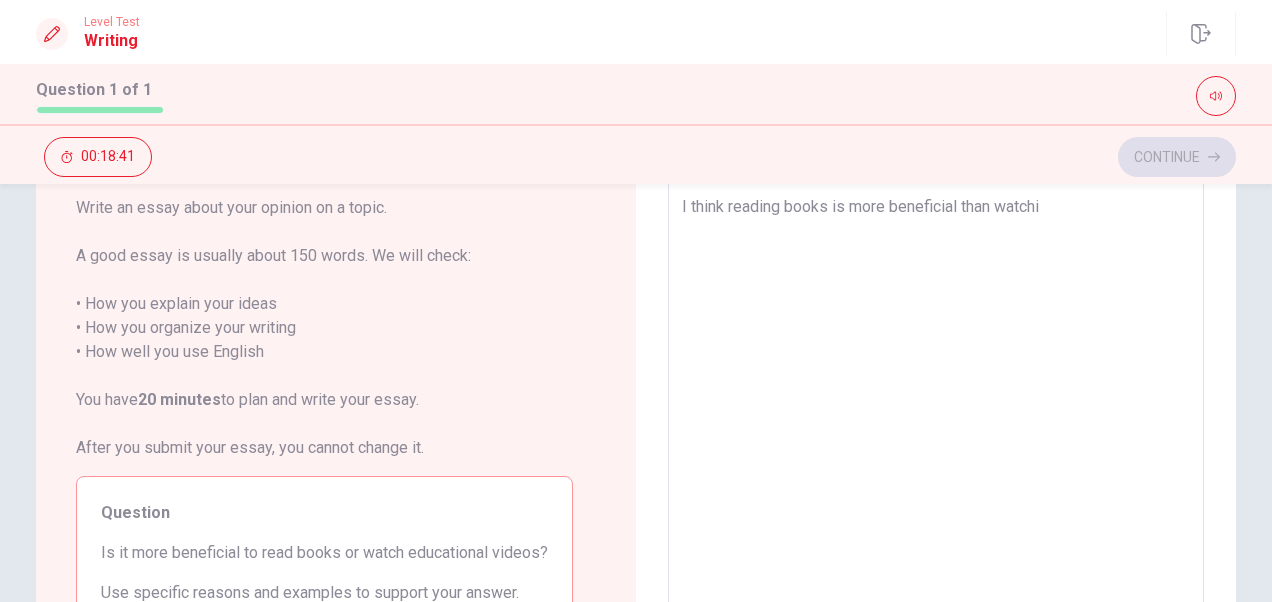 type on "x" 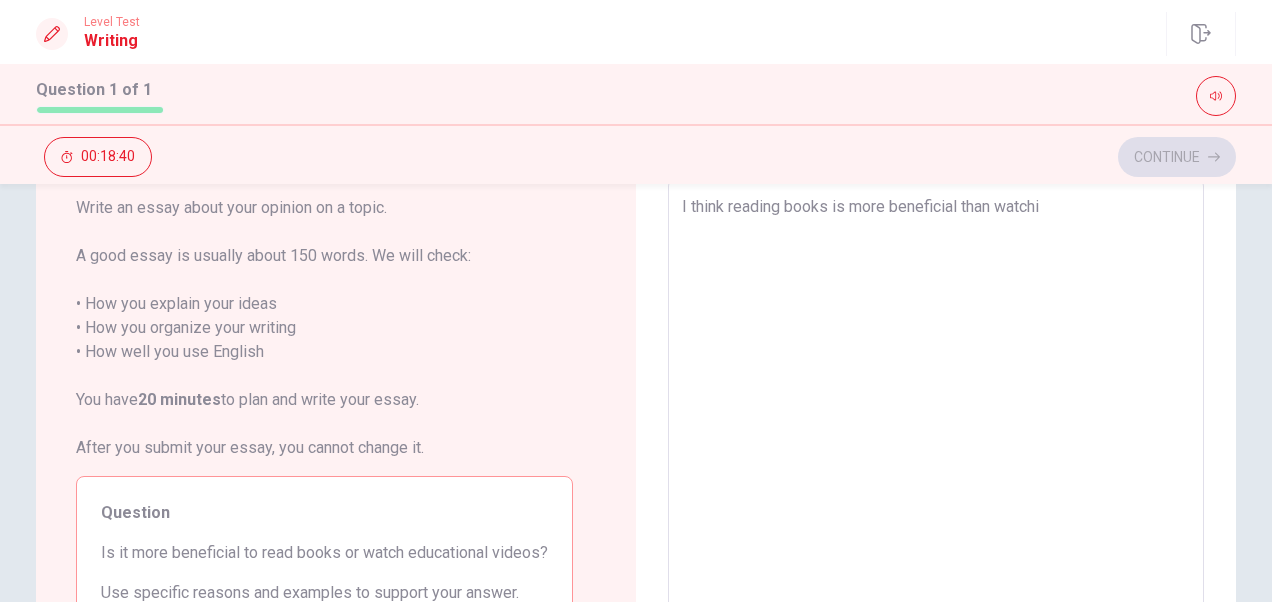 type on "I think reading books is more beneficial than watchin" 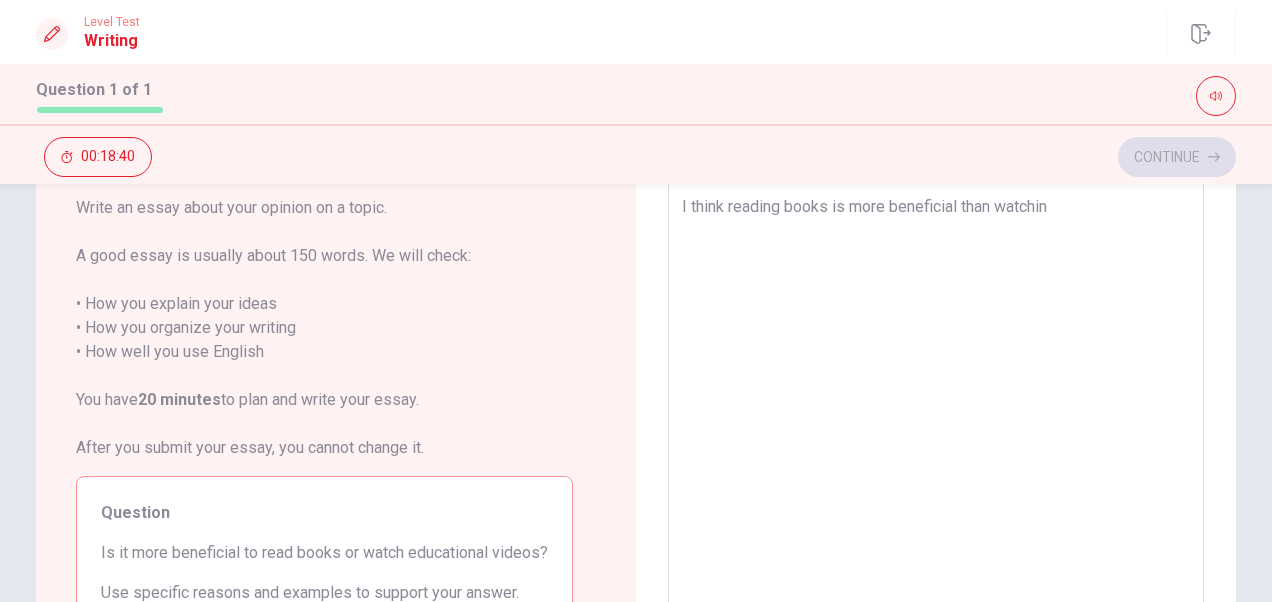 type on "x" 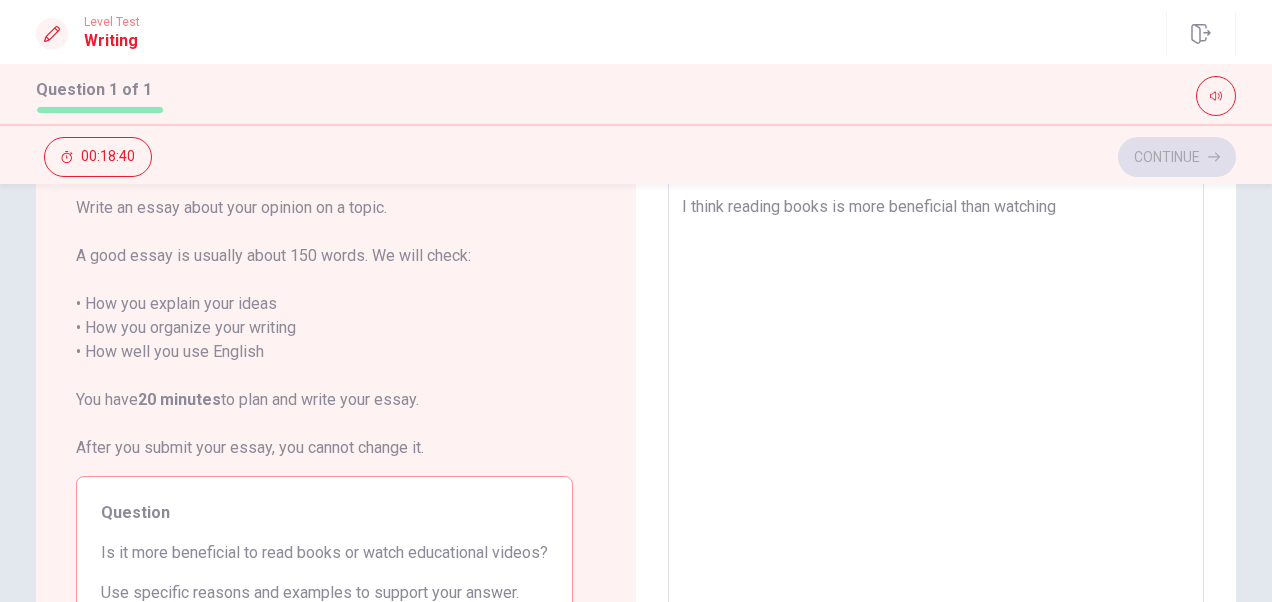 type on "x" 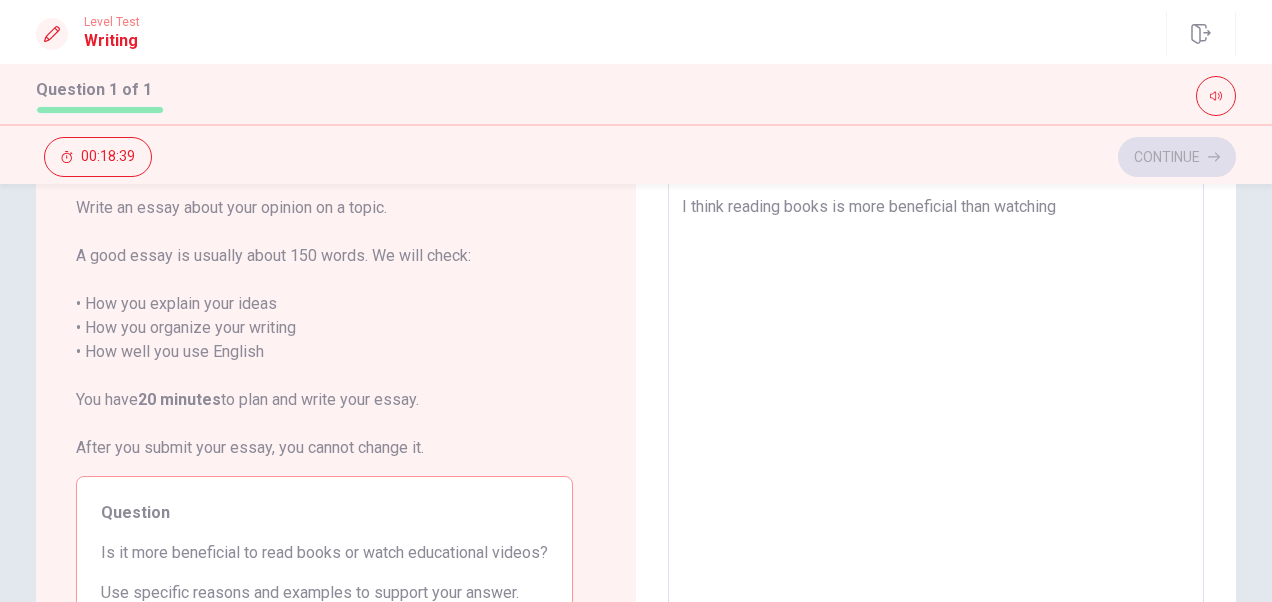 type on "x" 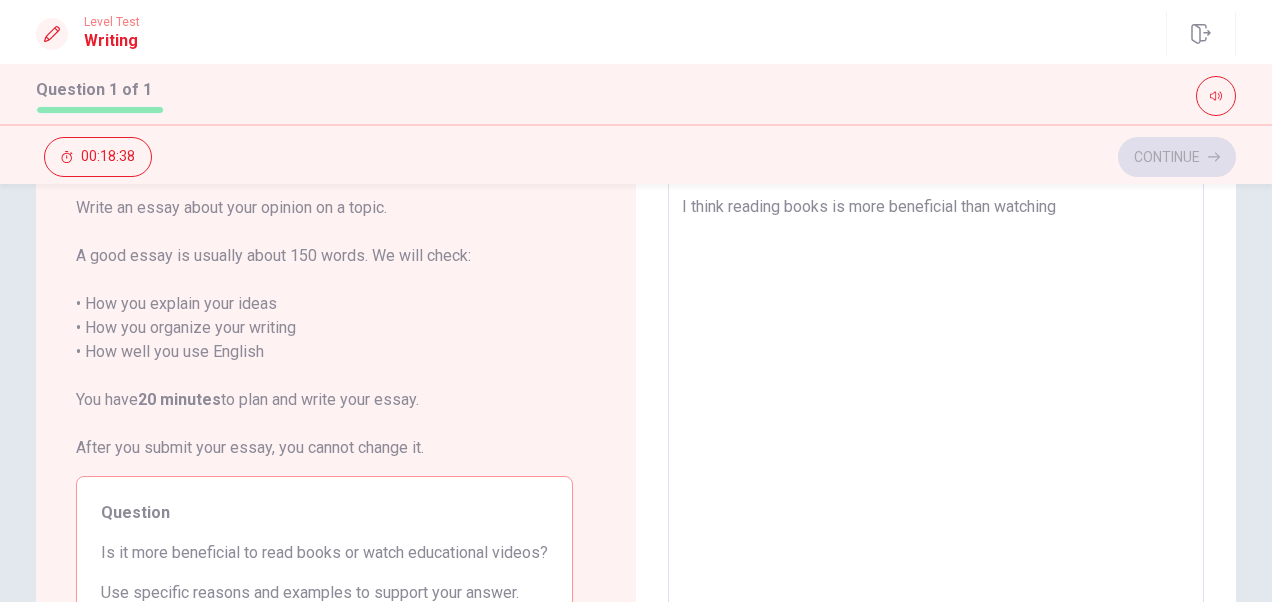 type on "I think reading books is more beneficial than watching e" 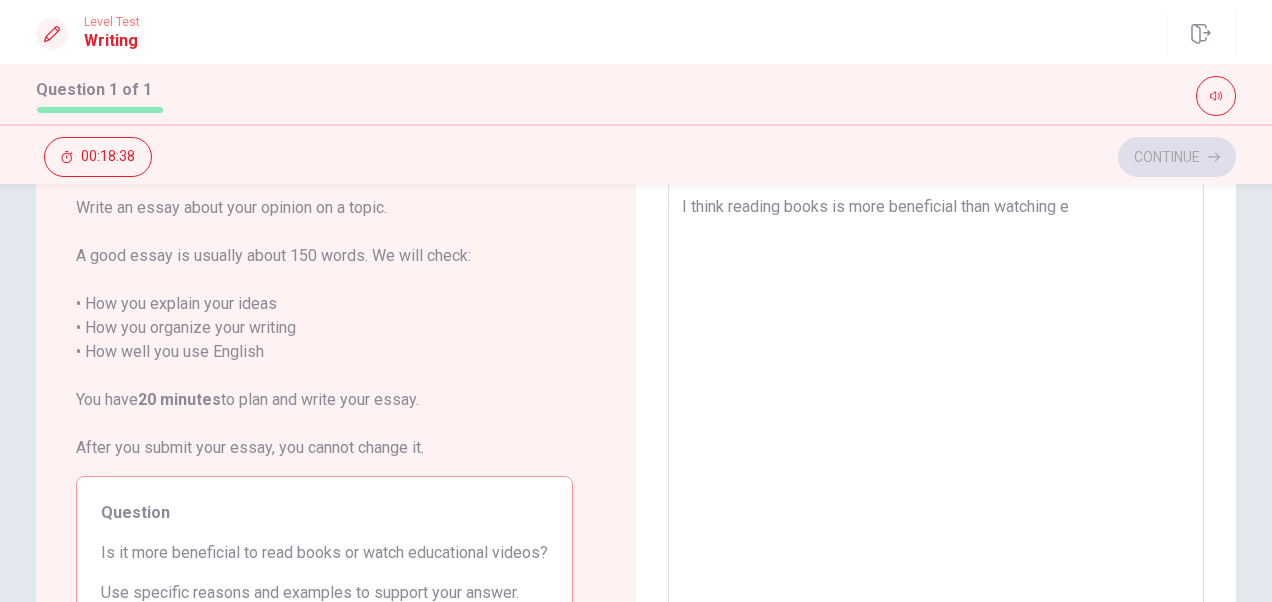type on "x" 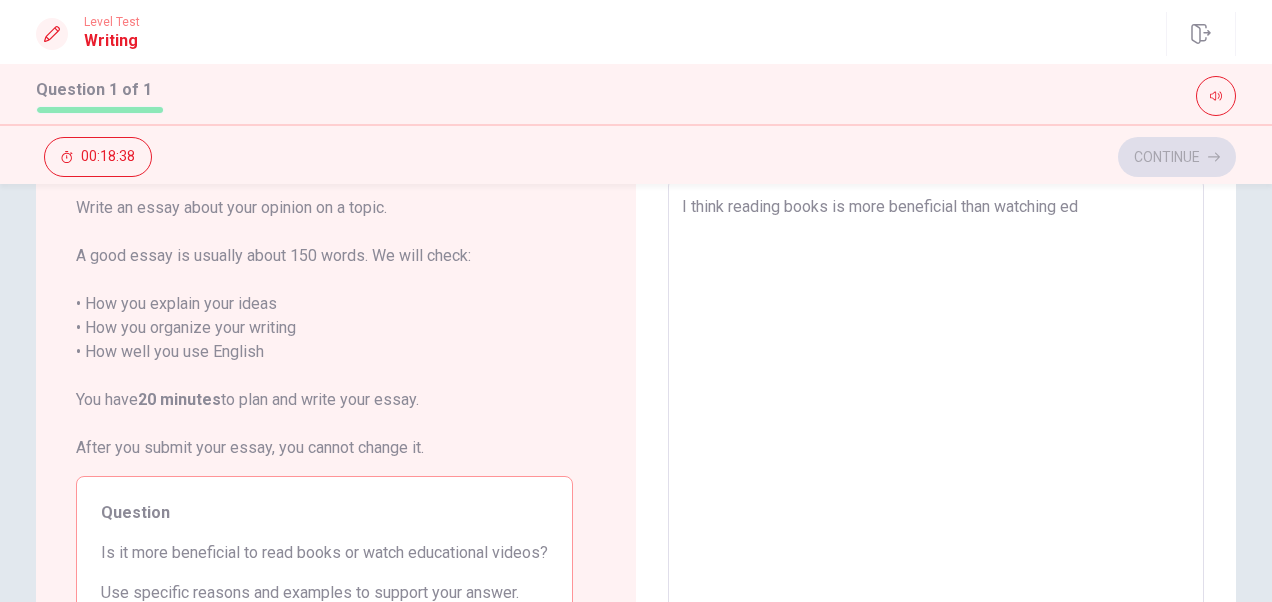 type on "x" 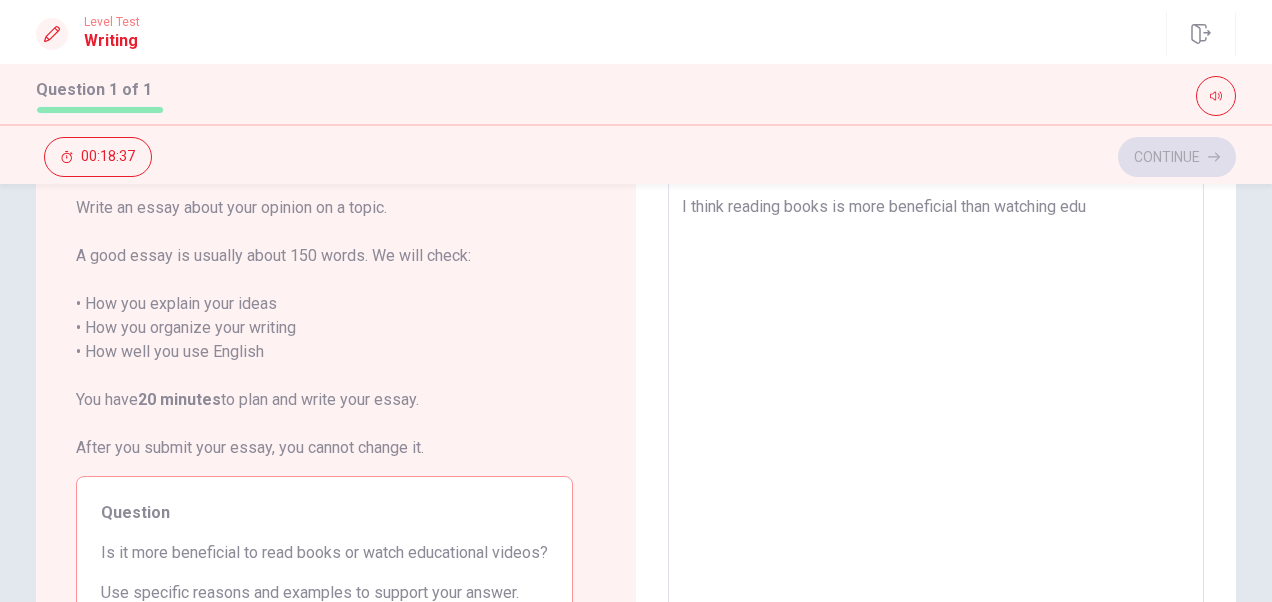 type on "x" 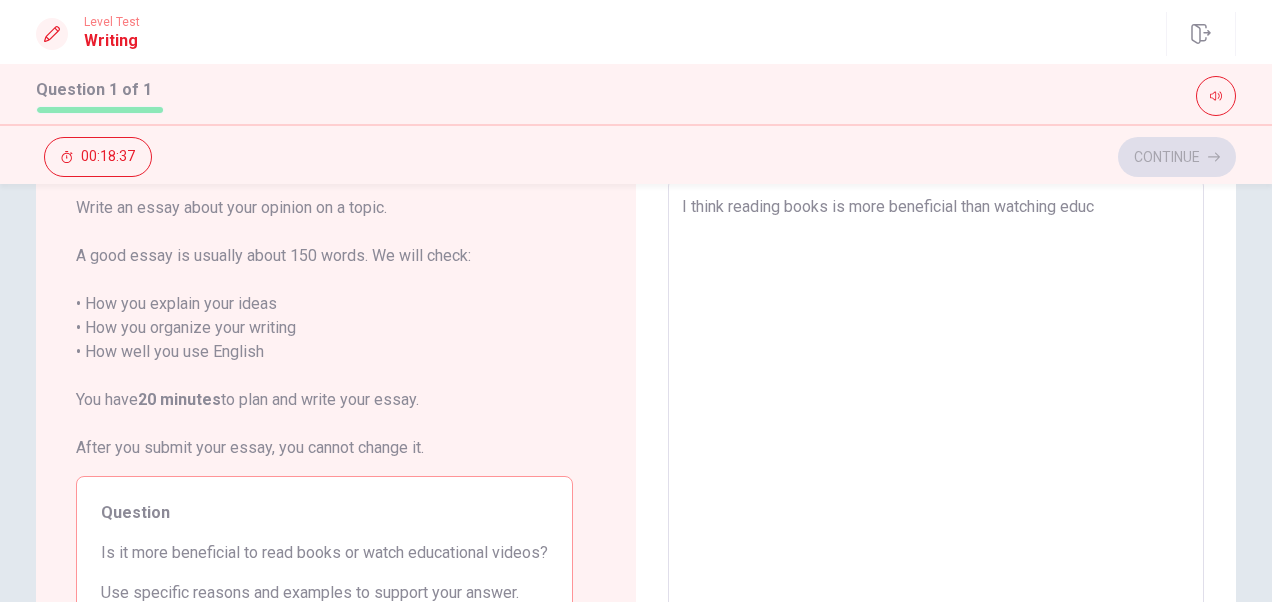 type on "x" 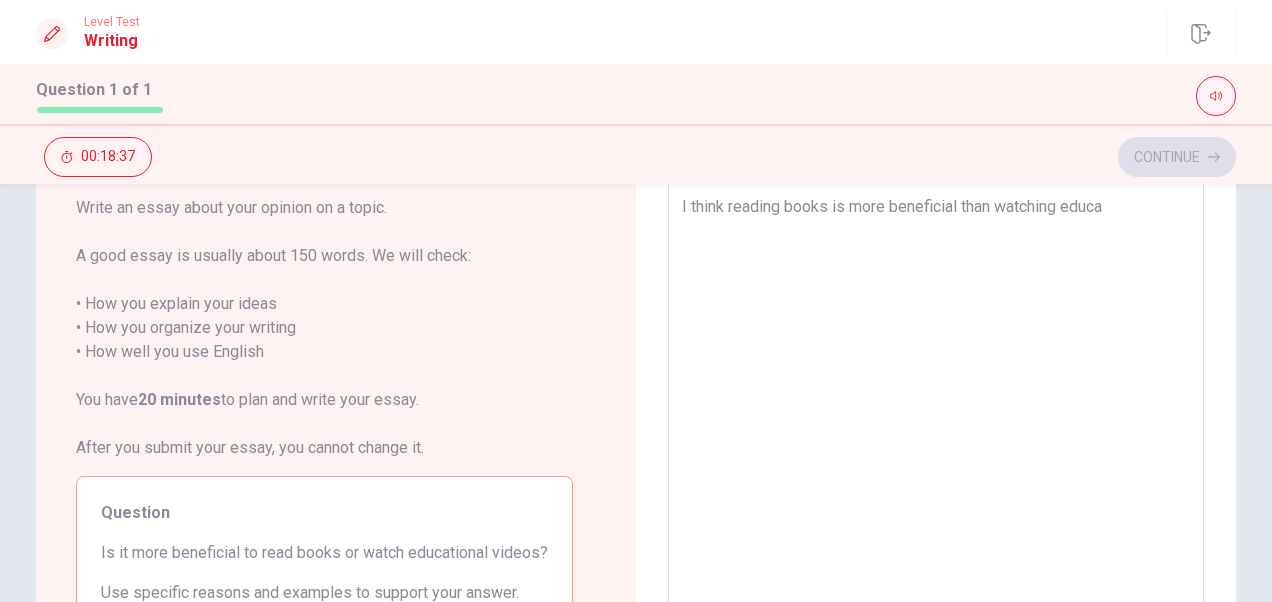 type on "x" 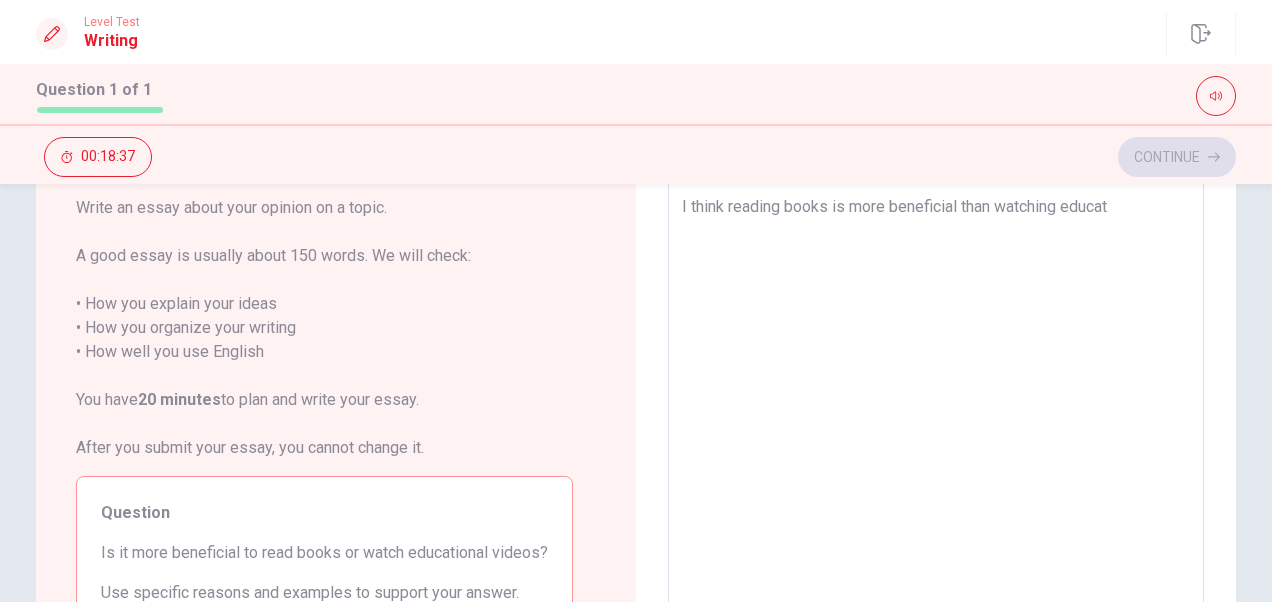type on "x" 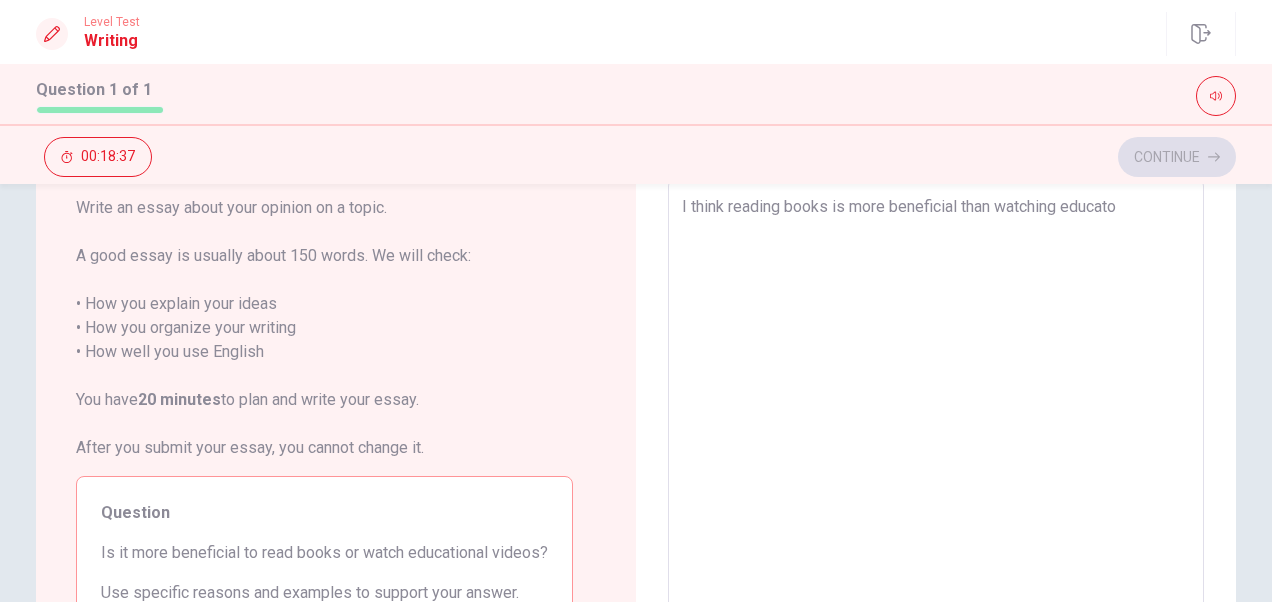 type on "x" 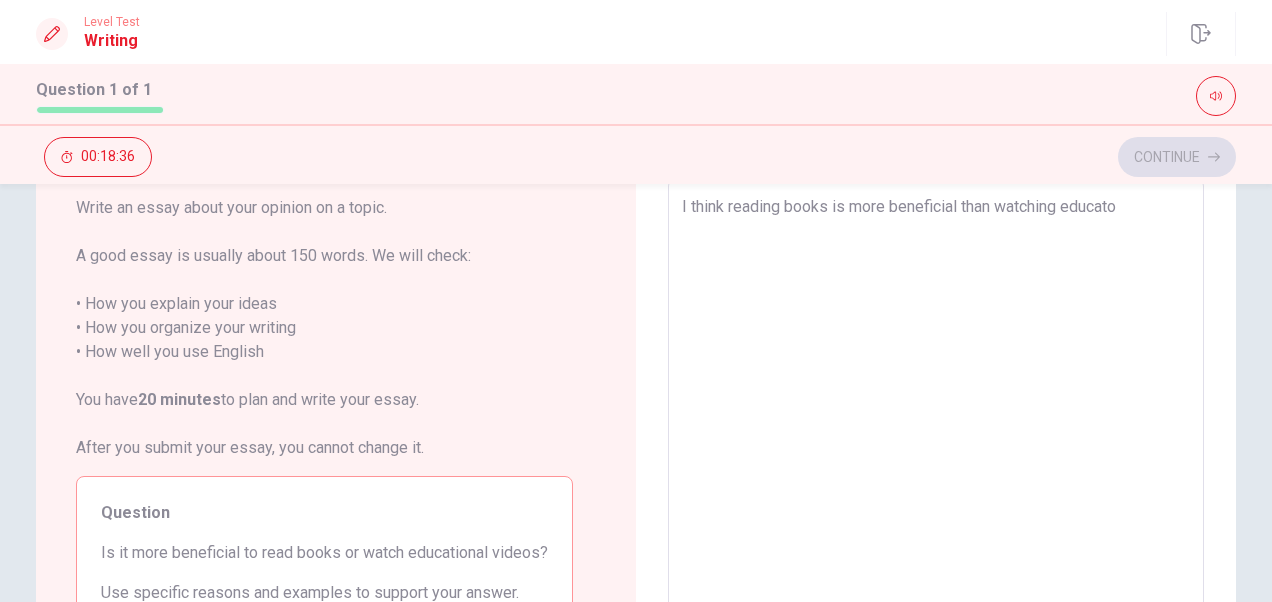 type on "I think reading books is more beneficial than watching educat" 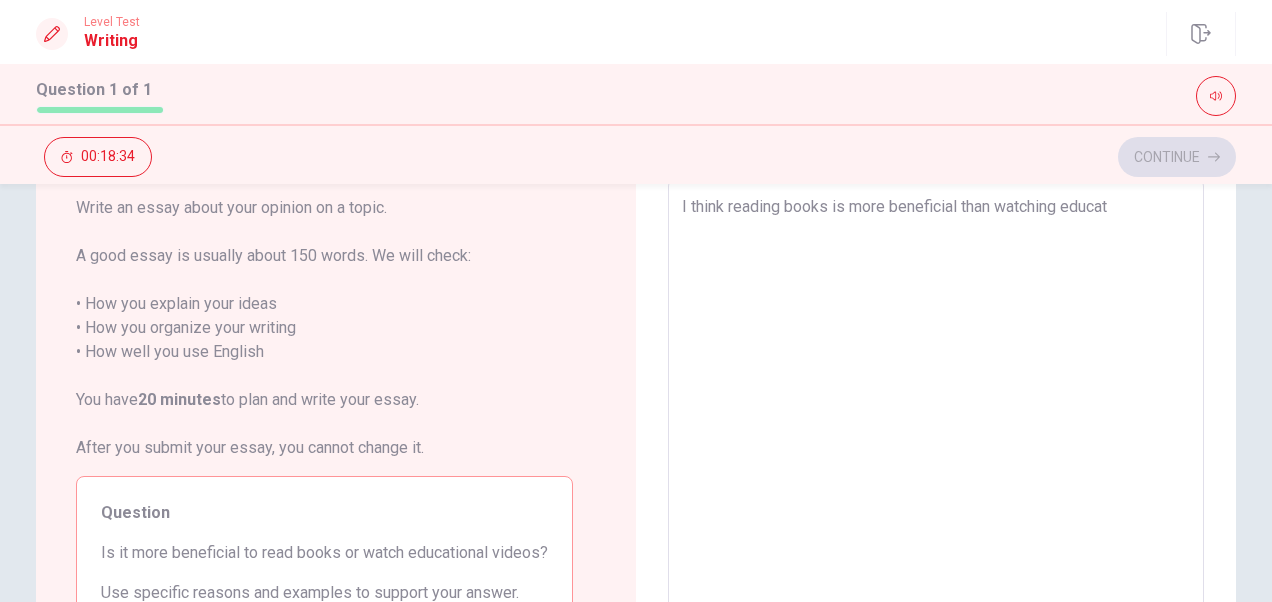 type on "x" 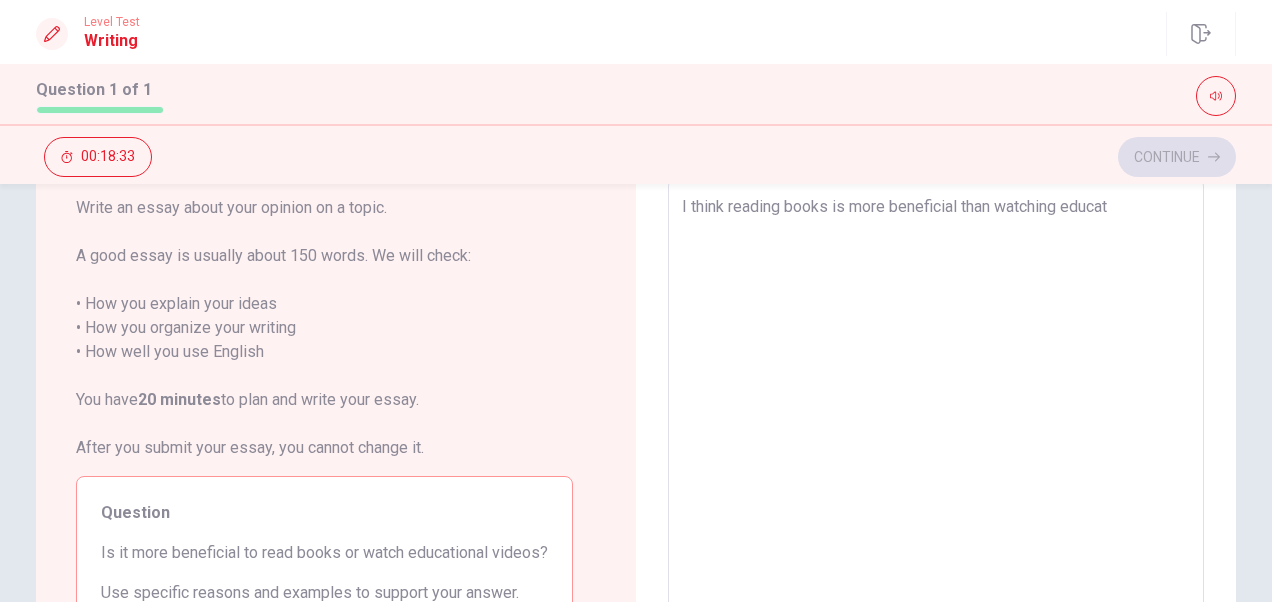 type on "I think reading books is more beneficial than watching educati" 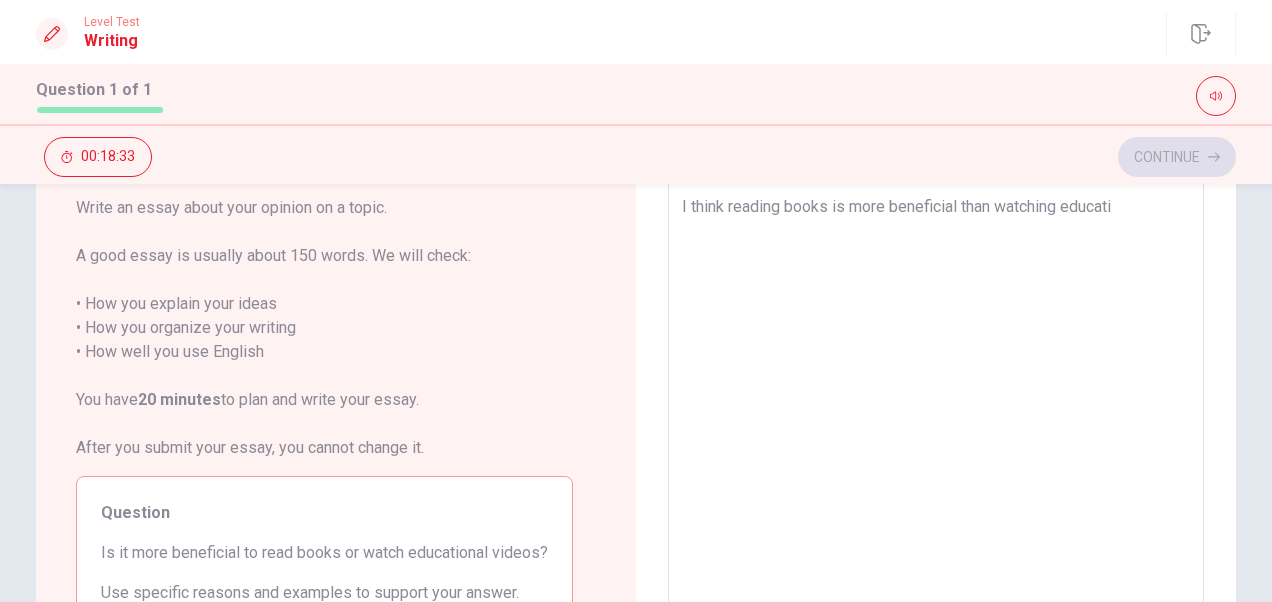type on "x" 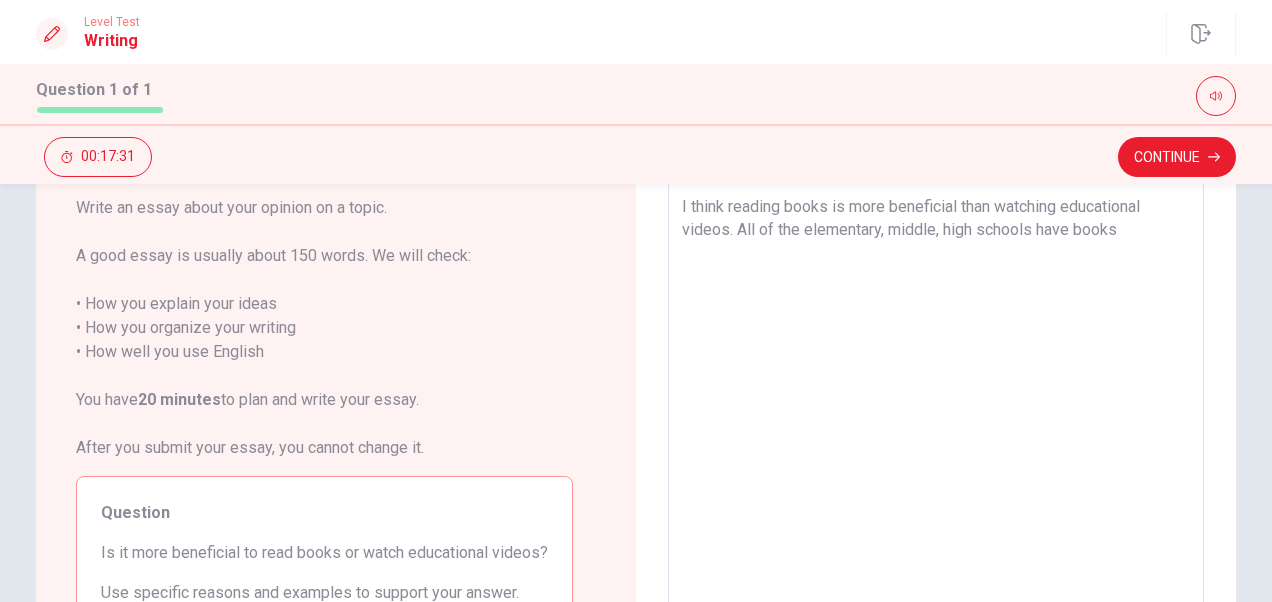 click on "I think reading books is more beneficial than watching educational videos. All of the elementary, middle, high schools have books" at bounding box center [936, 455] 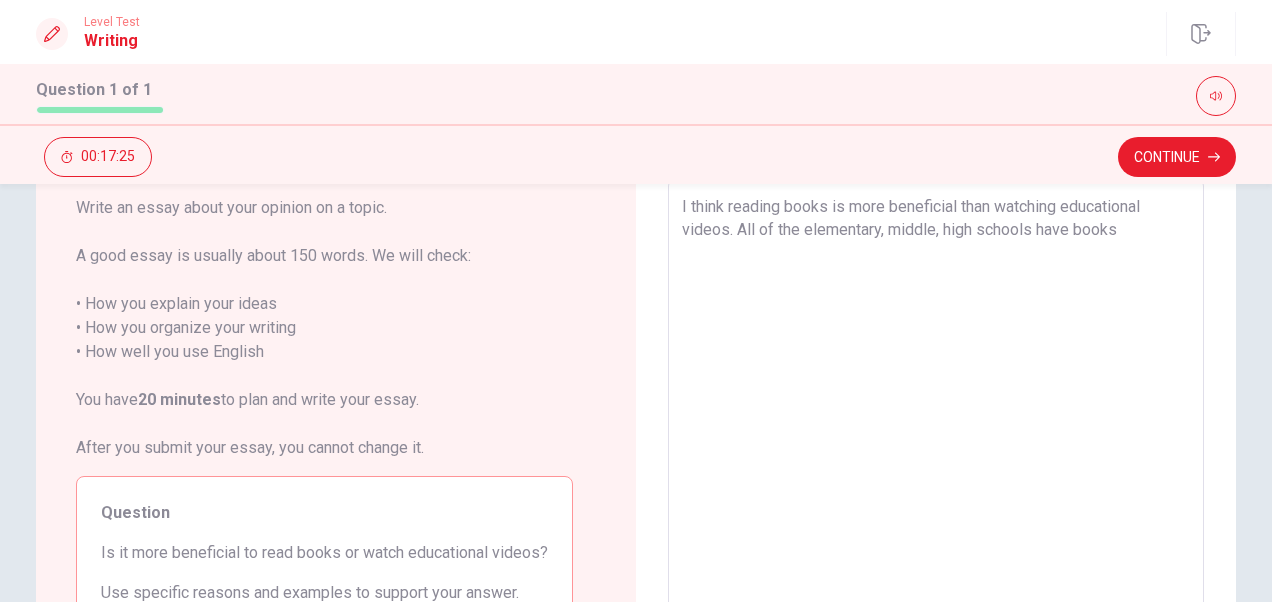 click on "I think reading books is more beneficial than watching educational videos. All of the elementary, middle, high schools have books" at bounding box center [936, 455] 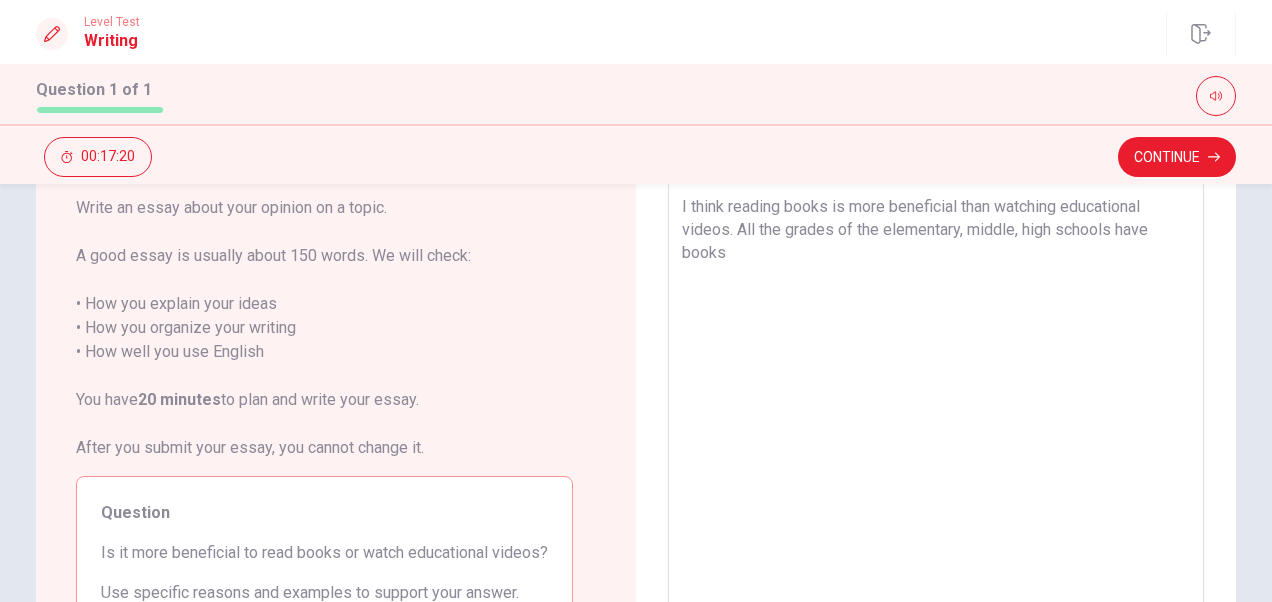 click on "I think reading books is more beneficial than watching educational videos. All the grades of the elementary, middle, high schools have books" at bounding box center (936, 455) 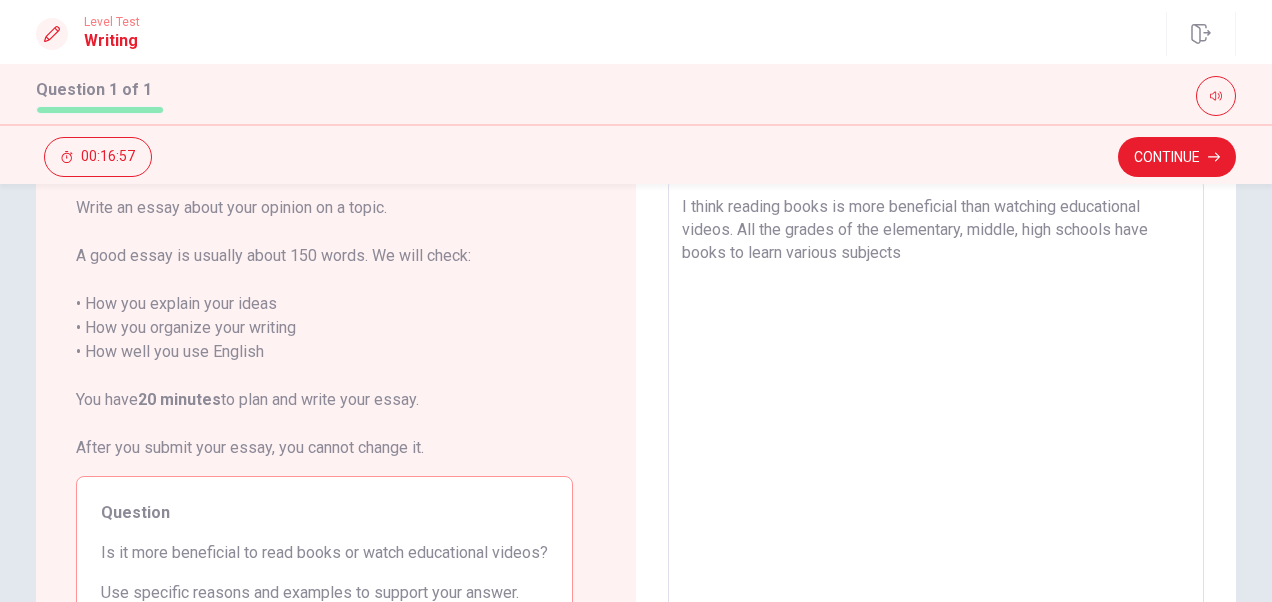 click on "I think reading books is more beneficial than watching educational videos. All the grades of the elementary, middle, high schools have books to learn various subjects" at bounding box center (936, 455) 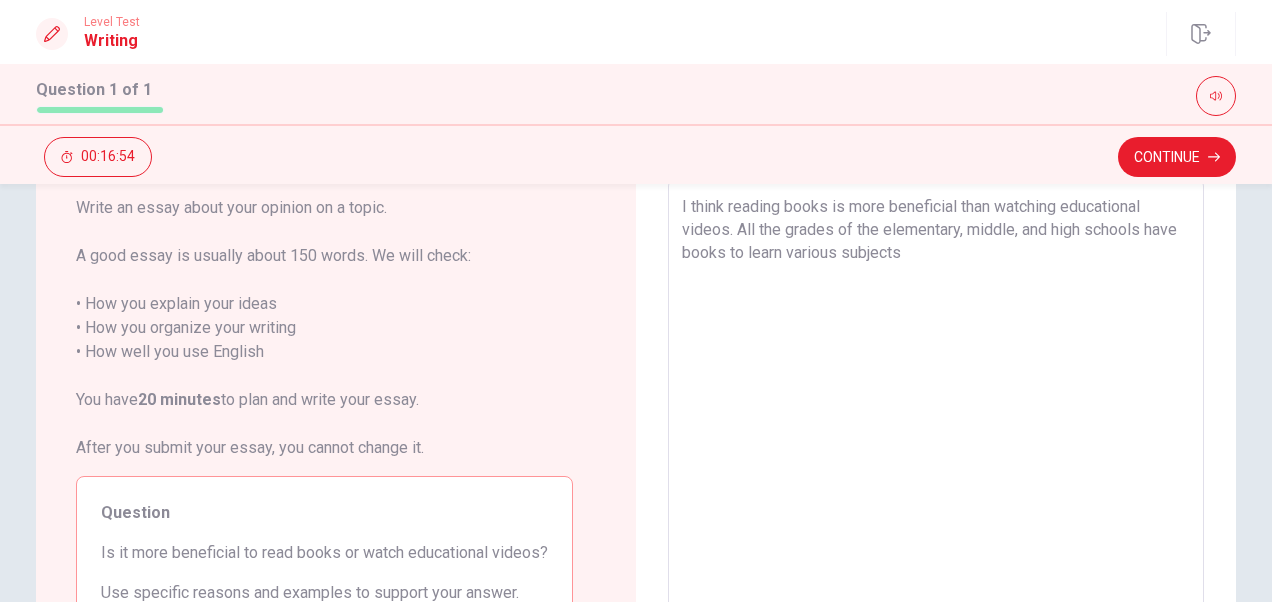 click on "I think reading books is more beneficial than watching educational videos. All the grades of the elementary, middle, and high schools have books to learn various subjects" at bounding box center (936, 455) 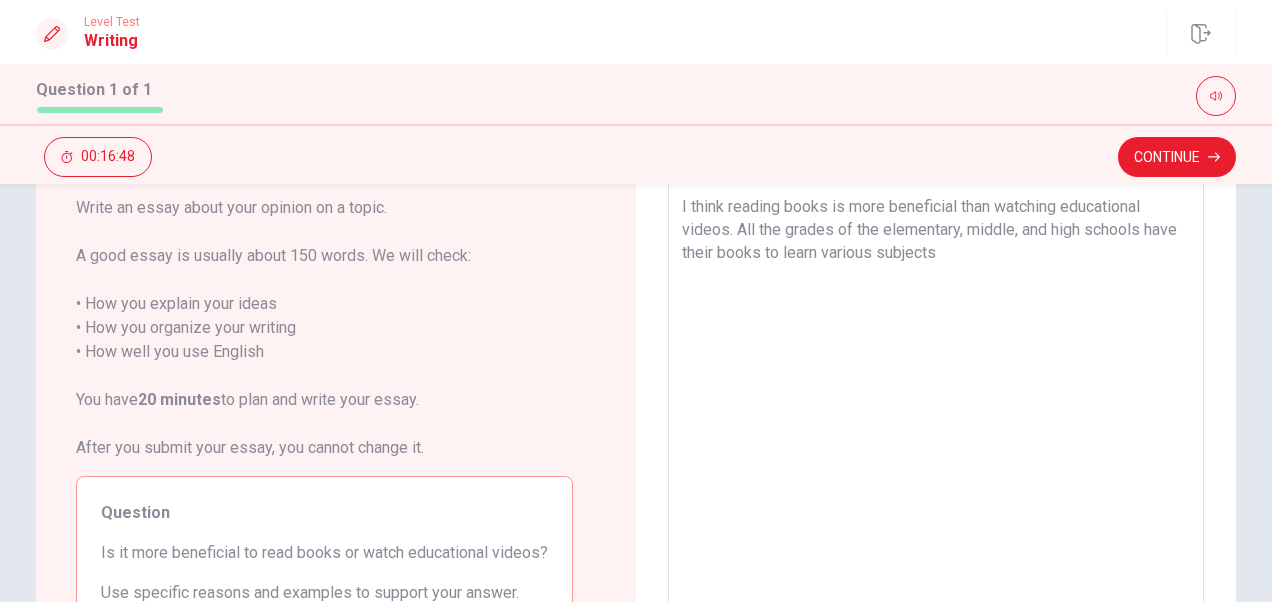 click on "I think reading books is more beneficial than watching educational videos. All the grades of the elementary, middle, and high schools have their books to learn various subjects" at bounding box center [936, 455] 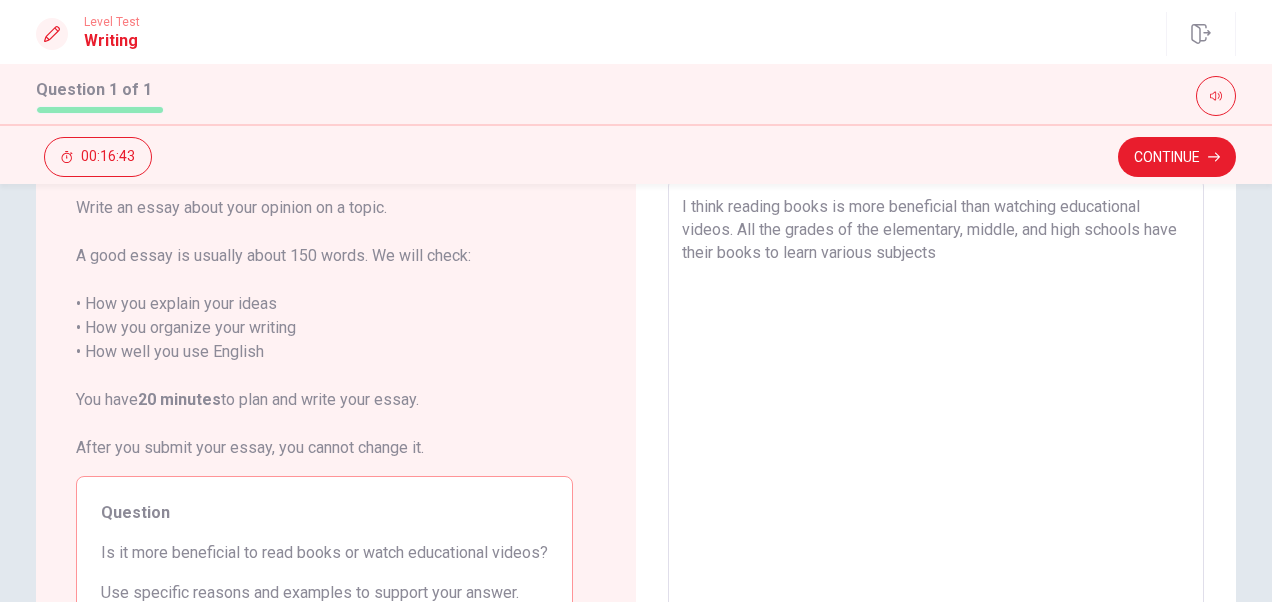 click on "I think reading books is more beneficial than watching educational videos. All the grades of the elementary, middle, and high schools have their books to learn various subjects" at bounding box center [936, 455] 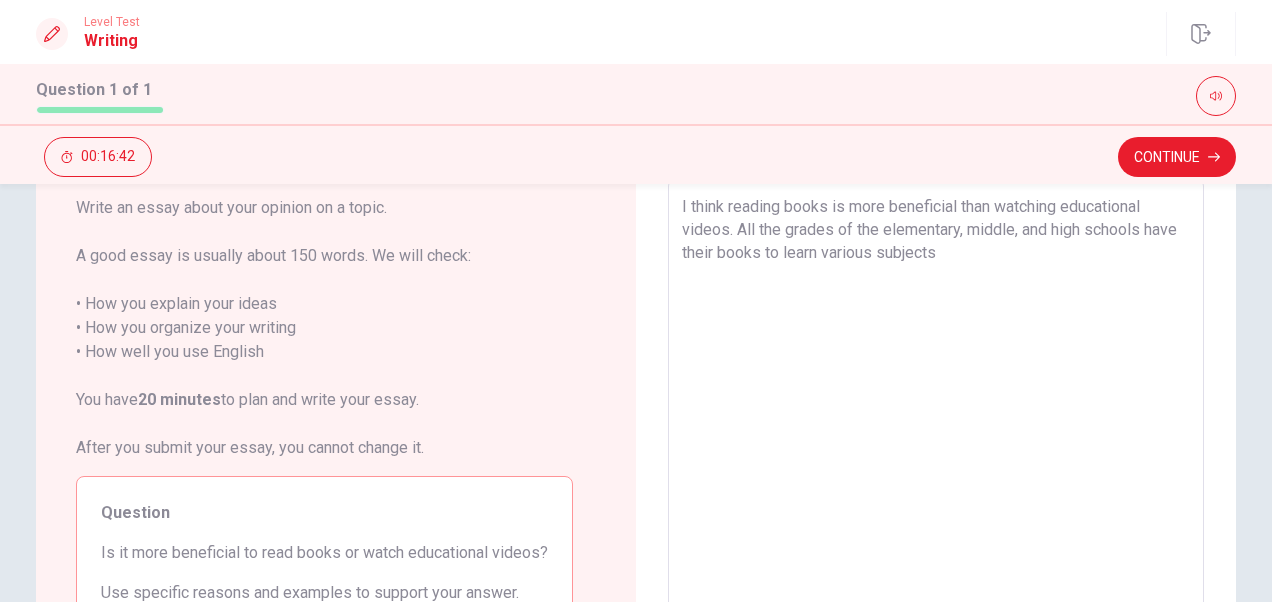 click on "I think reading books is more beneficial than watching educational videos. All the grades of the elementary, middle, and high schools have their books to learn various subjects" at bounding box center (936, 455) 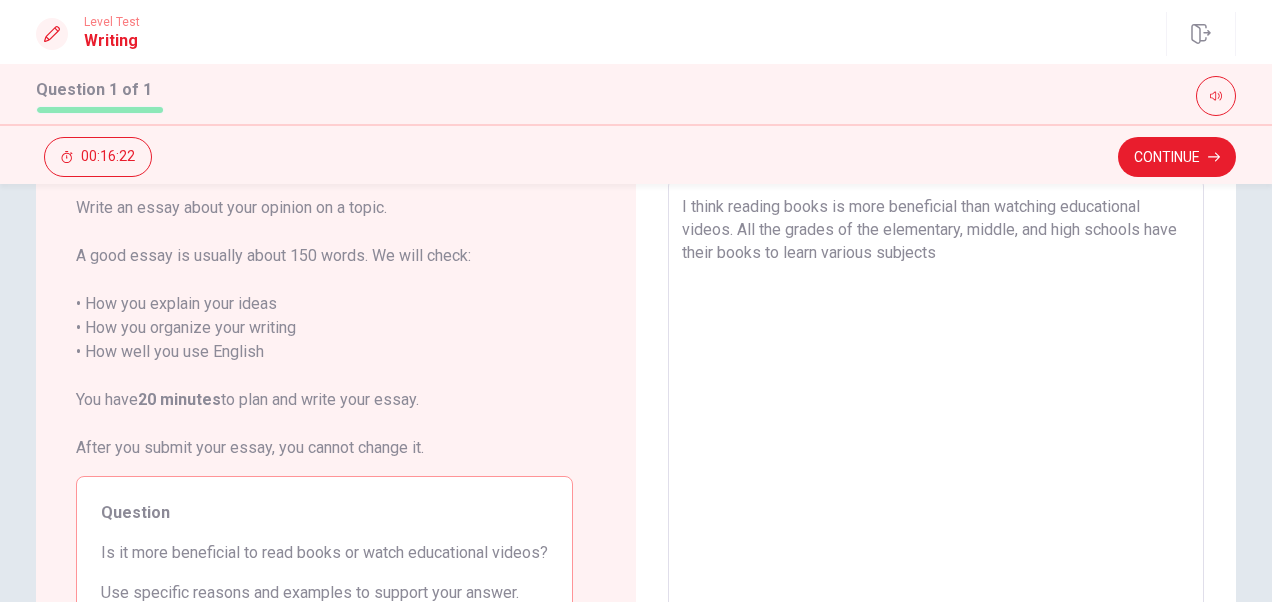drag, startPoint x: 747, startPoint y: 254, endPoint x: 718, endPoint y: 260, distance: 29.614185 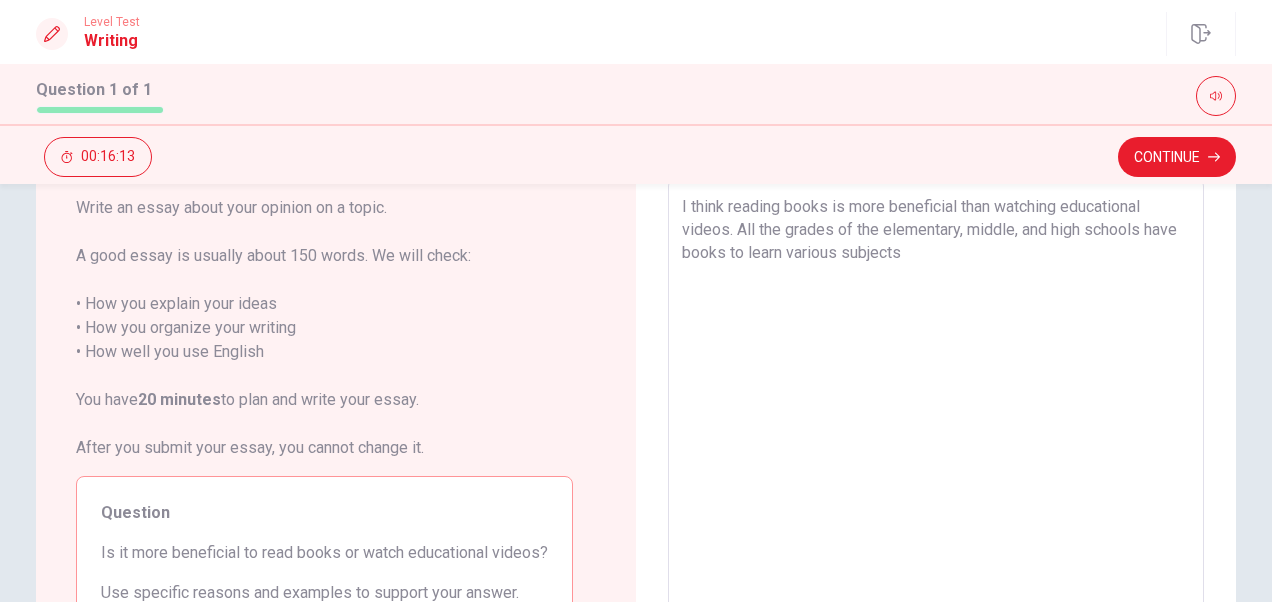 click on "I think reading books is more beneficial than watching educational videos. All the grades of the elementary, middle, and high schools have books to learn various subjects" at bounding box center (936, 455) 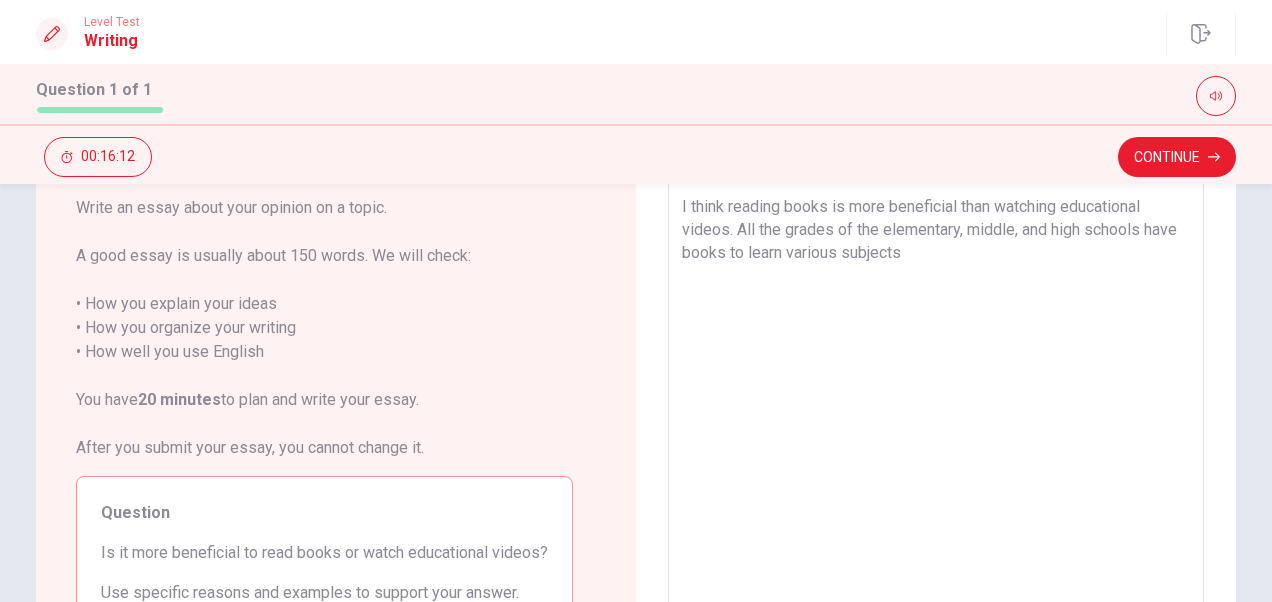 click on "I think reading books is more beneficial than watching educational videos. All the grades of the elementary, middle, and high schools have books to learn various subjects" at bounding box center (936, 455) 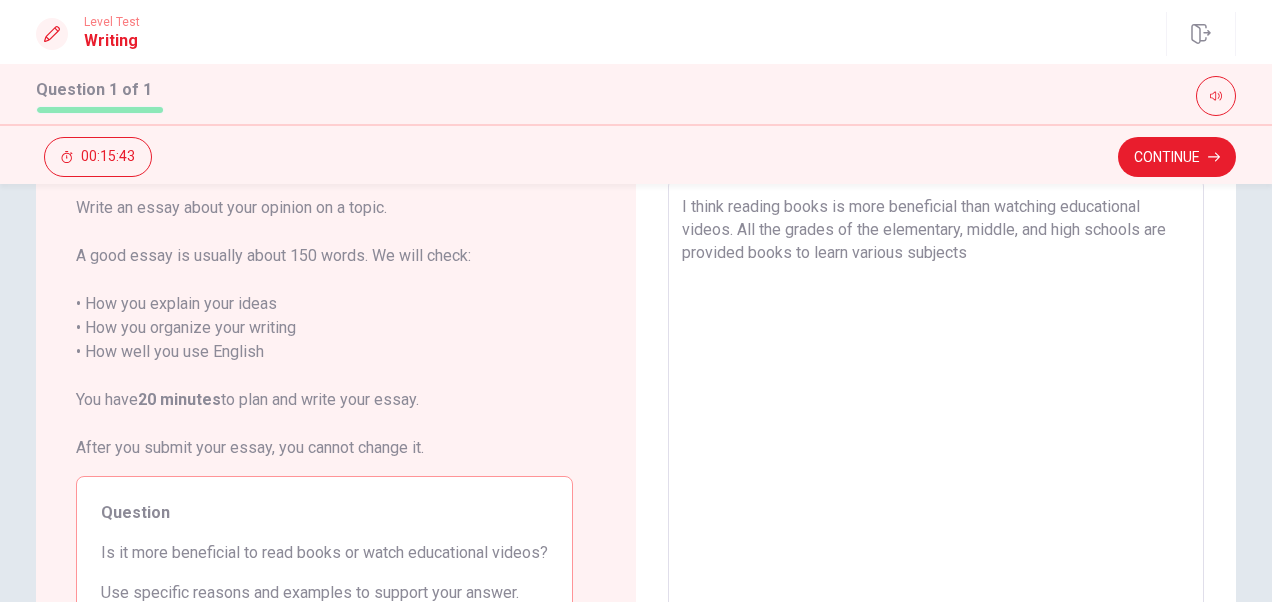 click on "I think reading books is more beneficial than watching educational videos. All the grades of the elementary, middle, and high schools are provided books to learn various subjects" at bounding box center (936, 455) 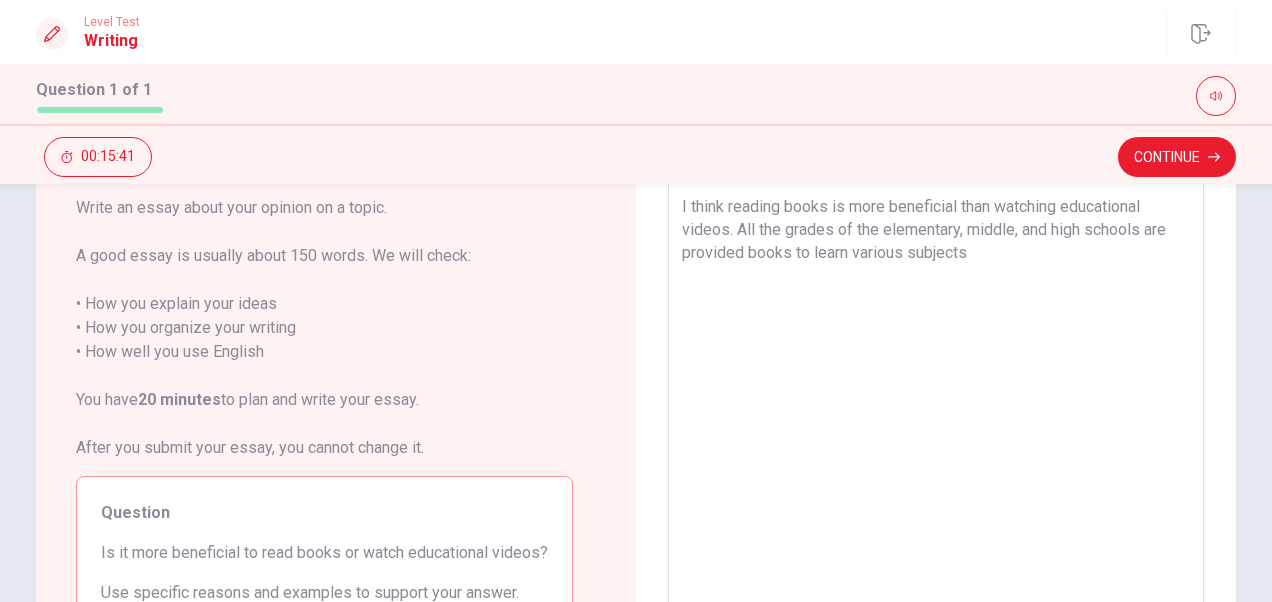 click on "I think reading books is more beneficial than watching educational videos. All the grades of the elementary, middle, and high schools are provided books to learn various subjects" at bounding box center (936, 455) 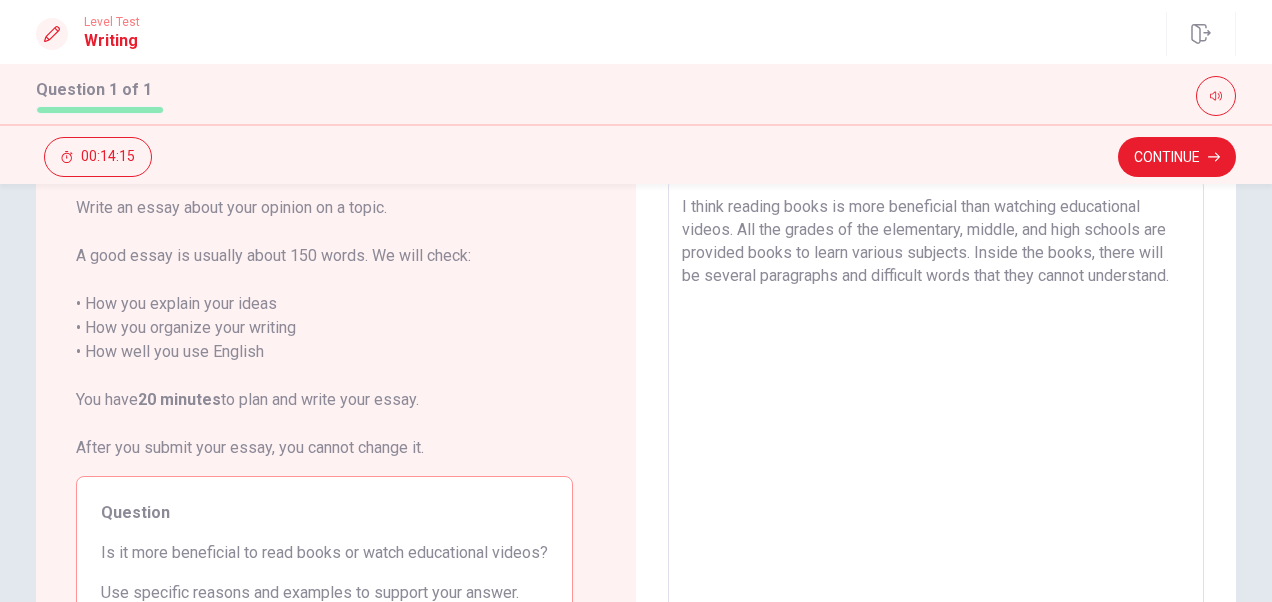 click on "I think reading books is more beneficial than watching educational videos. All the grades of the elementary, middle, and high schools are provided books to learn various subjects. Inside the books, there will be several paragraphs and difficult words that they cannot understand." at bounding box center (936, 455) 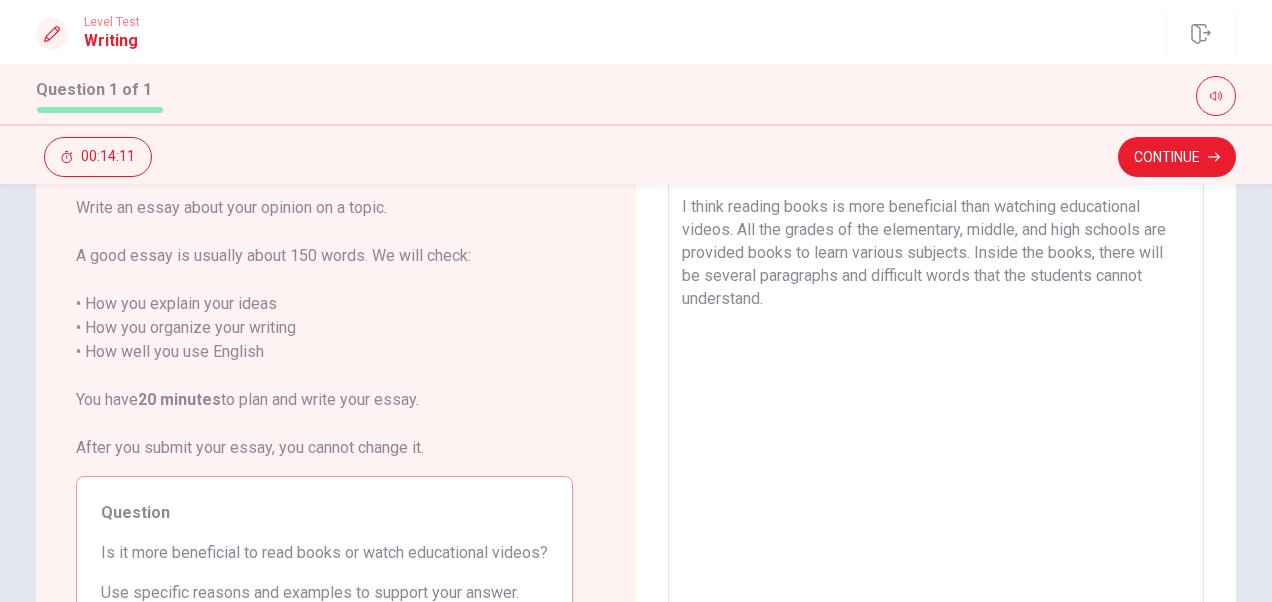 click on "I think reading books is more beneficial than watching educational videos. All the grades of the elementary, middle, and high schools are provided books to learn various subjects. Inside the books, there will be several paragraphs and difficult words that the students cannot understand." at bounding box center (936, 455) 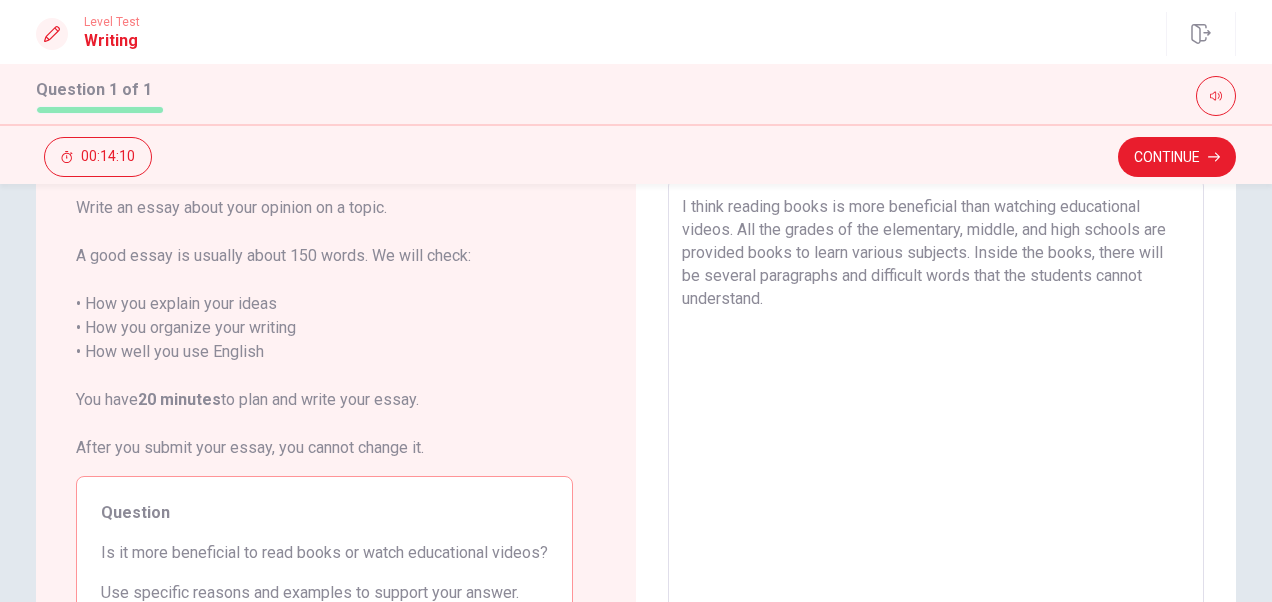 click on "I think reading books is more beneficial than watching educational videos. All the grades of the elementary, middle, and high schools are provided books to learn various subjects. Inside the books, there will be several paragraphs and difficult words that the students cannot understand." at bounding box center (936, 455) 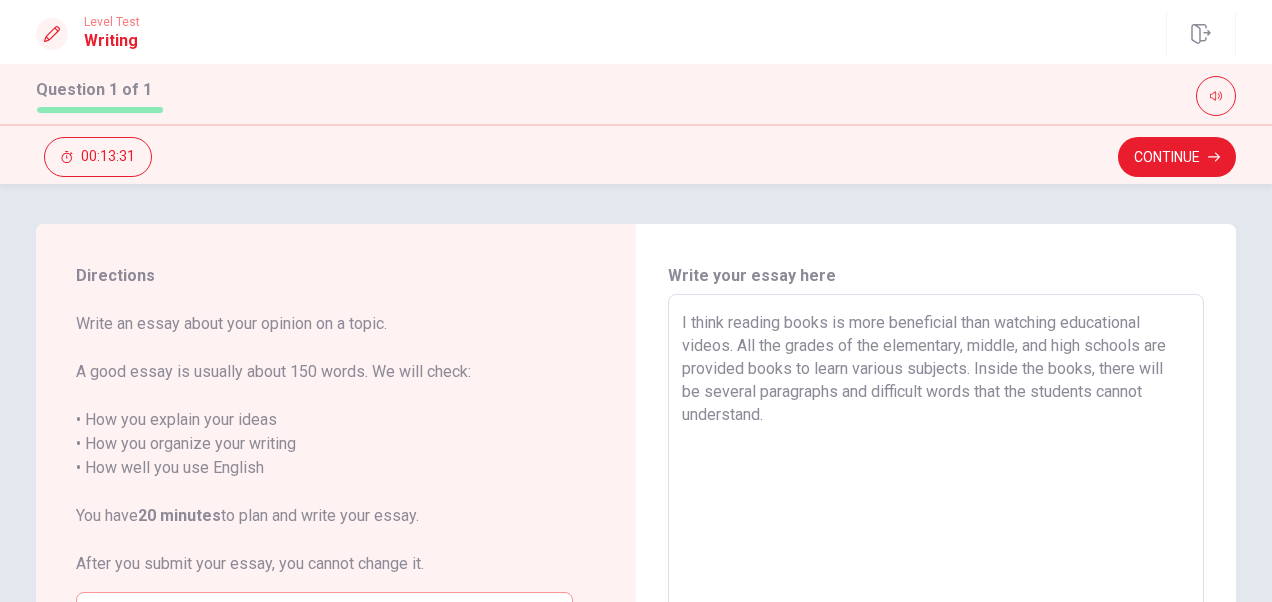 scroll, scrollTop: 421, scrollLeft: 0, axis: vertical 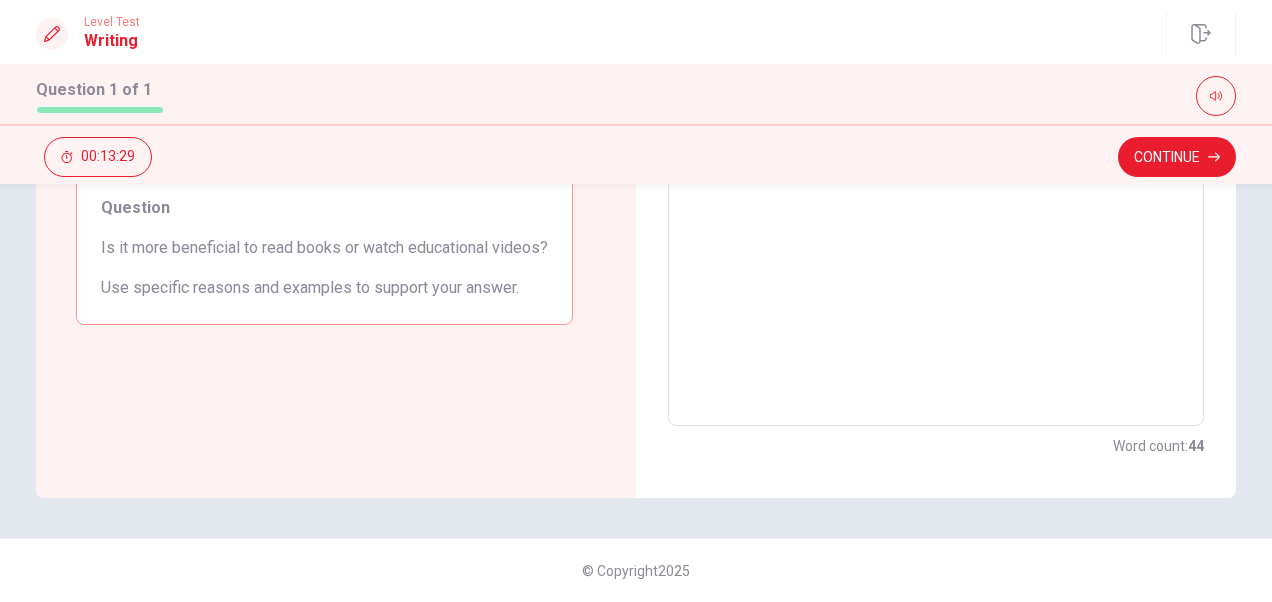 click on "I think reading books is more beneficial than watching educational videos. All the grades of the elementary, middle, and high schools are provided books to learn various subjects. Inside the books, there will be several paragraphs and difficult words that the students cannot understand." at bounding box center (936, 150) 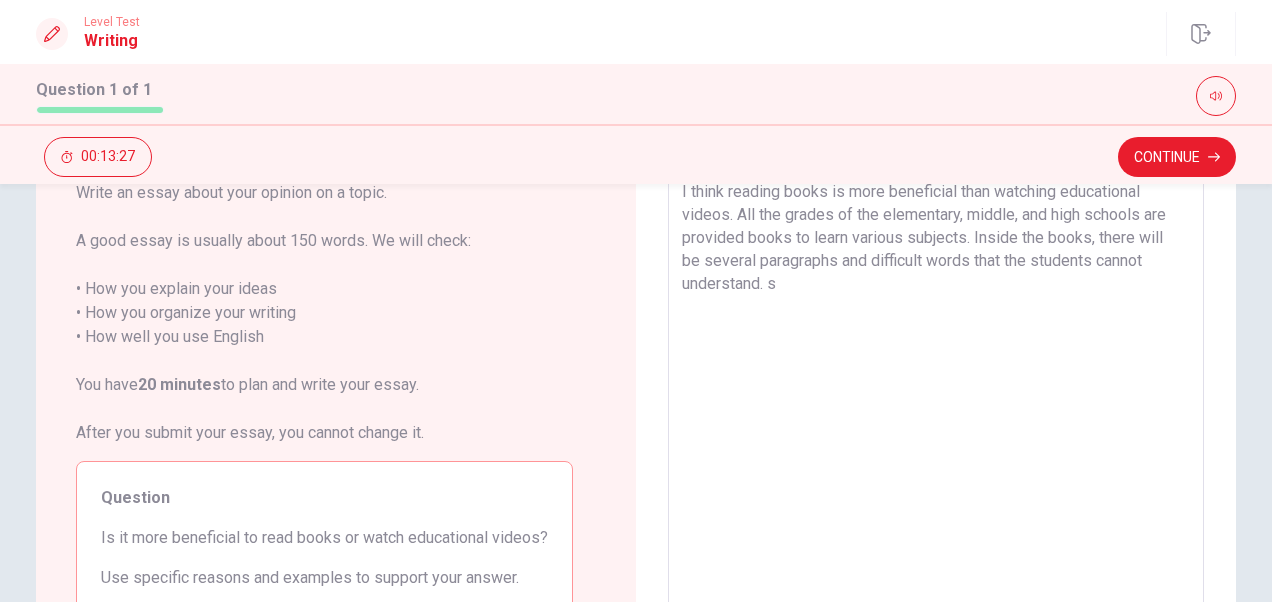 scroll, scrollTop: 122, scrollLeft: 0, axis: vertical 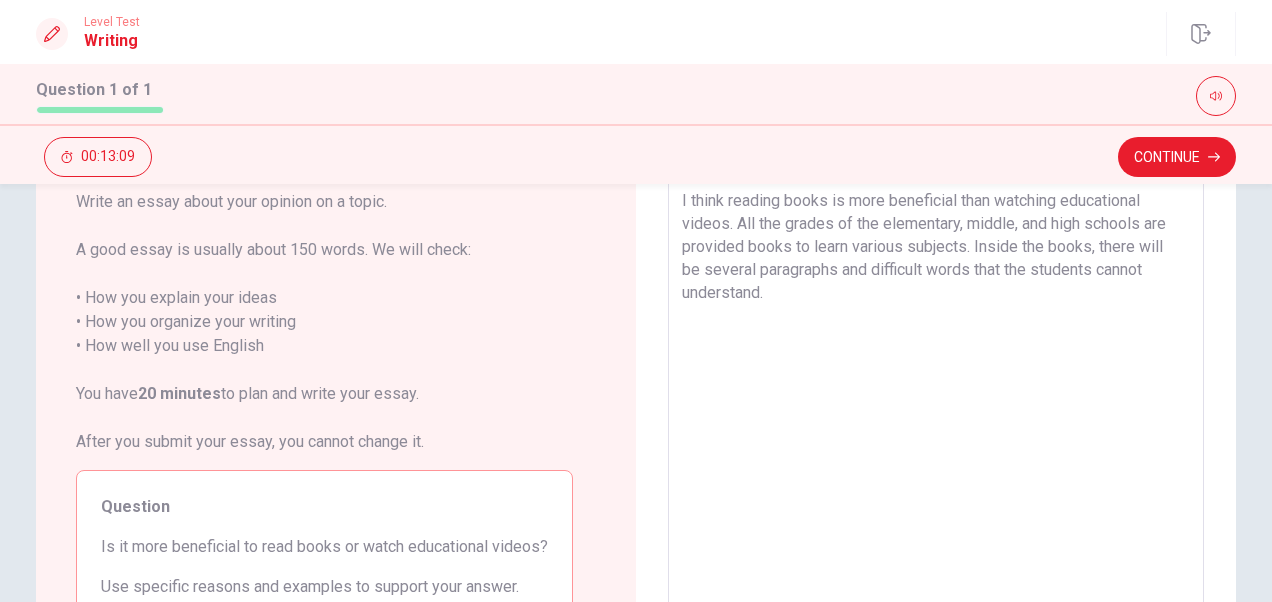 drag, startPoint x: 863, startPoint y: 282, endPoint x: 840, endPoint y: 284, distance: 23.086792 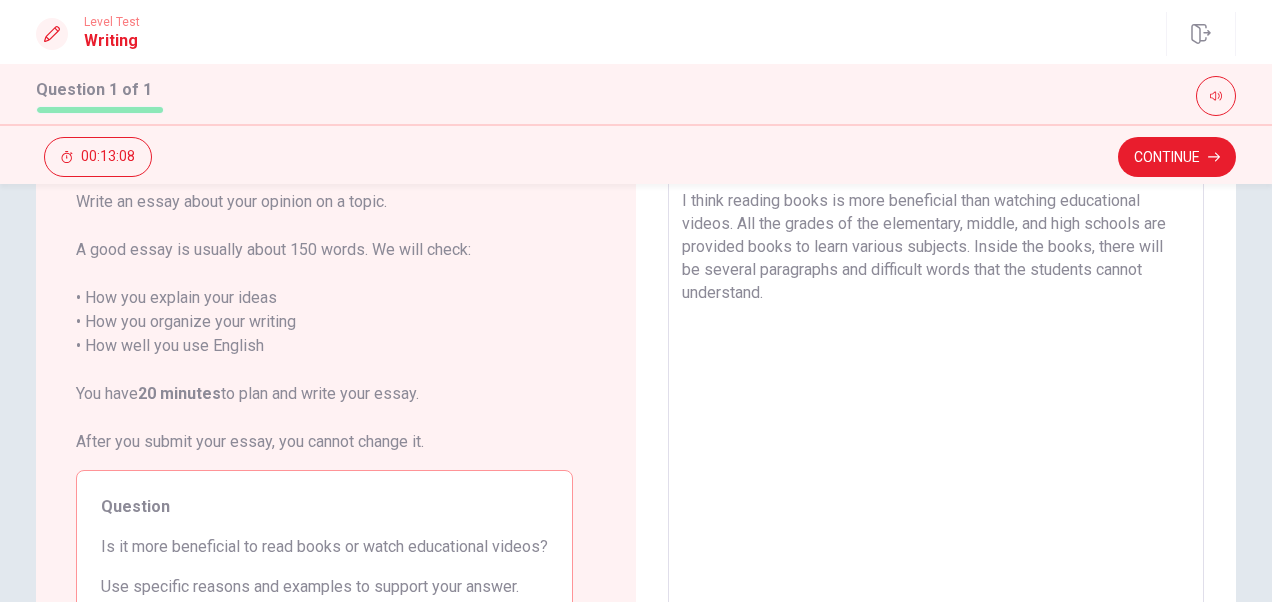 drag, startPoint x: 840, startPoint y: 284, endPoint x: 868, endPoint y: 274, distance: 29.732138 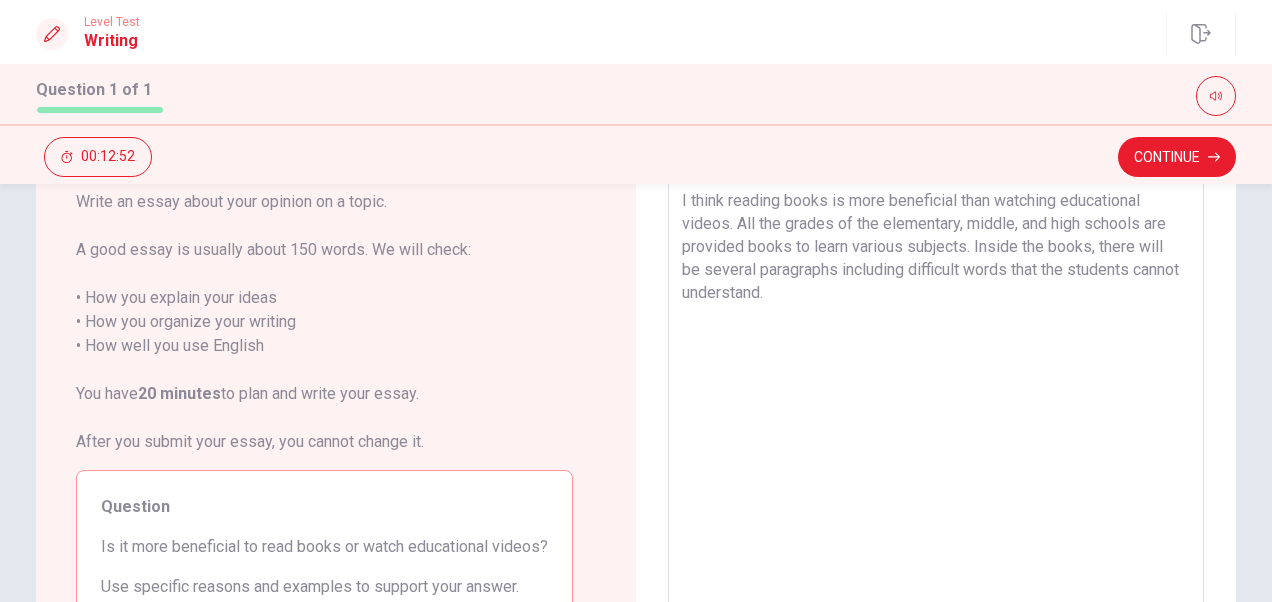 click on "I think reading books is more beneficial than watching educational videos. All the grades of the elementary, middle, and high schools are provided books to learn various subjects. Inside the books, there will be several paragraphs including difficult words that the students cannot understand." at bounding box center (936, 449) 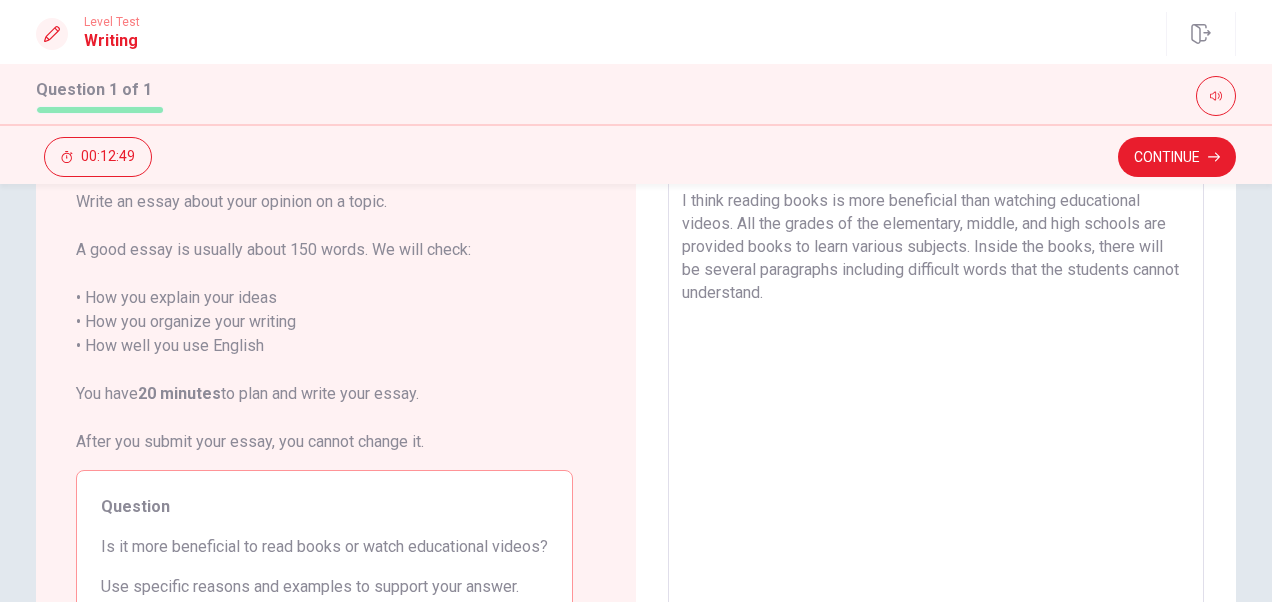 click on "I think reading books is more beneficial than watching educational videos. All the grades of the elementary, middle, and high schools are provided books to learn various subjects. Inside the books, there will be several paragraphs including difficult words that the students cannot understand." at bounding box center (936, 449) 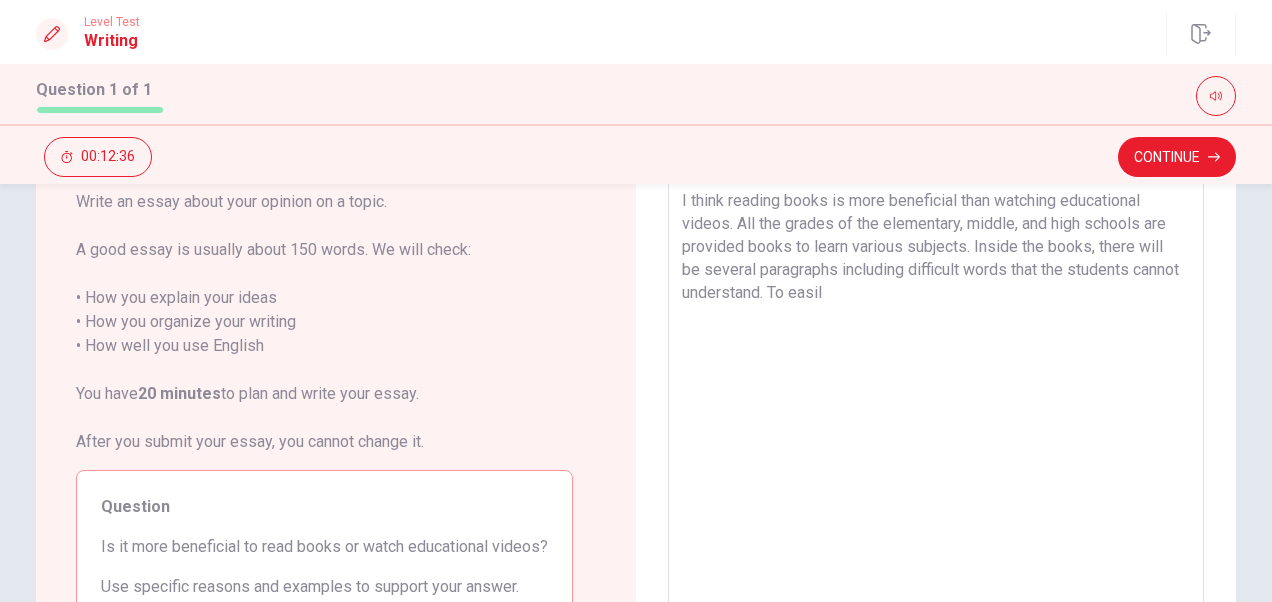 click on "Write an essay about your opinion on a topic.
A good essay is usually about 150 words. We will check:
• How you explain your ideas
• How you organize your writing
• How well you use English
You have  20 minutes  to plan and write your essay.
After you submit your essay, you cannot change it." at bounding box center (324, 322) 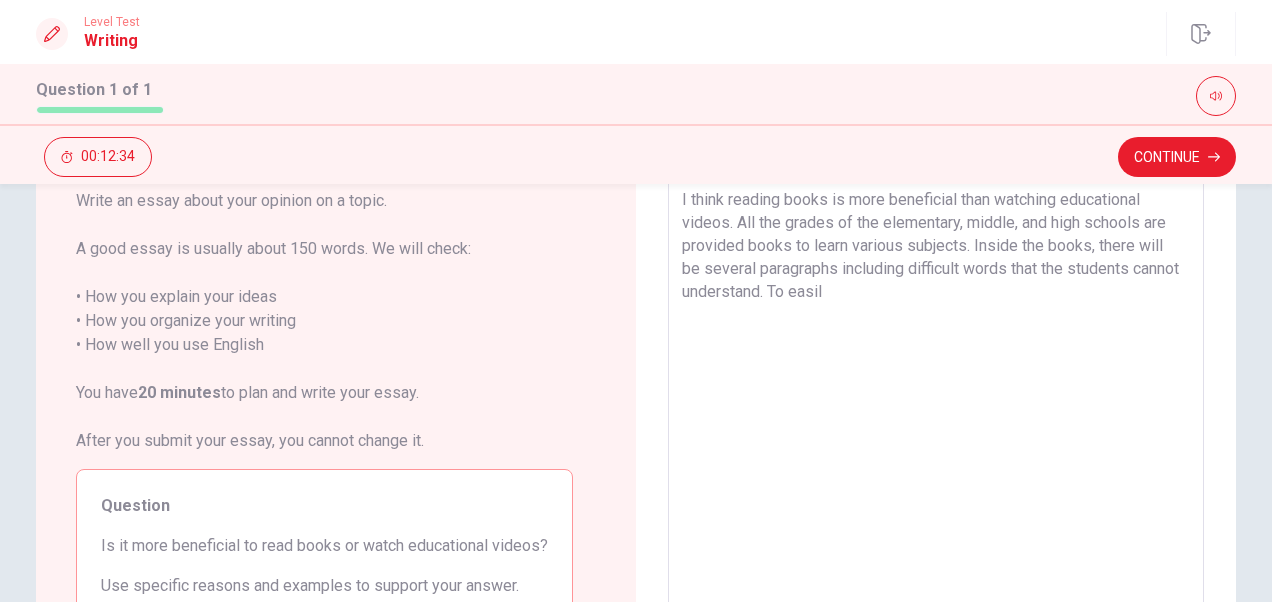 scroll, scrollTop: 117, scrollLeft: 0, axis: vertical 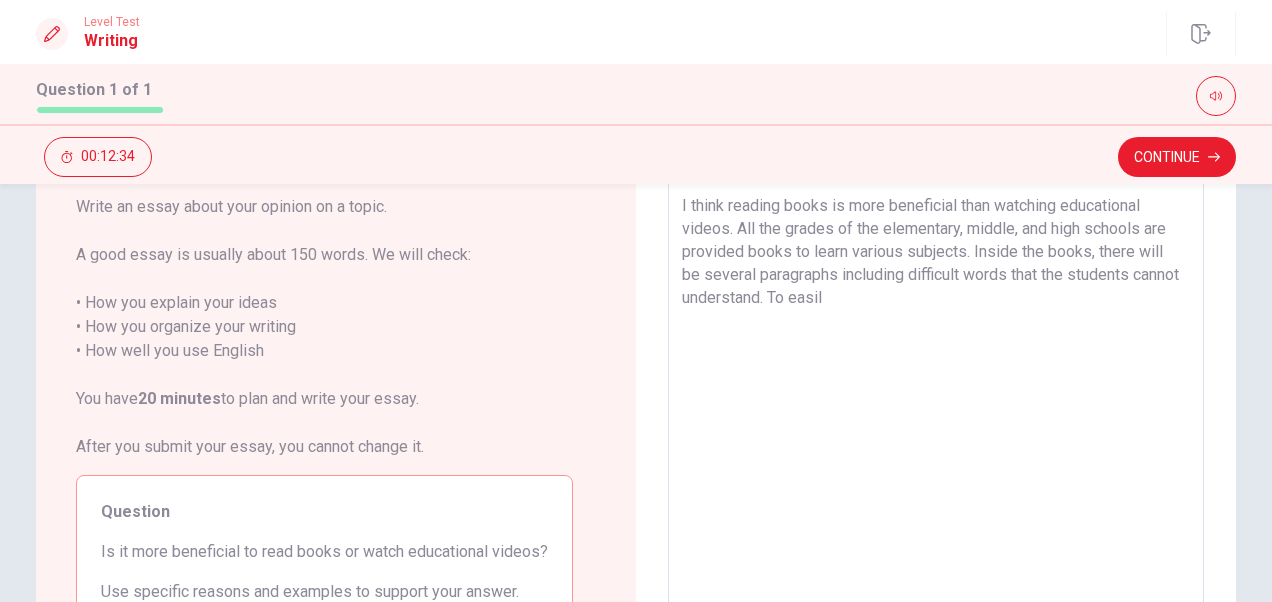click on "I think reading books is more beneficial than watching educational videos. All the grades of the elementary, middle, and high schools are provided books to learn various subjects. Inside the books, there will be several paragraphs including difficult words that the students cannot understand. To easil" at bounding box center (936, 454) 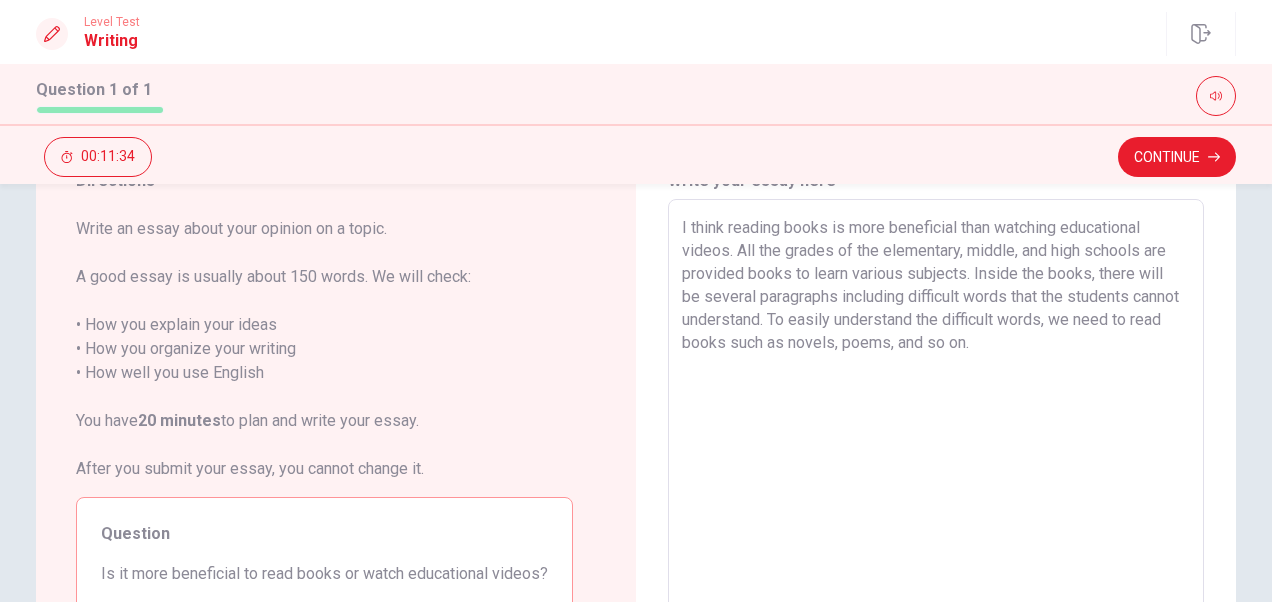 scroll, scrollTop: 93, scrollLeft: 0, axis: vertical 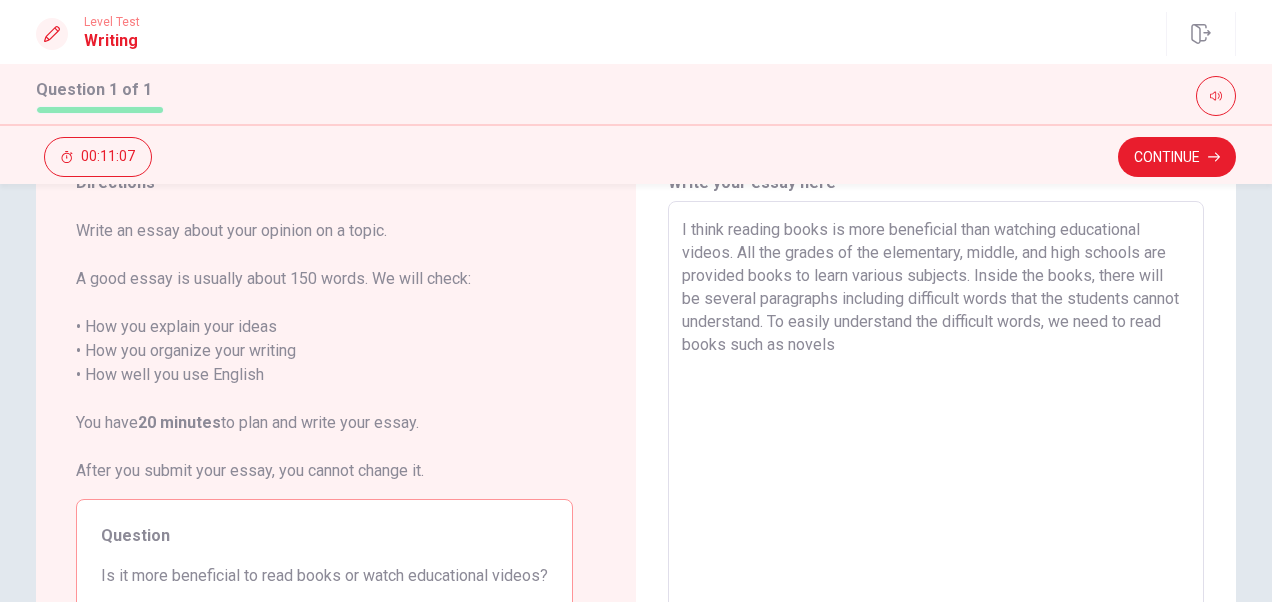 drag, startPoint x: 830, startPoint y: 348, endPoint x: 781, endPoint y: 356, distance: 49.648766 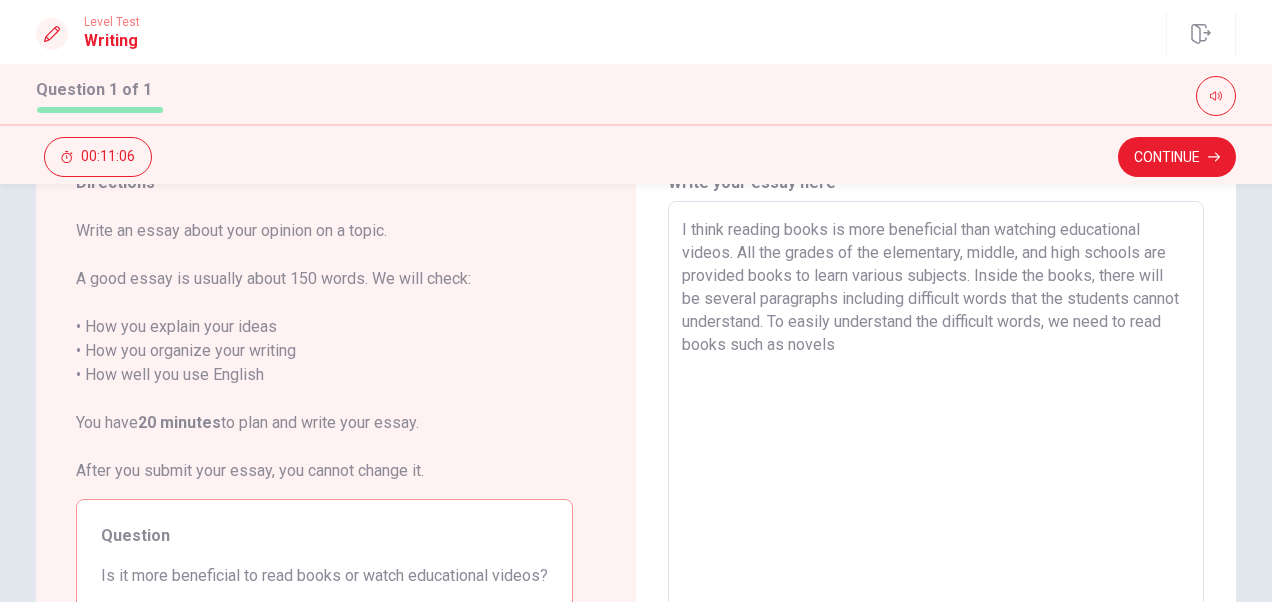 click on "I think reading books is more beneficial than watching educational videos. All the grades of the elementary, middle, and high schools are provided books to learn various subjects. Inside the books, there will be several paragraphs including difficult words that the students cannot understand. To easily understand the difficult words, we need to read books such as novels" at bounding box center (936, 478) 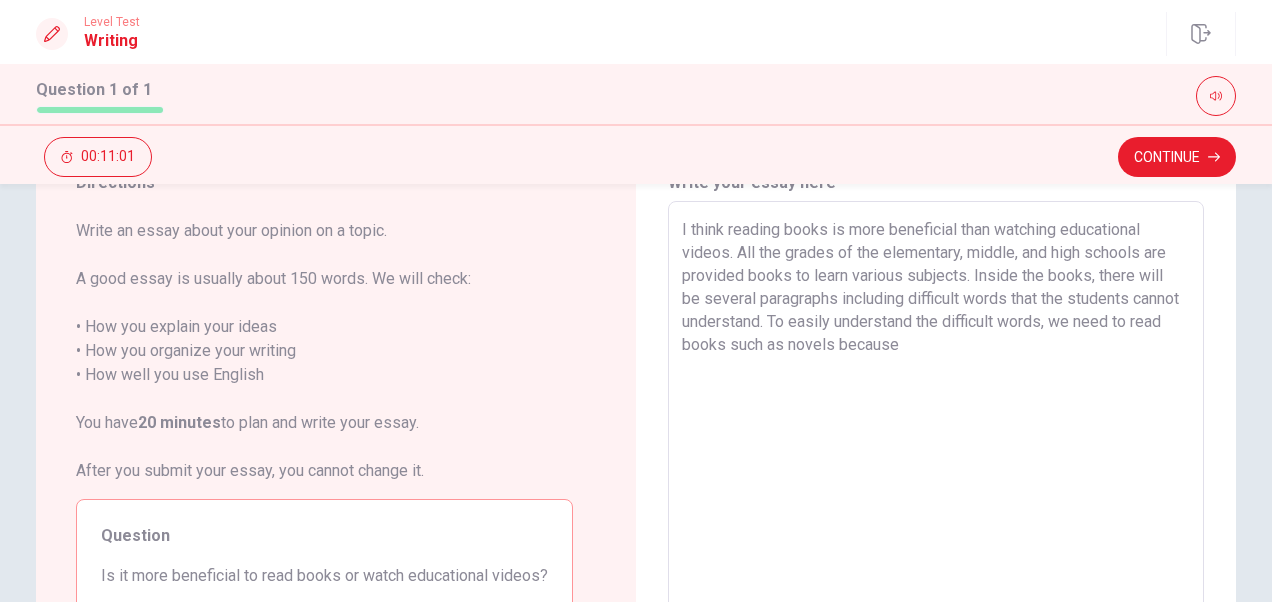 click on "I think reading books is more beneficial than watching educational videos. All the grades of the elementary, middle, and high schools are provided books to learn various subjects. Inside the books, there will be several paragraphs including difficult words that the students cannot understand. To easily understand the difficult words, we need to read books such as novels because" at bounding box center (936, 478) 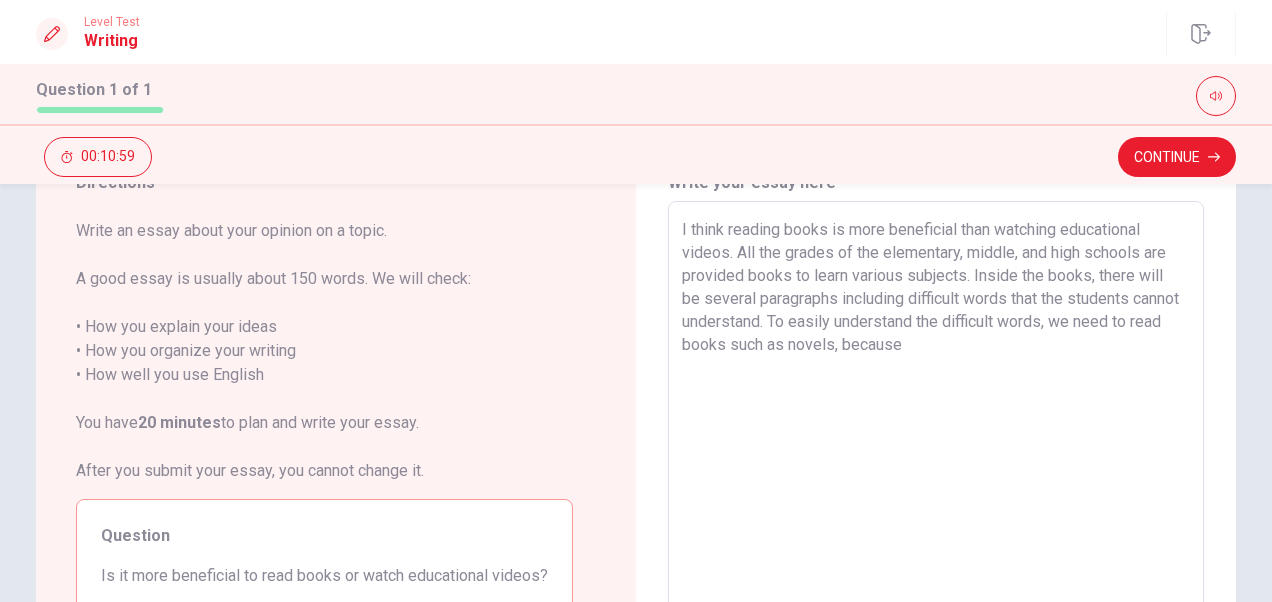 click on "I think reading books is more beneficial than watching educational videos. All the grades of the elementary, middle, and high schools are provided books to learn various subjects. Inside the books, there will be several paragraphs including difficult words that the students cannot understand. To easily understand the difficult words, we need to read books such as novels, because" at bounding box center [936, 478] 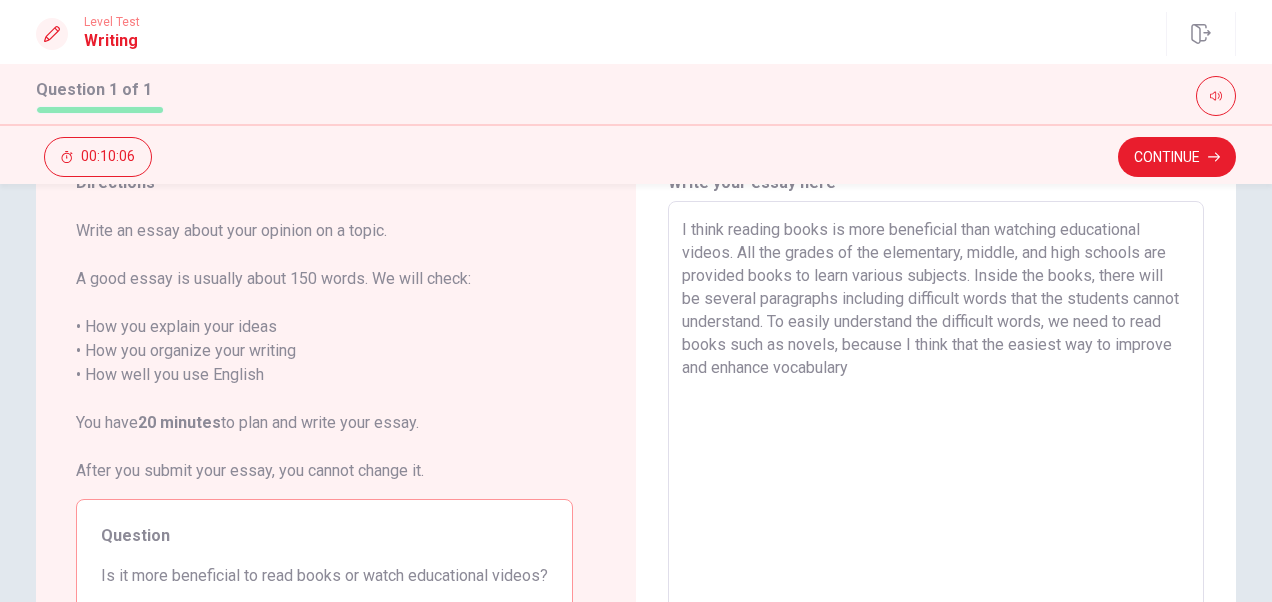 click on "I think reading books is more beneficial than watching educational videos. All the grades of the elementary, middle, and high schools are provided books to learn various subjects. Inside the books, there will be several paragraphs including difficult words that the students cannot understand. To easily understand the difficult words, we need to read books such as novels, because I think that the easiest way to improve and enhance vocabulary" at bounding box center [936, 478] 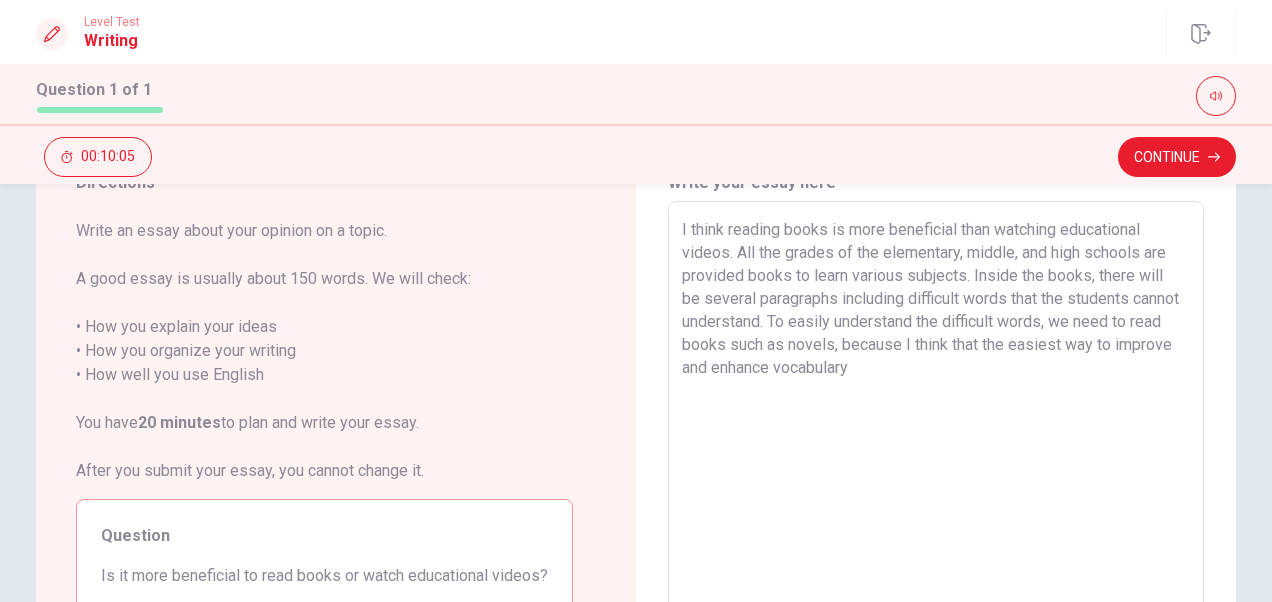 click on "I think reading books is more beneficial than watching educational videos. All the grades of the elementary, middle, and high schools are provided books to learn various subjects. Inside the books, there will be several paragraphs including difficult words that the students cannot understand. To easily understand the difficult words, we need to read books such as novels, because I think that the easiest way to improve and enhance vocabulary" at bounding box center (936, 478) 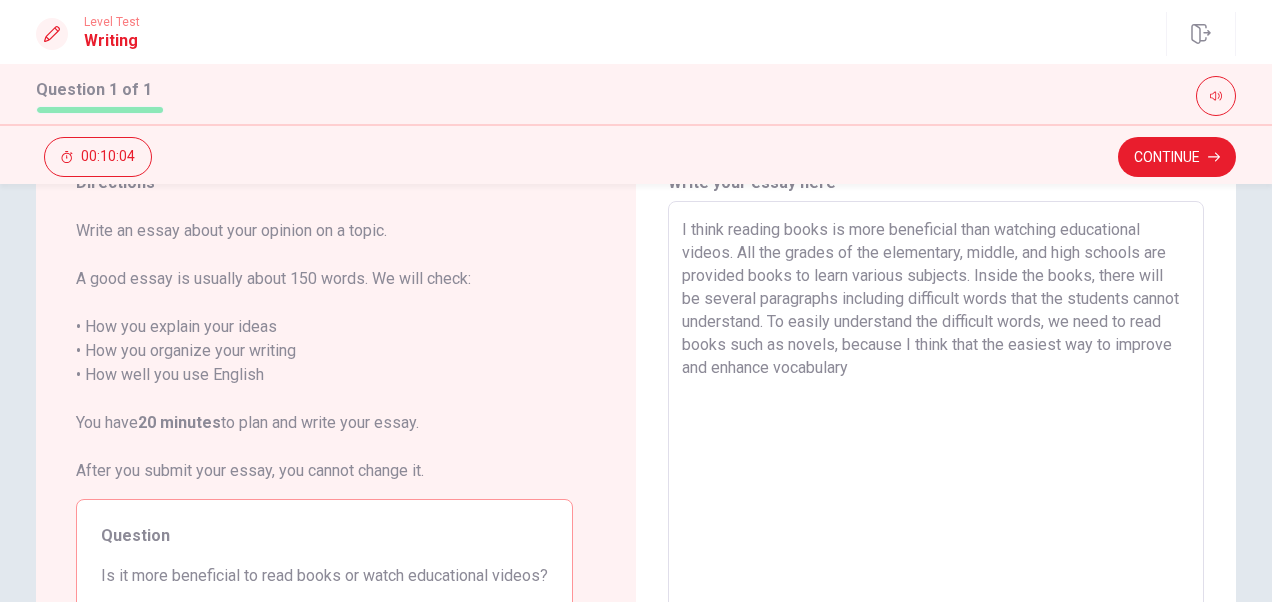 click on "I think reading books is more beneficial than watching educational videos. All the grades of the elementary, middle, and high schools are provided books to learn various subjects. Inside the books, there will be several paragraphs including difficult words that the students cannot understand. To easily understand the difficult words, we need to read books such as novels, because I think that the easiest way to improve and enhance vocabulary" at bounding box center [936, 478] 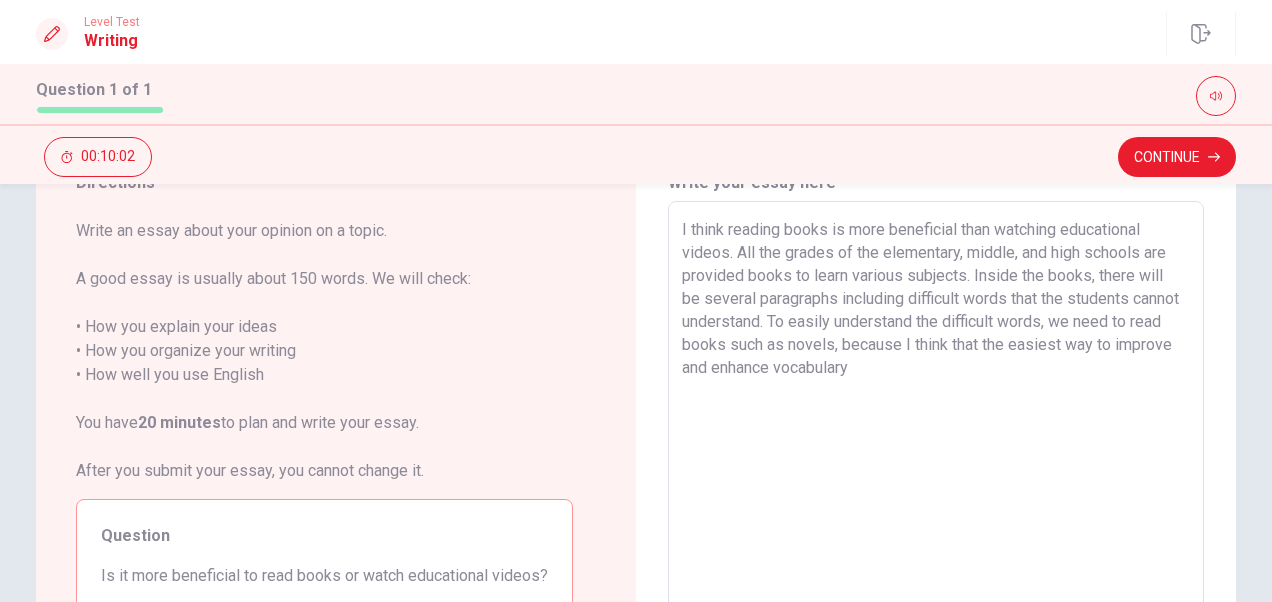 click on "I think reading books is more beneficial than watching educational videos. All the grades of the elementary, middle, and high schools are provided books to learn various subjects. Inside the books, there will be several paragraphs including difficult words that the students cannot understand. To easily understand the difficult words, we need to read books such as novels, because I think that the easiest way to improve and enhance vocabulary" at bounding box center (936, 478) 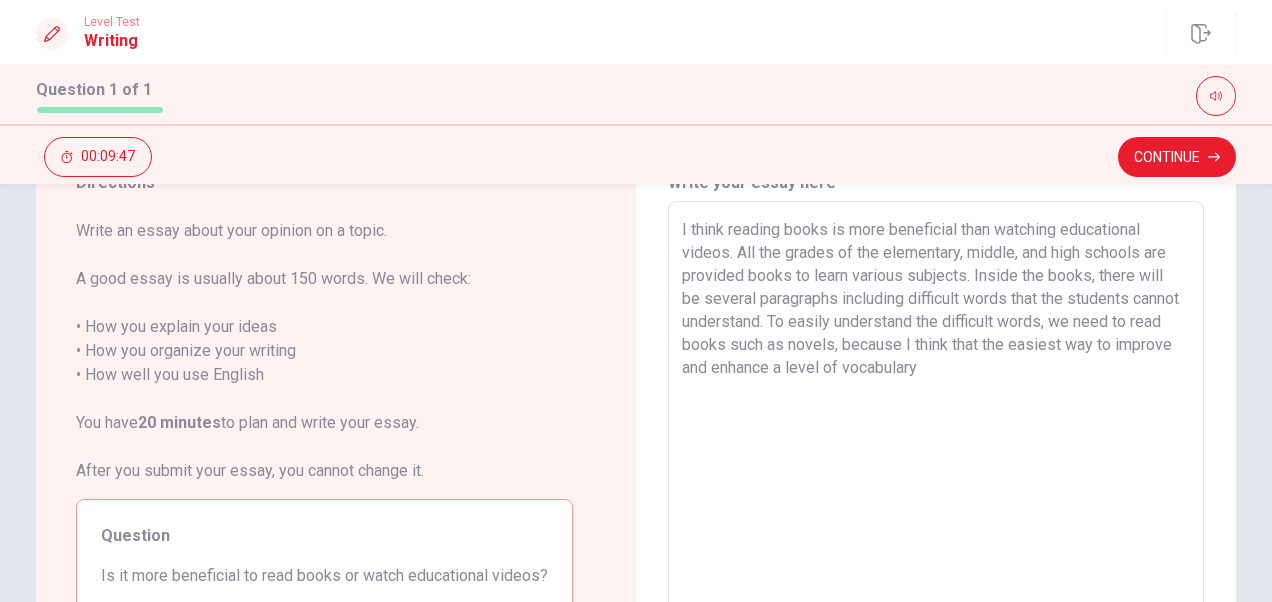 click on "I think reading books is more beneficial than watching educational videos. All the grades of the elementary, middle, and high schools are provided books to learn various subjects. Inside the books, there will be several paragraphs including difficult words that the students cannot understand. To easily understand the difficult words, we need to read books such as novels, because I think that the easiest way to improve and enhance a level of vocabulary" at bounding box center [936, 478] 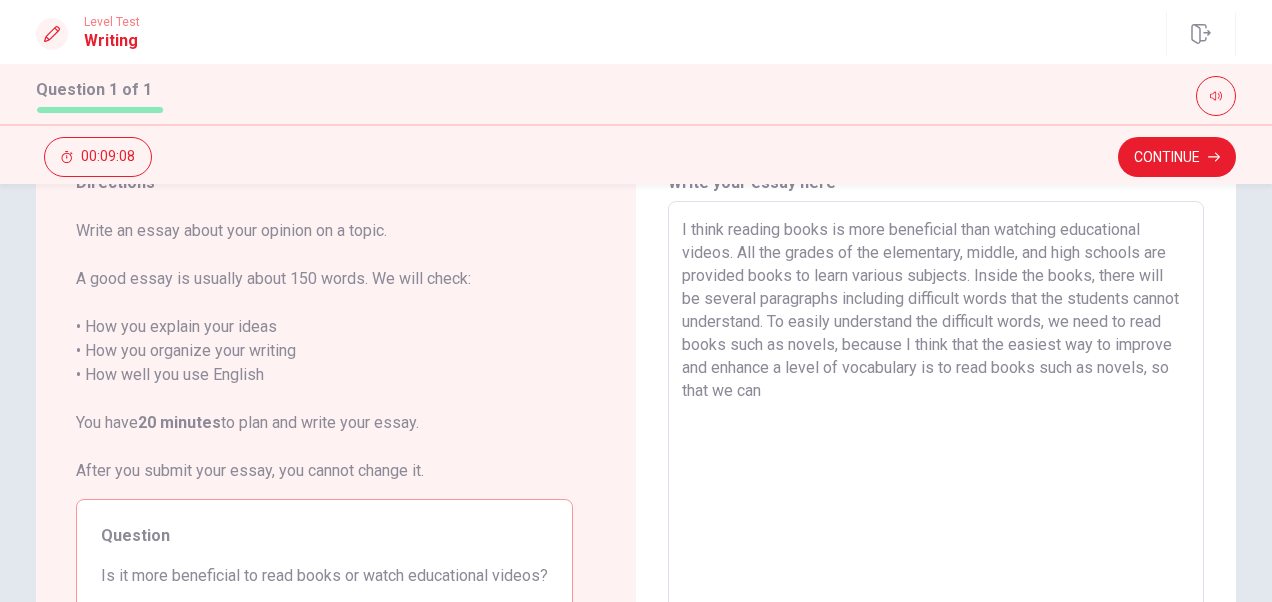 drag, startPoint x: 819, startPoint y: 326, endPoint x: 888, endPoint y: 350, distance: 73.05477 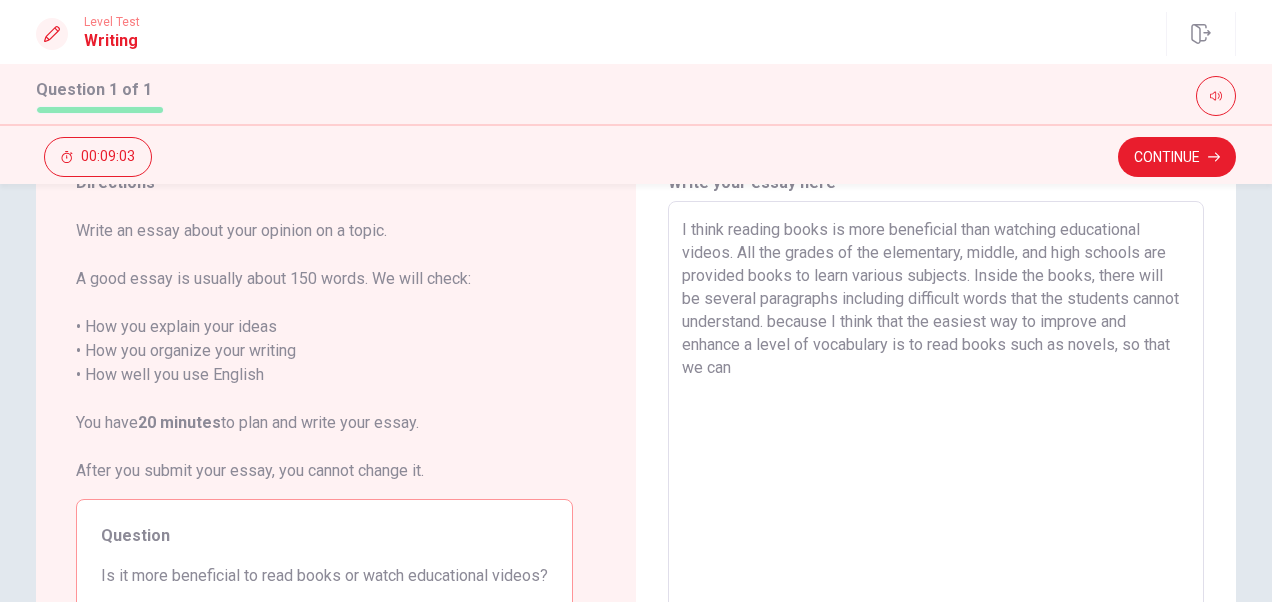 drag, startPoint x: 876, startPoint y: 326, endPoint x: 849, endPoint y: 328, distance: 27.073973 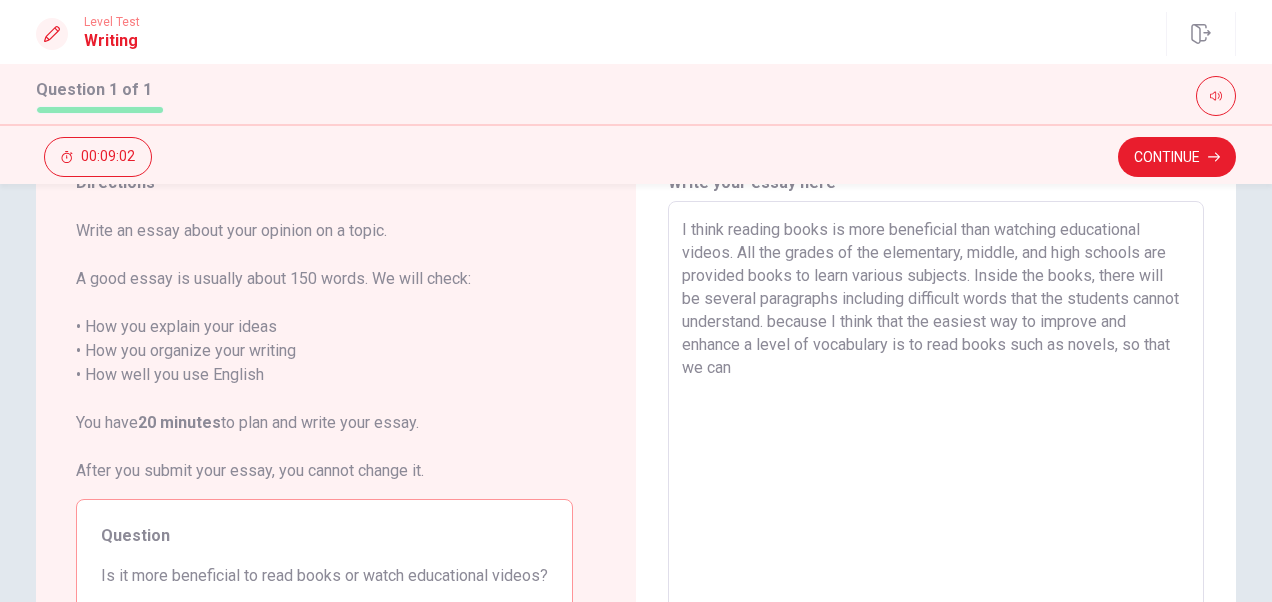 click on "I think reading books is more beneficial than watching educational videos. All the grades of the elementary, middle, and high schools are provided books to learn various subjects. Inside the books, there will be several paragraphs including difficult words that the students cannot understand. because I think that the easiest way to improve and enhance a level of vocabulary is to read books such as novels, so that we can" at bounding box center (936, 478) 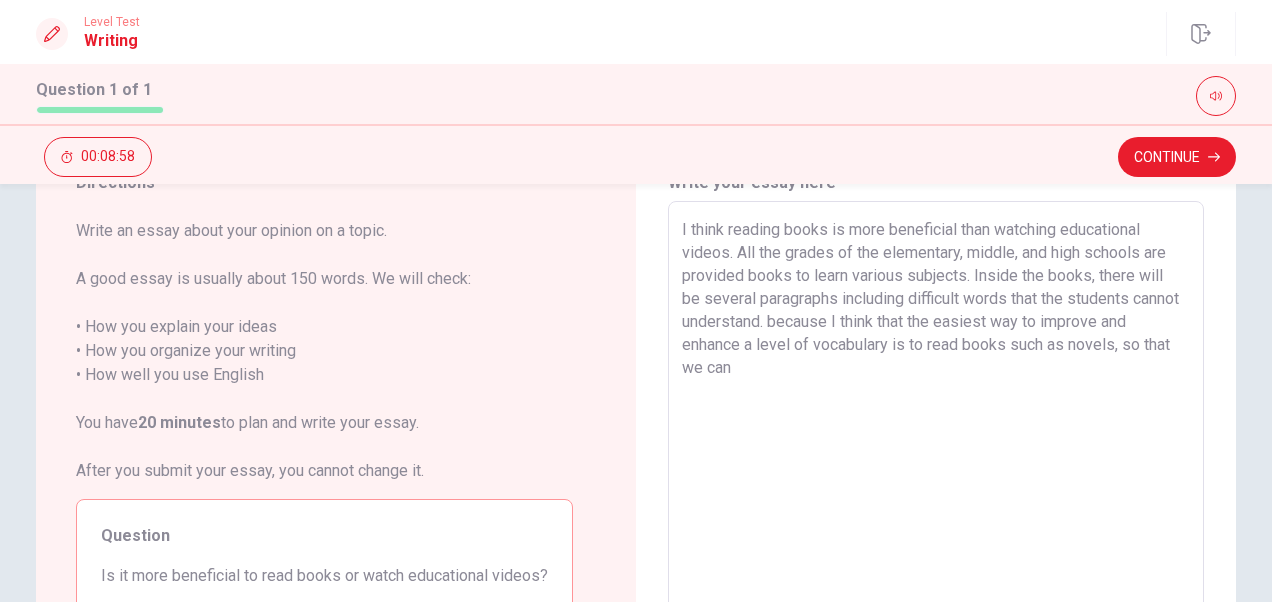 drag, startPoint x: 818, startPoint y: 324, endPoint x: 880, endPoint y: 326, distance: 62.03225 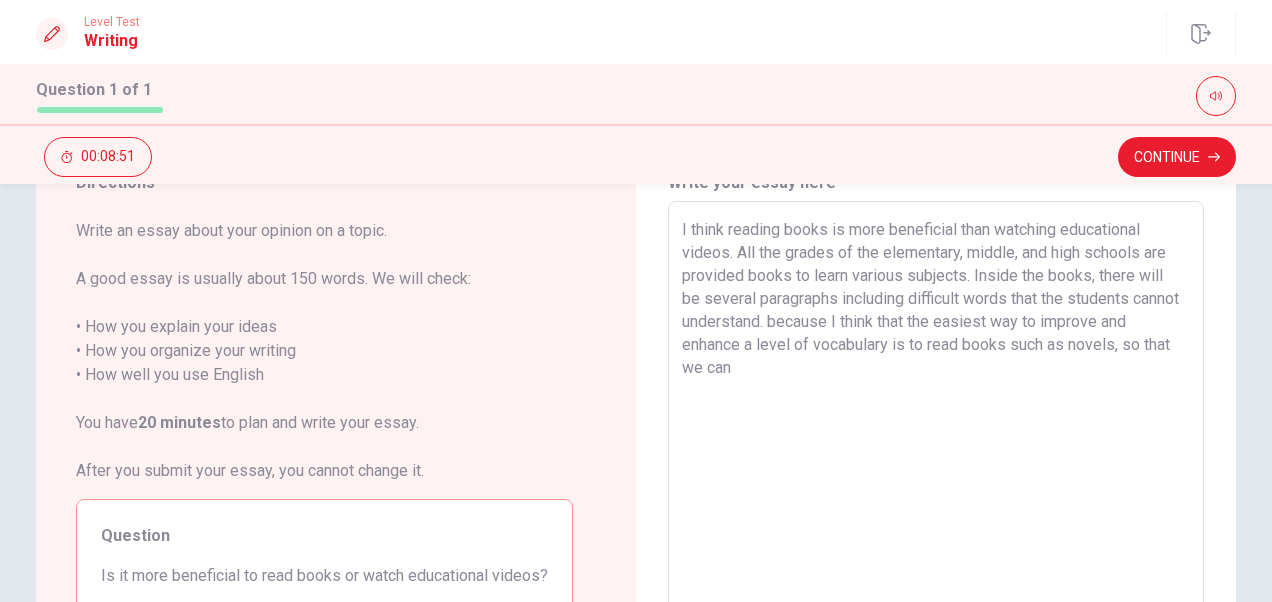 click on "I think reading books is more beneficial than watching educational videos. All the grades of the elementary, middle, and high schools are provided books to learn various subjects. Inside the books, there will be several paragraphs including difficult words that the students cannot understand. because I think that the easiest way to improve and enhance a level of vocabulary is to read books such as novels, so that we can" at bounding box center [936, 478] 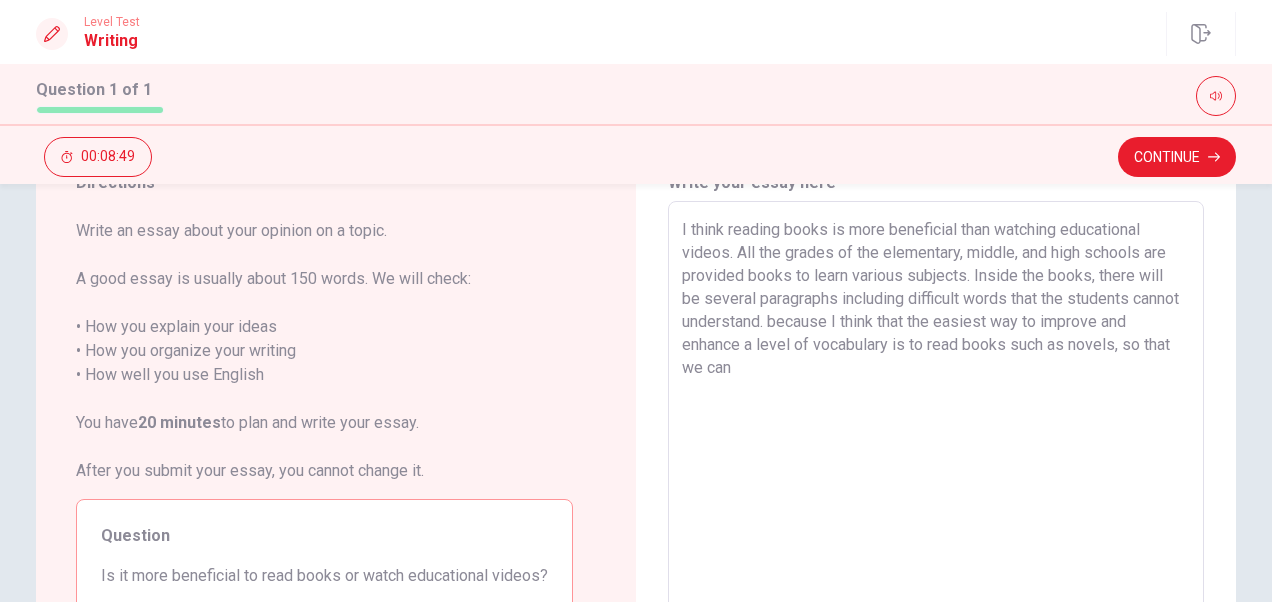 drag, startPoint x: 816, startPoint y: 324, endPoint x: 878, endPoint y: 318, distance: 62.289646 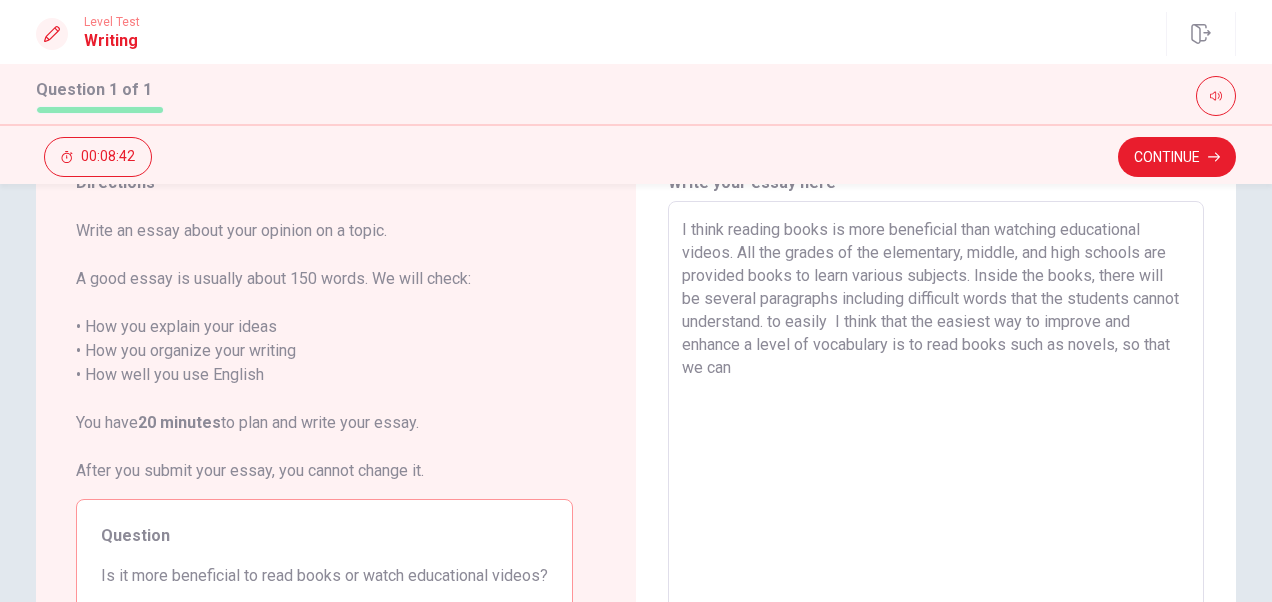 click on "I think reading books is more beneficial than watching educational videos. All the grades of the elementary, middle, and high schools are provided books to learn various subjects. Inside the books, there will be several paragraphs including difficult words that the students cannot understand. to easily  I think that the easiest way to improve and enhance a level of vocabulary is to read books such as novels, so that we can" at bounding box center [936, 478] 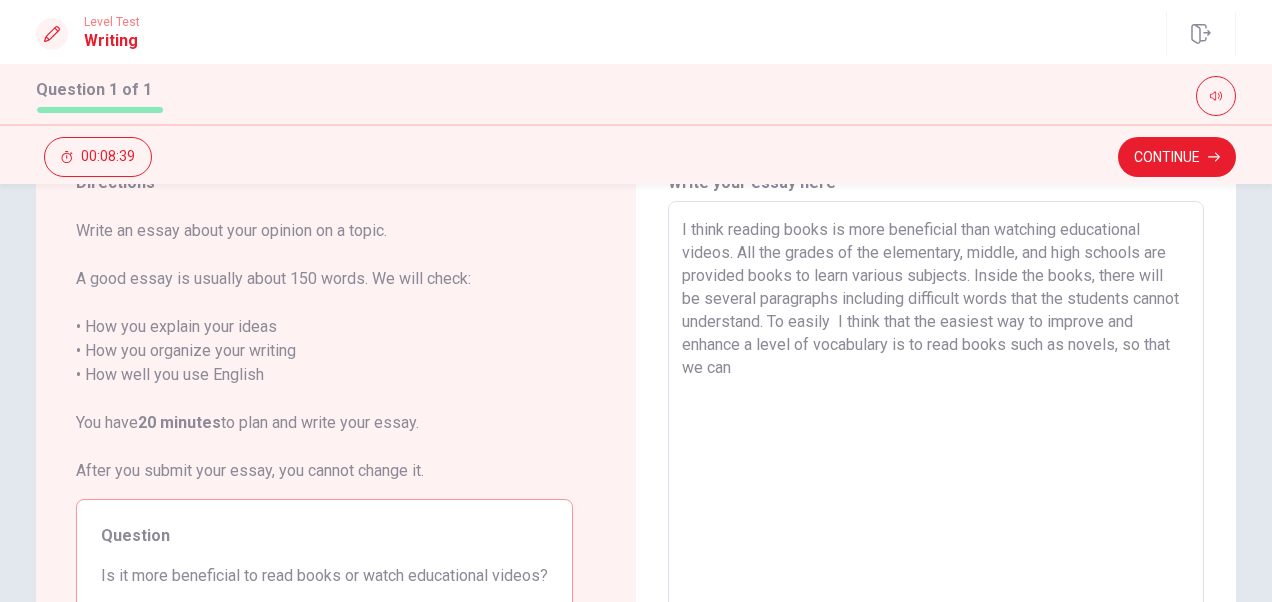 click on "I think reading books is more beneficial than watching educational videos. All the grades of the elementary, middle, and high schools are provided books to learn various subjects. Inside the books, there will be several paragraphs including difficult words that the students cannot understand. To easily  I think that the easiest way to improve and enhance a level of vocabulary is to read books such as novels, so that we can" at bounding box center [936, 478] 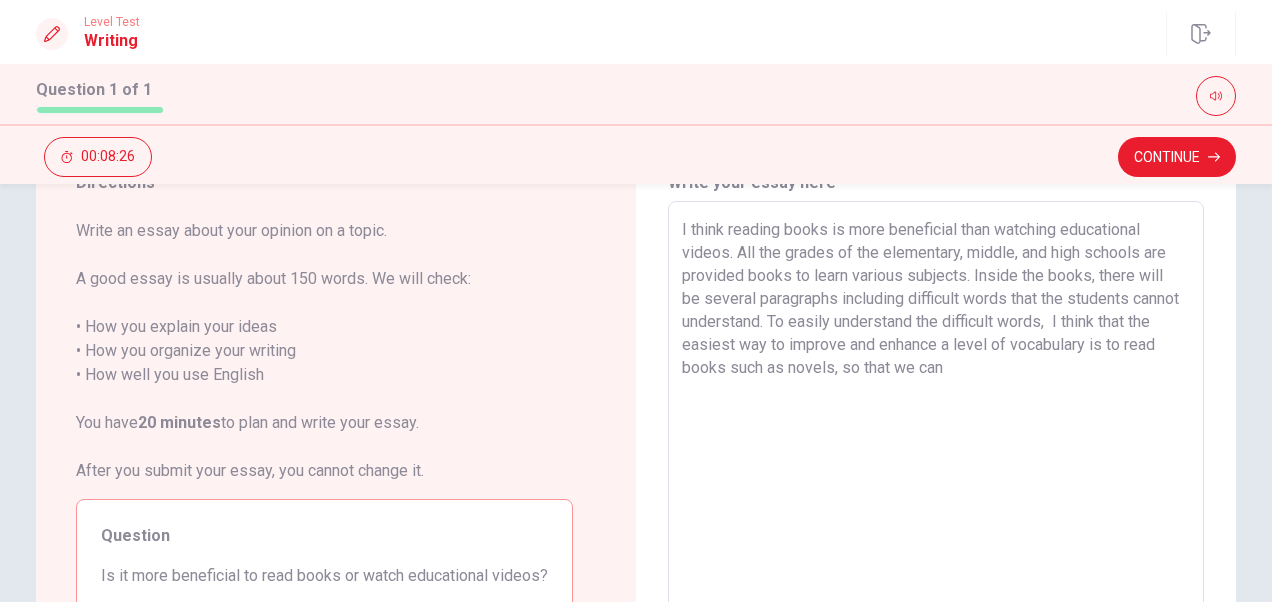 click on "I think reading books is more beneficial than watching educational videos. All the grades of the elementary, middle, and high schools are provided books to learn various subjects. Inside the books, there will be several paragraphs including difficult words that the students cannot understand. To easily understand the difficult words,  I think that the easiest way to improve and enhance a level of vocabulary is to read books such as novels, so that we can" at bounding box center (936, 478) 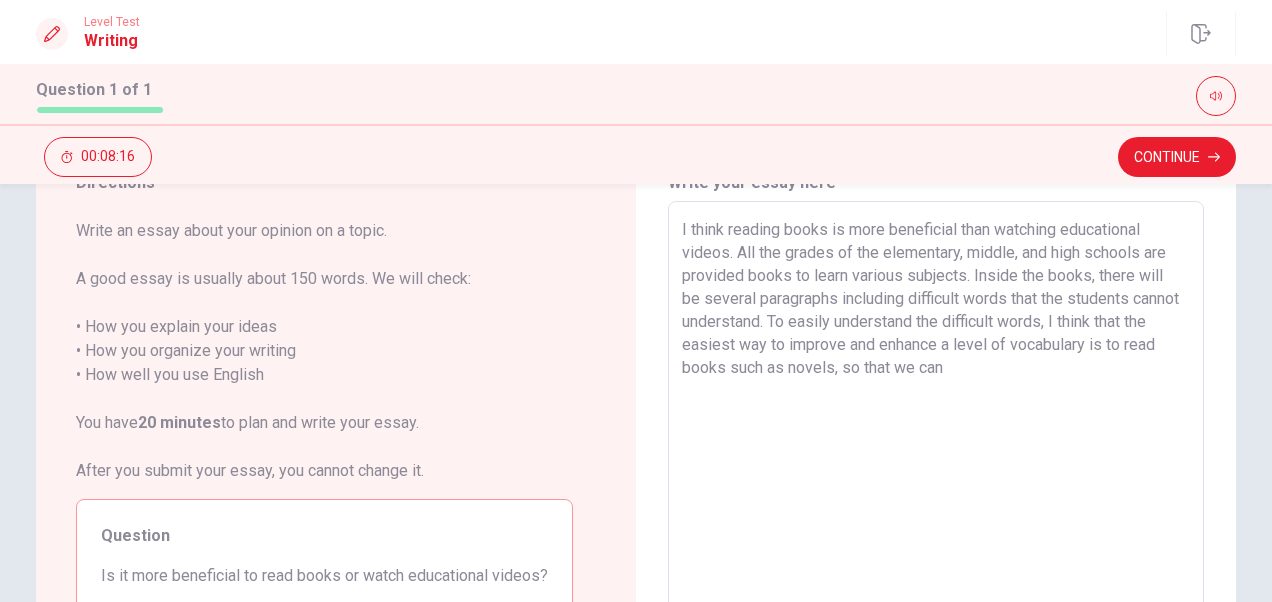 drag, startPoint x: 701, startPoint y: 348, endPoint x: 688, endPoint y: 350, distance: 13.152946 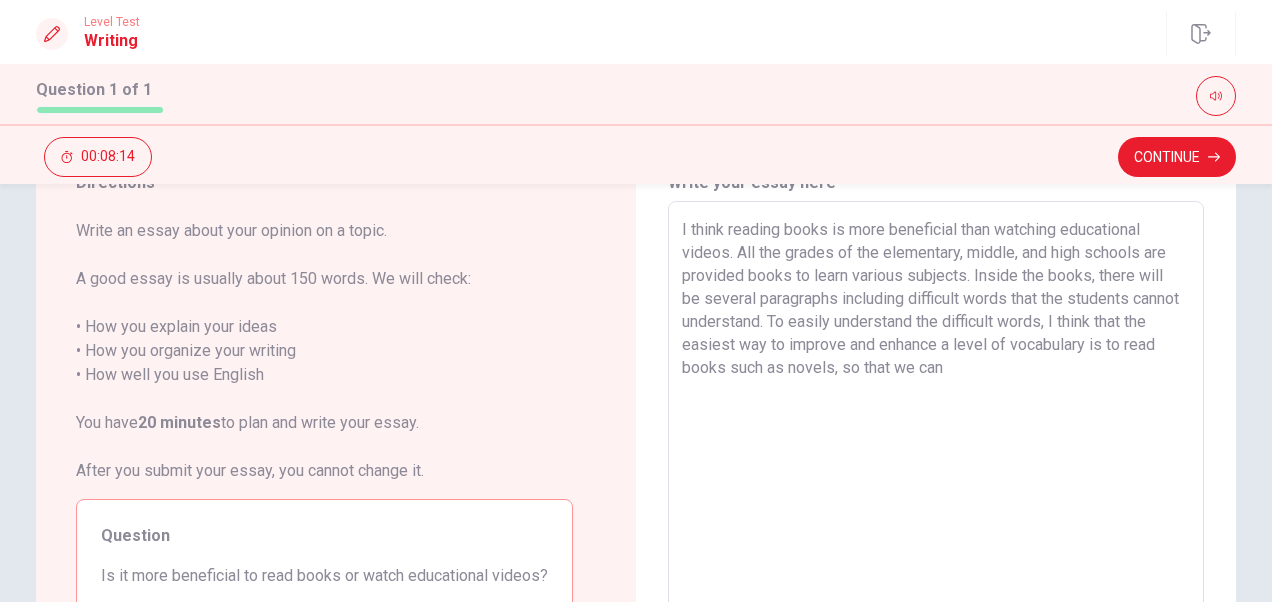 click on "I think reading books is more beneficial than watching educational videos. All the grades of the elementary, middle, and high schools are provided books to learn various subjects. Inside the books, there will be several paragraphs including difficult words that the students cannot understand. To easily understand the difficult words, I think that the easiest way to improve and enhance a level of vocabulary is to read books such as novels, so that we can" at bounding box center (936, 478) 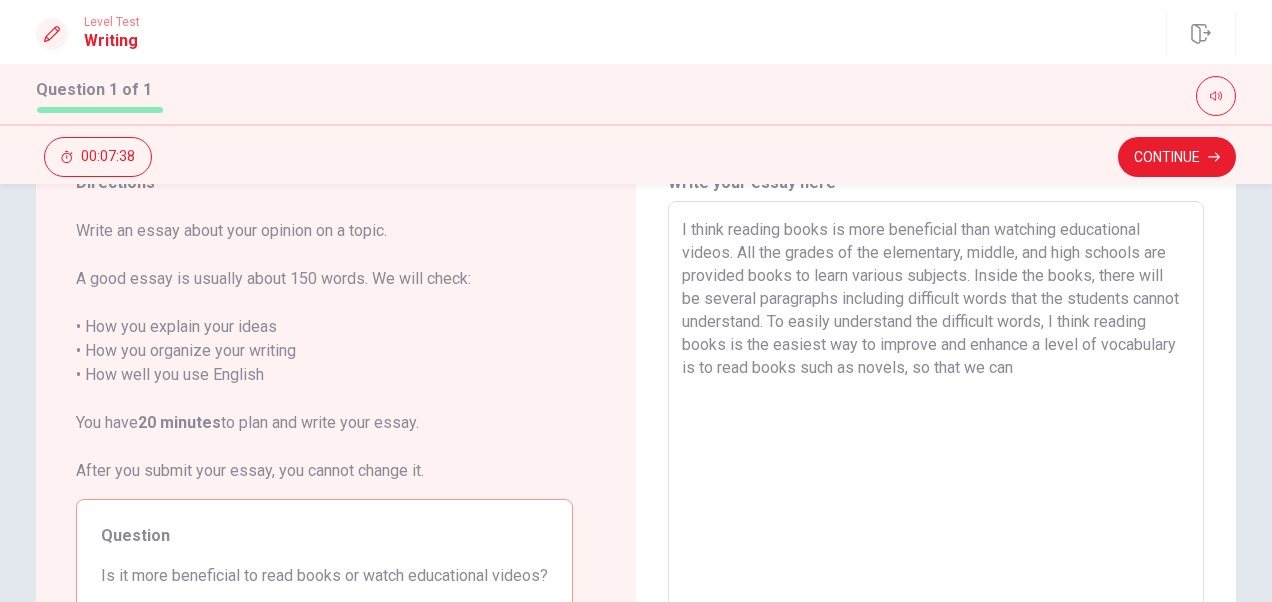 drag, startPoint x: 760, startPoint y: 374, endPoint x: 984, endPoint y: 372, distance: 224.00893 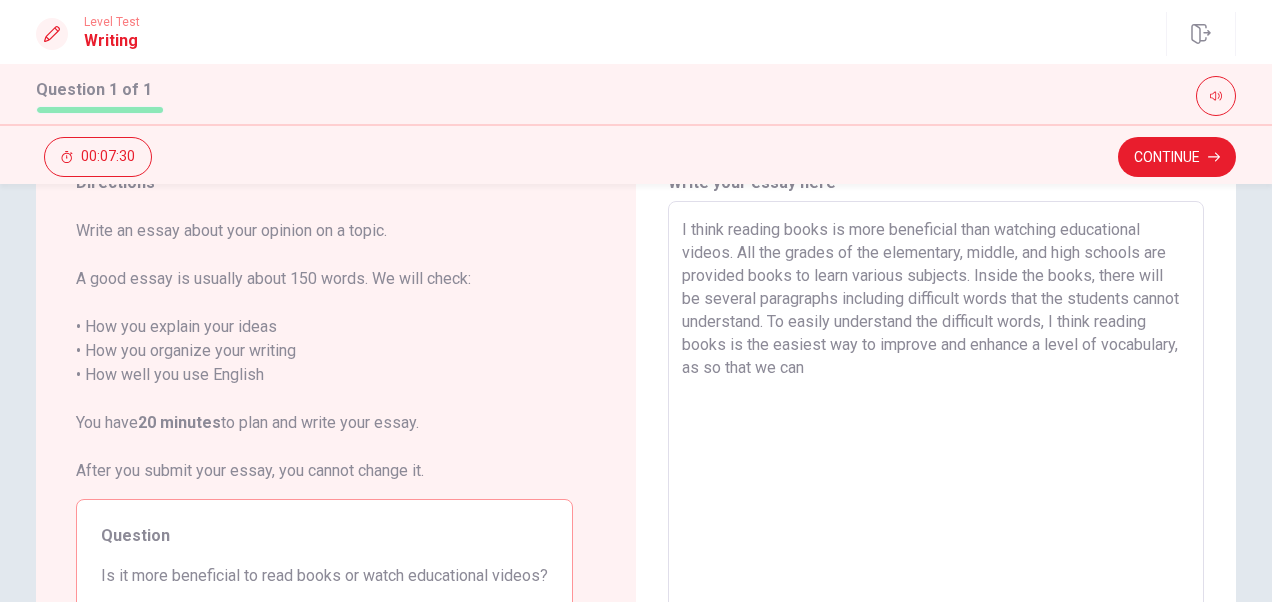 drag, startPoint x: 781, startPoint y: 373, endPoint x: 936, endPoint y: 373, distance: 155 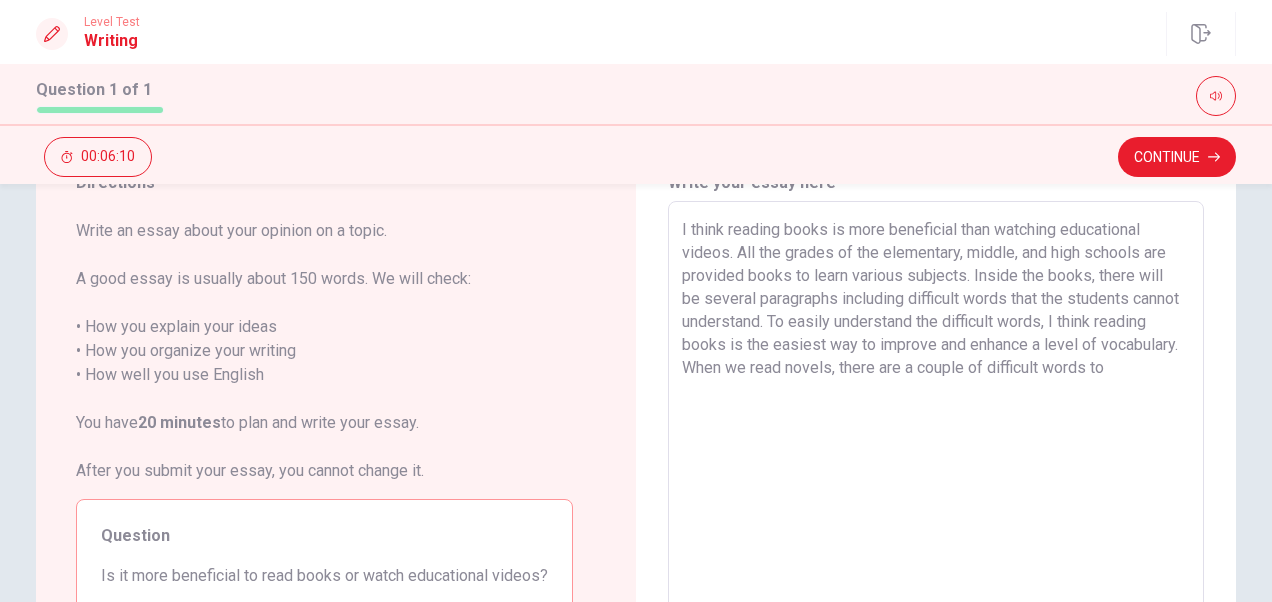 drag, startPoint x: 1123, startPoint y: 372, endPoint x: 1072, endPoint y: 378, distance: 51.351727 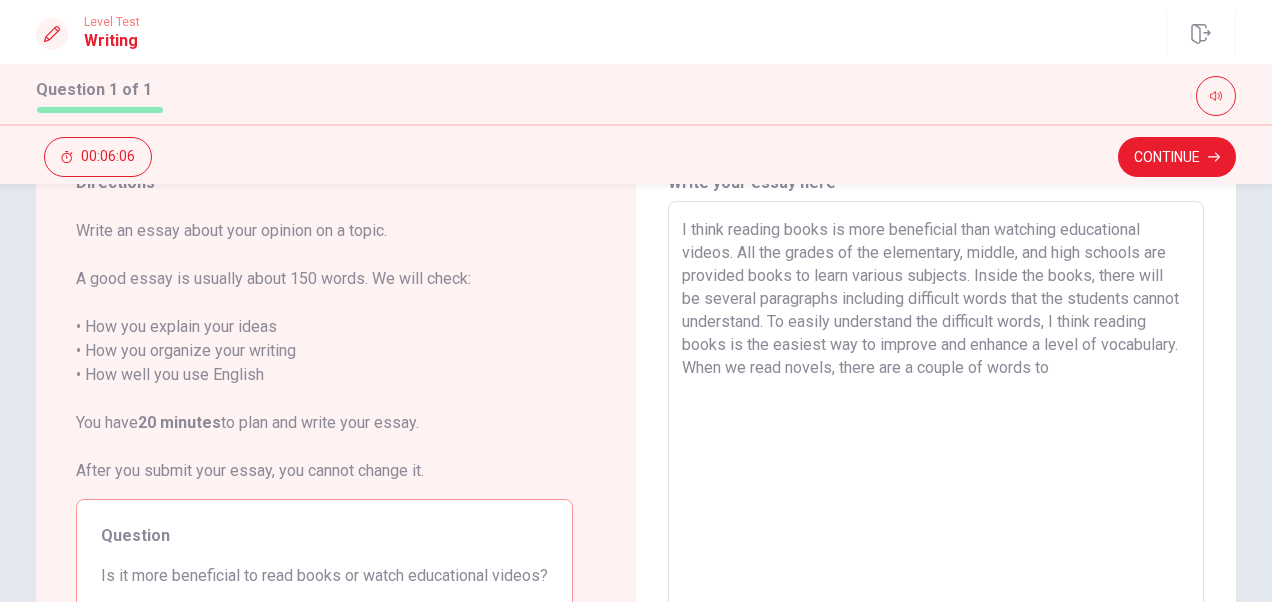 click on "I think reading books is more beneficial than watching educational videos. All the grades of the elementary, middle, and high schools are provided books to learn various subjects. Inside the books, there will be several paragraphs including difficult words that the students cannot understand. To easily understand the difficult words, I think reading books is the easiest way to improve and enhance a level of vocabulary. When we read novels, there are a couple of words to" at bounding box center [936, 478] 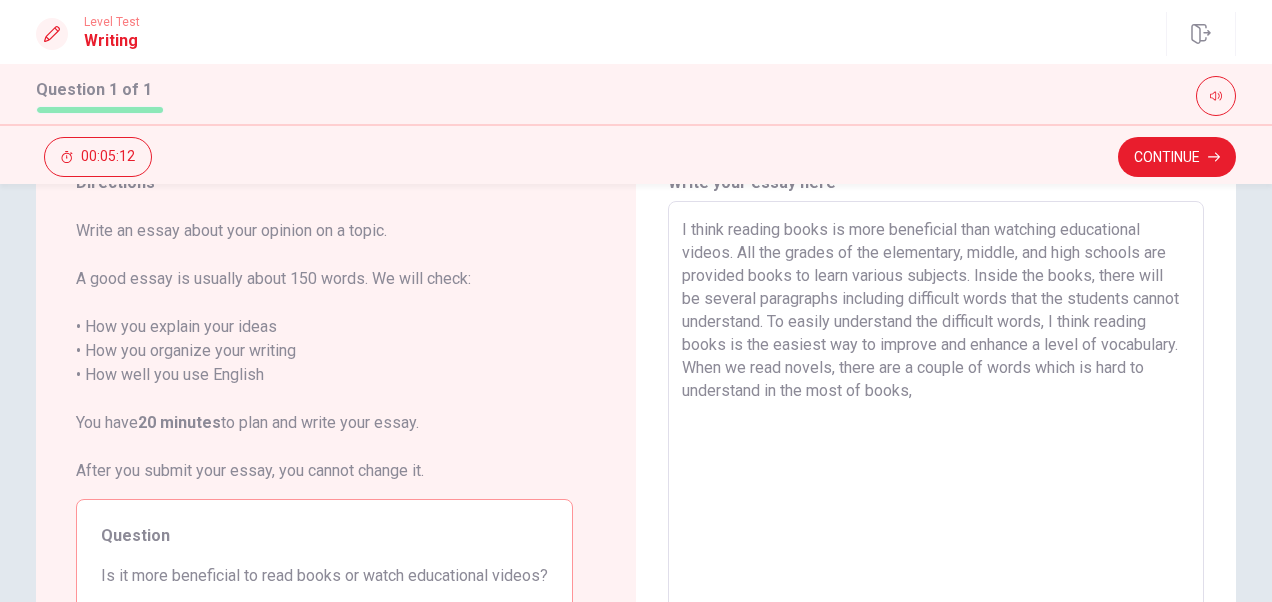 drag, startPoint x: 1022, startPoint y: 392, endPoint x: 816, endPoint y: 400, distance: 206.15529 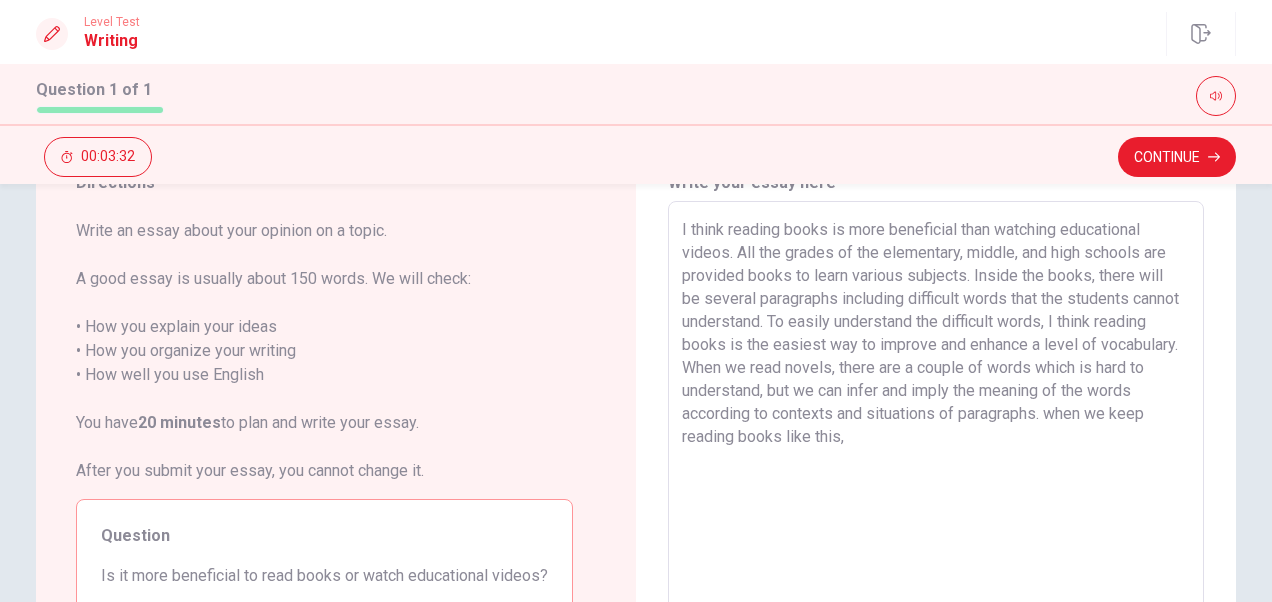 drag, startPoint x: 1097, startPoint y: 416, endPoint x: 1134, endPoint y: 416, distance: 37 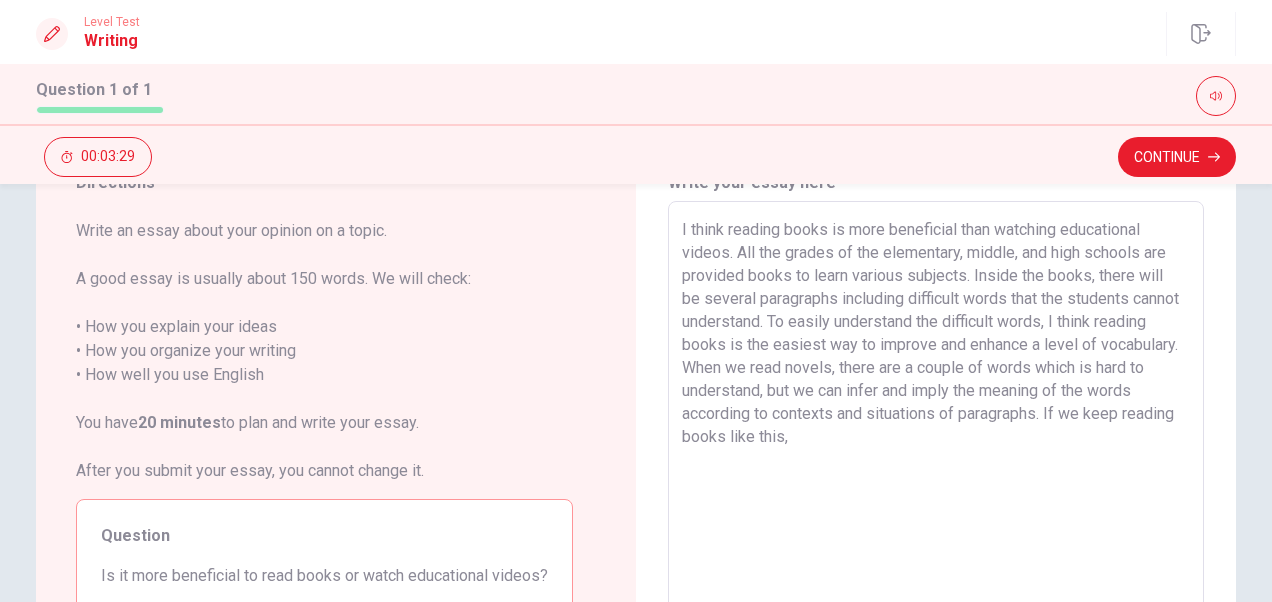 click on "I think reading books is more beneficial than watching educational videos. All the grades of the elementary, middle, and high schools are provided books to learn various subjects. Inside the books, there will be several paragraphs including difficult words that the students cannot understand. To easily understand the difficult words, I think reading books is the easiest way to improve and enhance a level of vocabulary. When we read novels, there are a couple of words which is hard to understand, but we can infer and imply the meaning of the words according to contexts and situations of paragraphs. If we keep reading books like this," at bounding box center (936, 478) 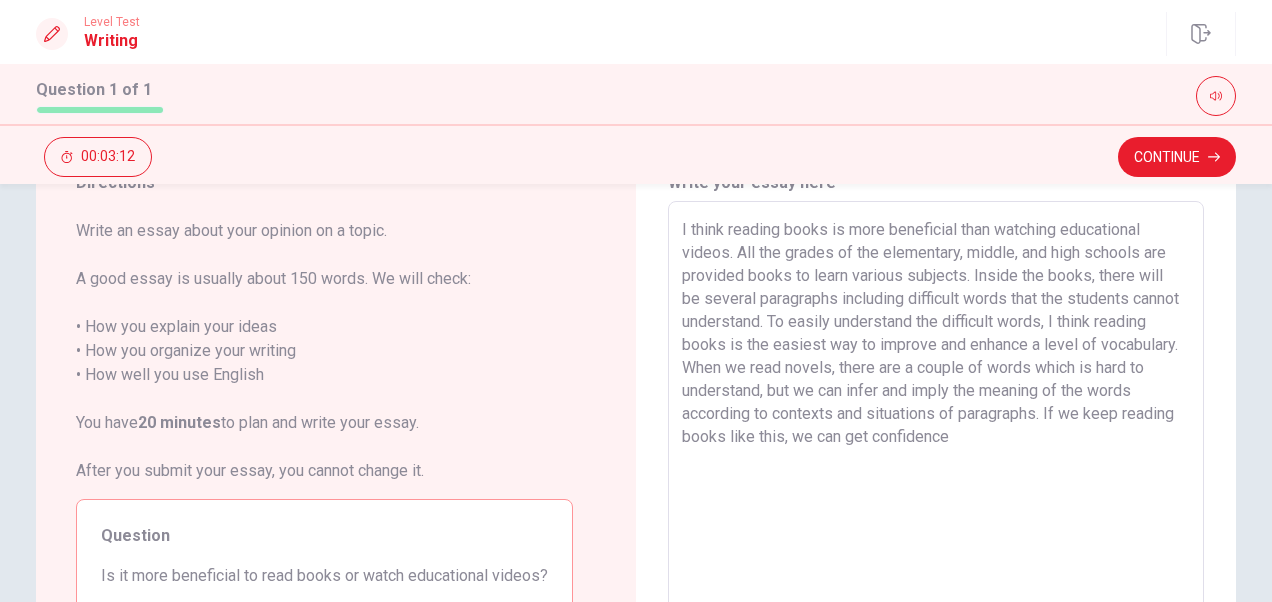 drag, startPoint x: 1092, startPoint y: 436, endPoint x: 1091, endPoint y: 422, distance: 14.035668 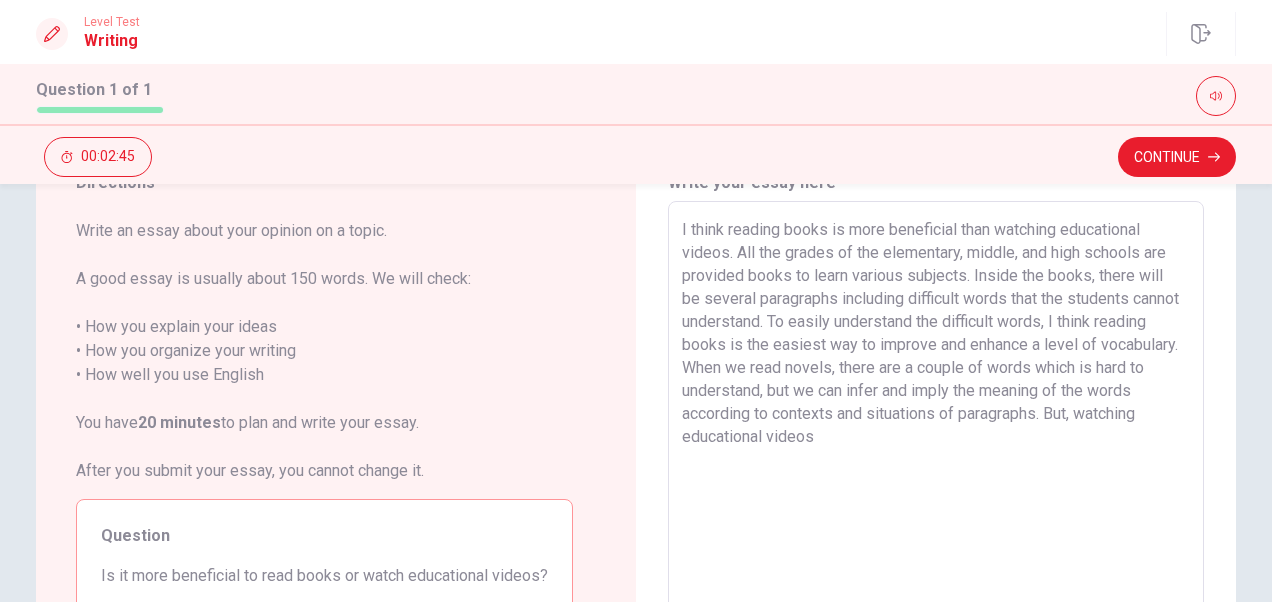 click on "I think reading books is more beneficial than watching educational videos. All the grades of the elementary, middle, and high schools are provided books to learn various subjects. Inside the books, there will be several paragraphs including difficult words that the students cannot understand. To easily understand the difficult words, I think reading books is the easiest way to improve and enhance a level of vocabulary. When we read novels, there are a couple of words which is hard to understand, but we can infer and imply the meaning of the words according to contexts and situations of paragraphs. But, watching educational videos  x ​" at bounding box center [936, 477] 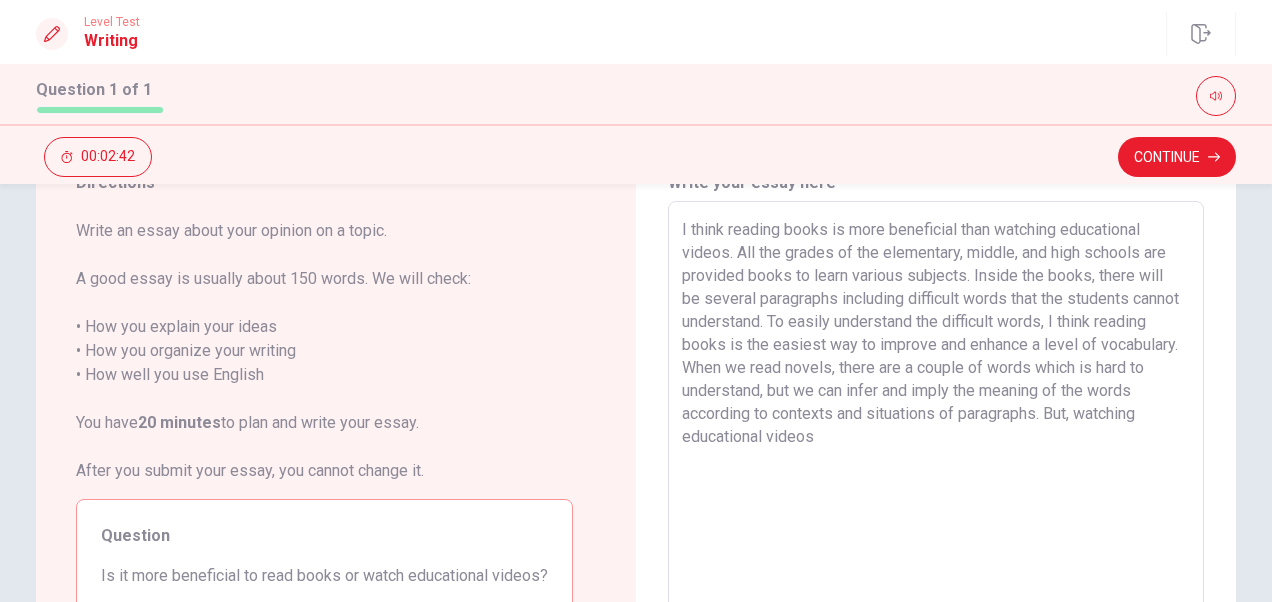 click on "I think reading books is more beneficial than watching educational videos. All the grades of the elementary, middle, and high schools are provided books to learn various subjects. Inside the books, there will be several paragraphs including difficult words that the students cannot understand. To easily understand the difficult words, I think reading books is the easiest way to improve and enhance a level of vocabulary. When we read novels, there are a couple of words which is hard to understand, but we can infer and imply the meaning of the words according to contexts and situations of paragraphs. But, watching educational videos  x ​" at bounding box center [936, 477] 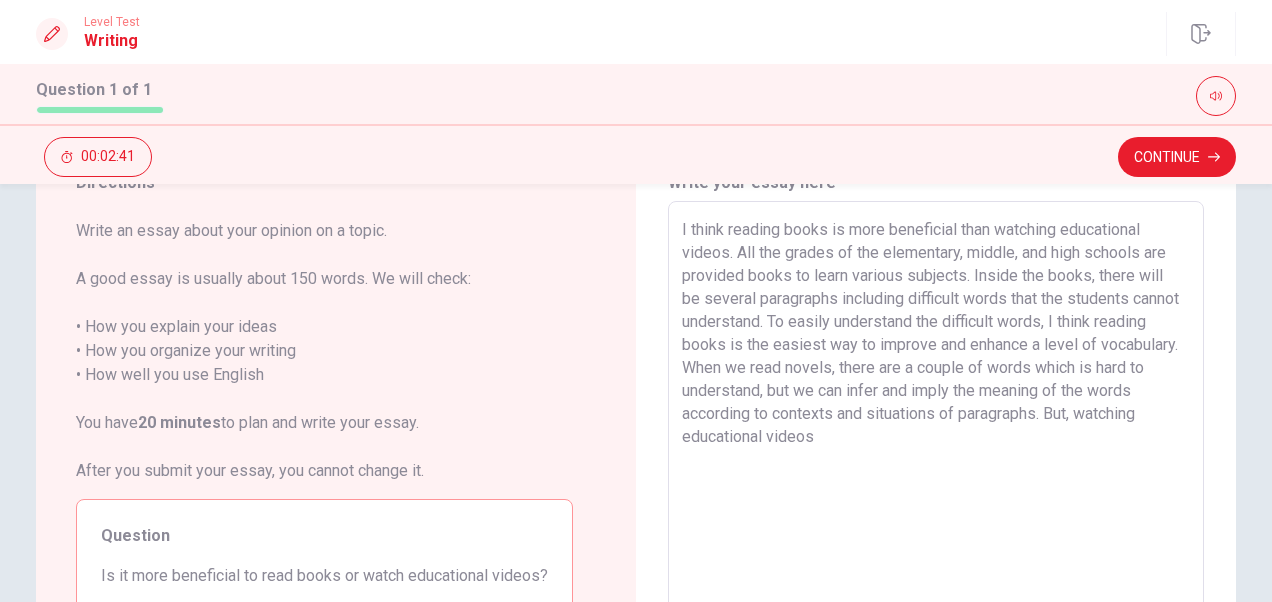 click on "I think reading books is more beneficial than watching educational videos. All the grades of the elementary, middle, and high schools are provided books to learn various subjects. Inside the books, there will be several paragraphs including difficult words that the students cannot understand. To easily understand the difficult words, I think reading books is the easiest way to improve and enhance a level of vocabulary. When we read novels, there are a couple of words which is hard to understand, but we can infer and imply the meaning of the words according to contexts and situations of paragraphs. But, watching educational videos" at bounding box center (936, 478) 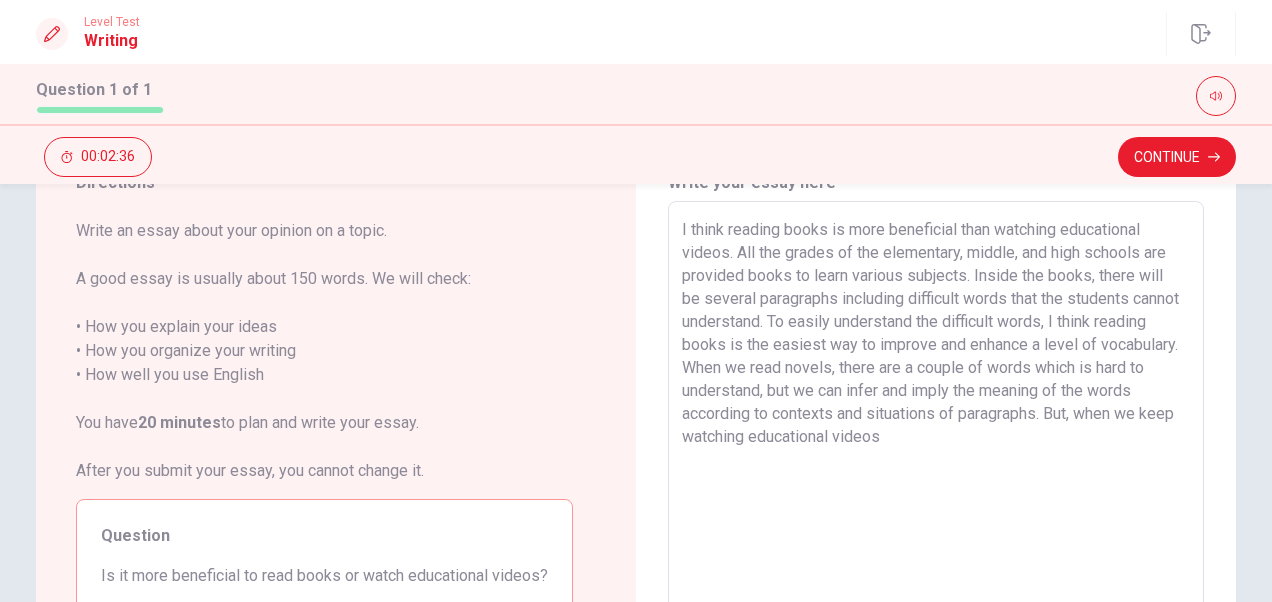 click on "I think reading books is more beneficial than watching educational videos. All the grades of the elementary, middle, and high schools are provided books to learn various subjects. Inside the books, there will be several paragraphs including difficult words that the students cannot understand. To easily understand the difficult words, I think reading books is the easiest way to improve and enhance a level of vocabulary. When we read novels, there are a couple of words which is hard to understand, but we can infer and imply the meaning of the words according to contexts and situations of paragraphs. But, when we keep watching educational videos" at bounding box center (936, 478) 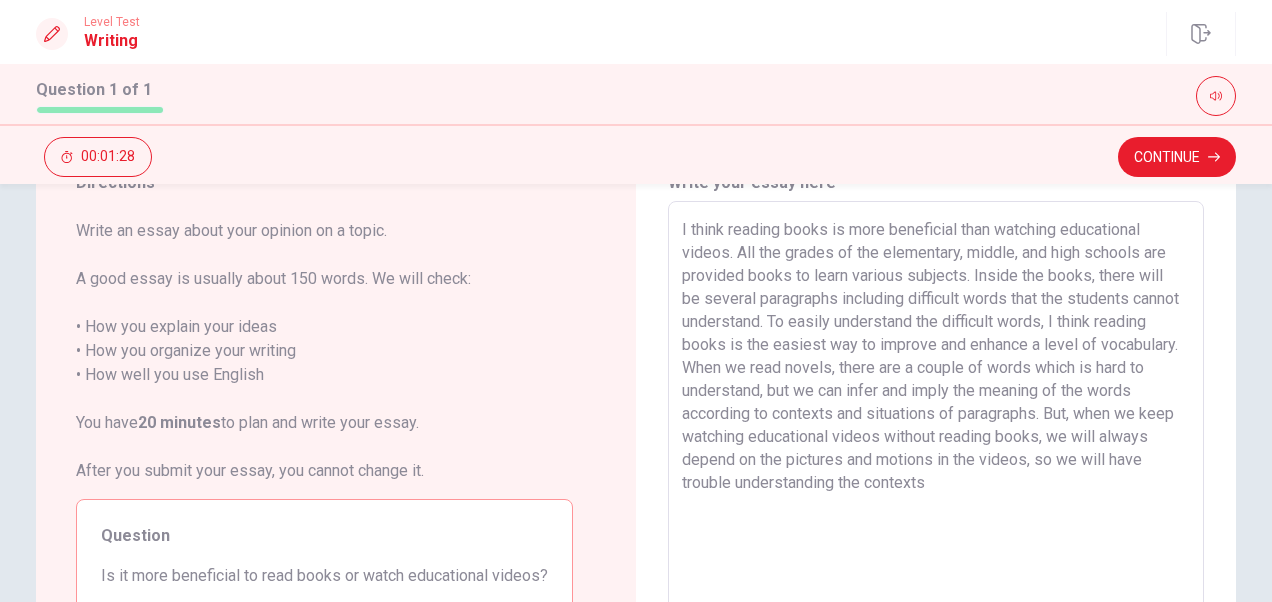 click on "I think reading books is more beneficial than watching educational videos. All the grades of the elementary, middle, and high schools are provided books to learn various subjects. Inside the books, there will be several paragraphs including difficult words that the students cannot understand. To easily understand the difficult words, I think reading books is the easiest way to improve and enhance a level of vocabulary. When we read novels, there are a couple of words which is hard to understand, but we can infer and imply the meaning of the words according to contexts and situations of paragraphs. But, when we keep watching educational videos without reading books, we will always depend on the pictures and motions in the videos, so we will have trouble understanding the contexts" at bounding box center [936, 478] 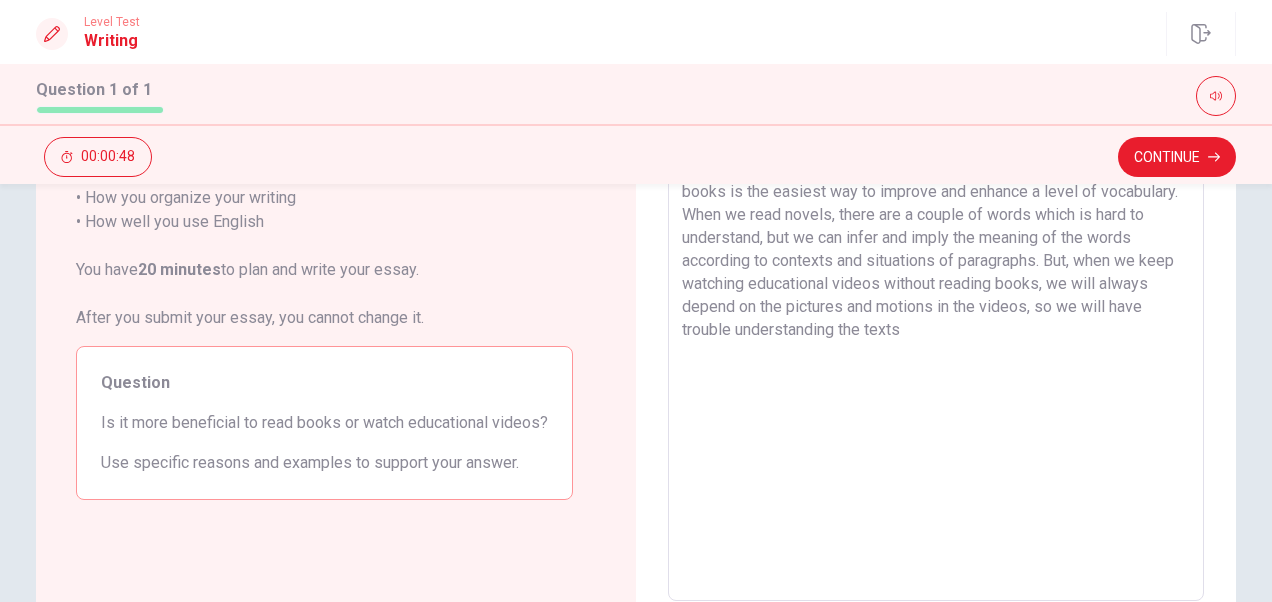 scroll, scrollTop: 222, scrollLeft: 0, axis: vertical 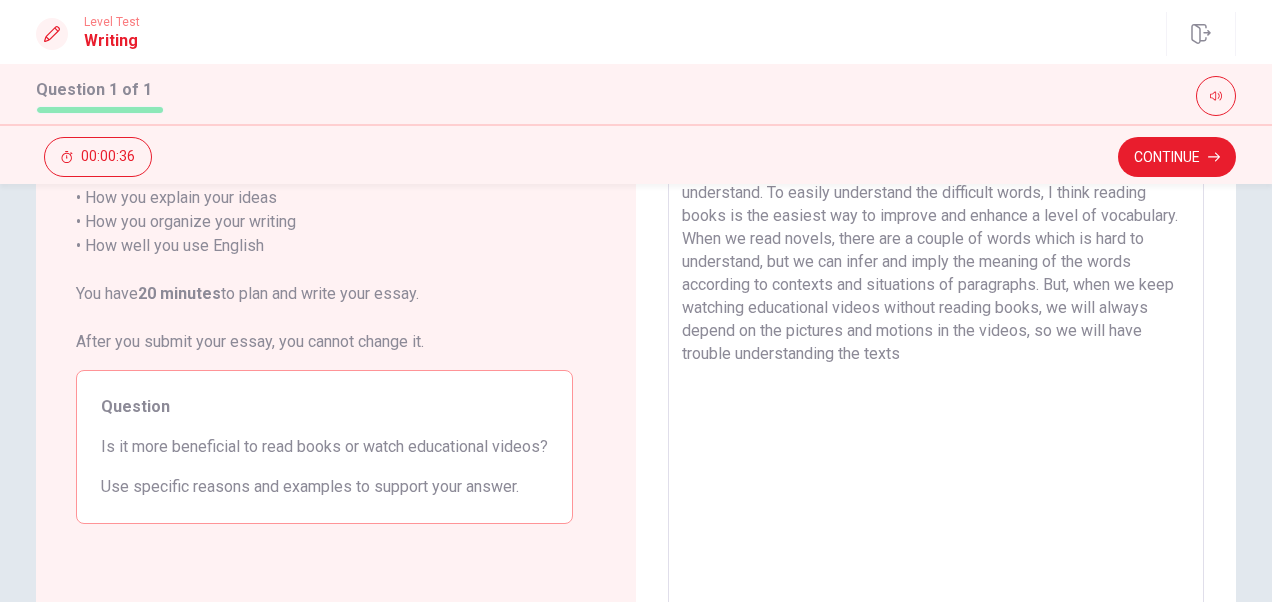 drag, startPoint x: 1156, startPoint y: 314, endPoint x: 1137, endPoint y: 316, distance: 19.104973 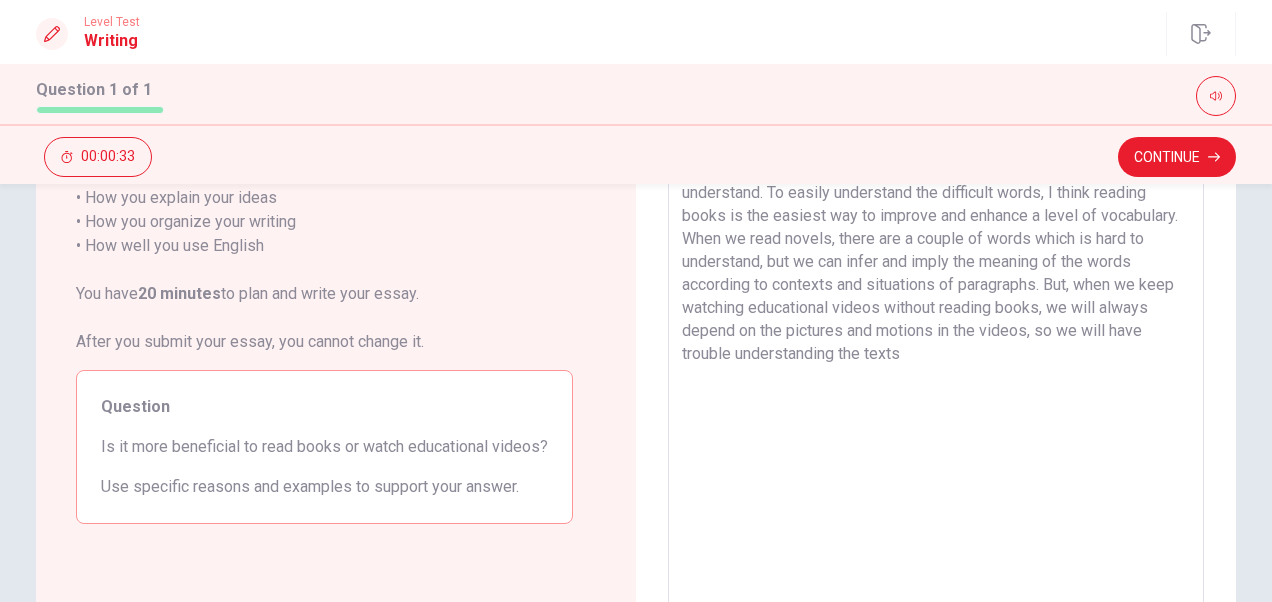 drag, startPoint x: 1161, startPoint y: 316, endPoint x: 1140, endPoint y: 316, distance: 21 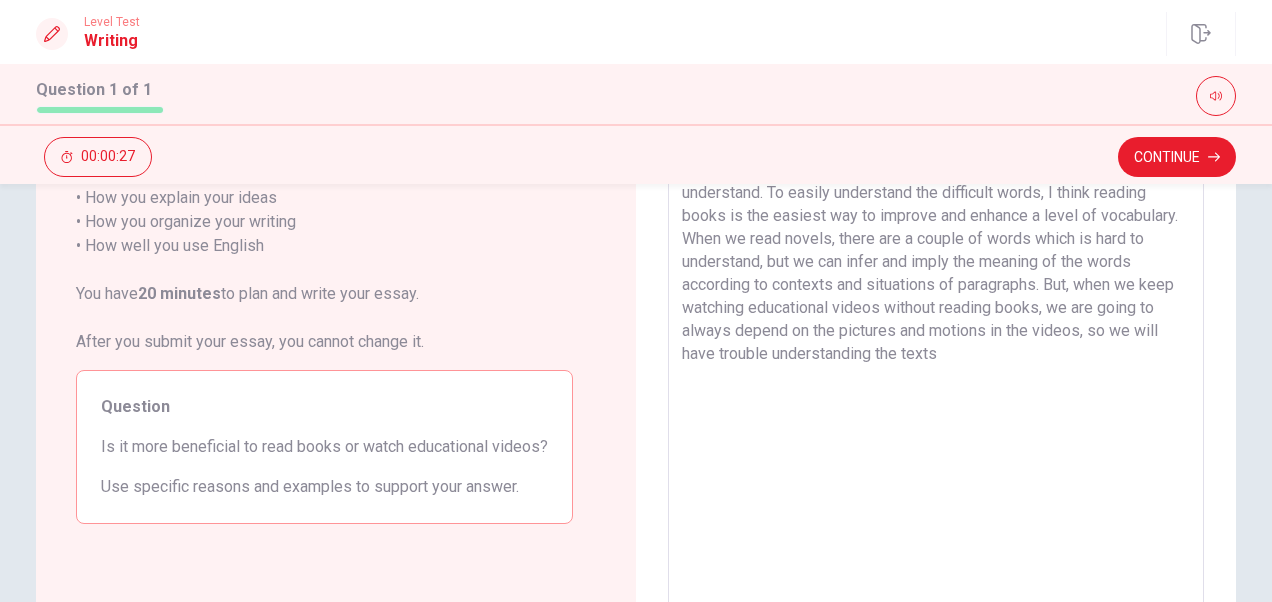 click on "I think reading books is more beneficial than watching educational videos. All the grades of the elementary, middle, and high schools are provided books to learn various subjects. Inside the books, there will be several paragraphs including difficult words that the students cannot understand. To easily understand the difficult words, I think reading books is the easiest way to improve and enhance a level of vocabulary. When we read novels, there are a couple of words which is hard to understand, but we can infer and imply the meaning of the words according to contexts and situations of paragraphs. But, when we keep watching educational videos without reading books, we are going to always depend on the pictures and motions in the videos, so we will have trouble understanding the texts" at bounding box center (936, 349) 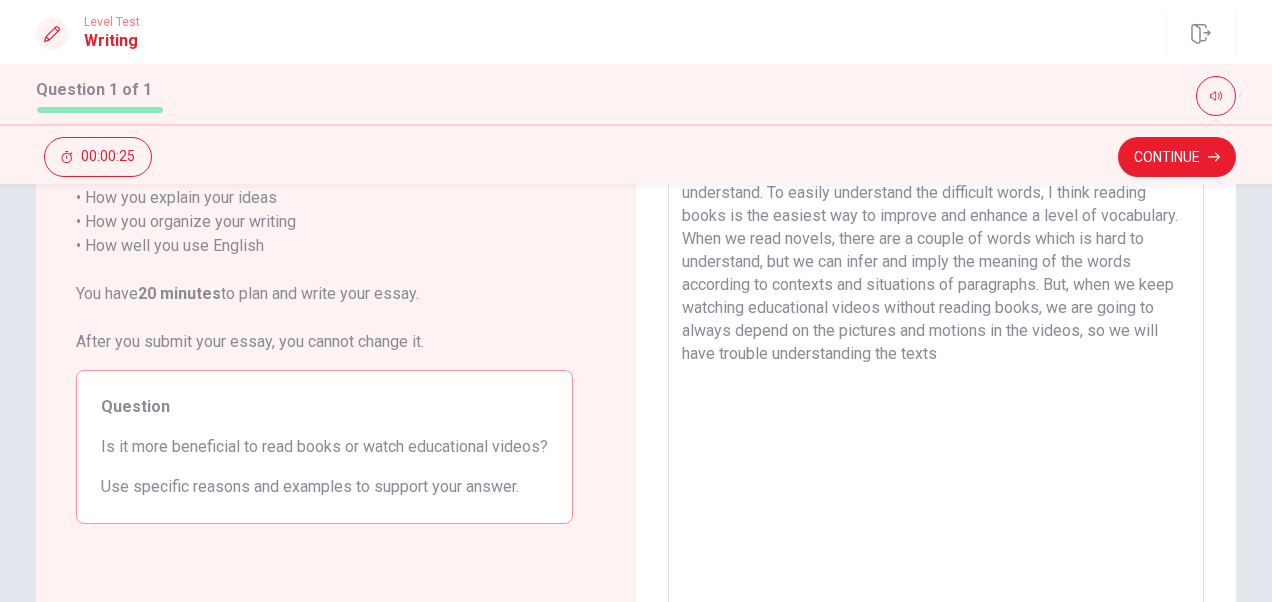 click on "I think reading books is more beneficial than watching educational videos. All the grades of the elementary, middle, and high schools are provided books to learn various subjects. Inside the books, there will be several paragraphs including difficult words that the students cannot understand. To easily understand the difficult words, I think reading books is the easiest way to improve and enhance a level of vocabulary. When we read novels, there are a couple of words which is hard to understand, but we can infer and imply the meaning of the words according to contexts and situations of paragraphs. But, when we keep watching educational videos without reading books, we are going to always depend on the pictures and motions in the videos, so we will have trouble understanding the texts" at bounding box center (936, 349) 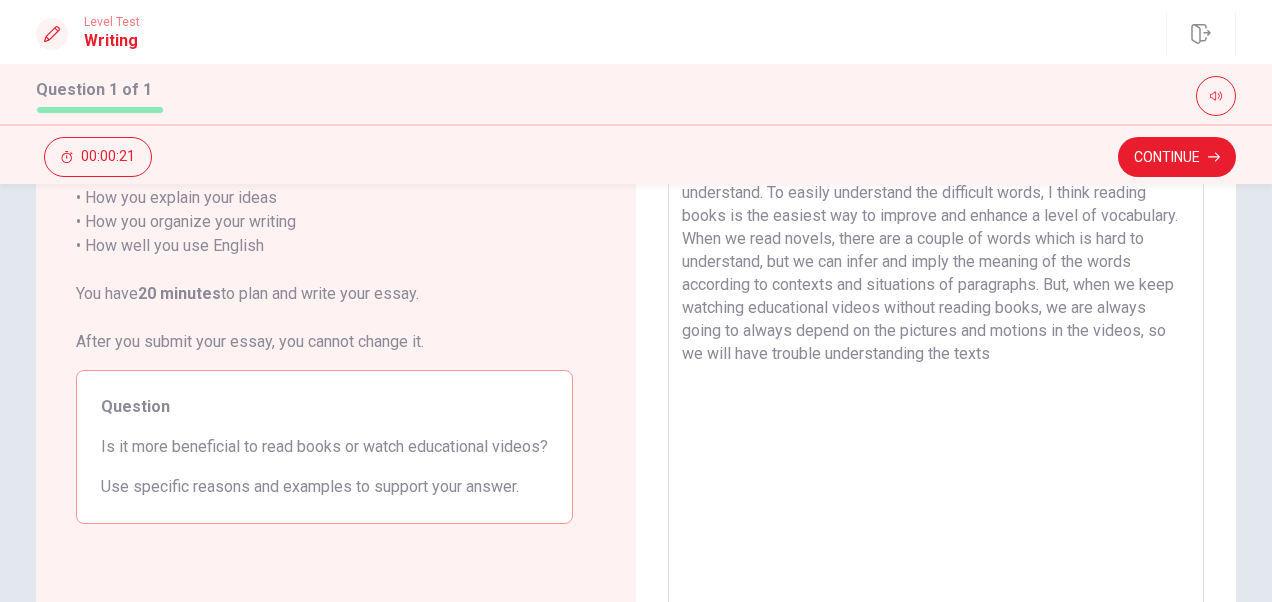 click on "I think reading books is more beneficial than watching educational videos. All the grades of the elementary, middle, and high schools are provided books to learn various subjects. Inside the books, there will be several paragraphs including difficult words that the students cannot understand. To easily understand the difficult words, I think reading books is the easiest way to improve and enhance a level of vocabulary. When we read novels, there are a couple of words which is hard to understand, but we can infer and imply the meaning of the words according to contexts and situations of paragraphs. But, when we keep watching educational videos without reading books, we are always going to always depend on the pictures and motions in the videos, so we will have trouble understanding the texts" at bounding box center (936, 349) 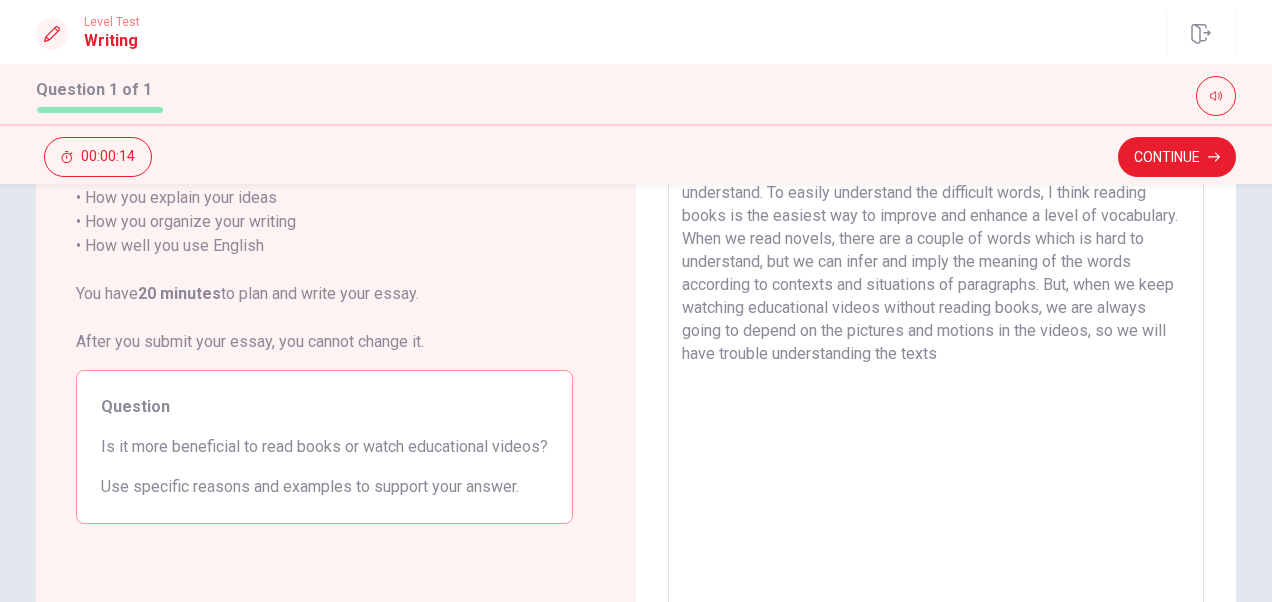 click on "I think reading books is more beneficial than watching educational videos. All the grades of the elementary, middle, and high schools are provided books to learn various subjects. Inside the books, there will be several paragraphs including difficult words that the students cannot understand. To easily understand the difficult words, I think reading books is the easiest way to improve and enhance a level of vocabulary. When we read novels, there are a couple of words which is hard to understand, but we can infer and imply the meaning of the words according to contexts and situations of paragraphs. But, when we keep watching educational videos without reading books, we are always going to depend on the pictures and motions in the videos, so we will have trouble understanding the texts" at bounding box center (936, 349) 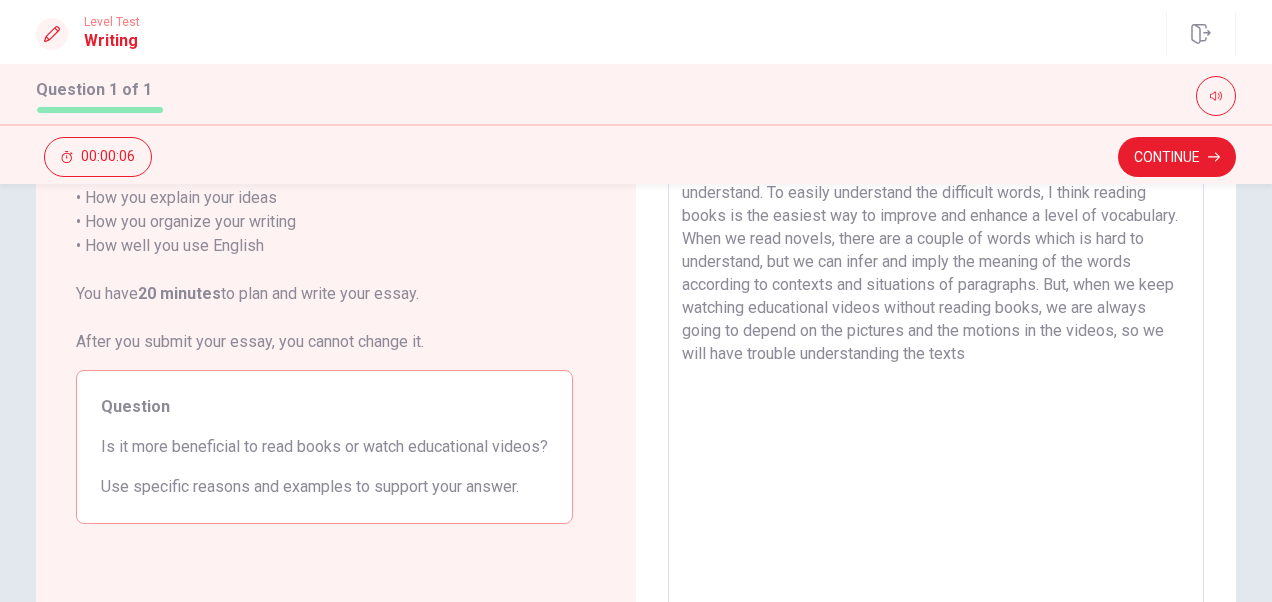 click on "I think reading books is more beneficial than watching educational videos. All the grades of the elementary, middle, and high schools are provided books to learn various subjects. Inside the books, there will be several paragraphs including difficult words that the students cannot understand. To easily understand the difficult words, I think reading books is the easiest way to improve and enhance a level of vocabulary. When we read novels, there are a couple of words which is hard to understand, but we can infer and imply the meaning of the words according to contexts and situations of paragraphs. But, when we keep watching educational videos without reading books, we are always going to depend on the pictures and the motions in the videos, so we will have trouble understanding the texts" at bounding box center [936, 349] 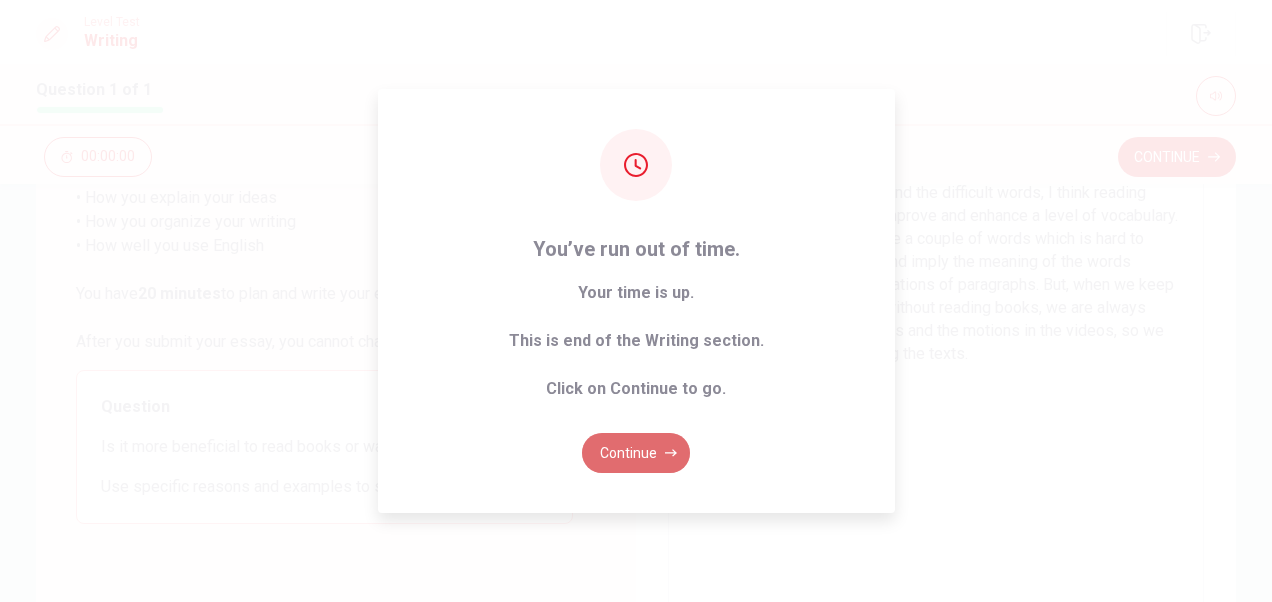 click on "Continue" at bounding box center (636, 453) 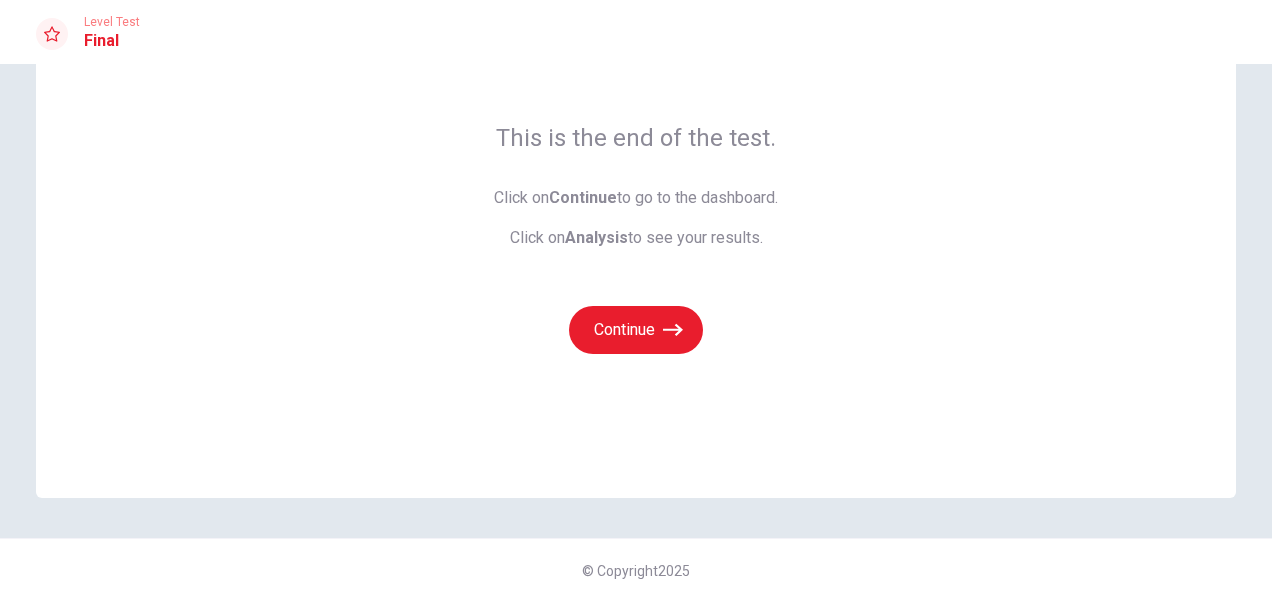 scroll, scrollTop: 126, scrollLeft: 0, axis: vertical 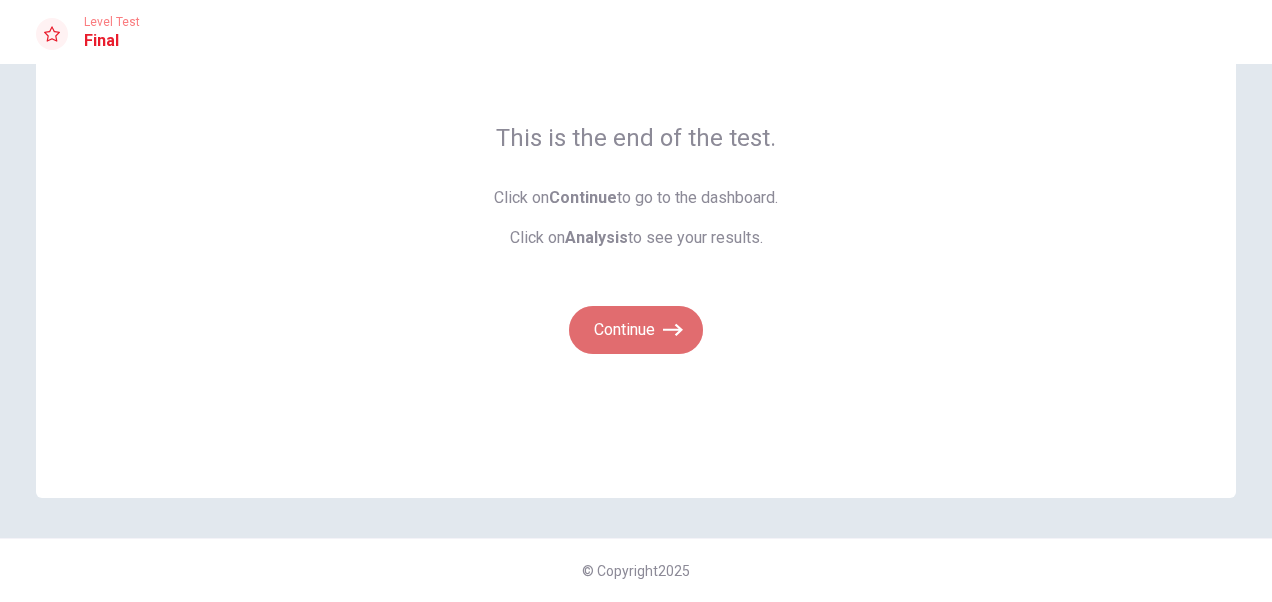 click on "Continue" at bounding box center (636, 330) 